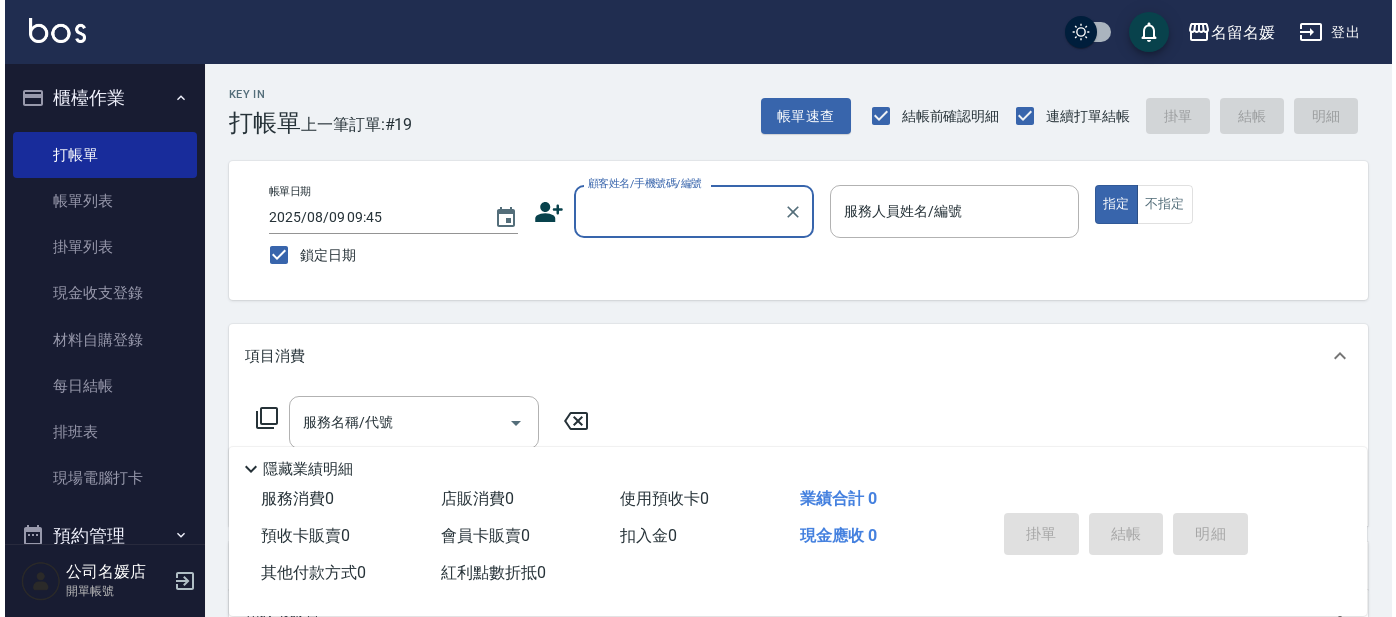 scroll, scrollTop: 0, scrollLeft: 0, axis: both 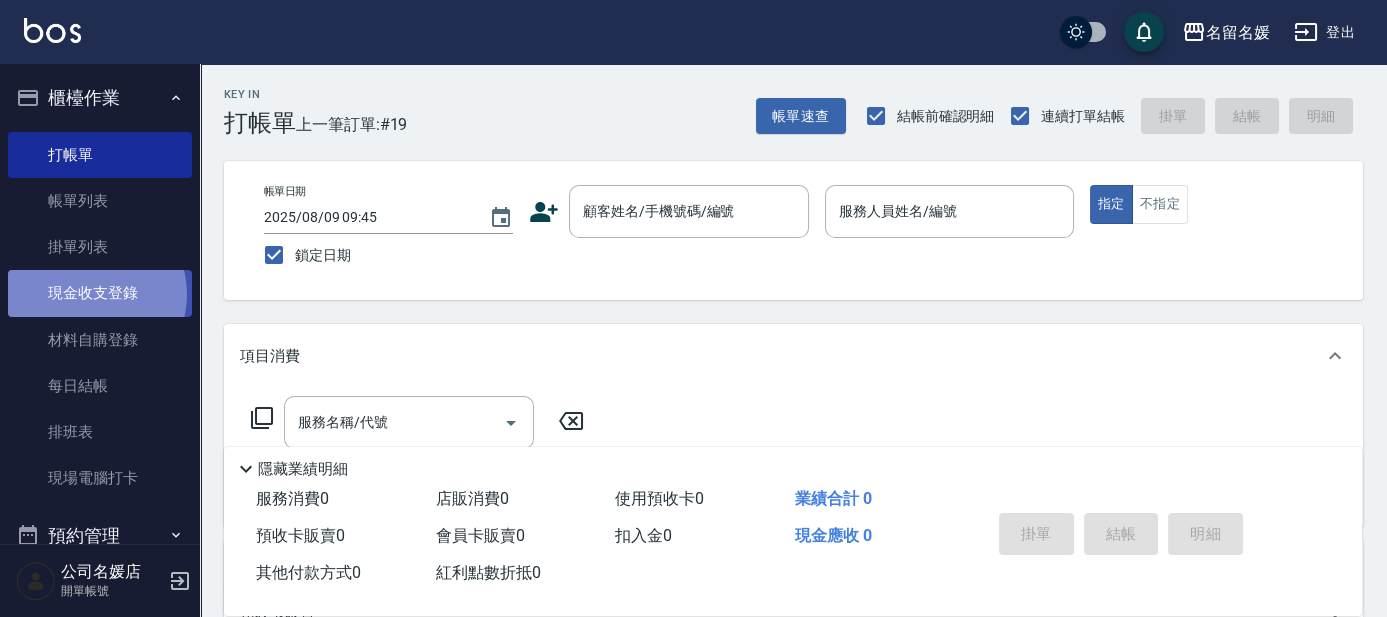 click on "現金收支登錄" at bounding box center [100, 293] 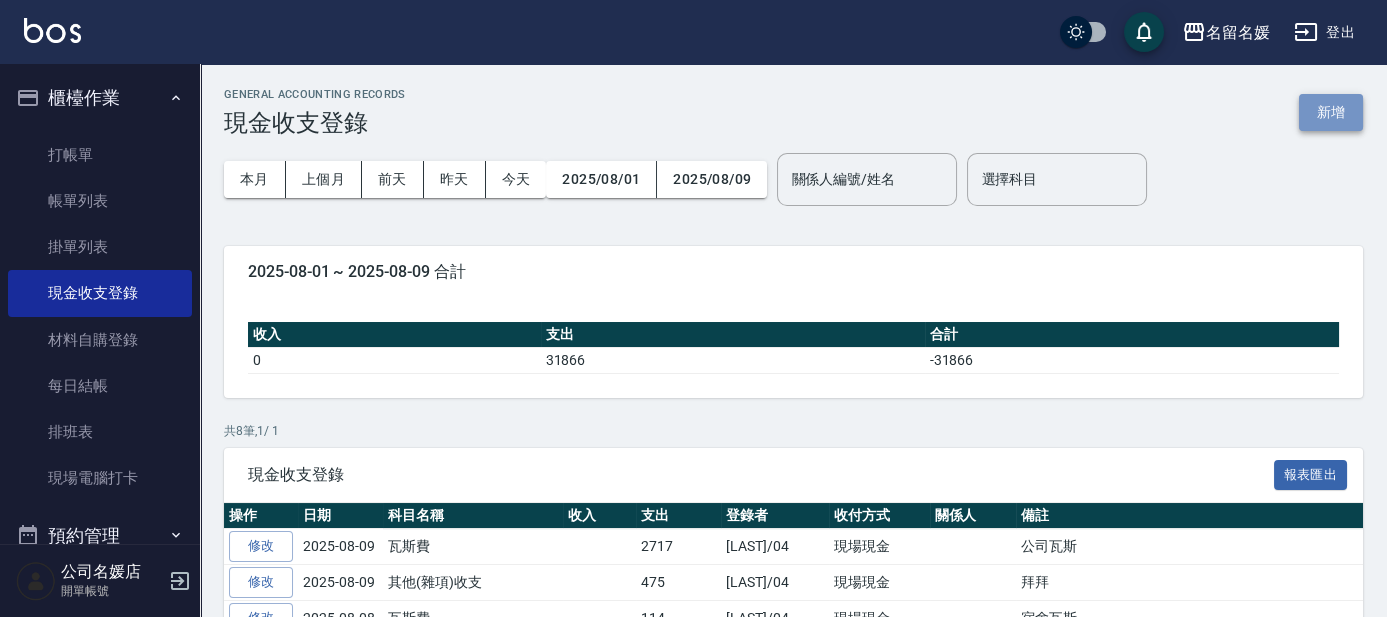 click on "新增" at bounding box center [1331, 112] 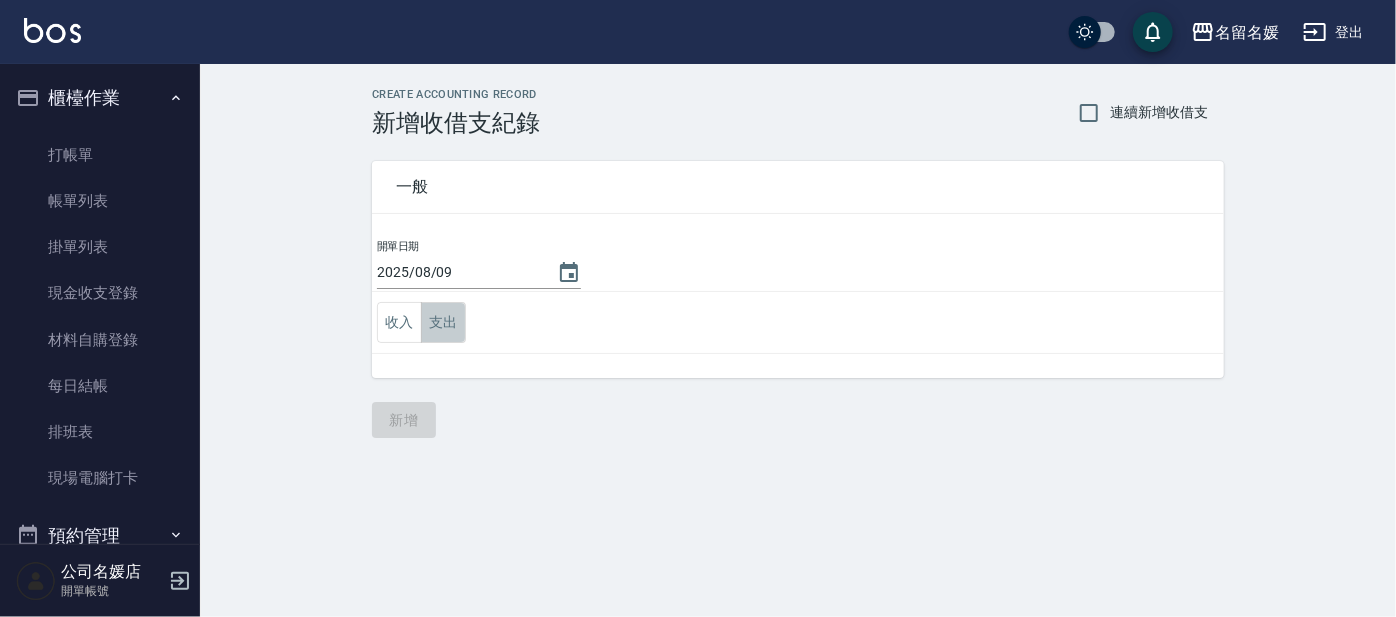 click on "支出" at bounding box center (443, 322) 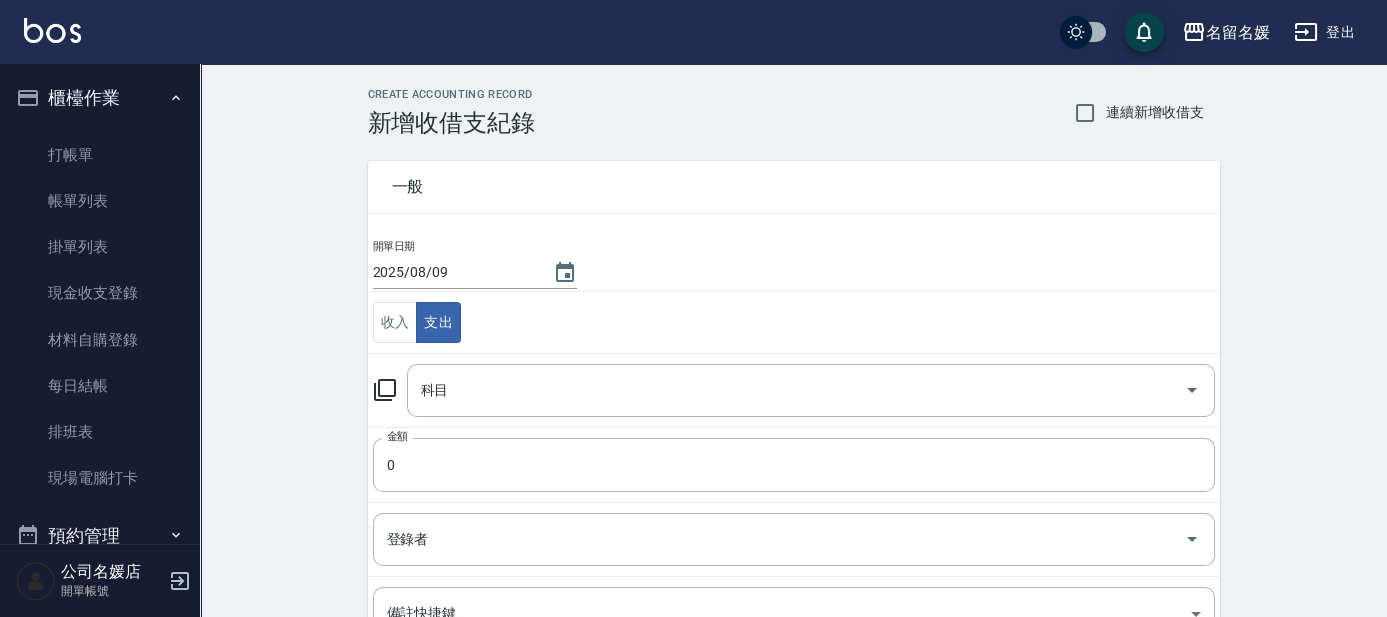 click 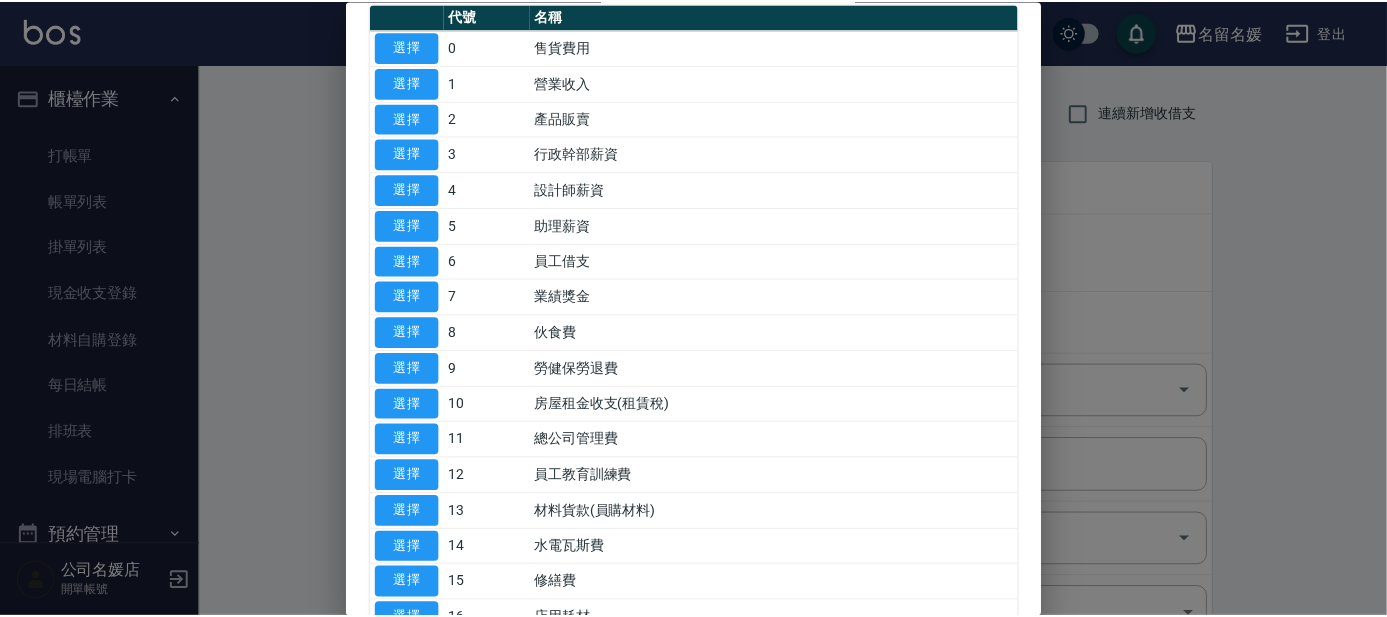 scroll, scrollTop: 181, scrollLeft: 0, axis: vertical 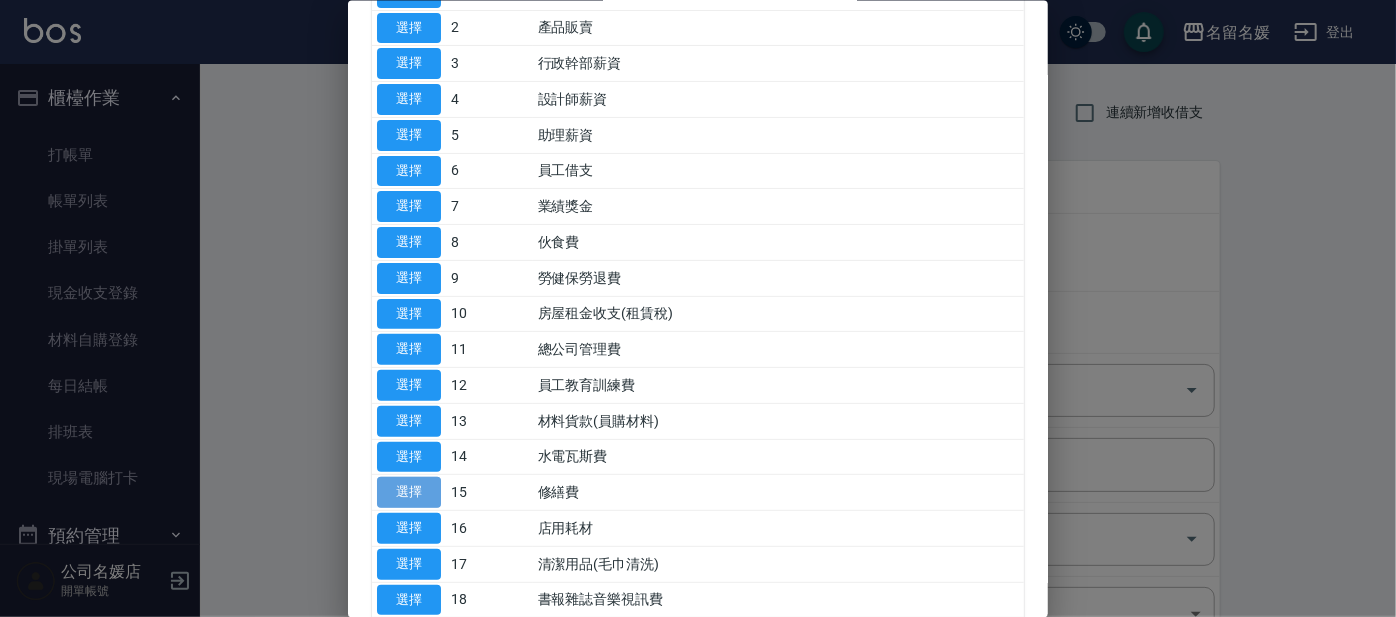 click on "選擇" at bounding box center [409, 492] 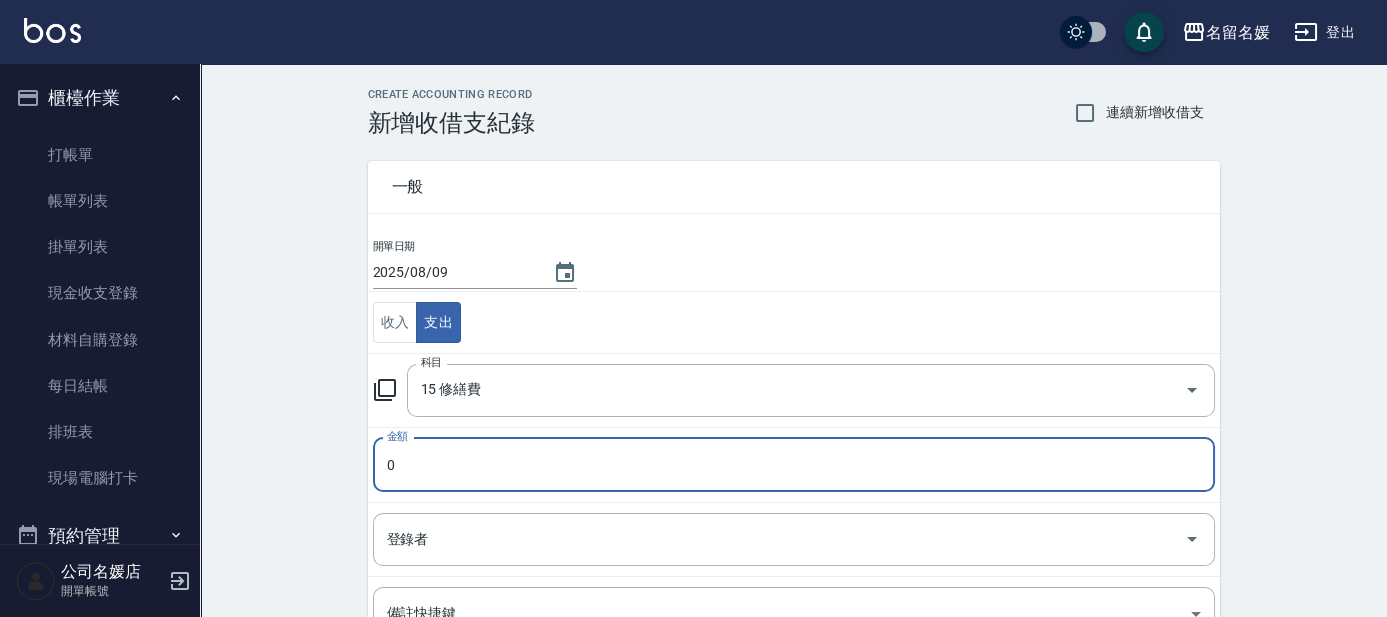 click on "0" at bounding box center (794, 465) 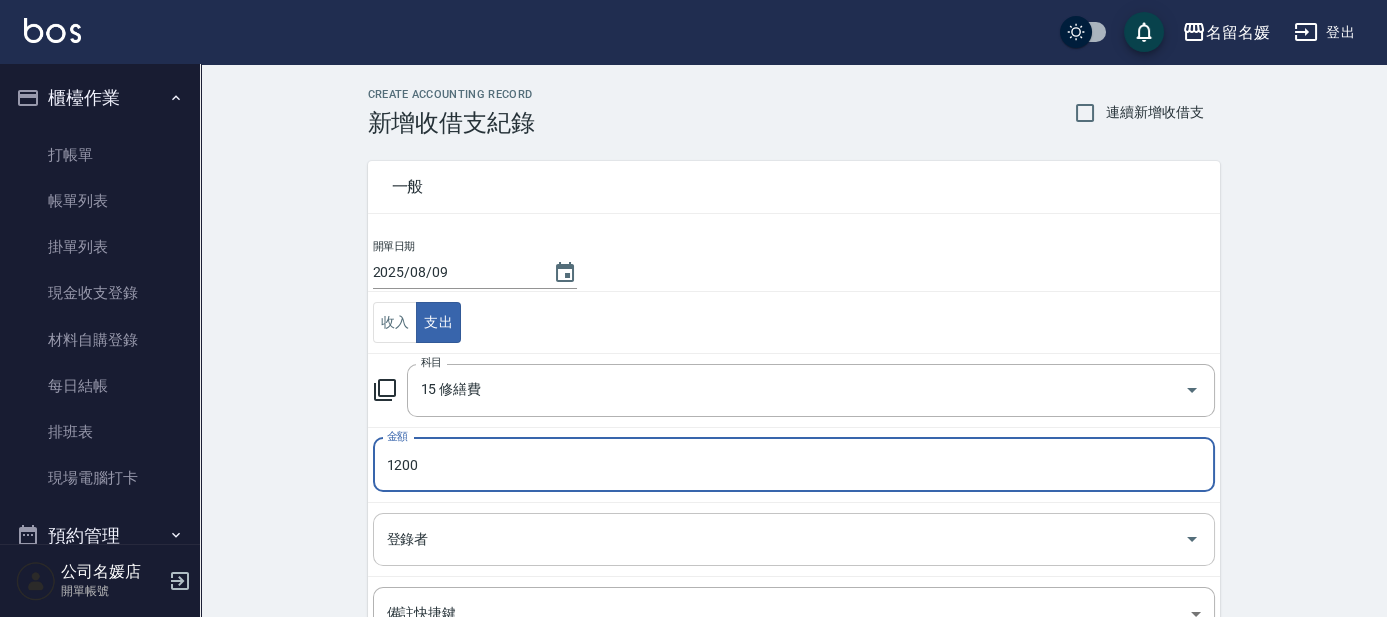 type on "1200" 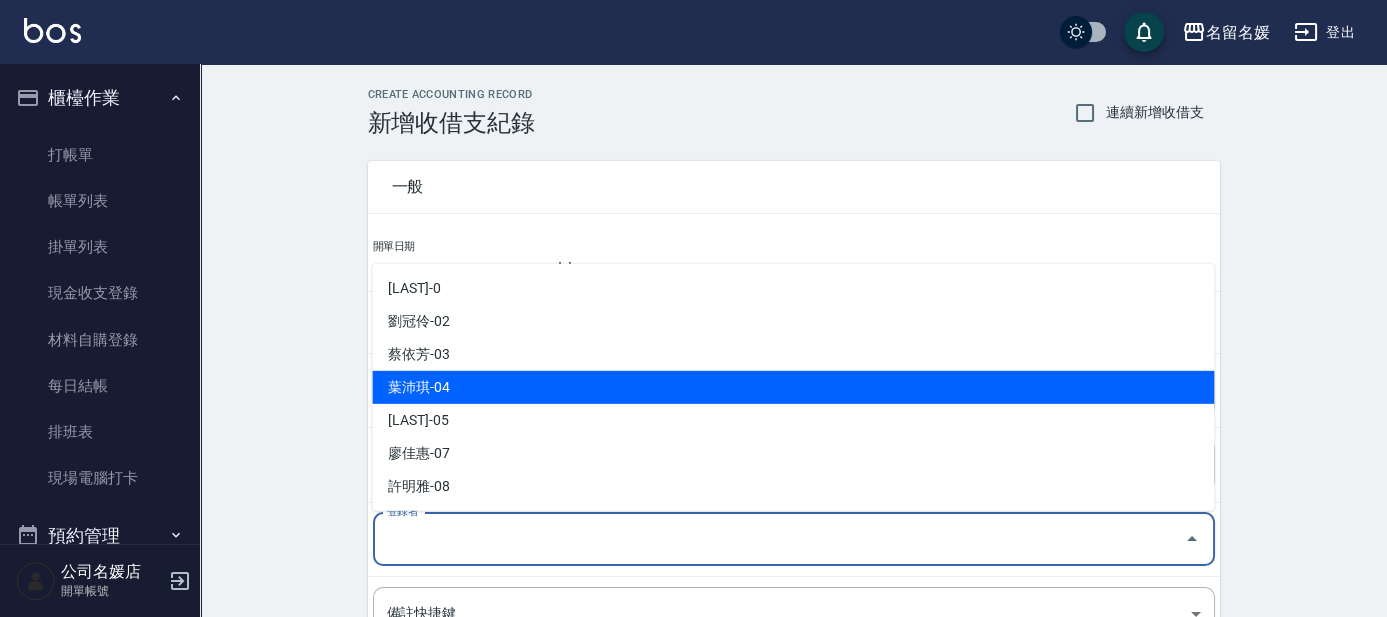 click on "葉沛琪-04" at bounding box center (793, 387) 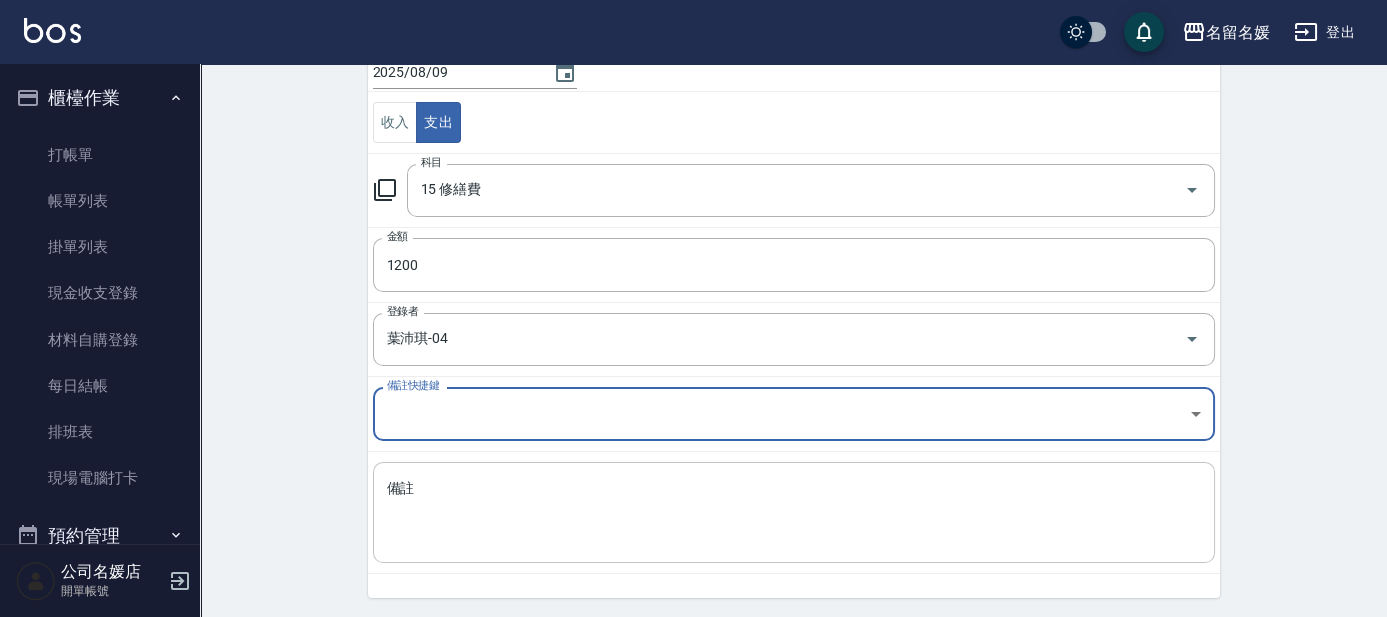 scroll, scrollTop: 203, scrollLeft: 0, axis: vertical 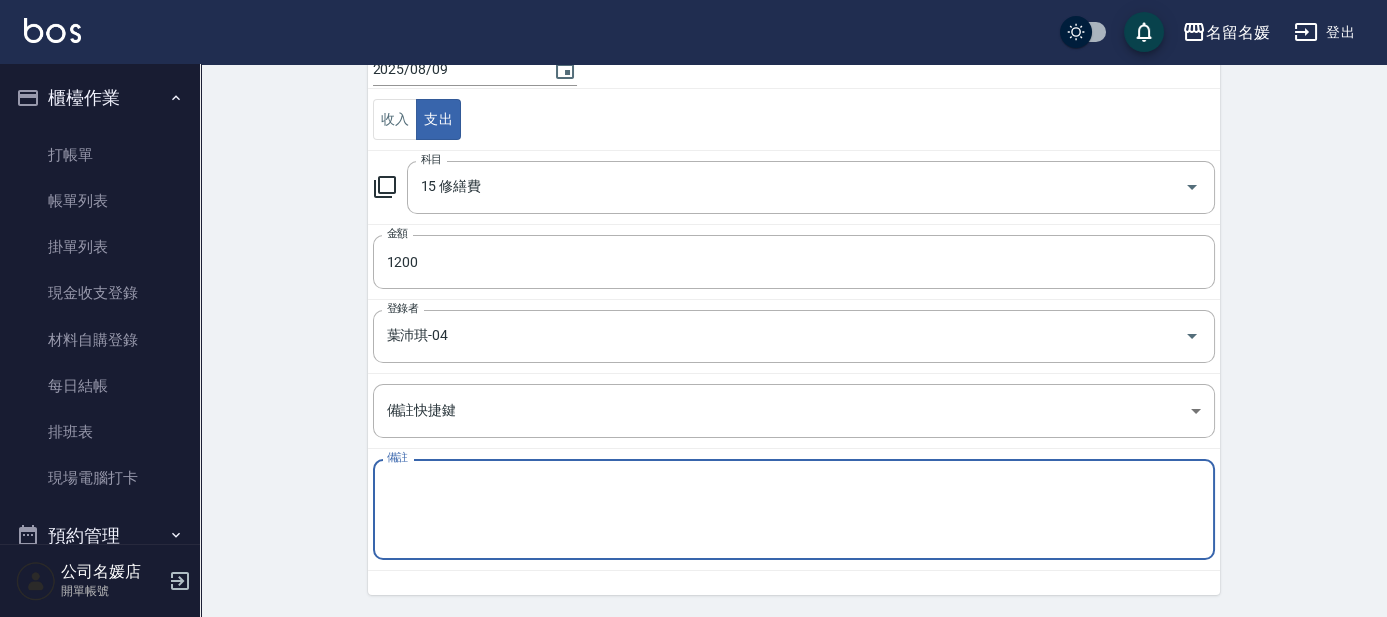 click on "備註" at bounding box center [794, 510] 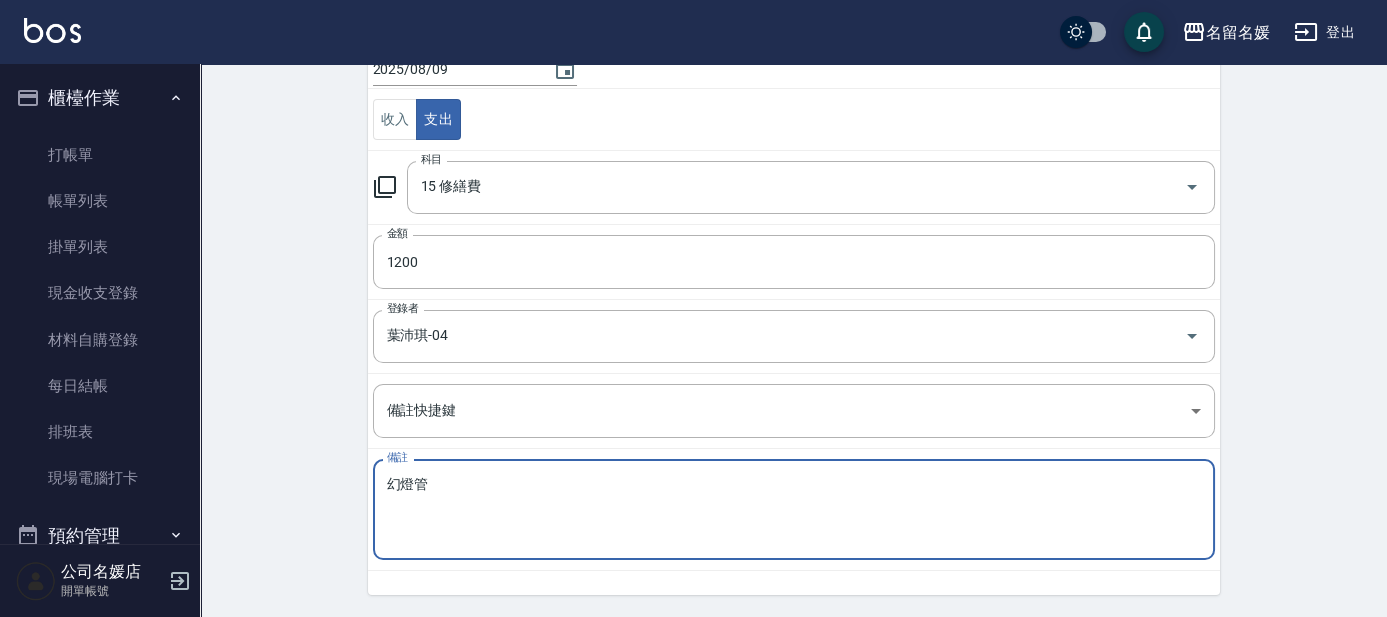 scroll, scrollTop: 263, scrollLeft: 0, axis: vertical 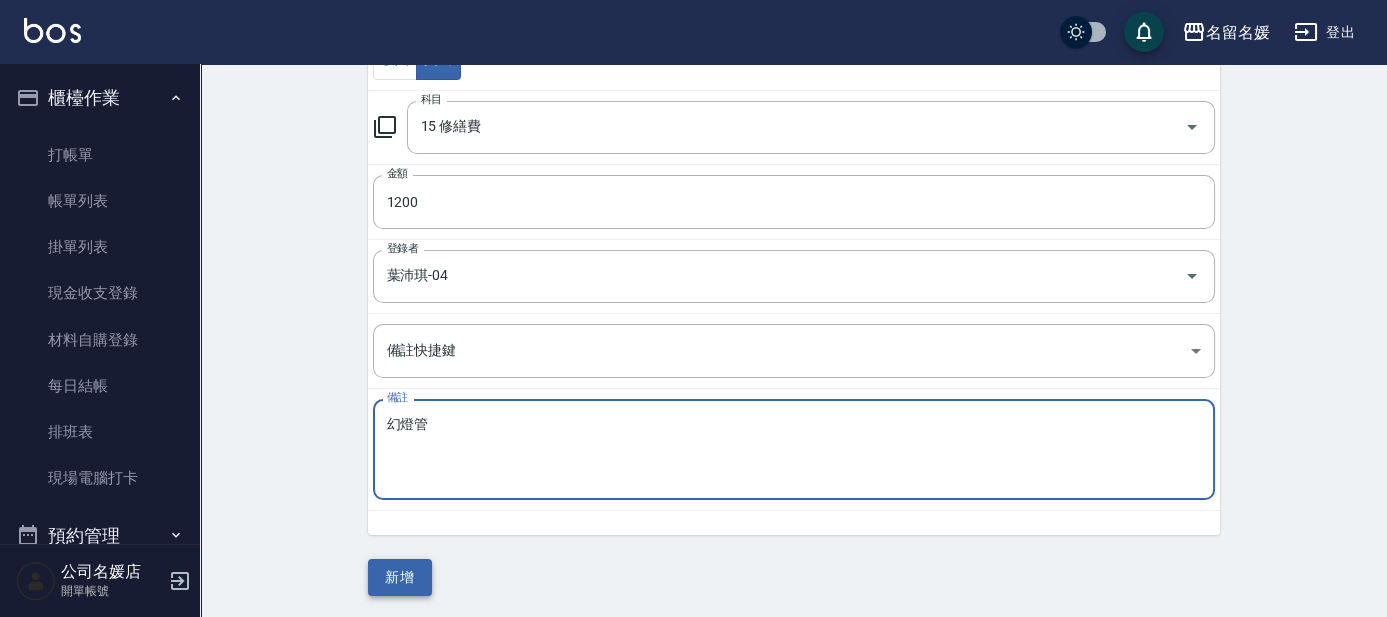type on "幻燈管" 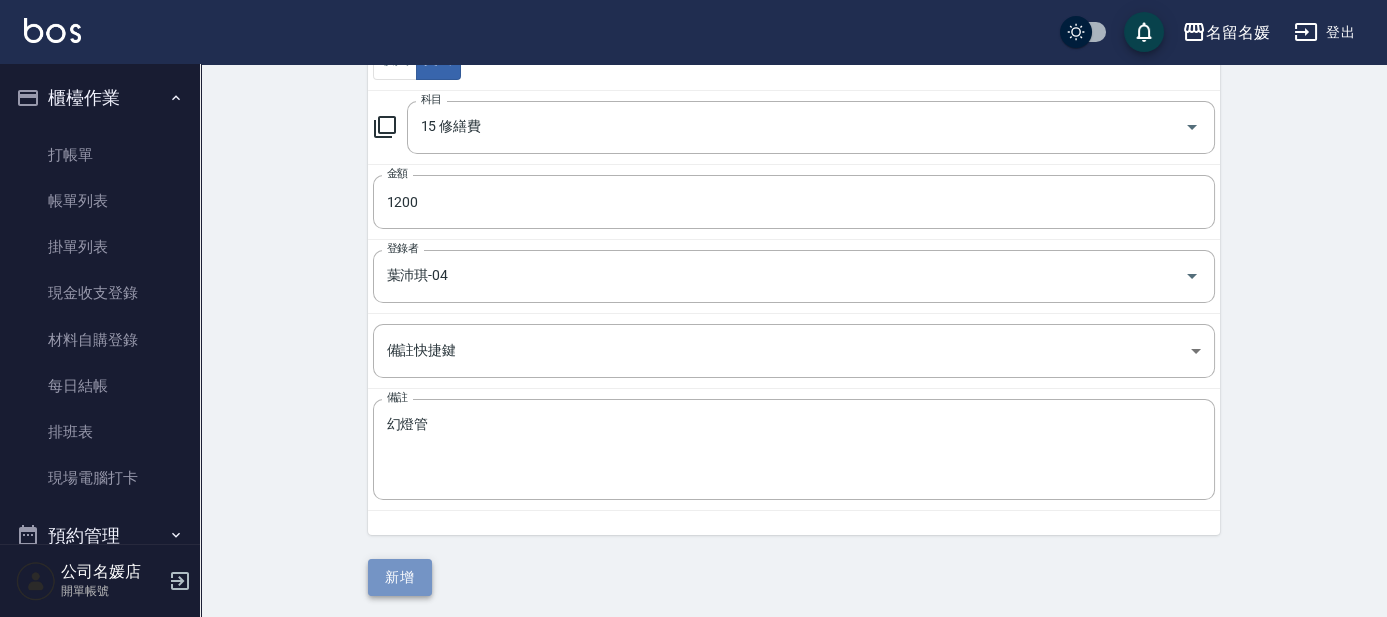 click on "新增" at bounding box center [400, 577] 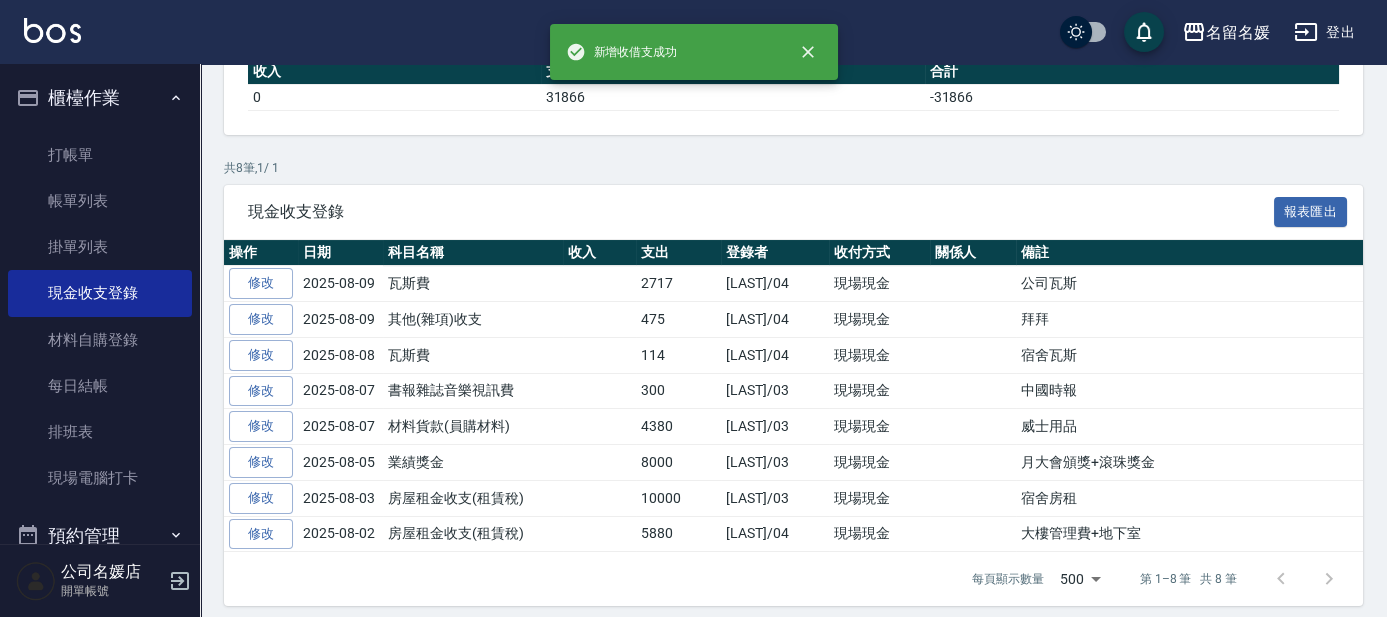 scroll, scrollTop: 0, scrollLeft: 0, axis: both 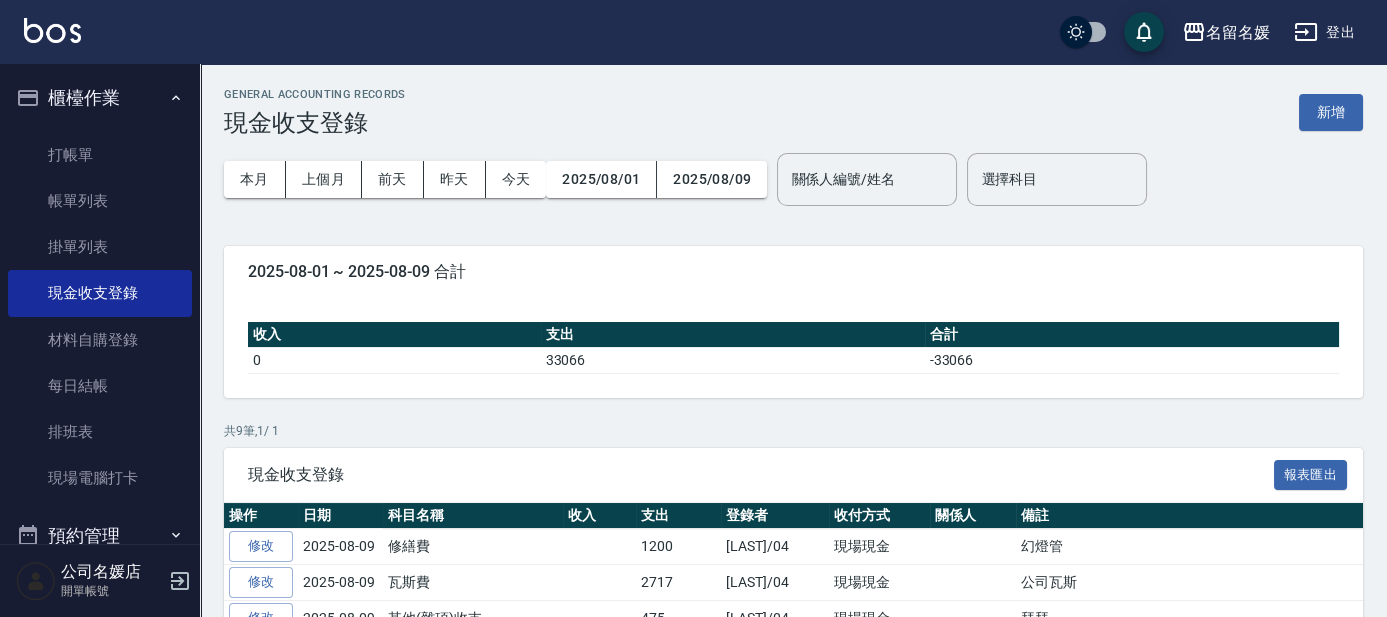 click on "瓦斯費" at bounding box center [473, 583] 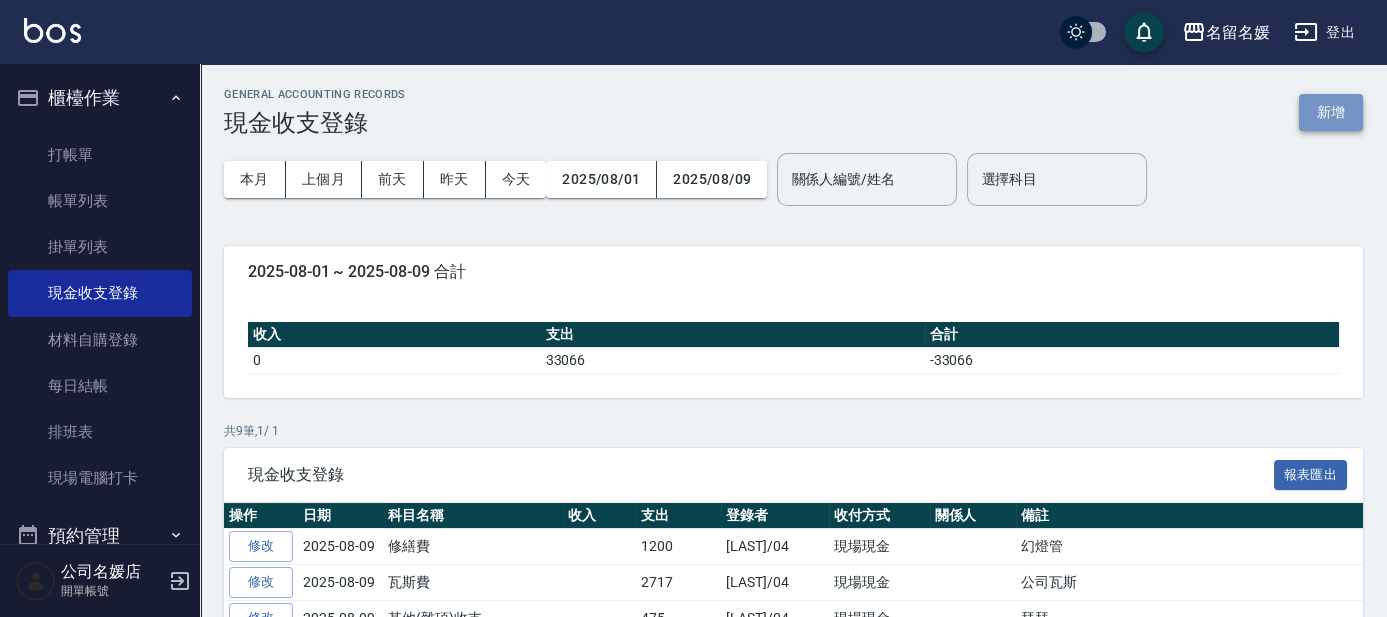 click on "新增" at bounding box center [1331, 112] 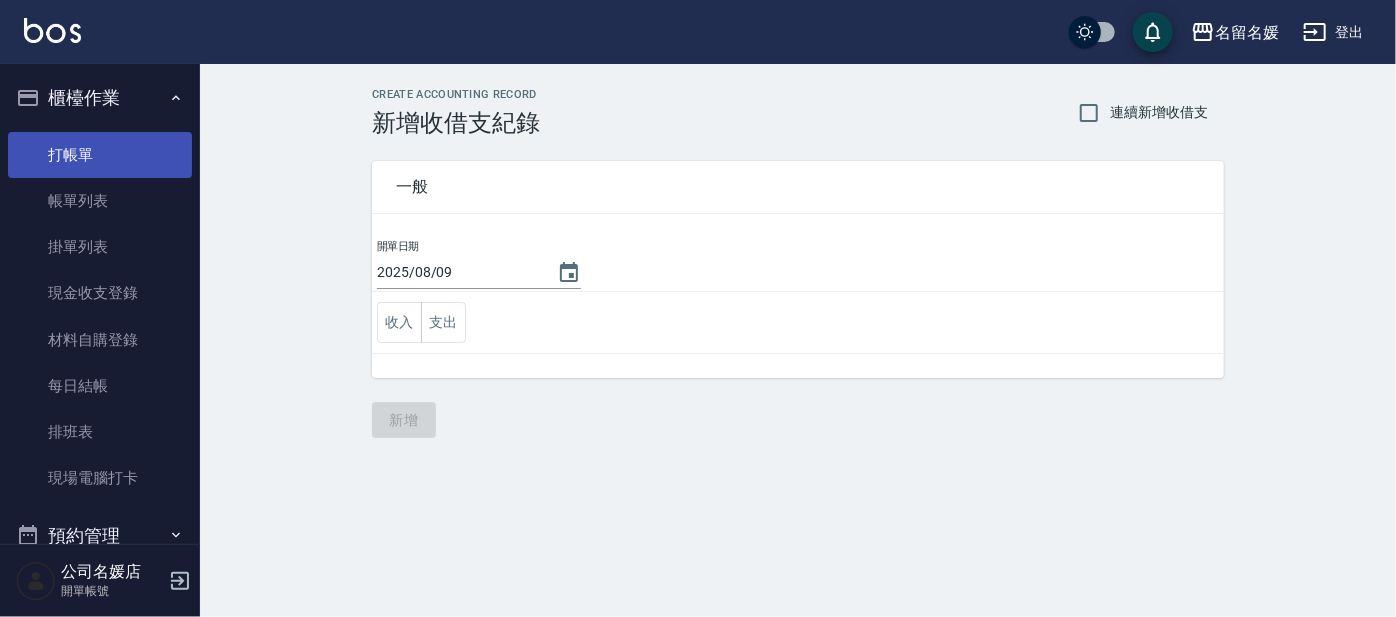 click on "打帳單" at bounding box center (100, 155) 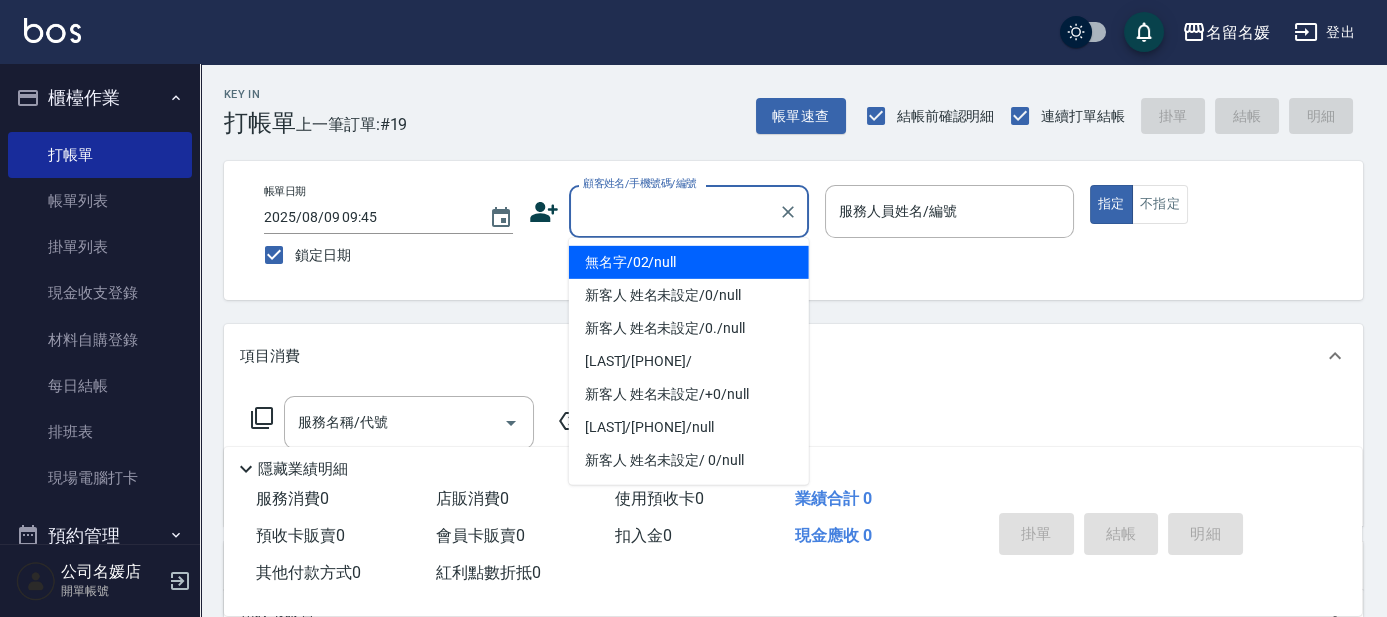 click on "顧客姓名/手機號碼/編號" at bounding box center [674, 211] 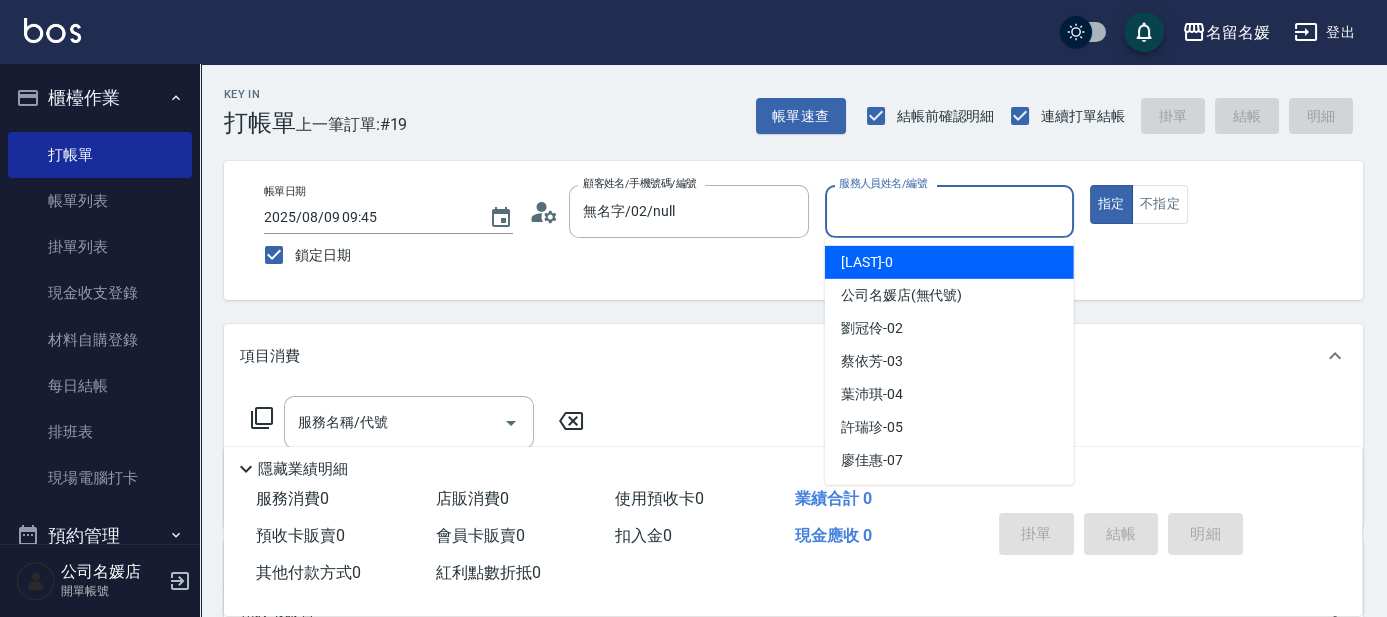 click on "服務人員姓名/編號" at bounding box center (949, 211) 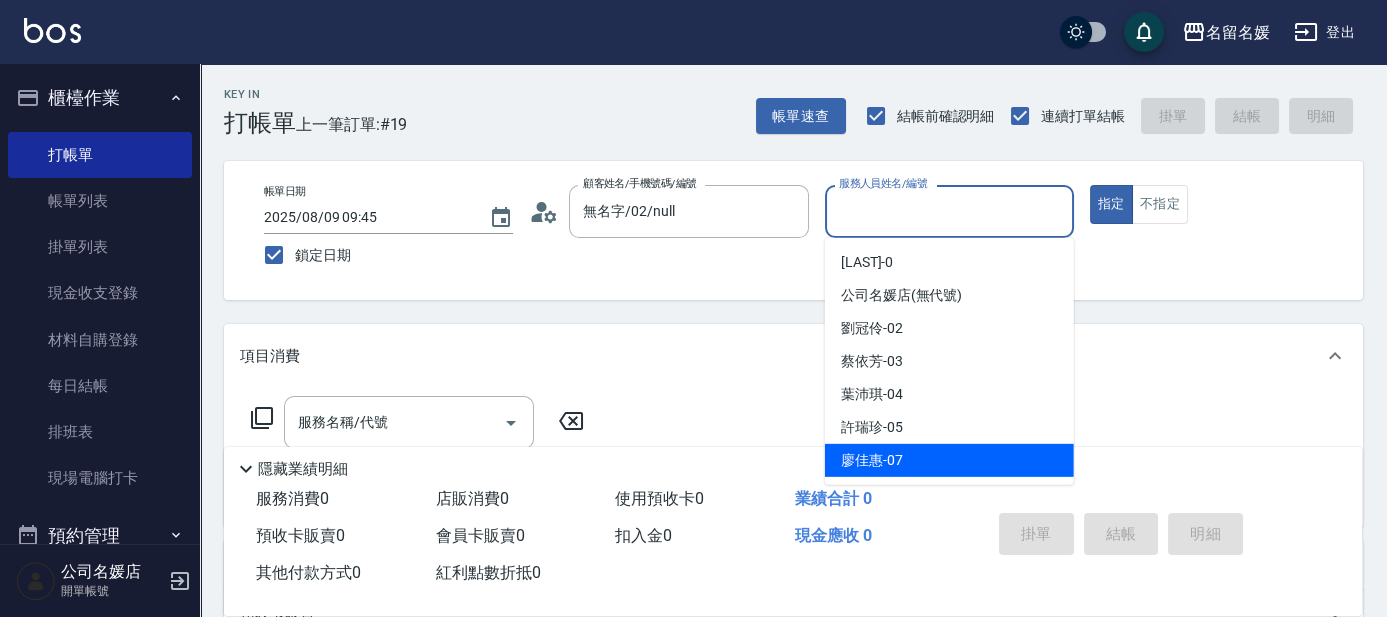 click on "廖佳惠 -07" at bounding box center [872, 460] 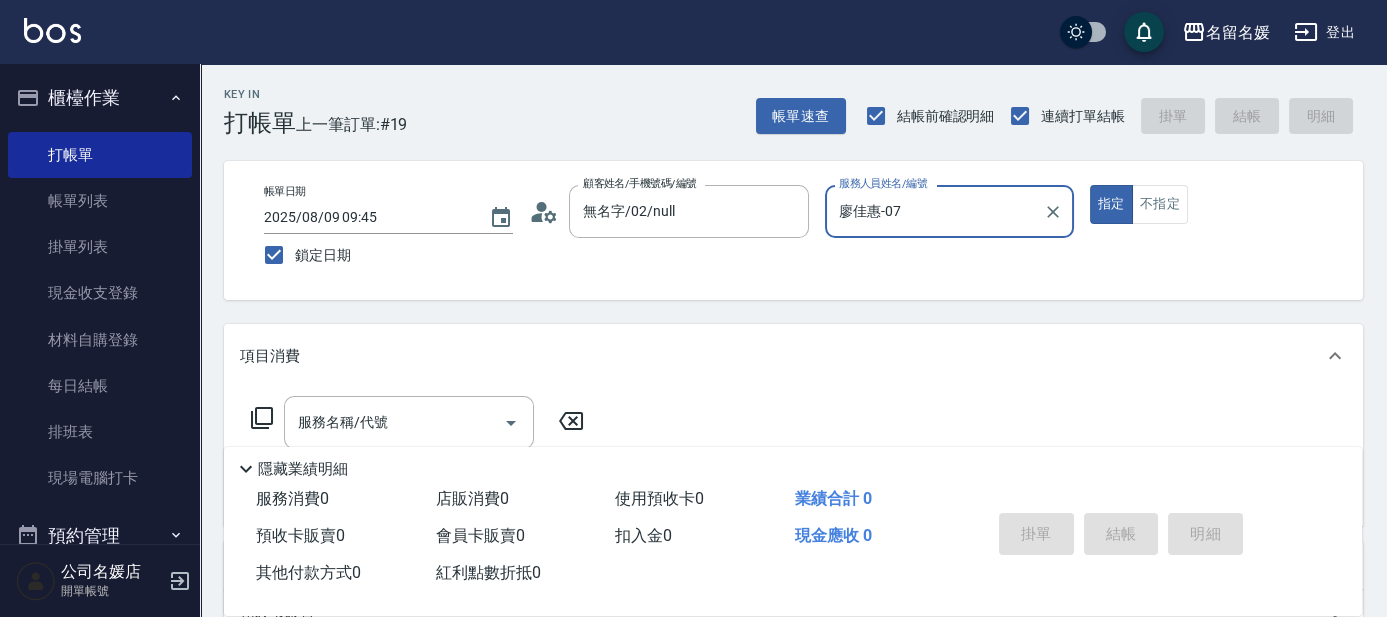 click 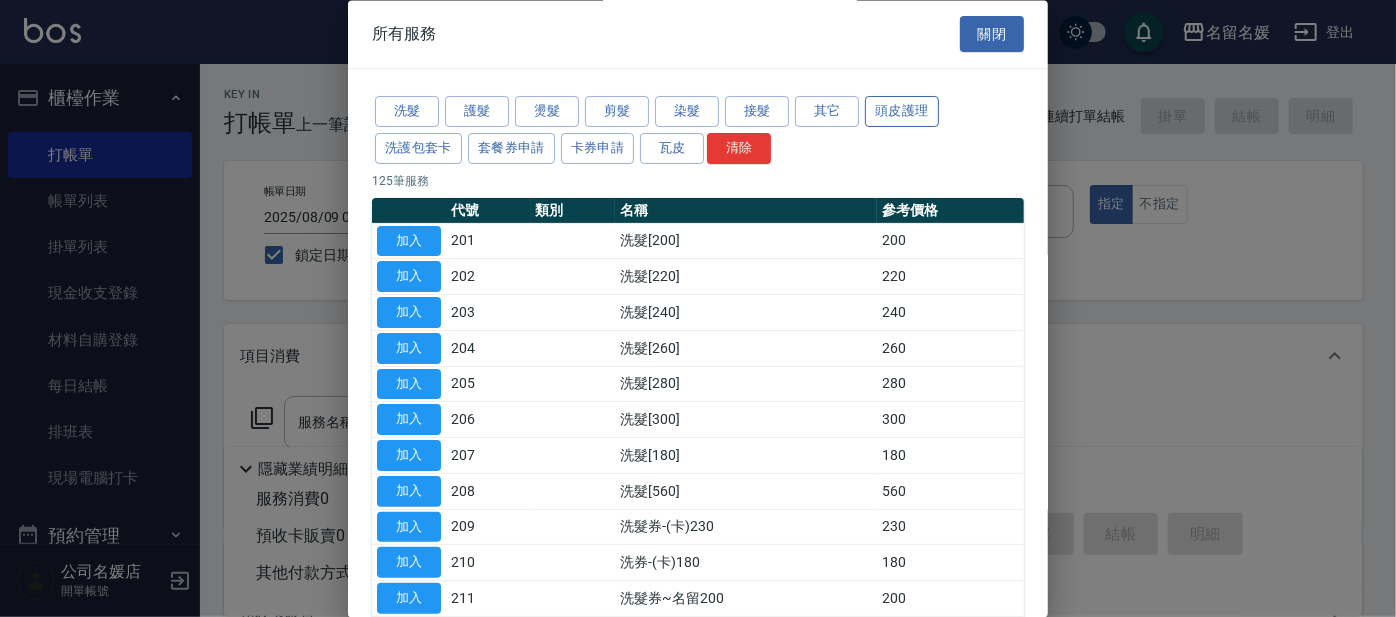 click on "頭皮護理" at bounding box center [902, 112] 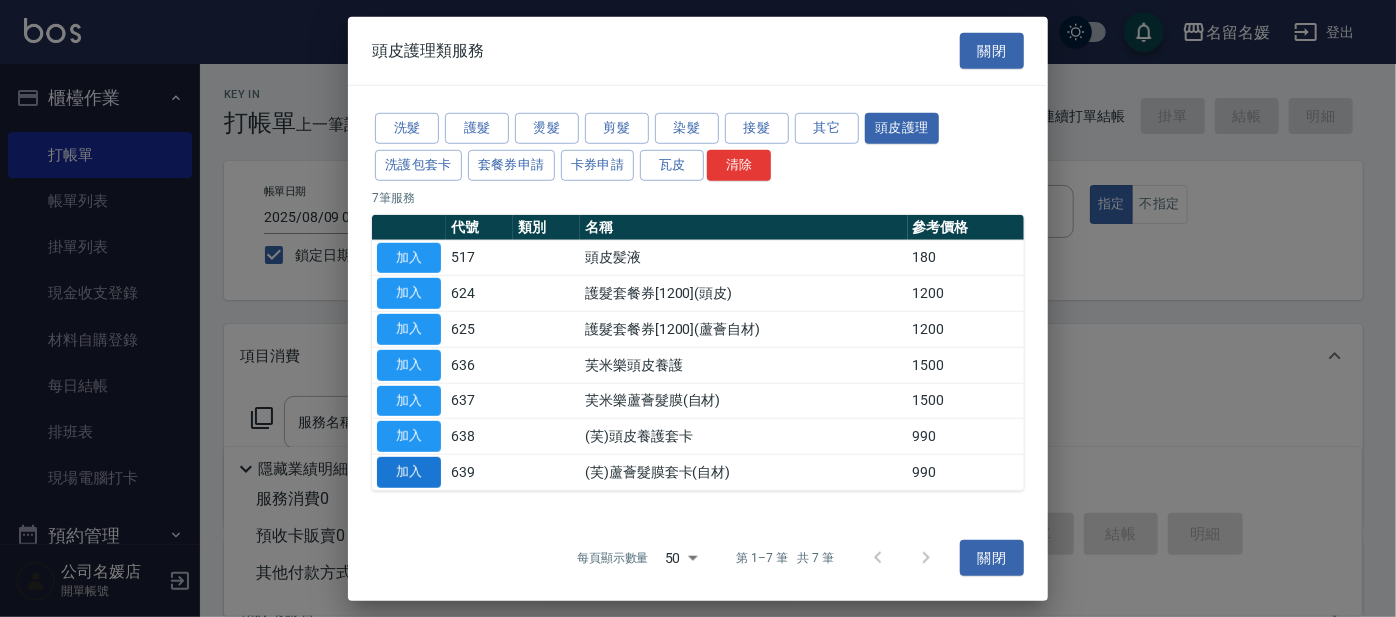 click on "加入" at bounding box center [409, 472] 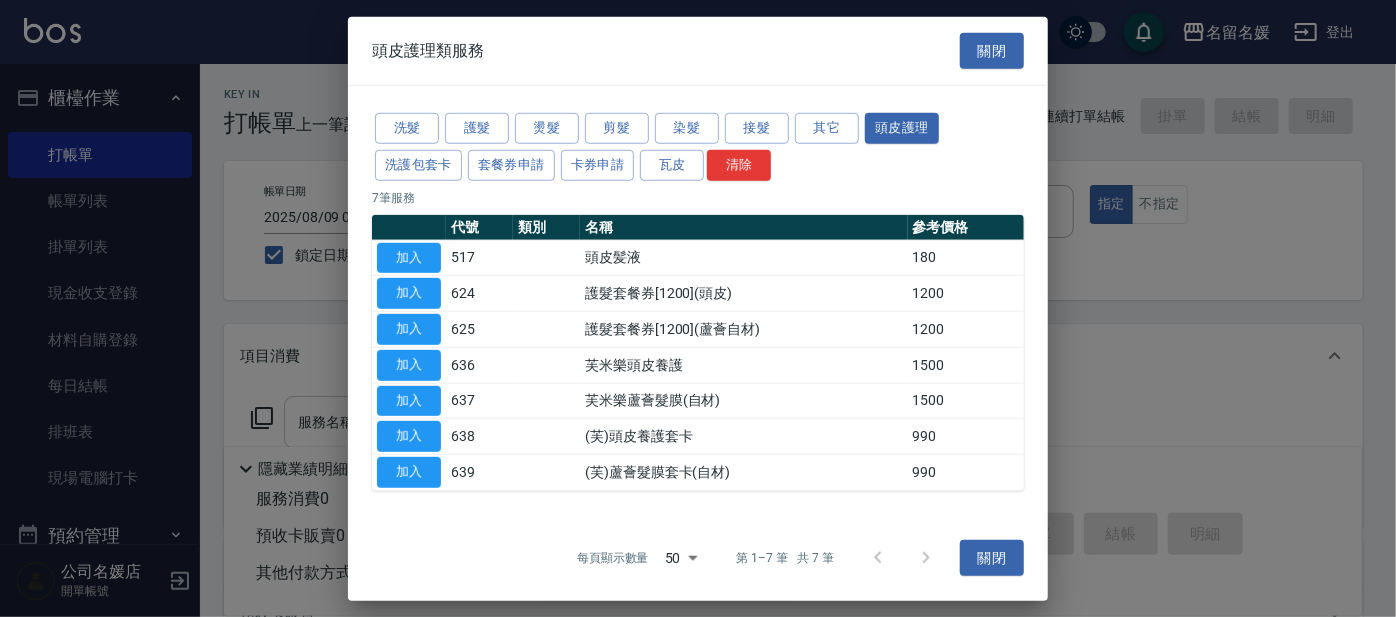 type on "(芙)蘆薈髮膜套卡(自材)(639)" 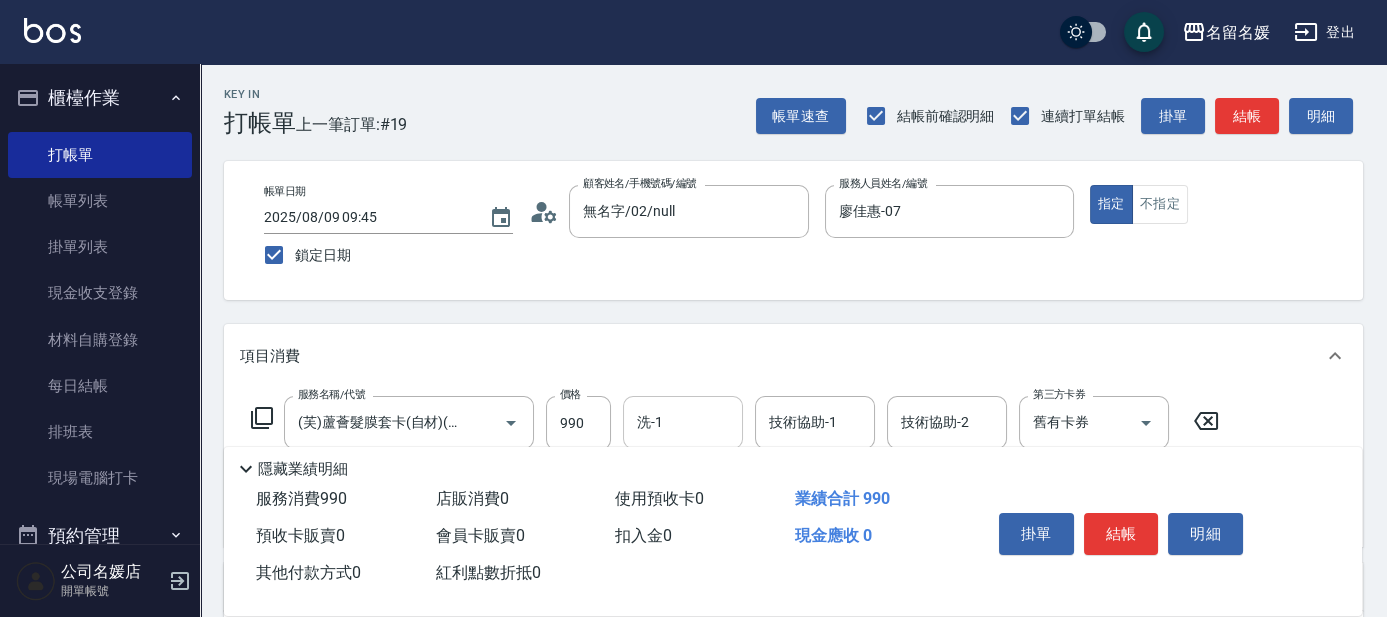 click on "洗-1" at bounding box center [683, 422] 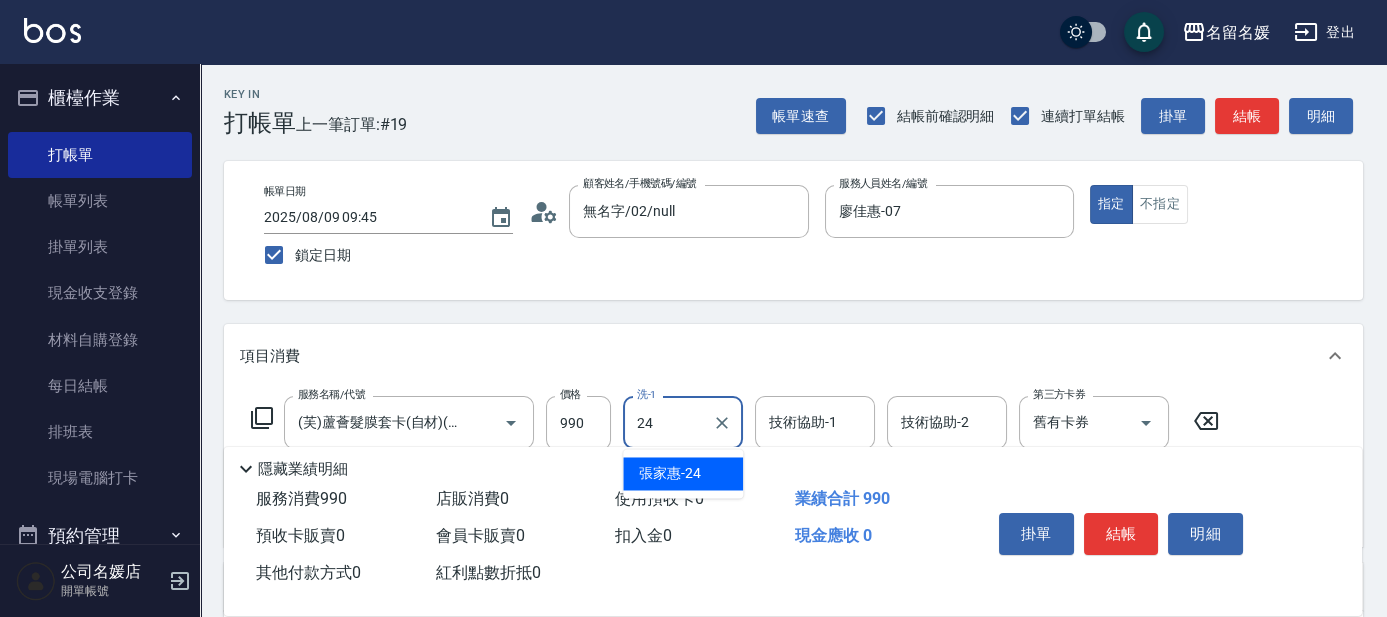 click on "張家惠 -24" at bounding box center [670, 473] 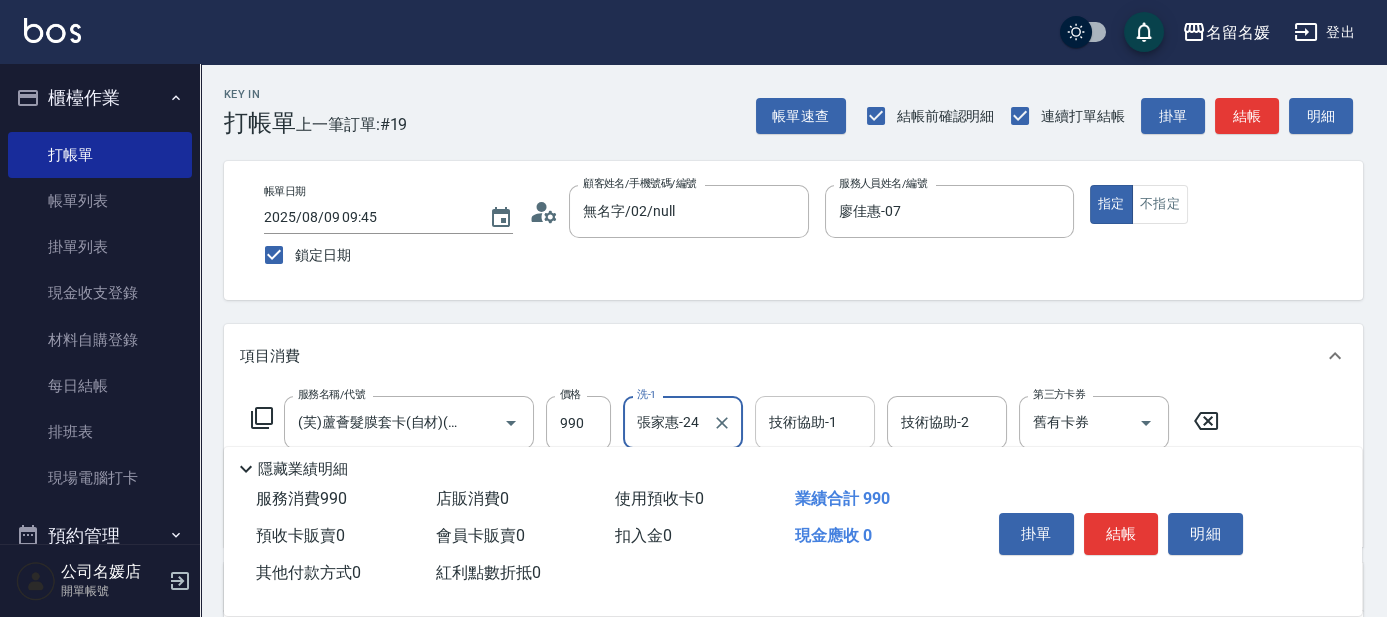 type on "張家惠-24" 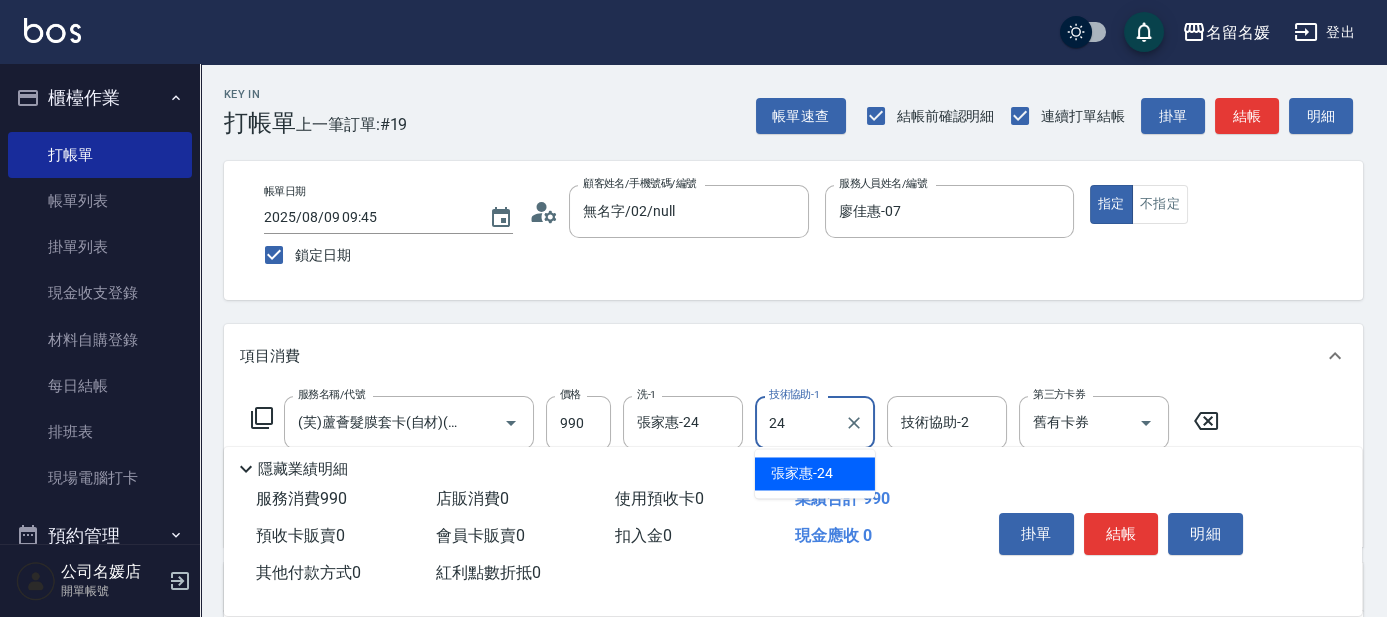 click on "張家惠 -24" at bounding box center [815, 473] 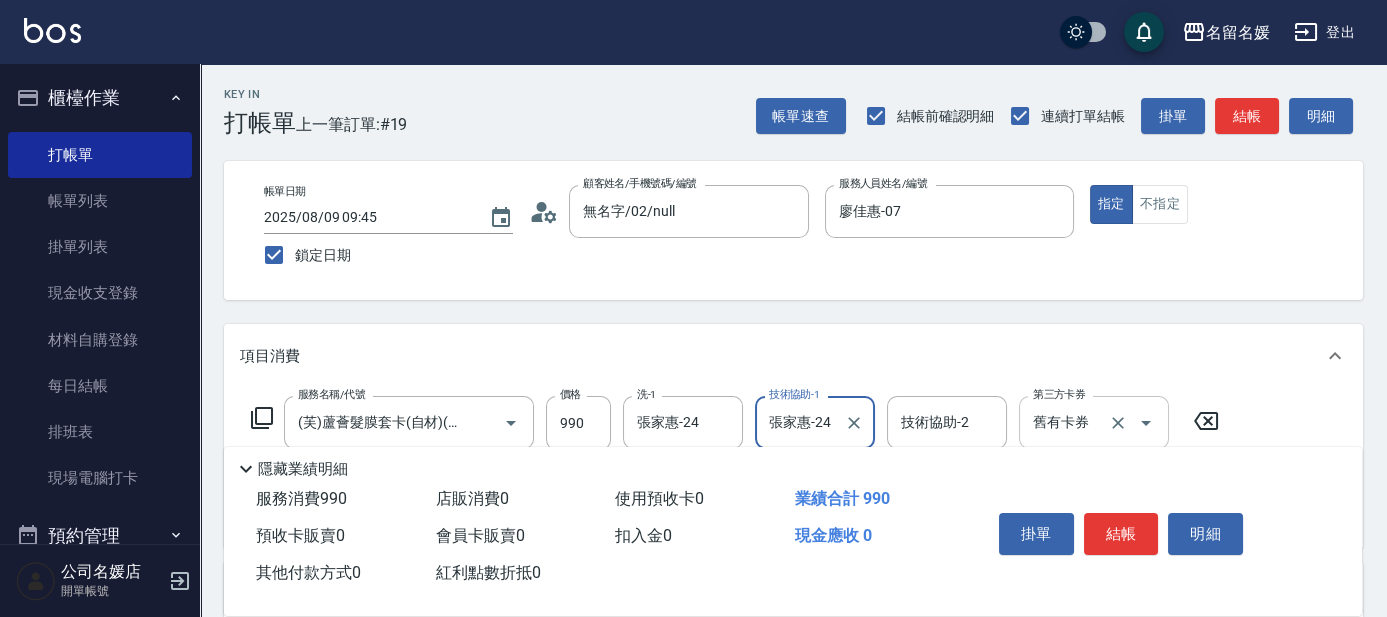 type on "張家惠-24" 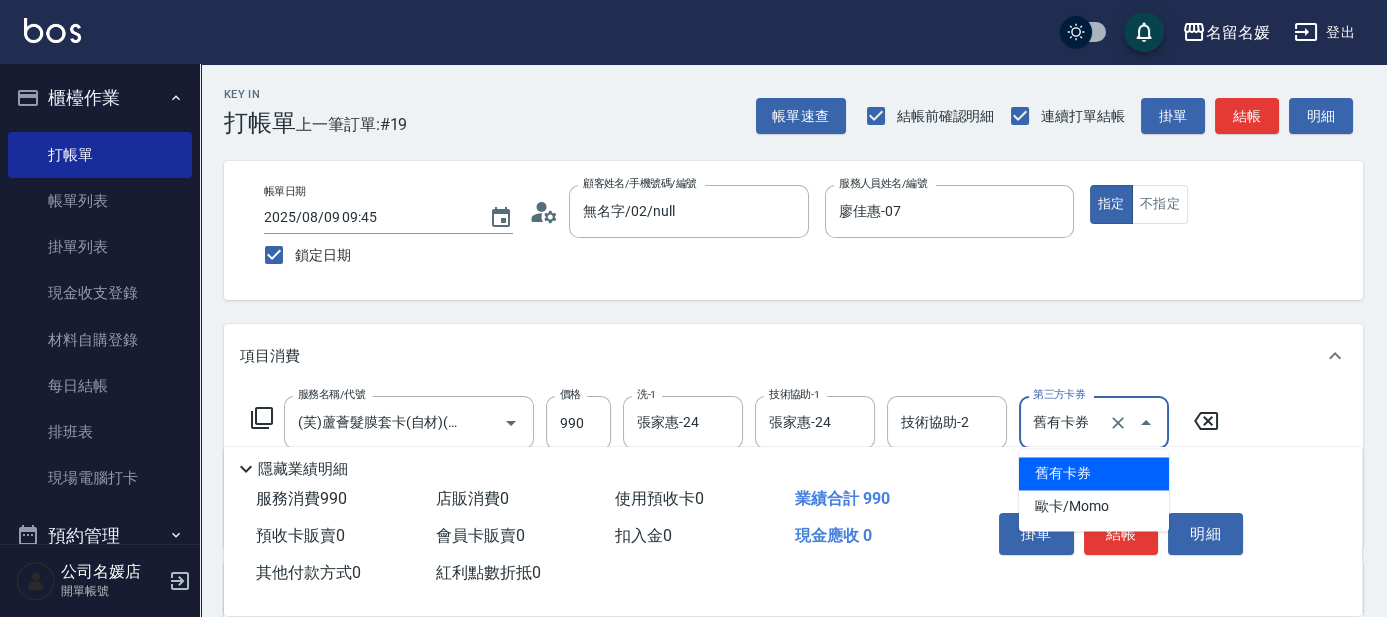 click on "舊有卡券" at bounding box center (1094, 473) 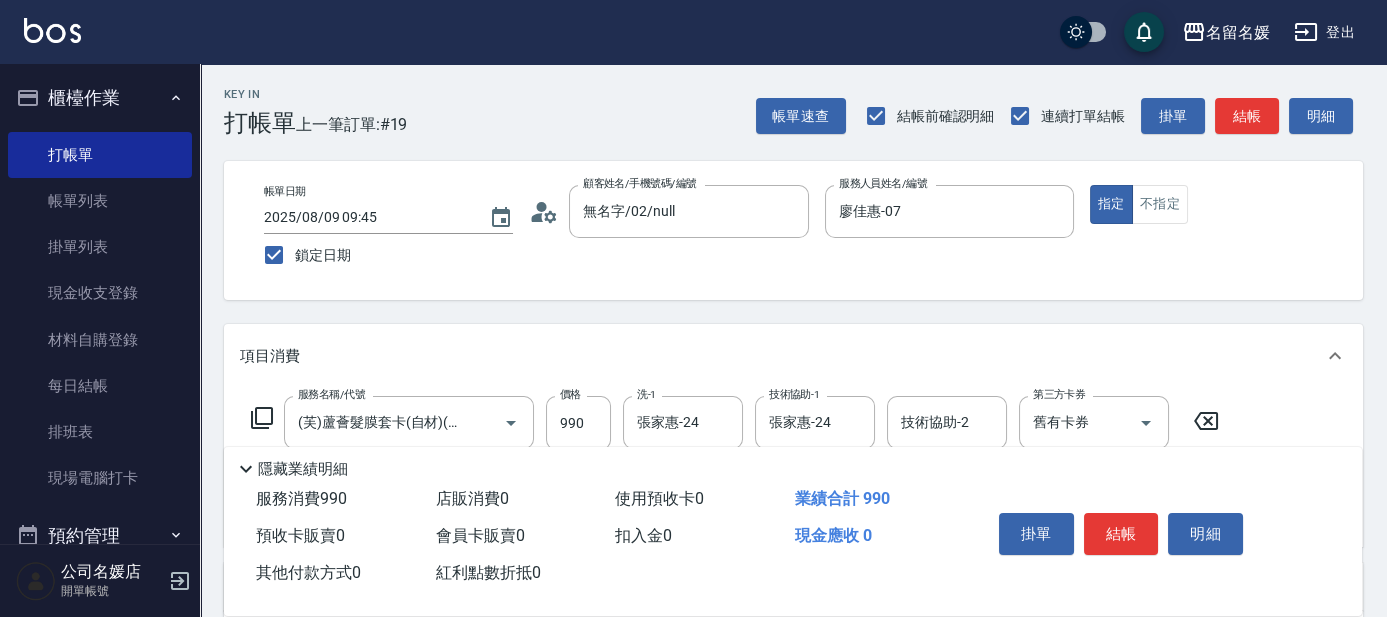 click 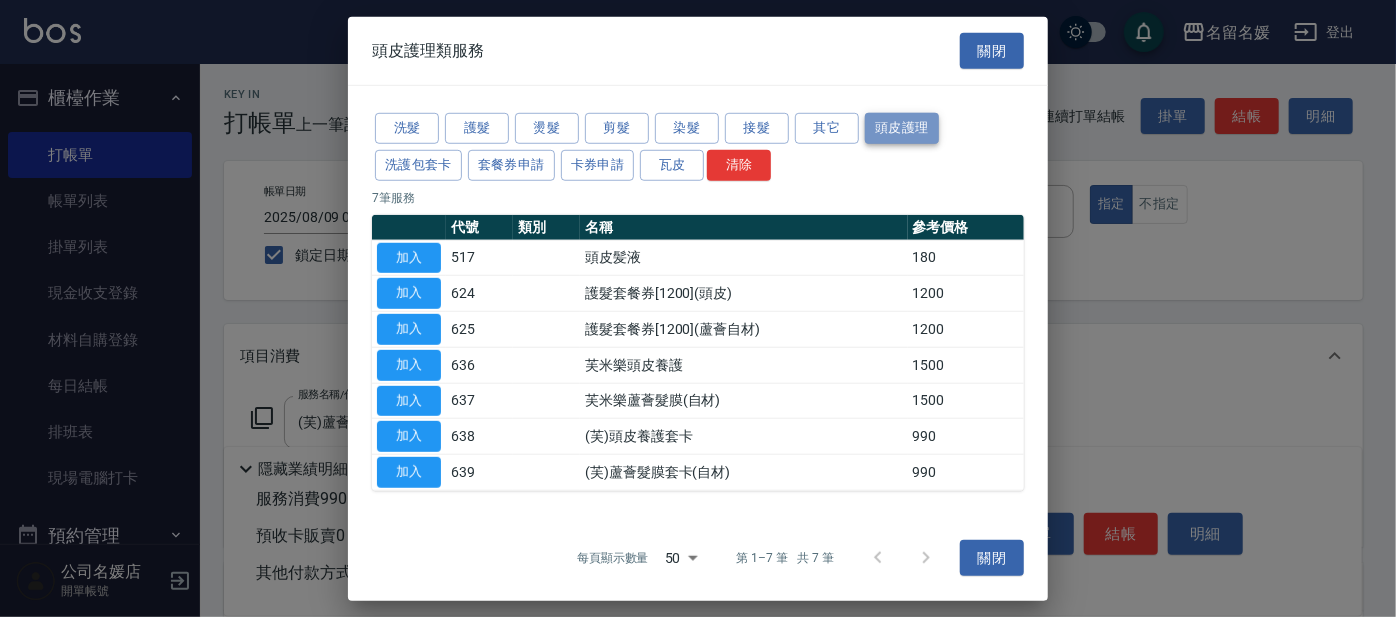 click on "頭皮護理" at bounding box center (902, 128) 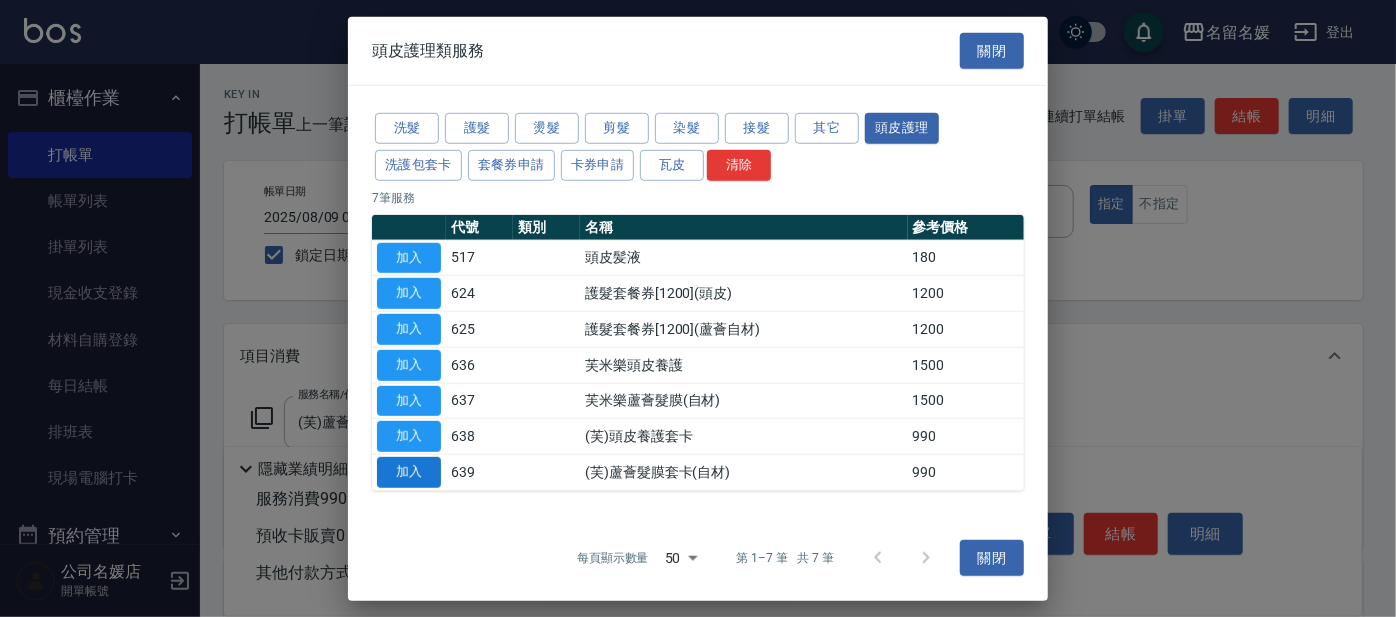 click on "加入" at bounding box center [409, 472] 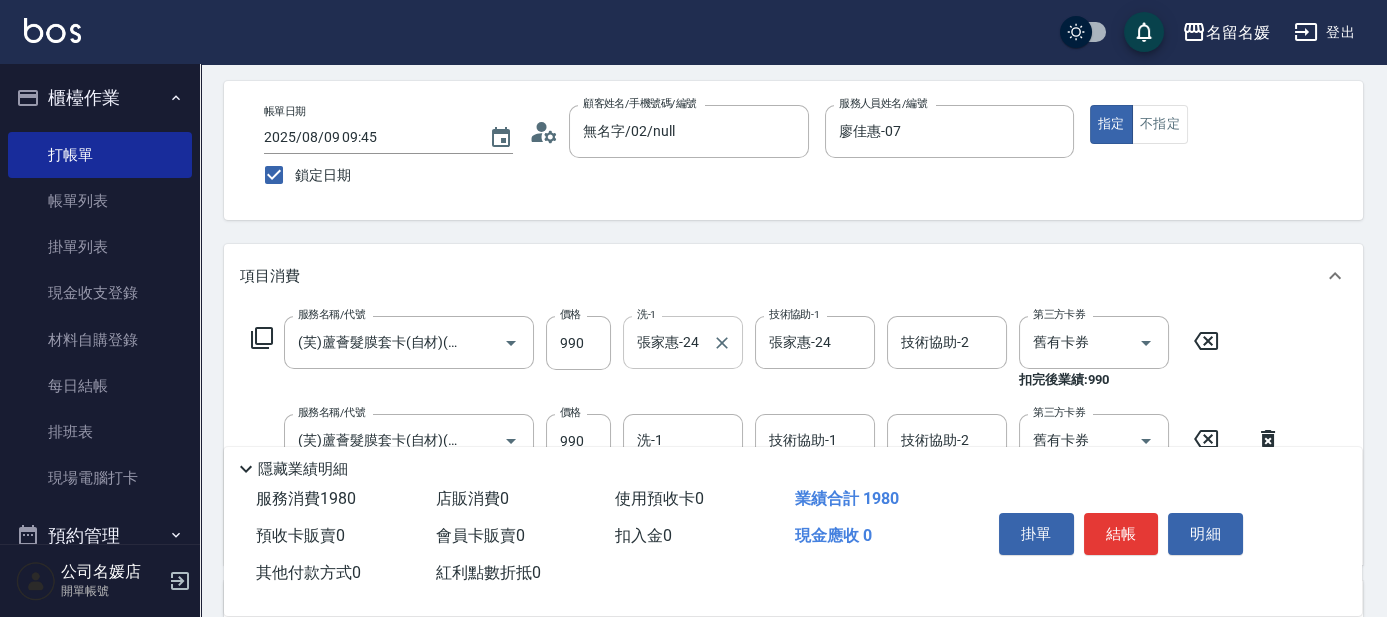 scroll, scrollTop: 90, scrollLeft: 0, axis: vertical 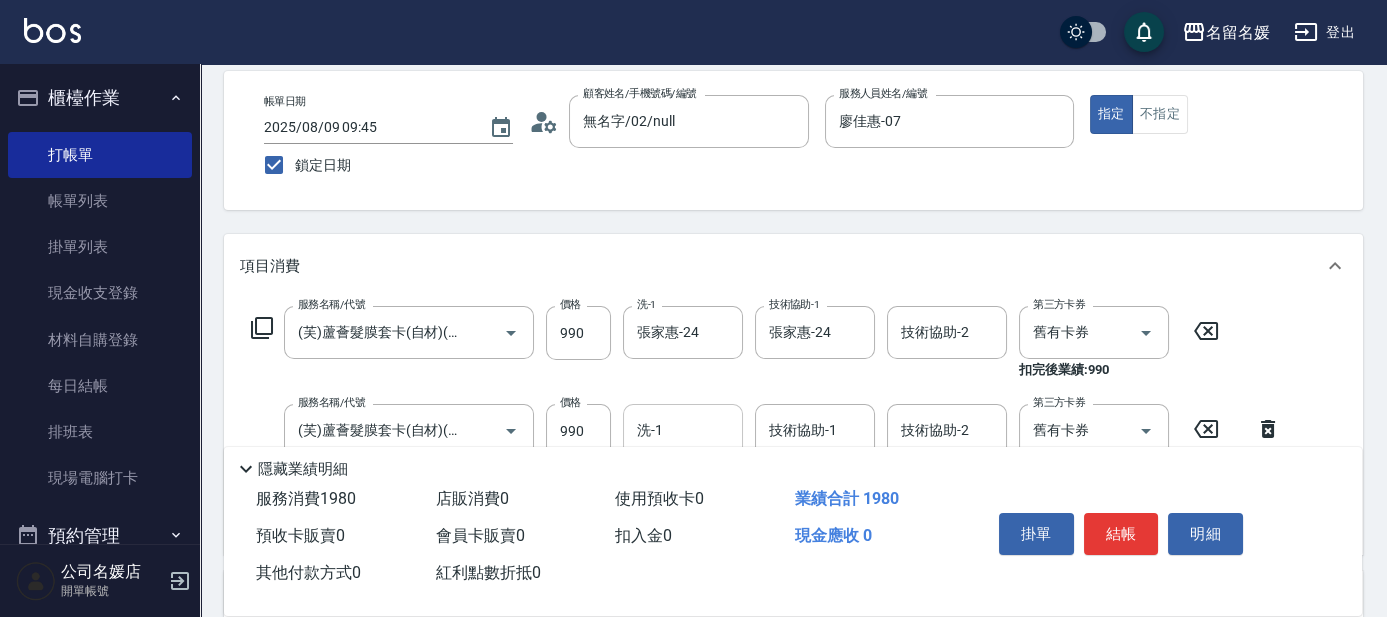 click on "洗-1" at bounding box center [683, 430] 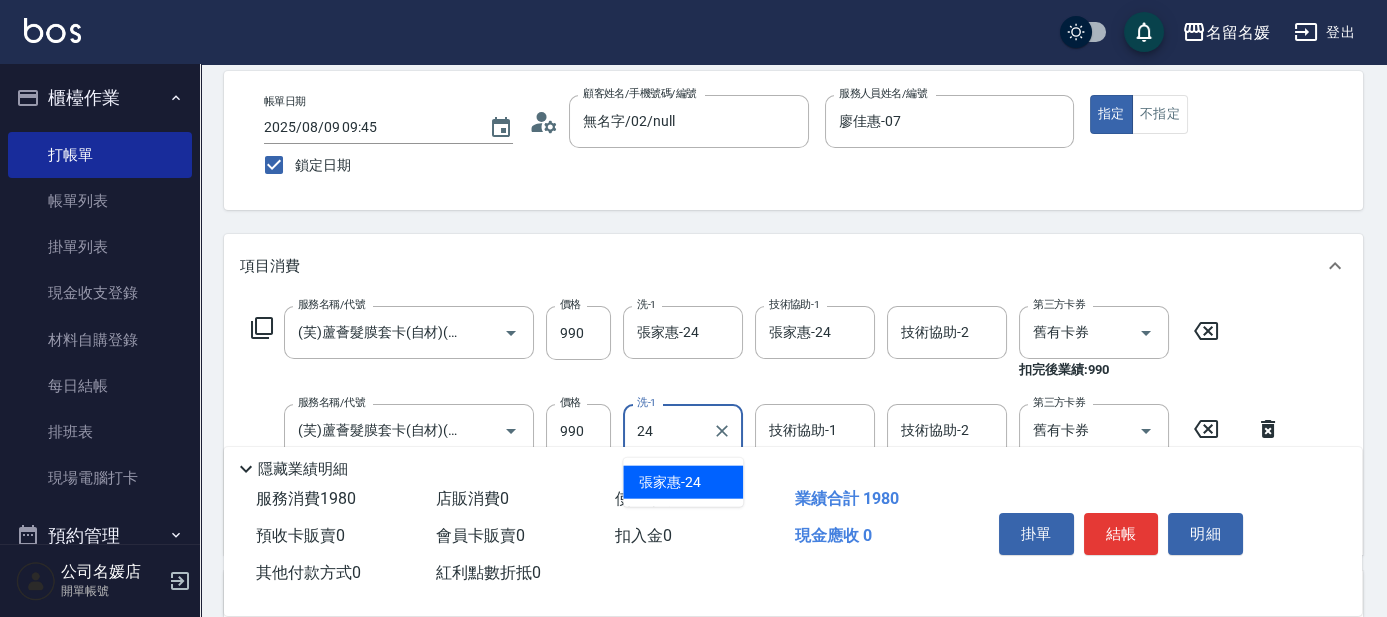 click on "張家惠 -24" at bounding box center (670, 482) 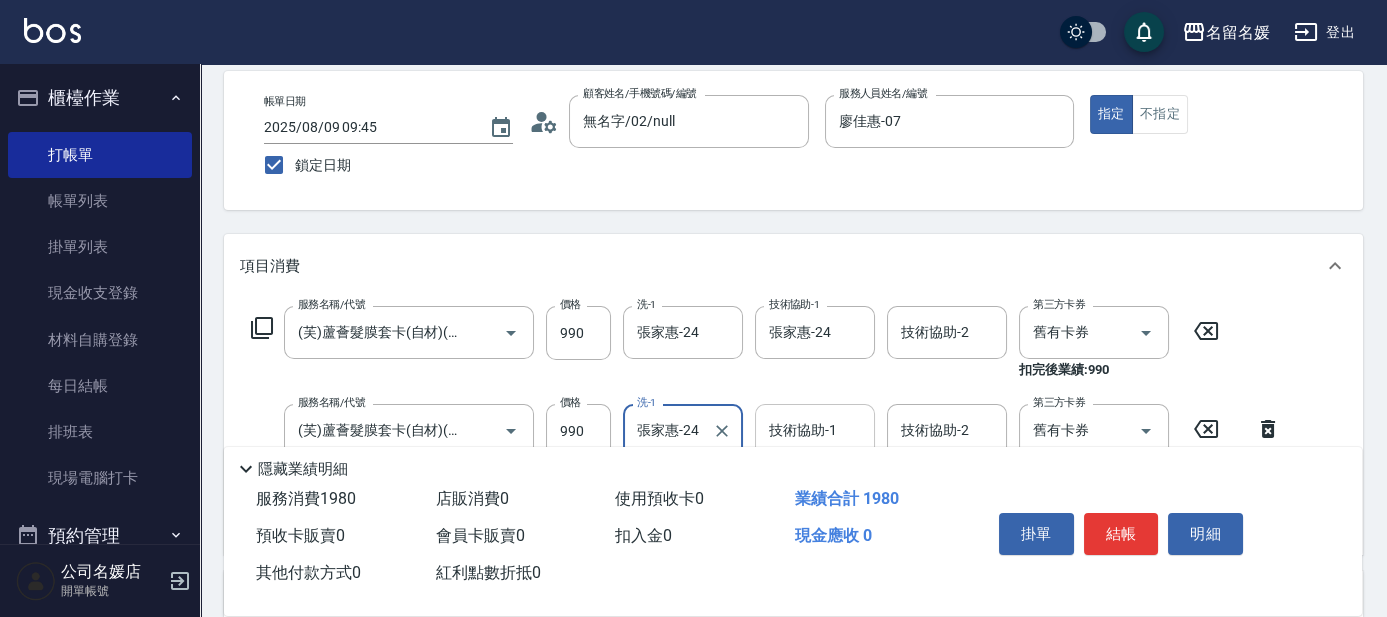 type on "張家惠-24" 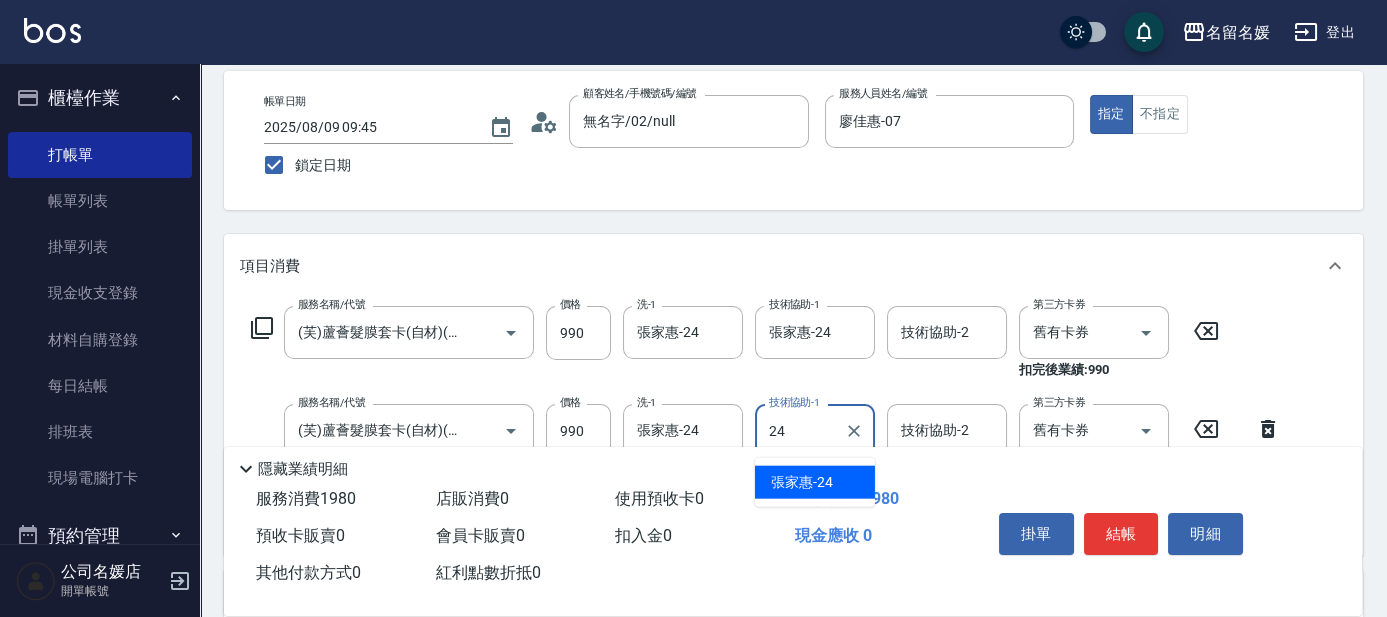 click on "張家惠 -24" at bounding box center [815, 482] 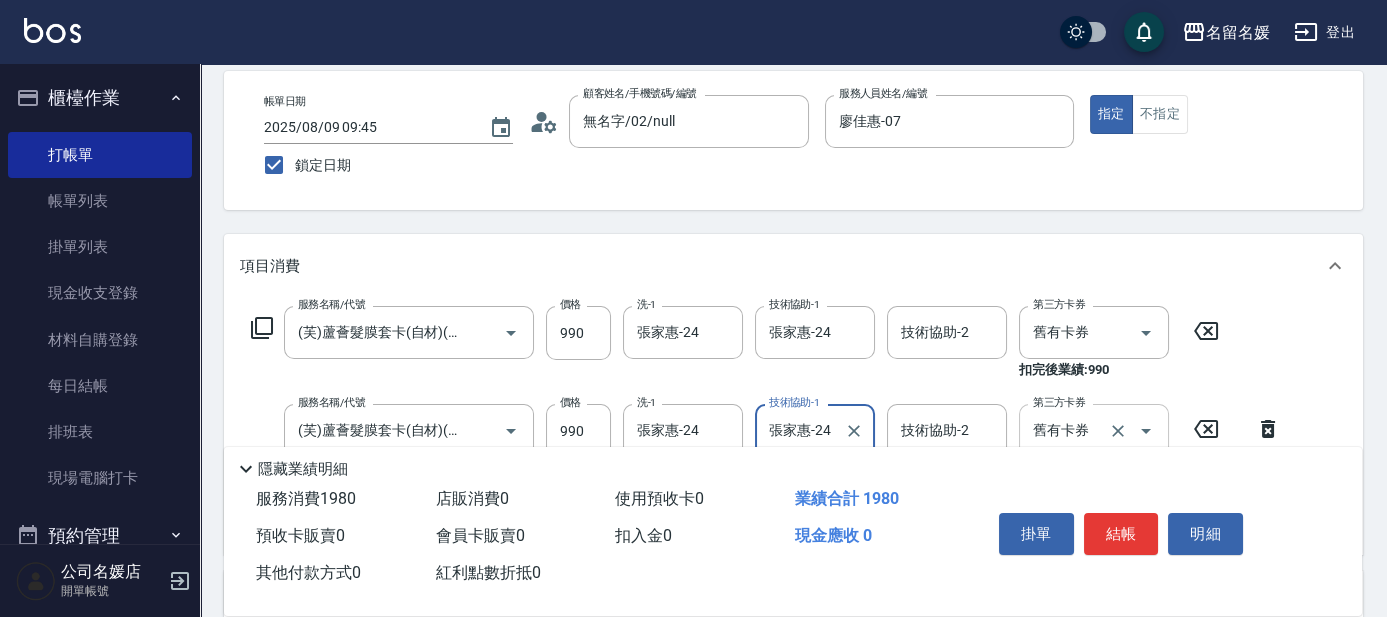 type on "張家惠-24" 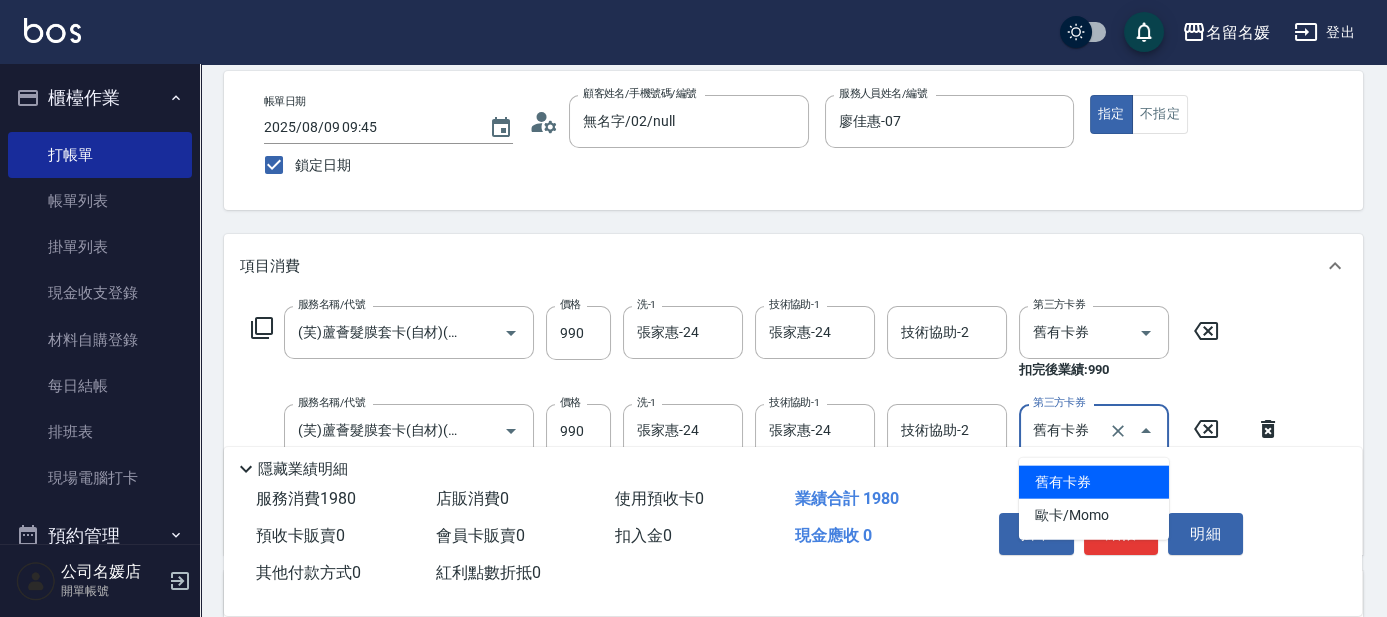 click on "舊有卡券" at bounding box center (1094, 482) 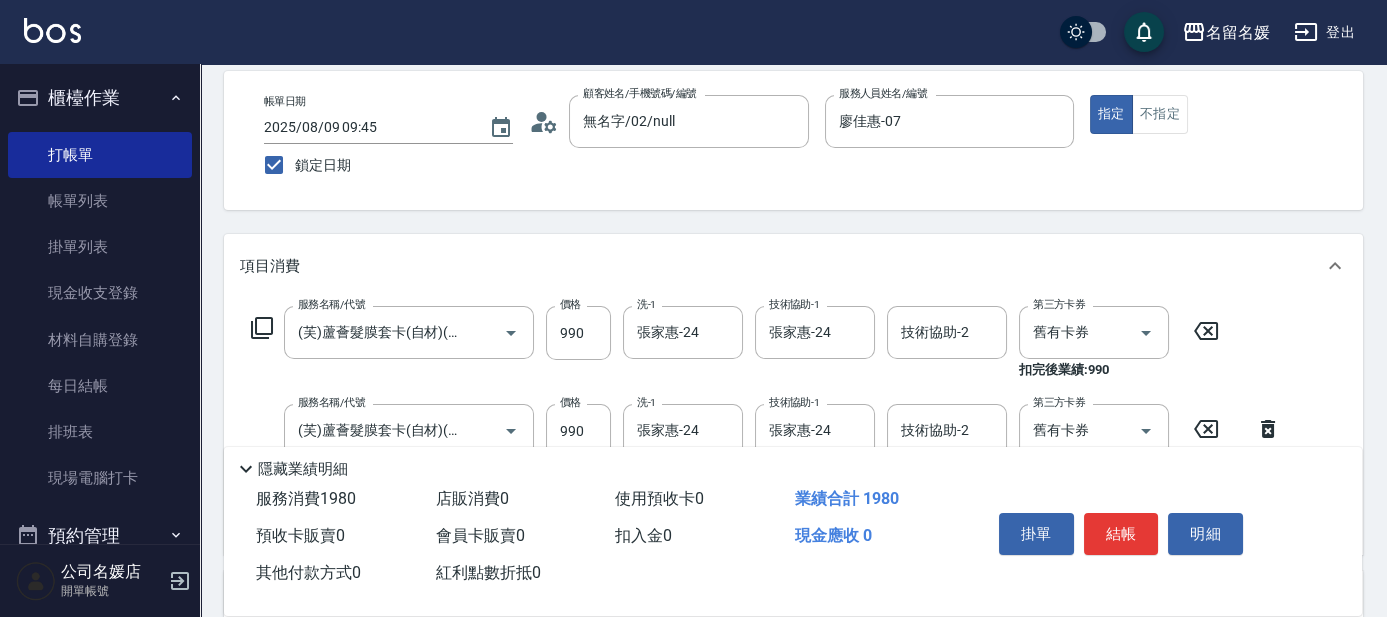 click 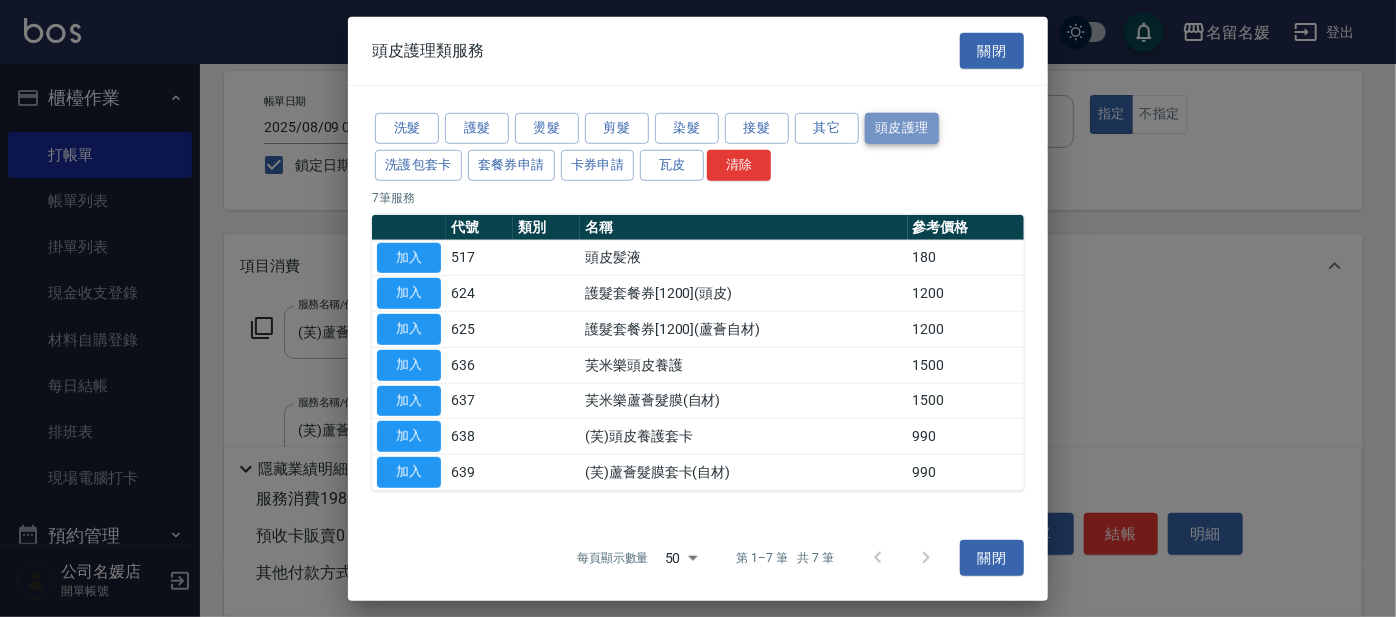 click on "頭皮護理" at bounding box center [902, 128] 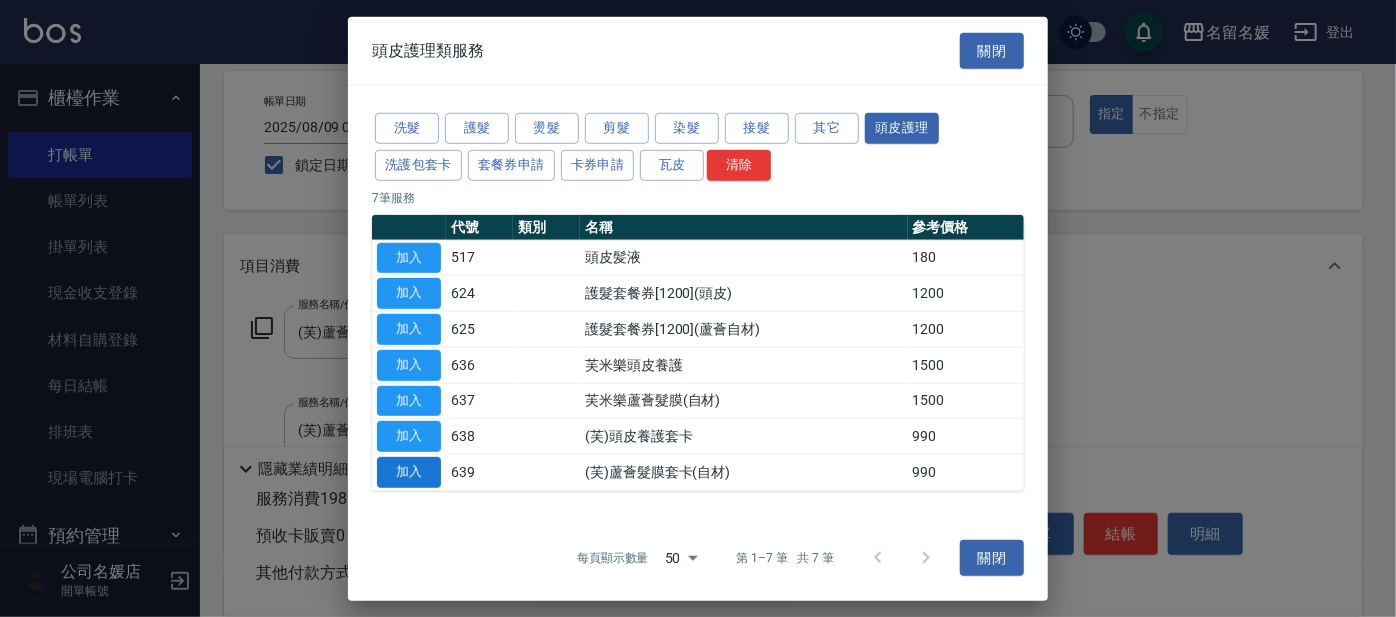 click on "加入" at bounding box center [409, 472] 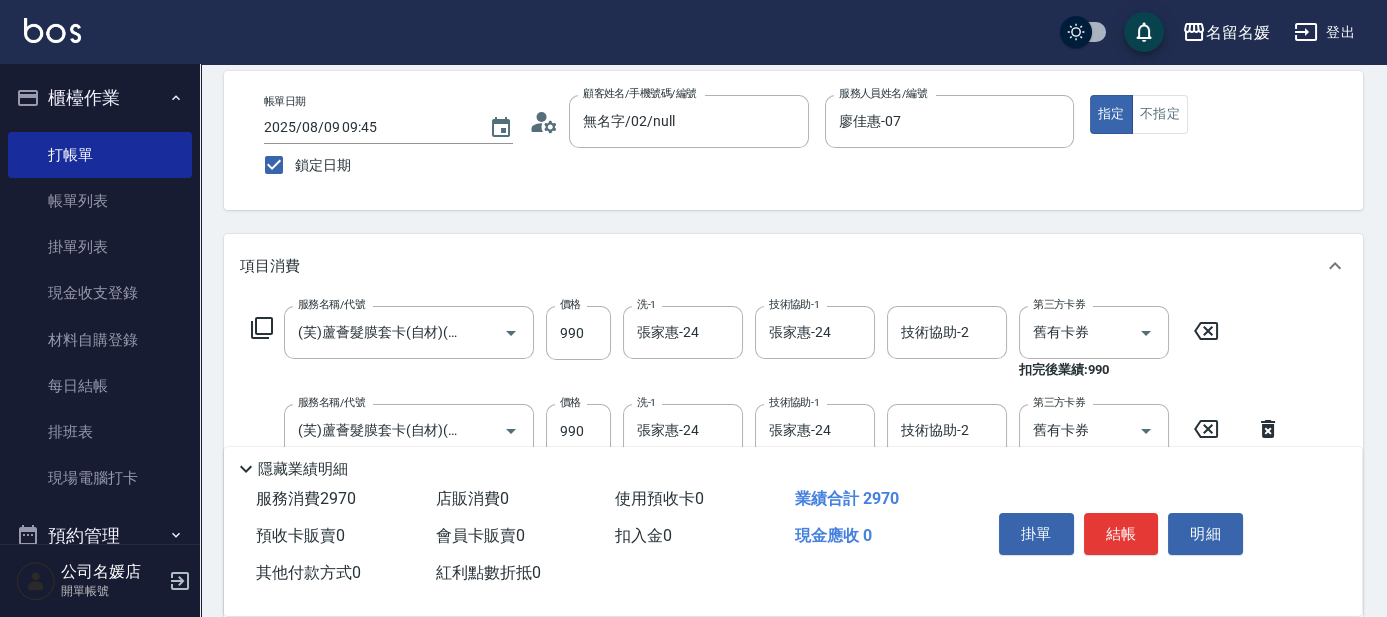 scroll, scrollTop: 272, scrollLeft: 0, axis: vertical 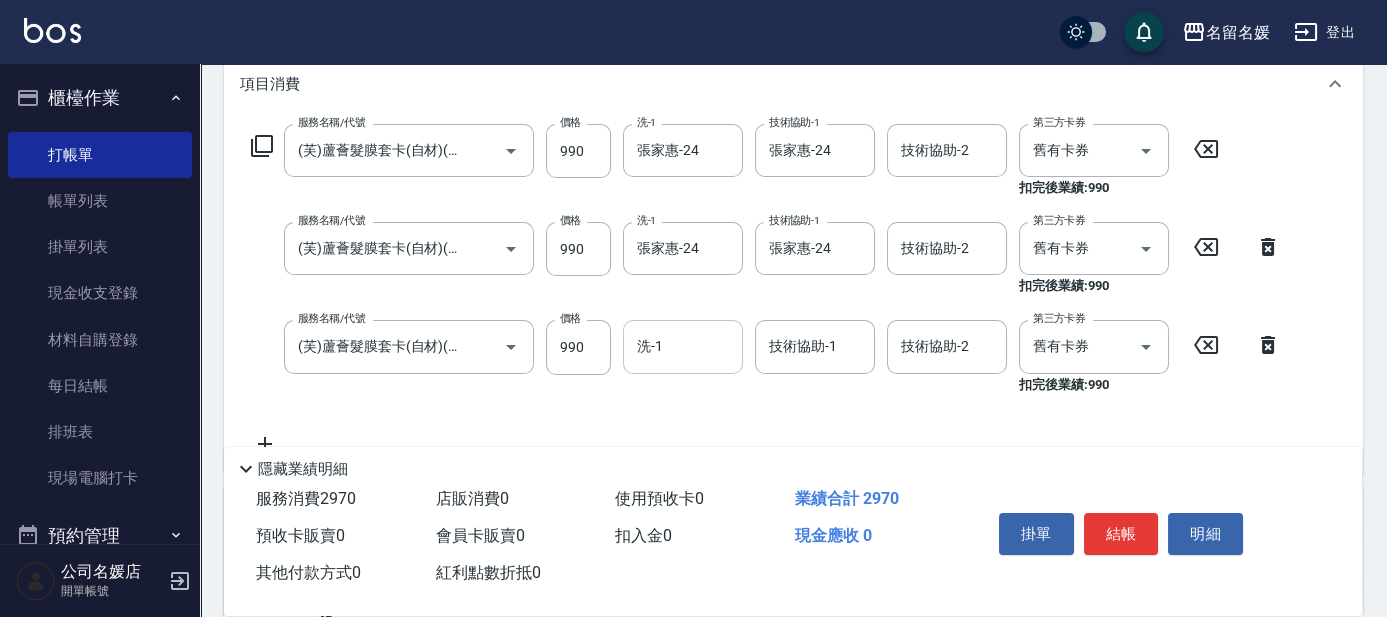 click on "洗-1" at bounding box center (683, 346) 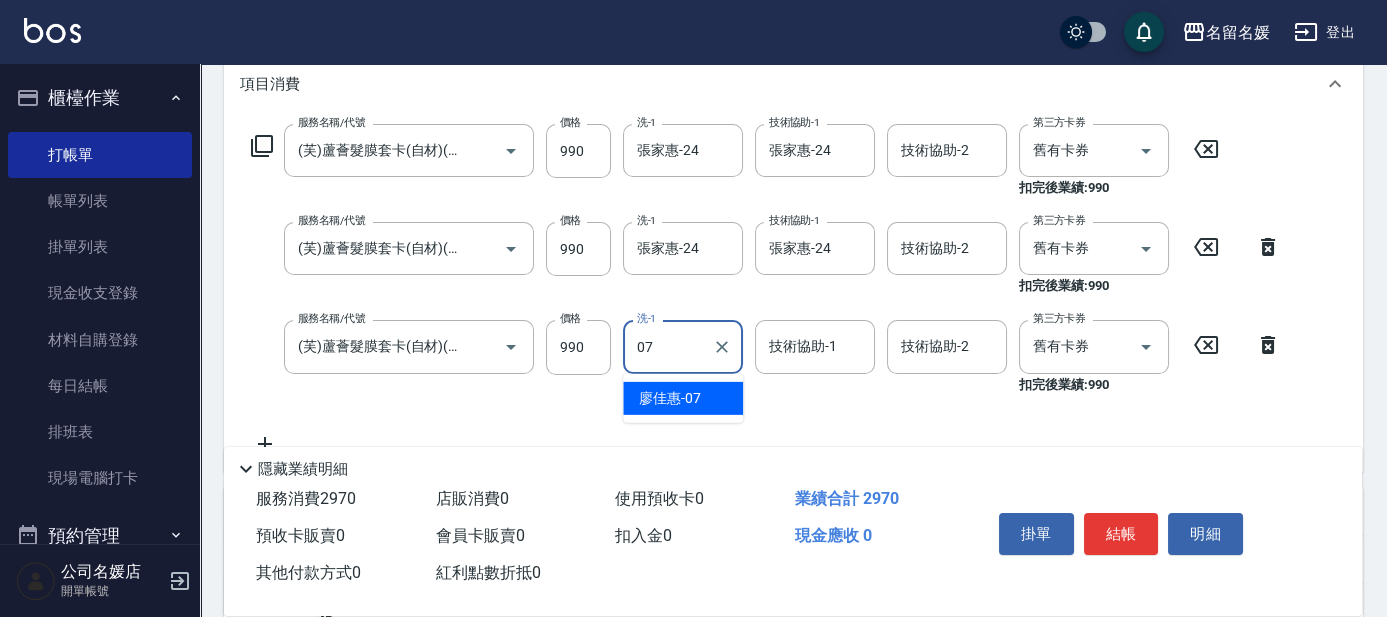 click on "廖佳惠 -07" at bounding box center (683, 398) 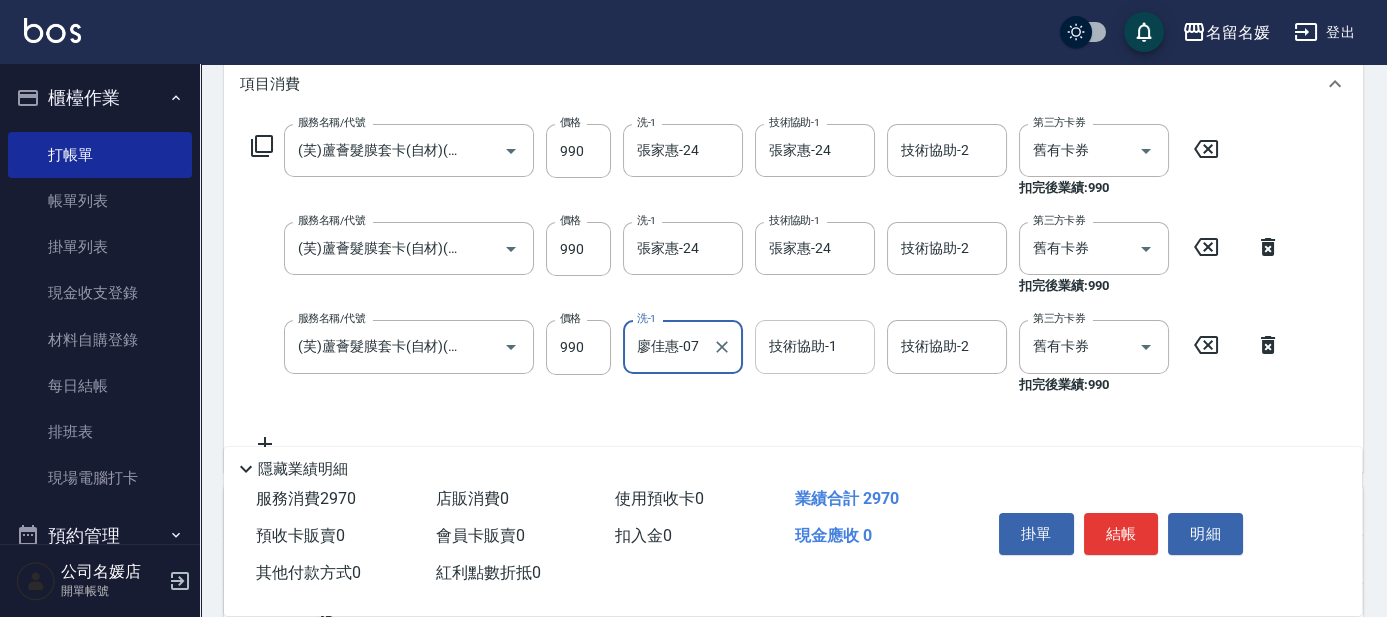 type on "廖佳惠-07" 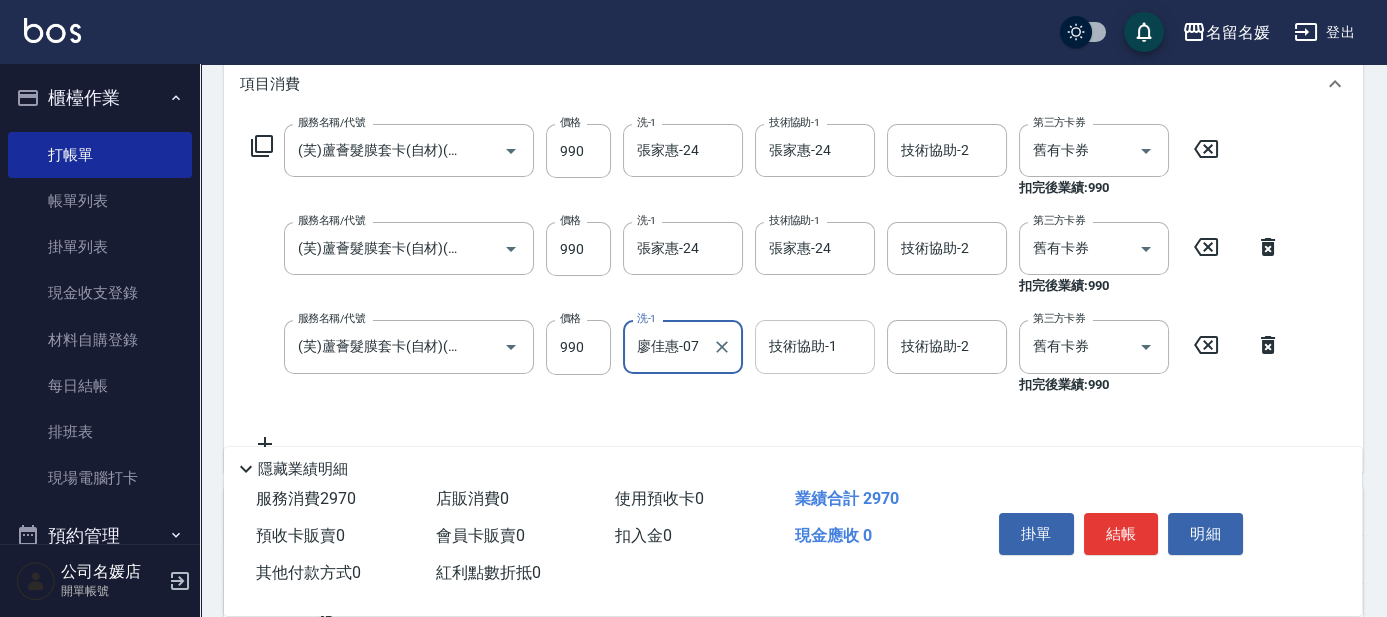 click on "技術協助-1" at bounding box center [815, 346] 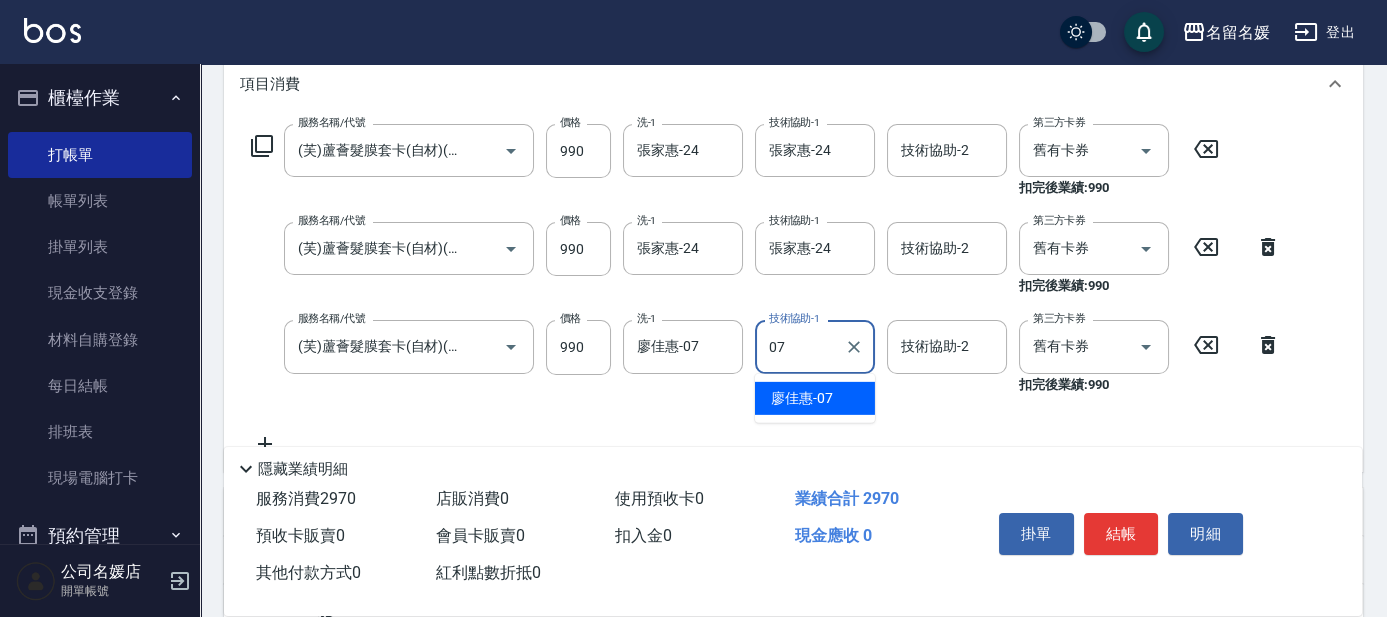 click on "廖佳惠 -07" at bounding box center (802, 398) 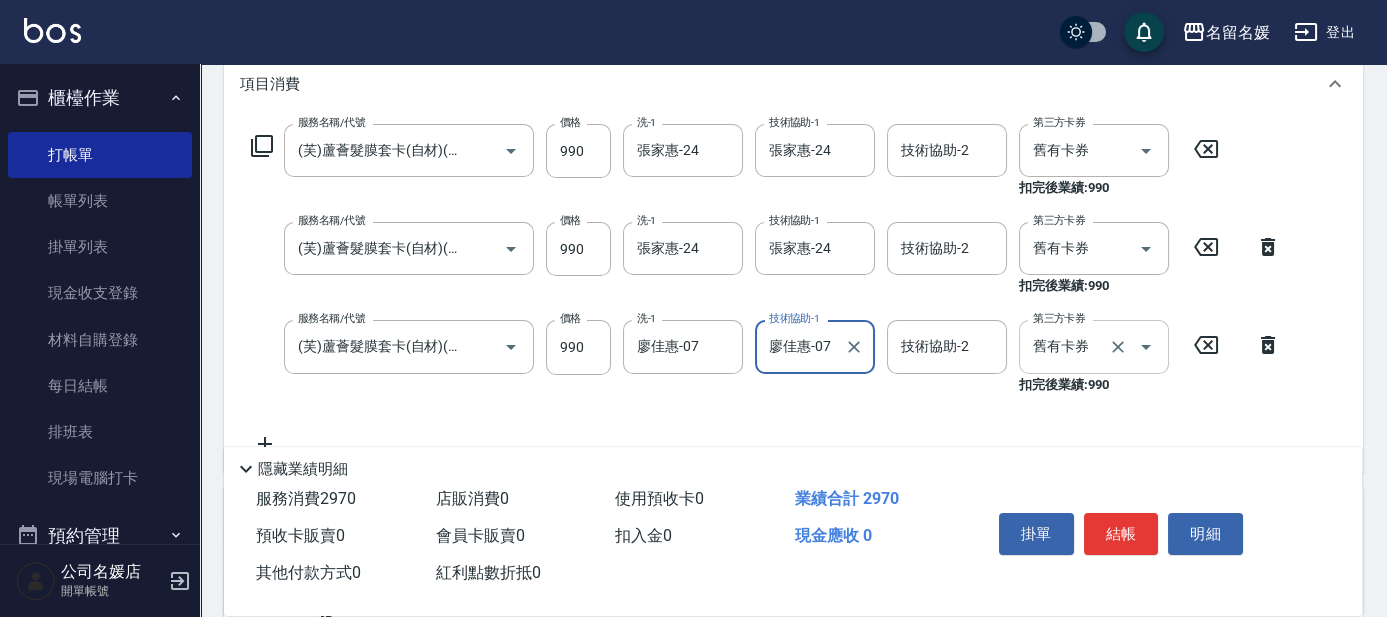 type on "廖佳惠-07" 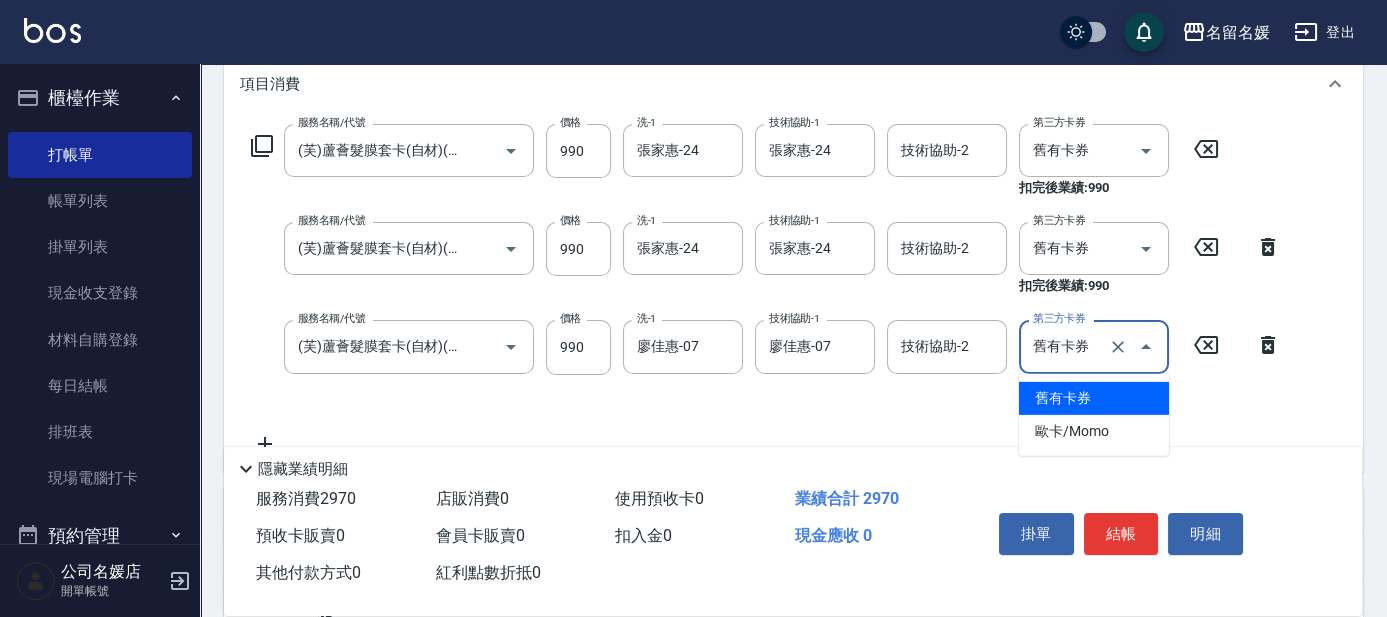 click on "舊有卡券" at bounding box center [1094, 398] 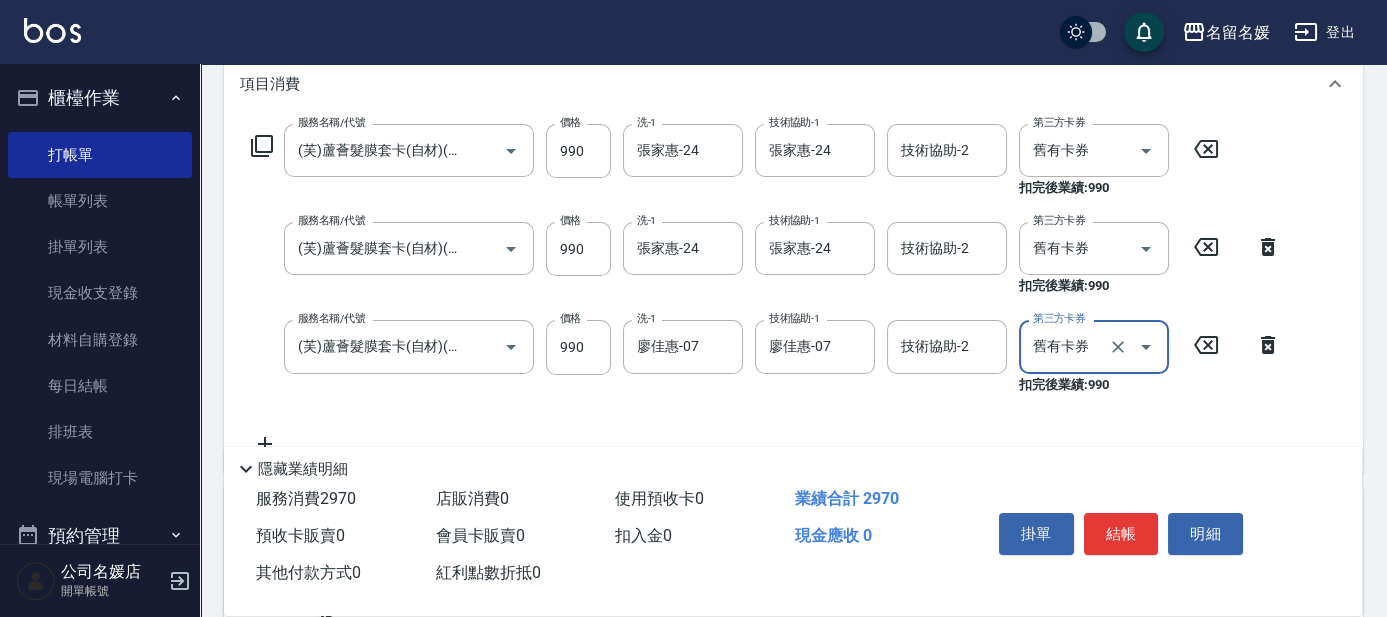 click 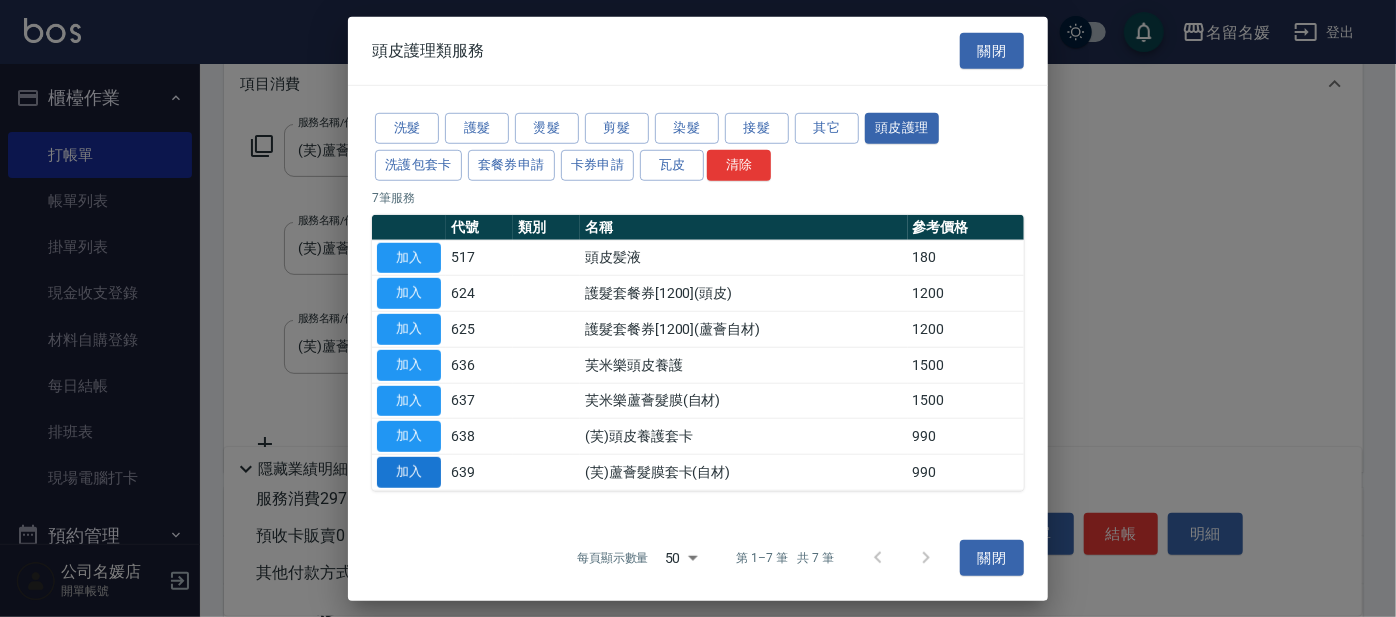 click on "加入" at bounding box center (409, 472) 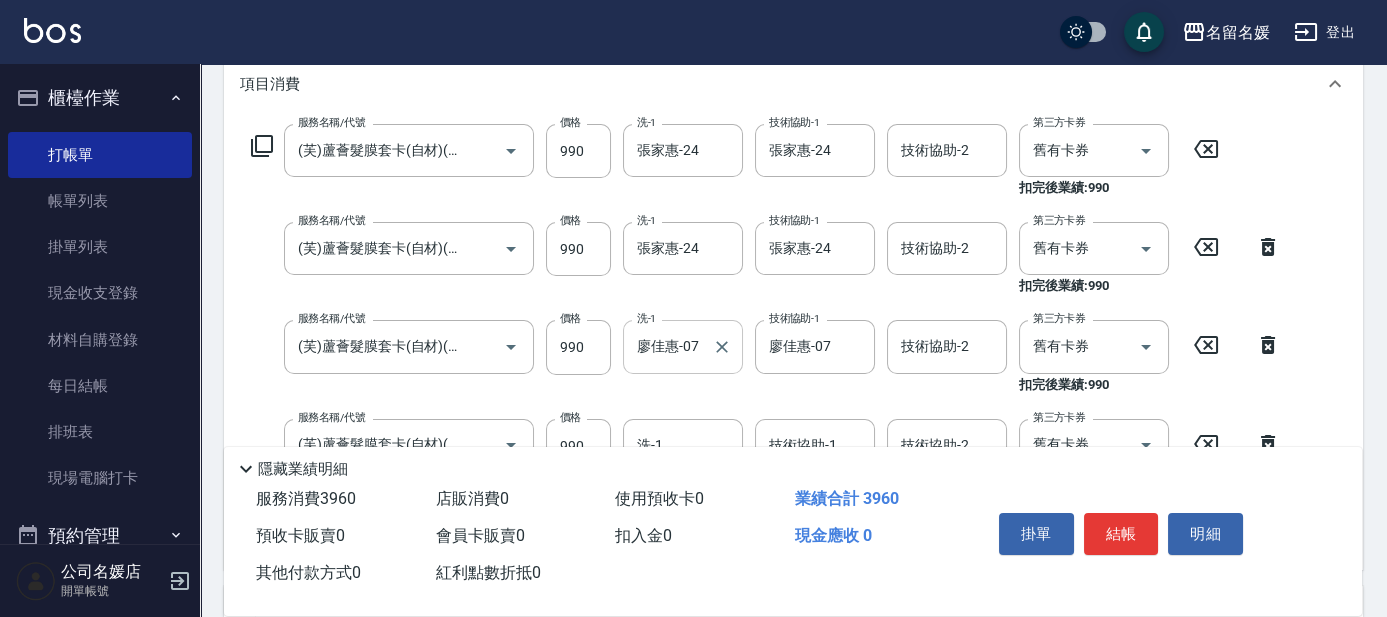 scroll, scrollTop: 363, scrollLeft: 0, axis: vertical 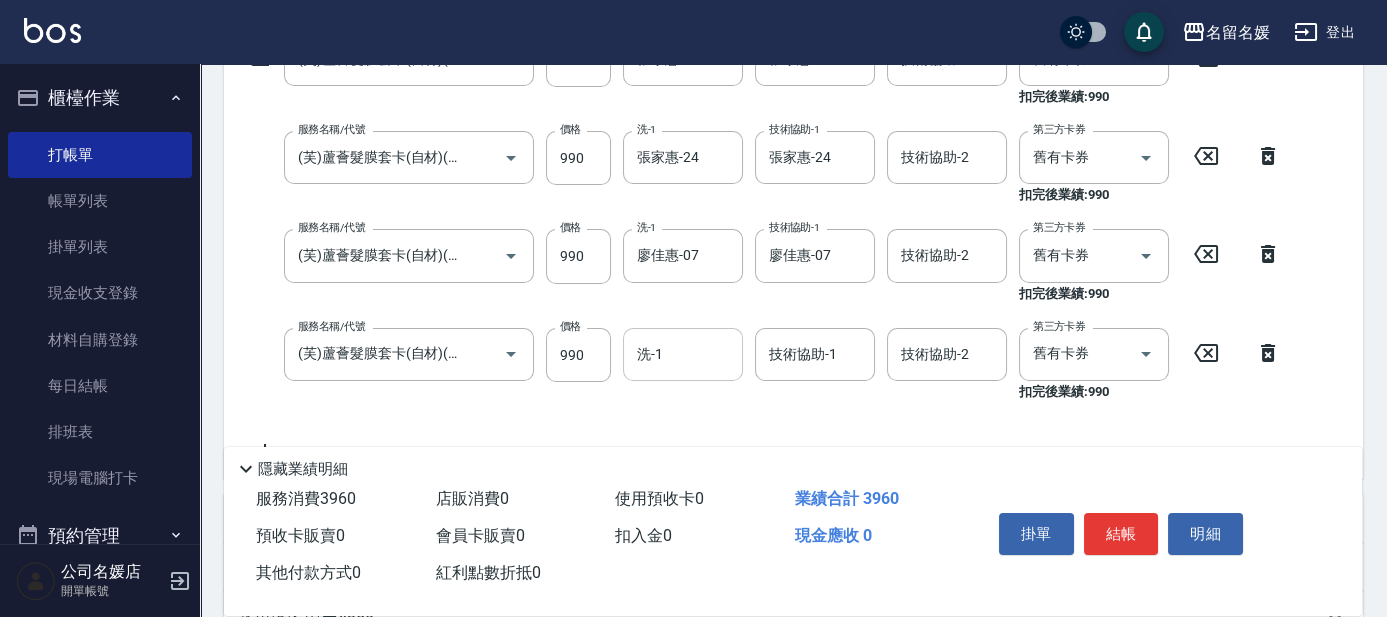 click on "洗-1" at bounding box center [683, 354] 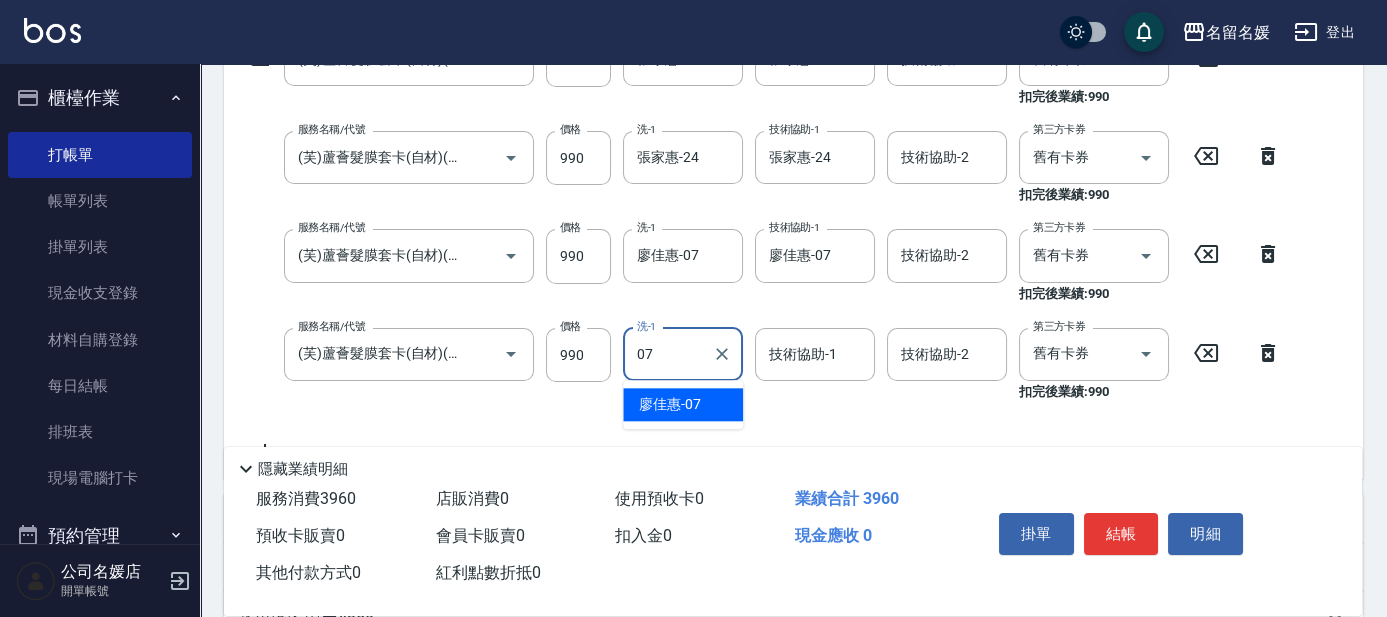 click on "廖佳惠 -07" at bounding box center [670, 404] 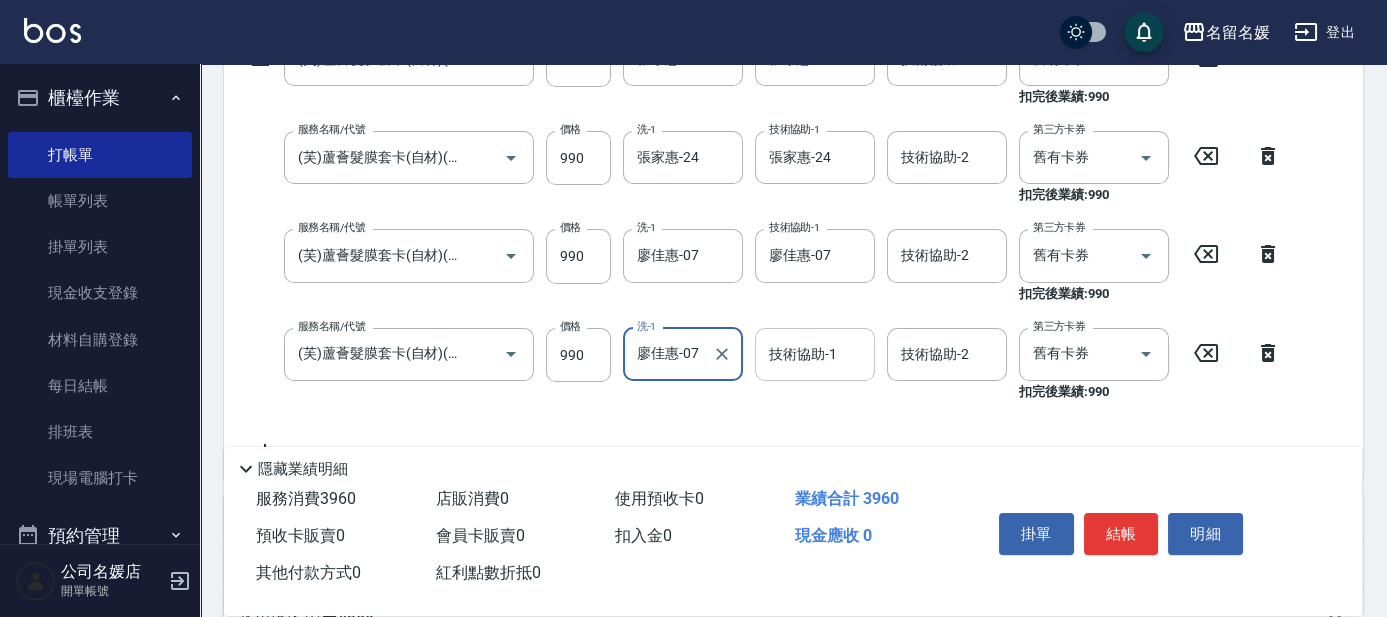 type on "廖佳惠-07" 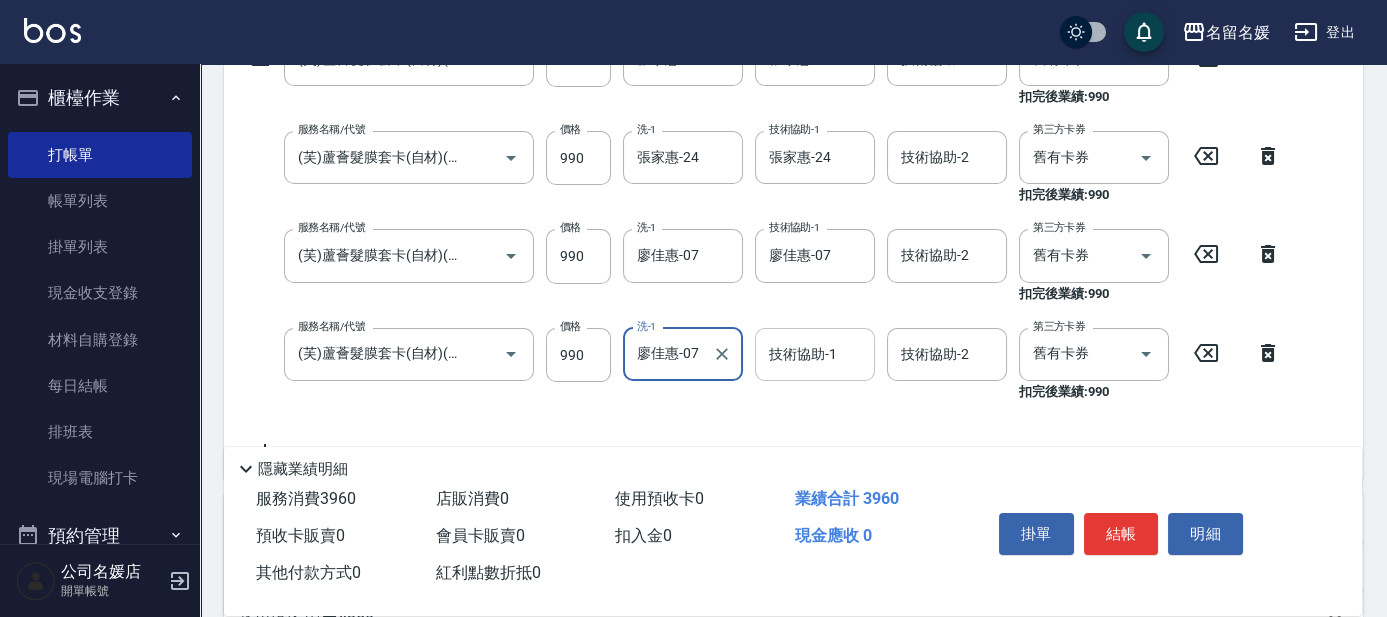 click on "技術協助-1 技術協助-1" at bounding box center (815, 354) 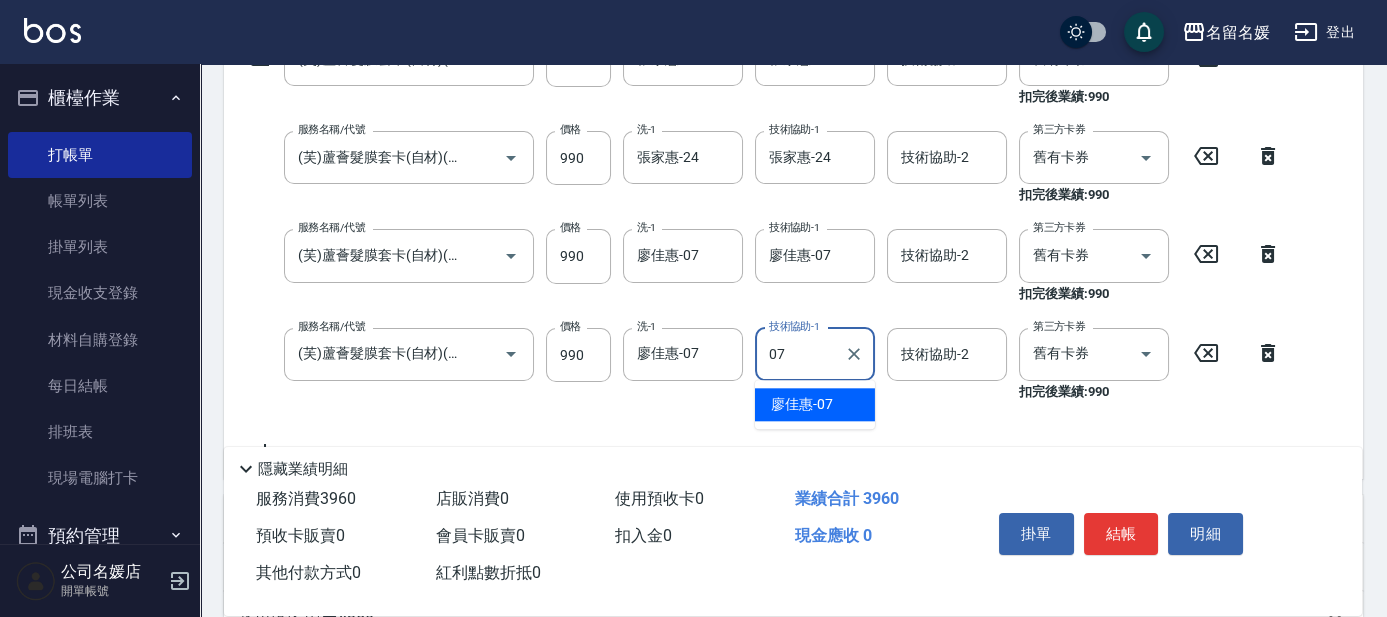 click on "廖佳惠 -07" at bounding box center [802, 404] 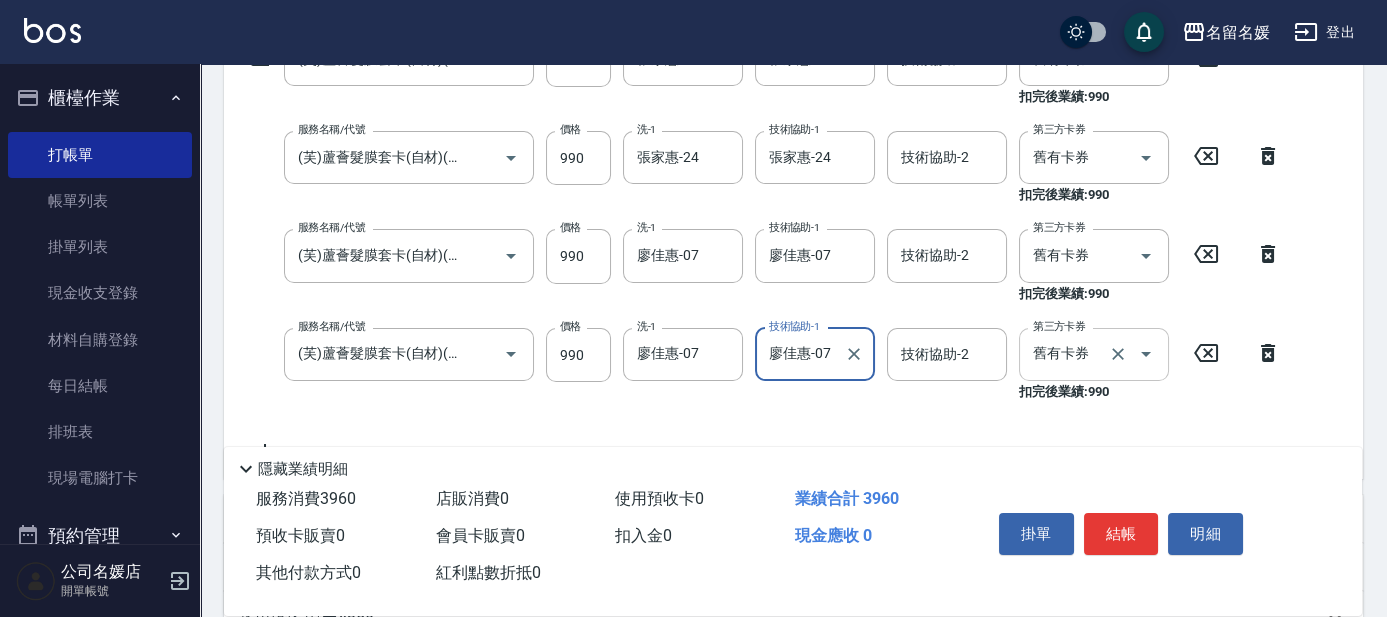 type on "廖佳惠-07" 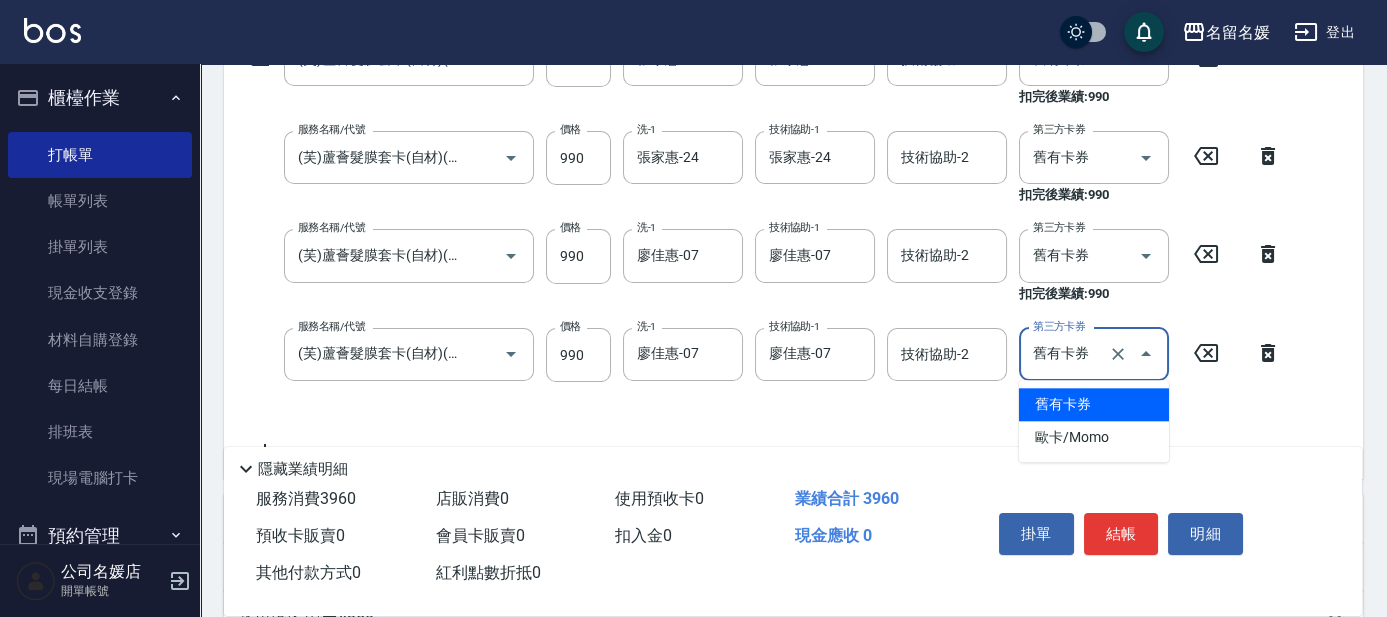 click on "舊有卡券" at bounding box center [1094, 404] 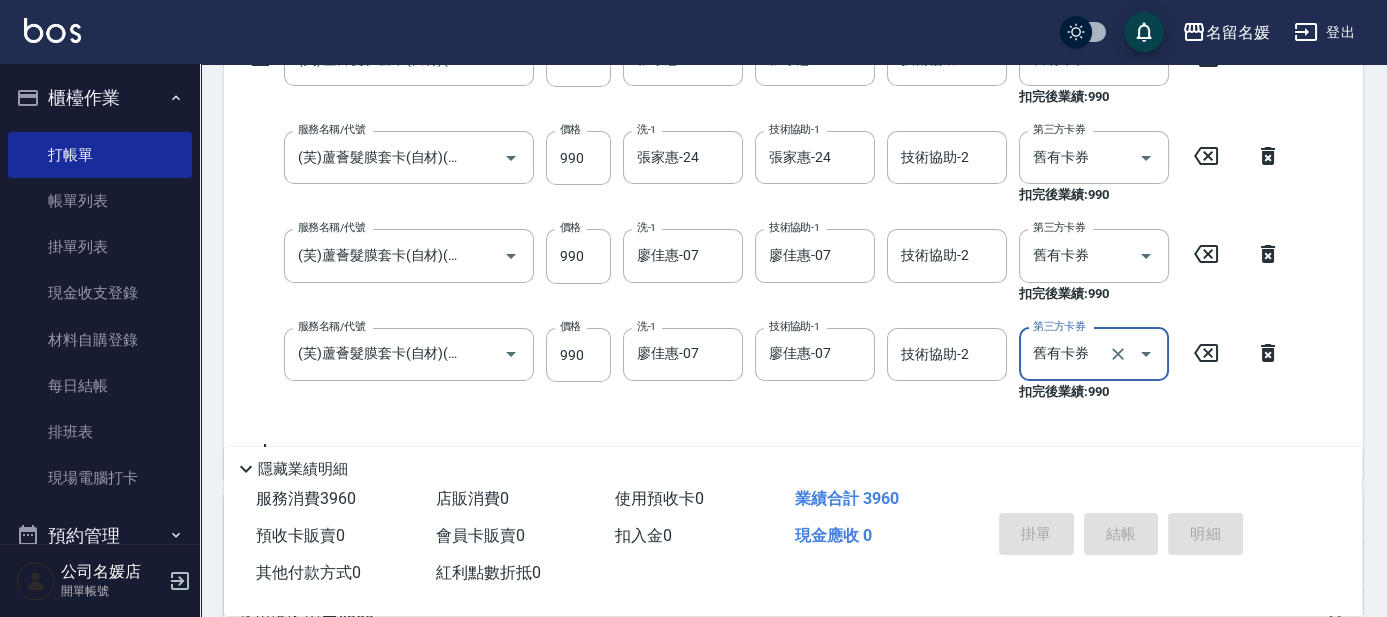 type 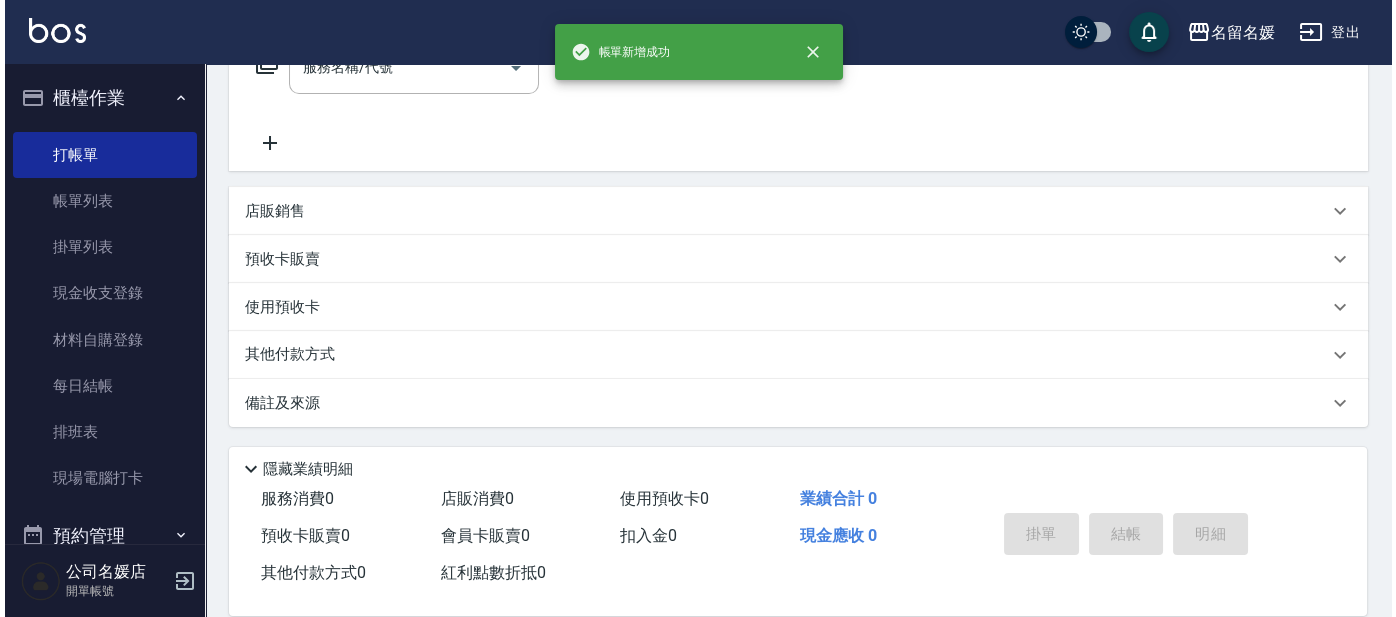 scroll, scrollTop: 0, scrollLeft: 0, axis: both 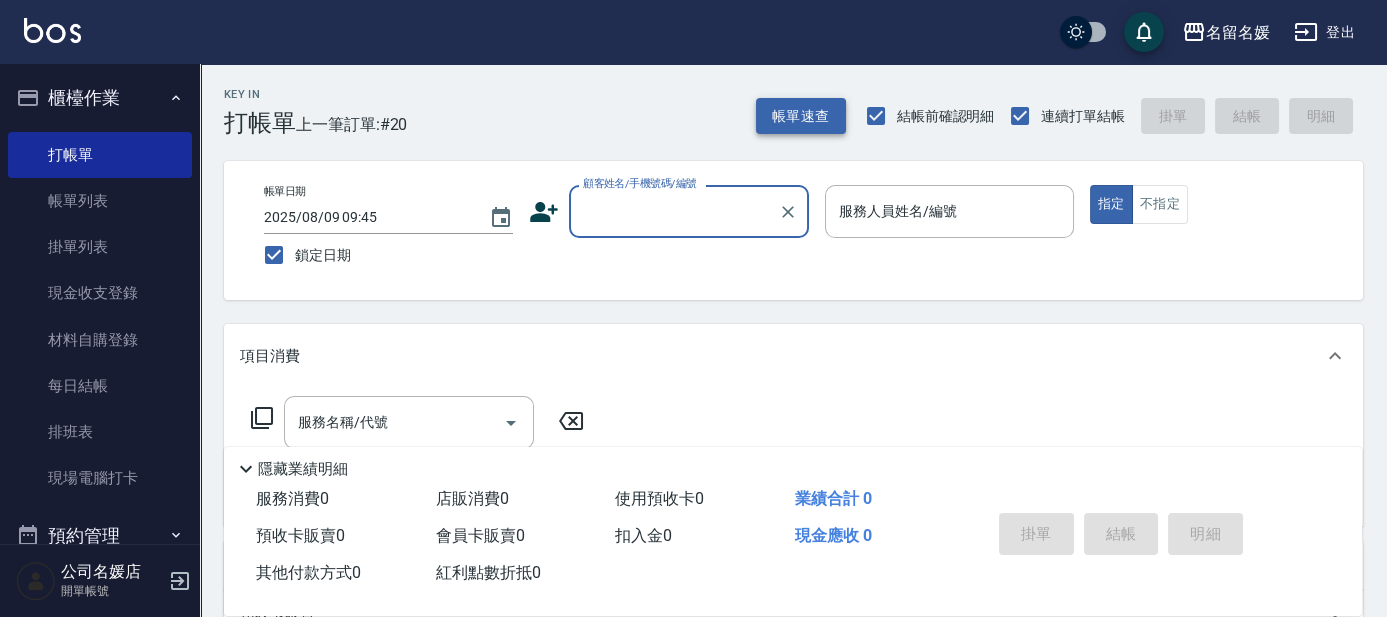 click on "帳單速查" at bounding box center (801, 116) 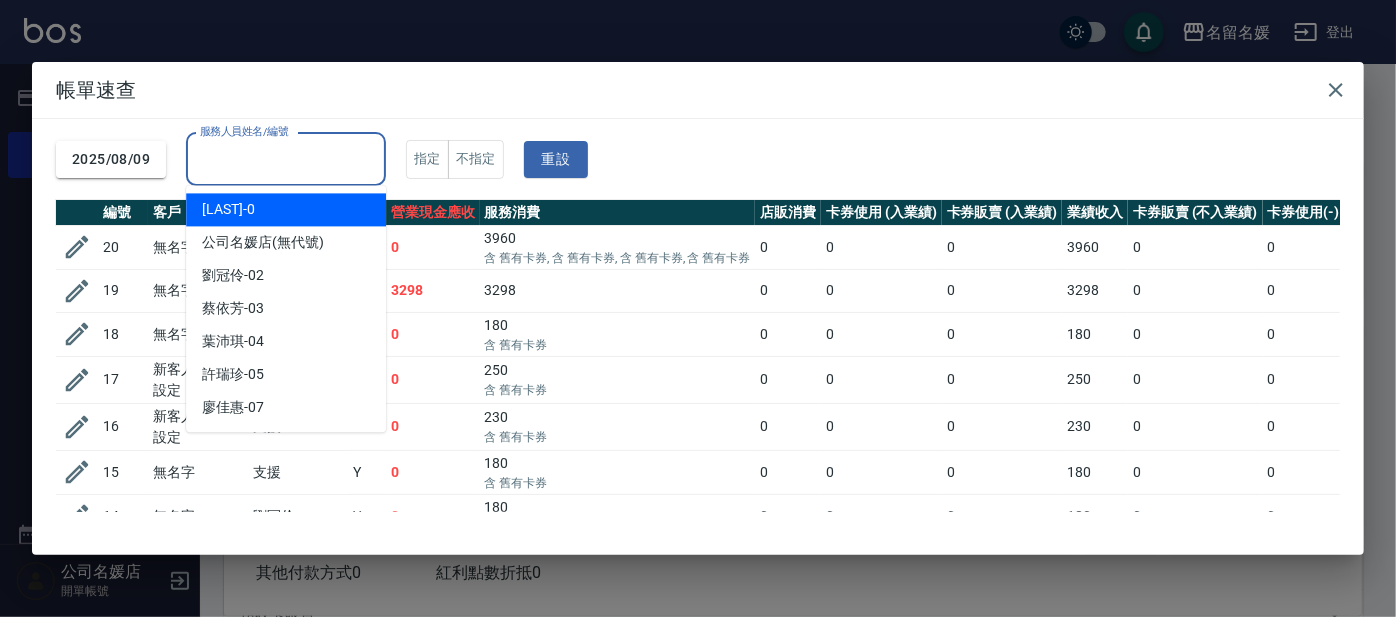 click on "服務人員姓名/編號" at bounding box center [286, 159] 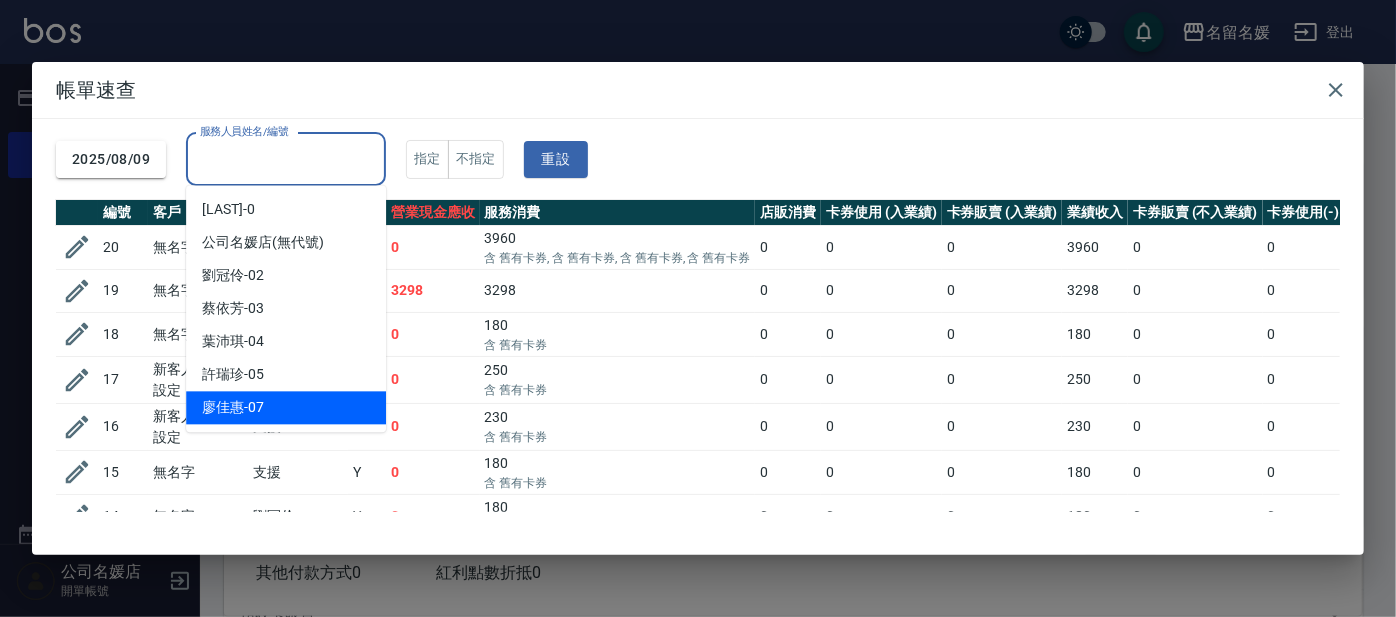 click on "廖佳惠 -07" at bounding box center [286, 407] 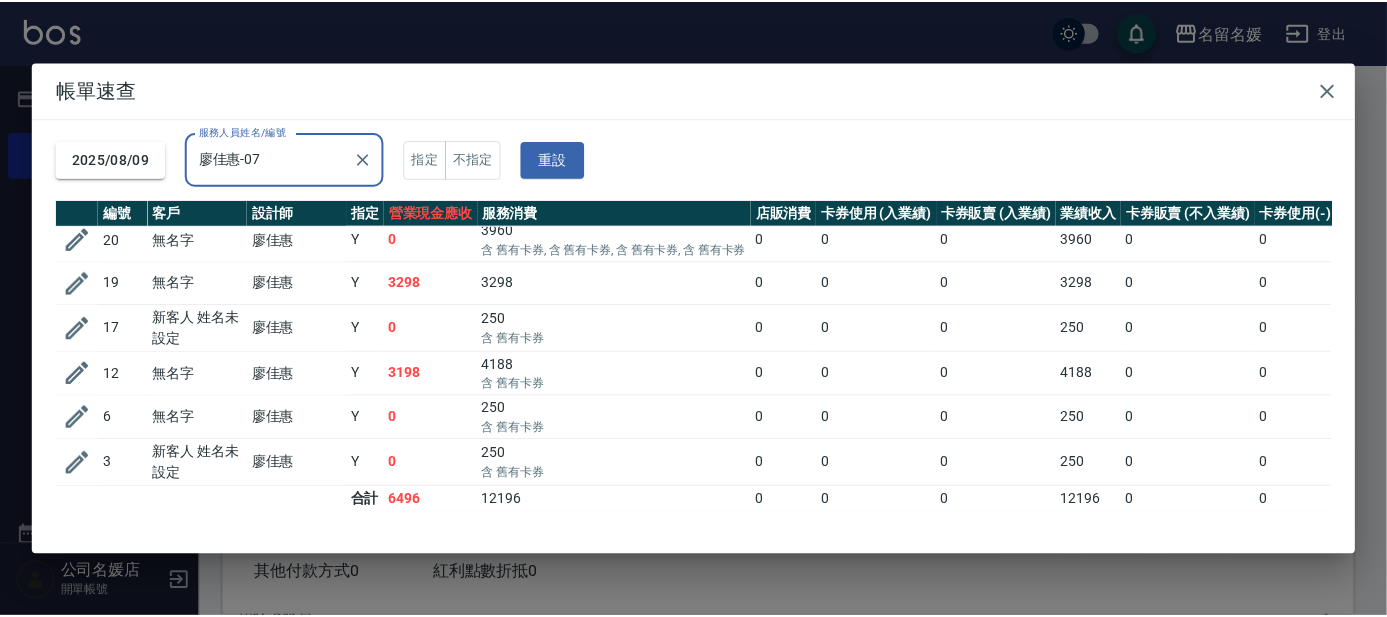 scroll, scrollTop: 21, scrollLeft: 0, axis: vertical 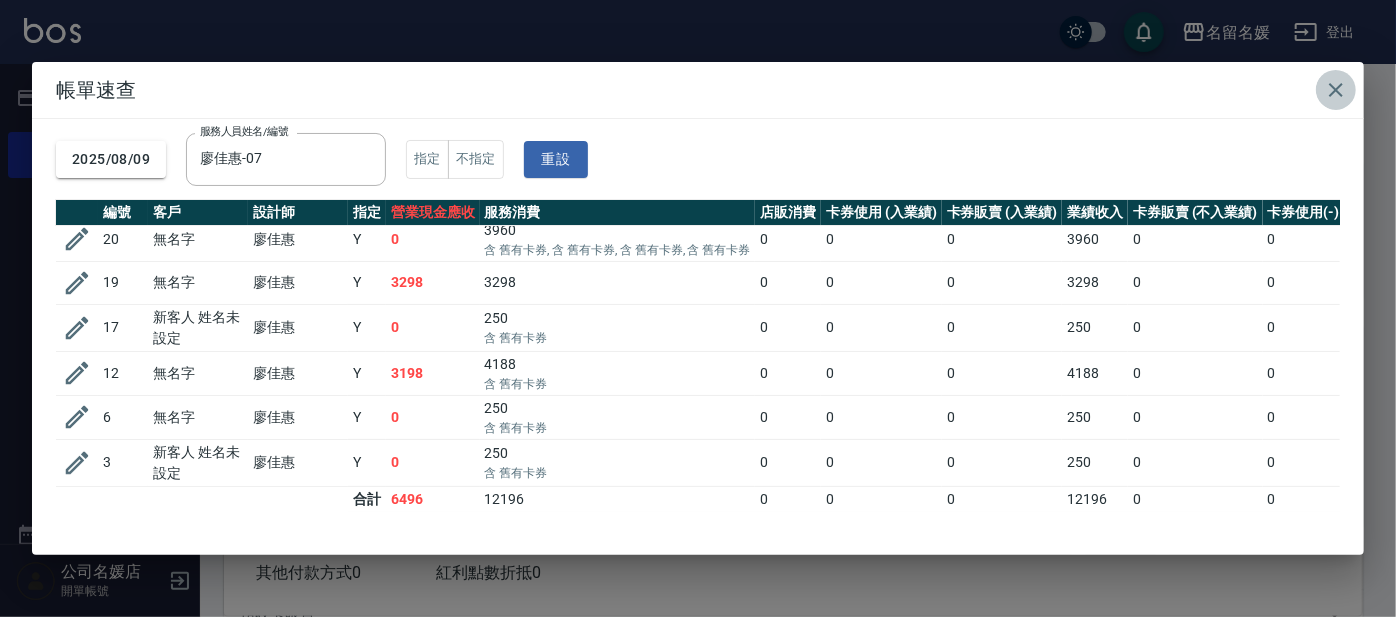 click 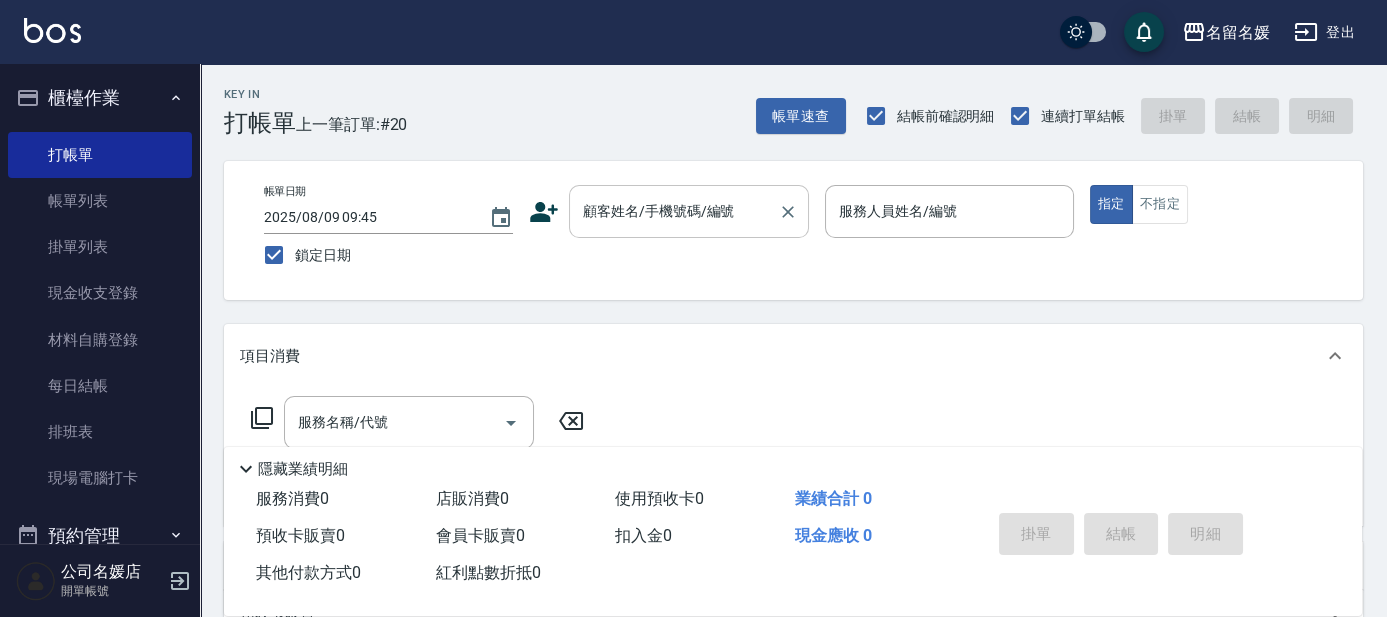 click on "顧客姓名/手機號碼/編號" at bounding box center [674, 211] 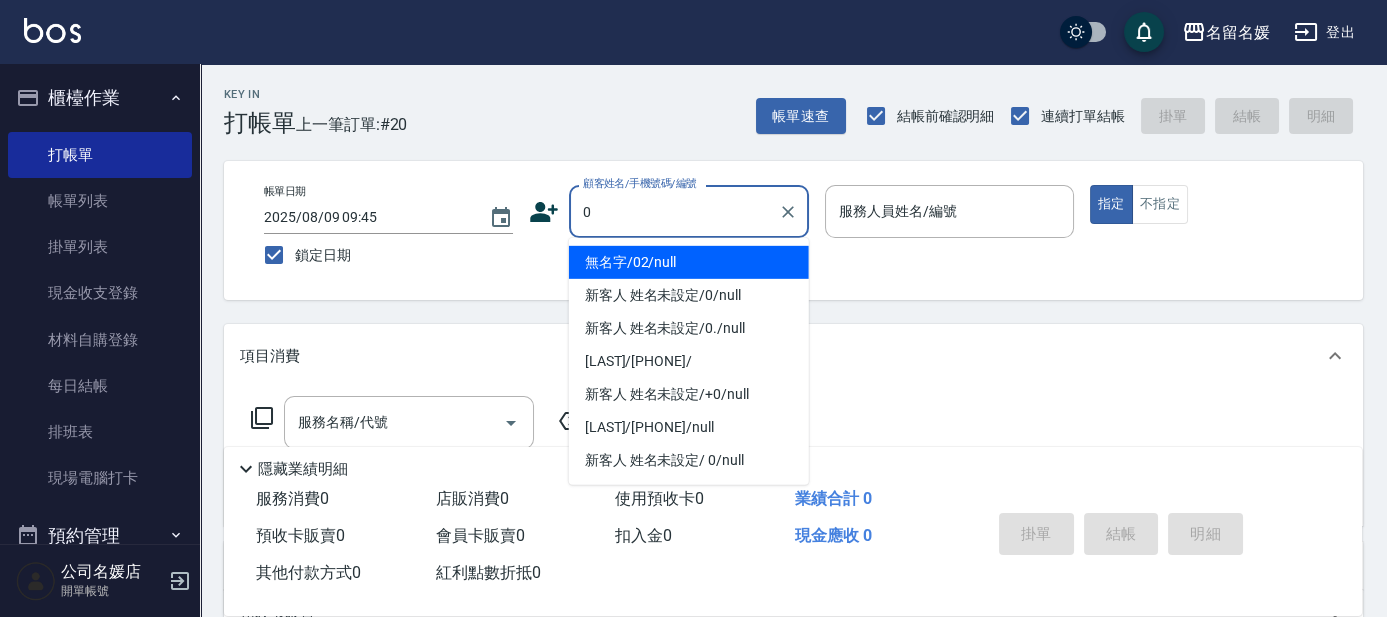type on "無名字/02/null" 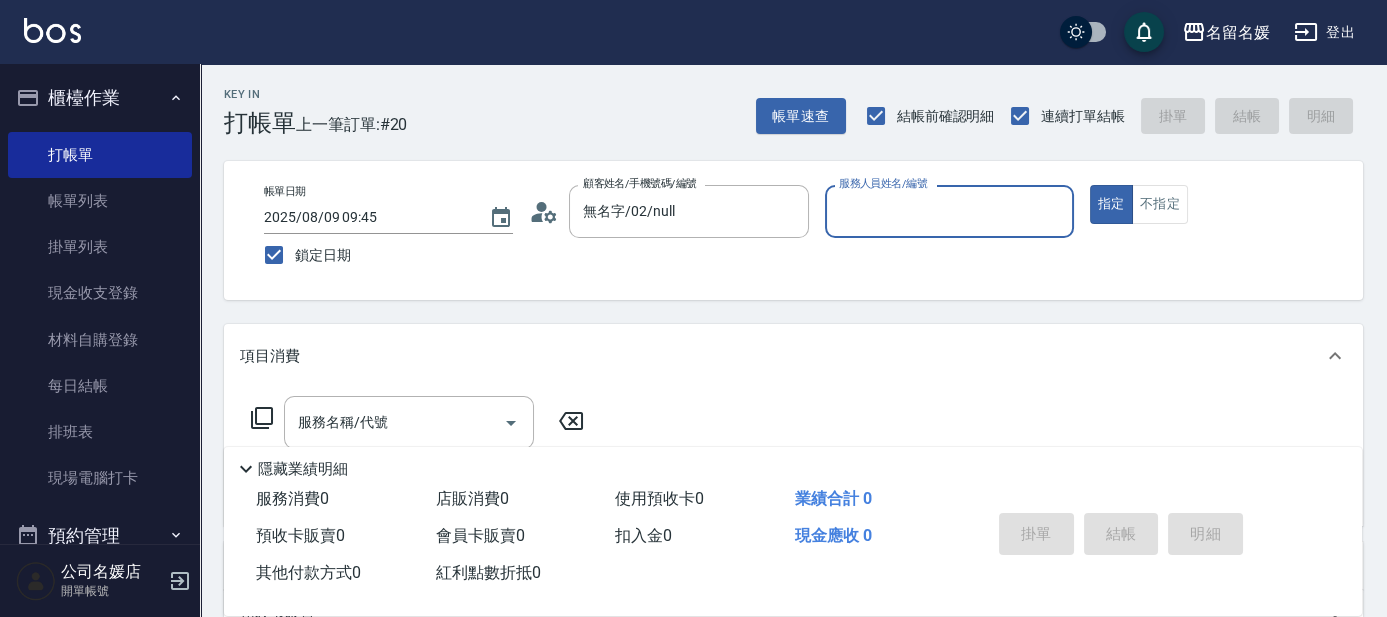 type on "1" 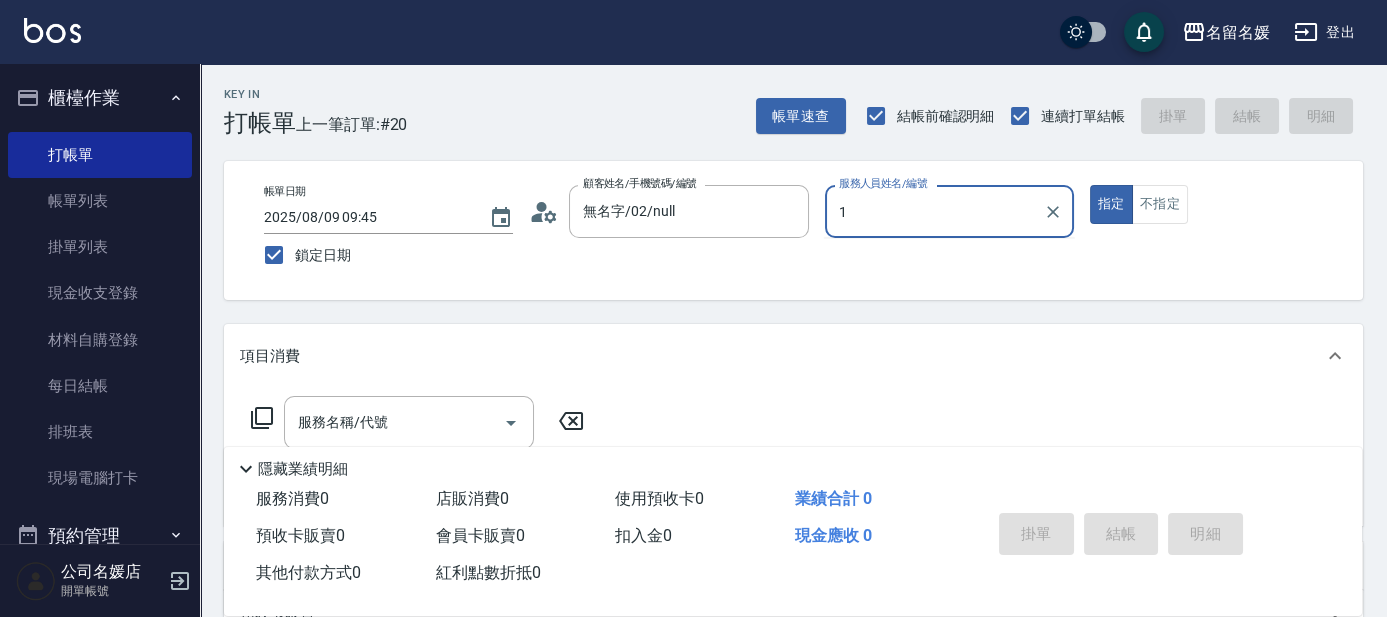 type on "新客人 姓名未設定/0/null" 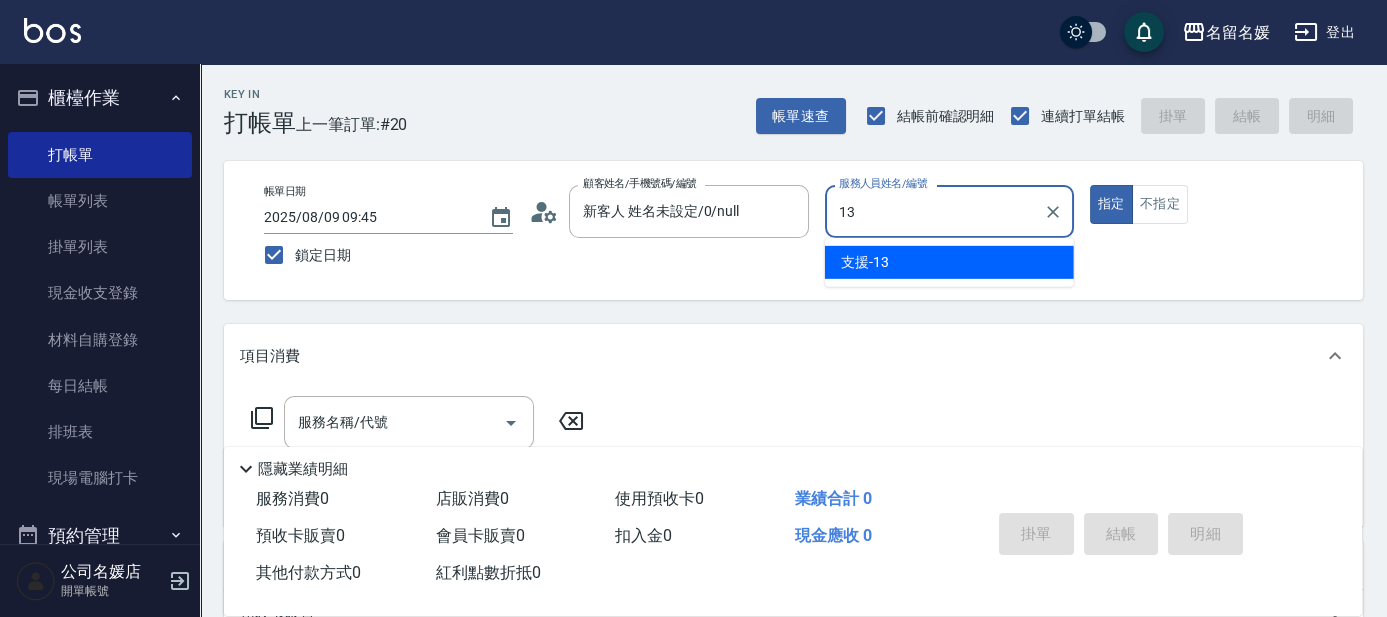 type on "13" 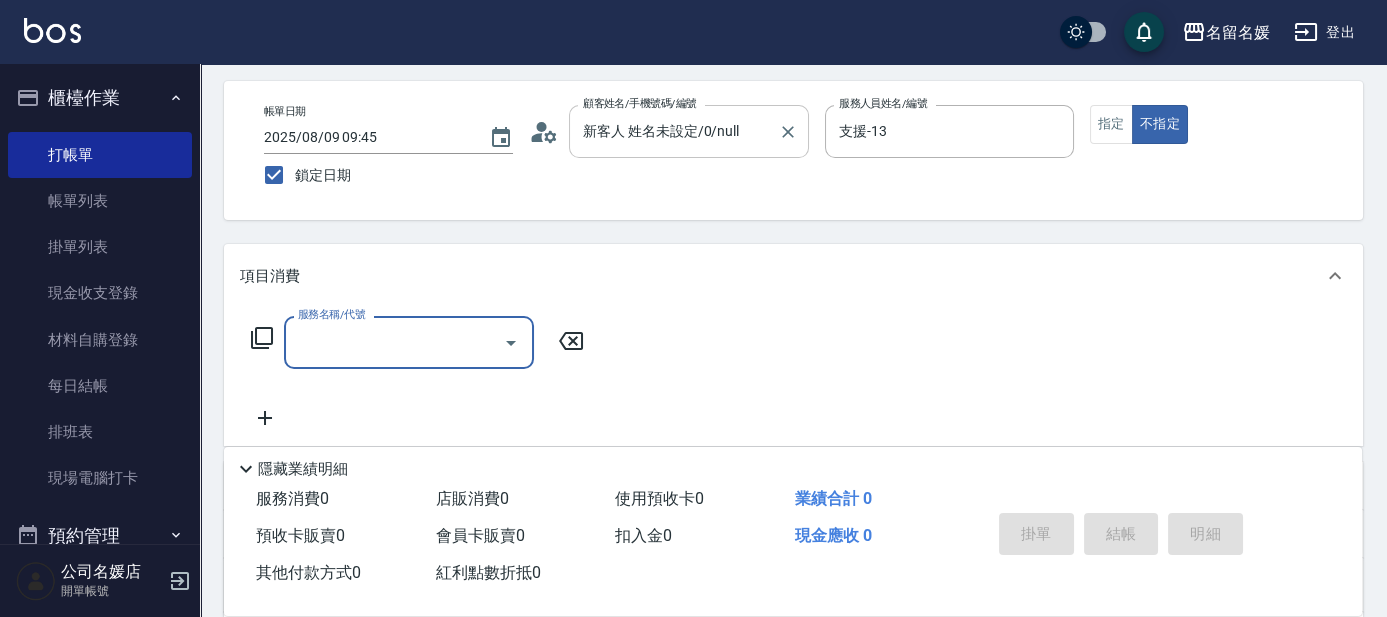 scroll, scrollTop: 90, scrollLeft: 0, axis: vertical 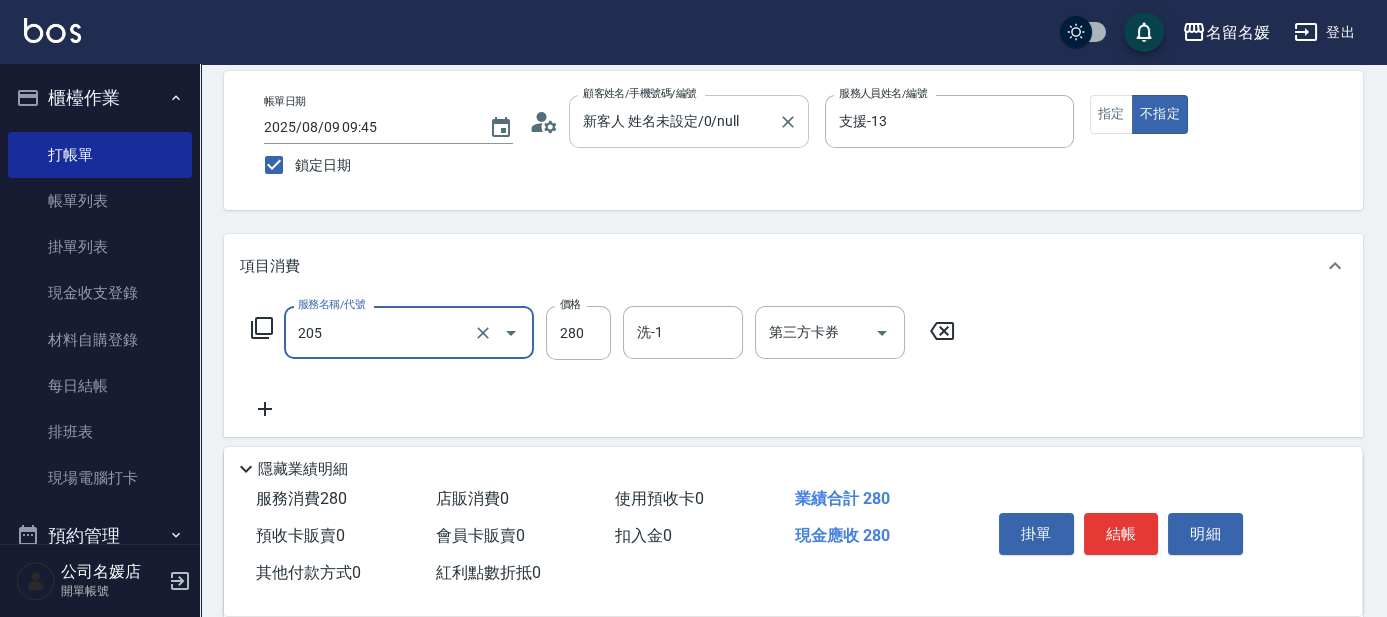 type on "洗髮[280](205)" 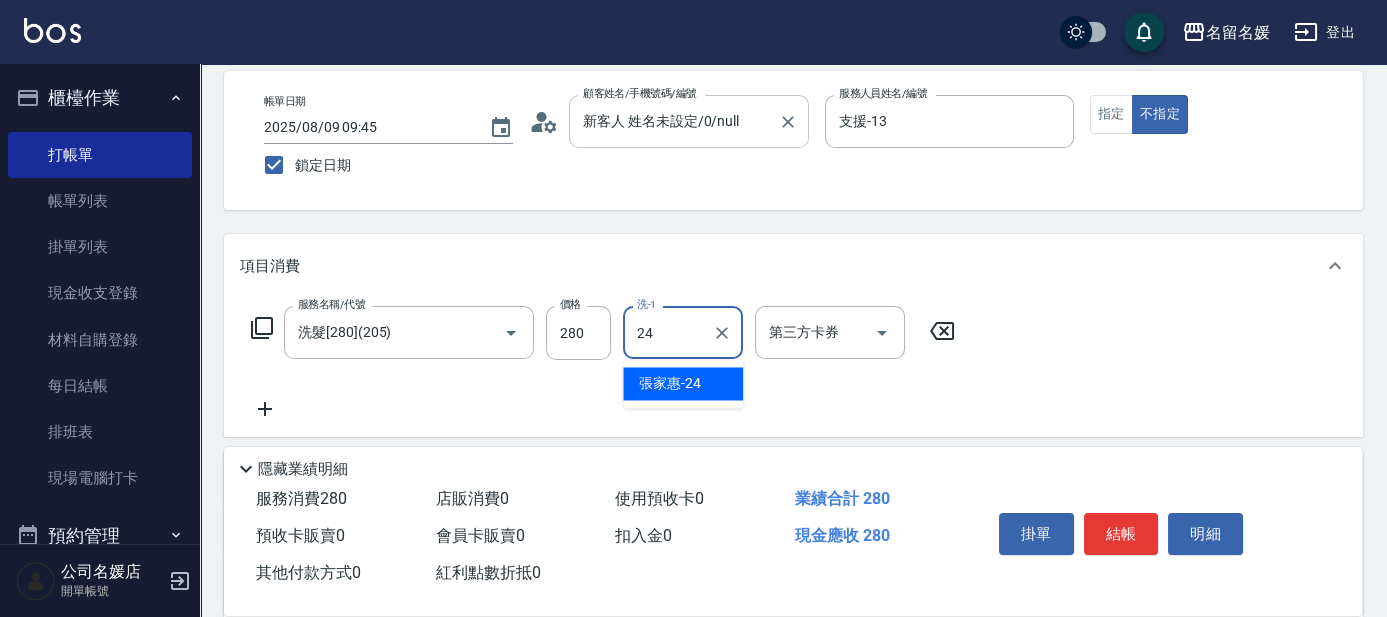 type on "張家惠-24" 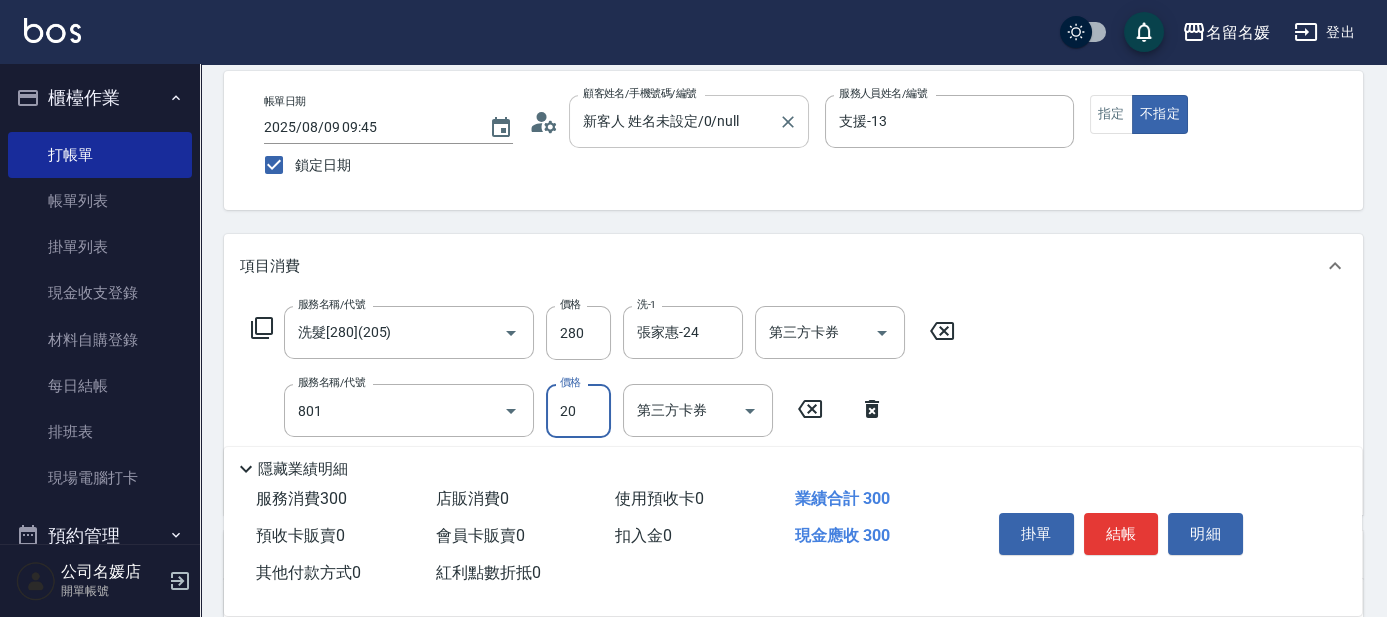 type on "潤絲(801)" 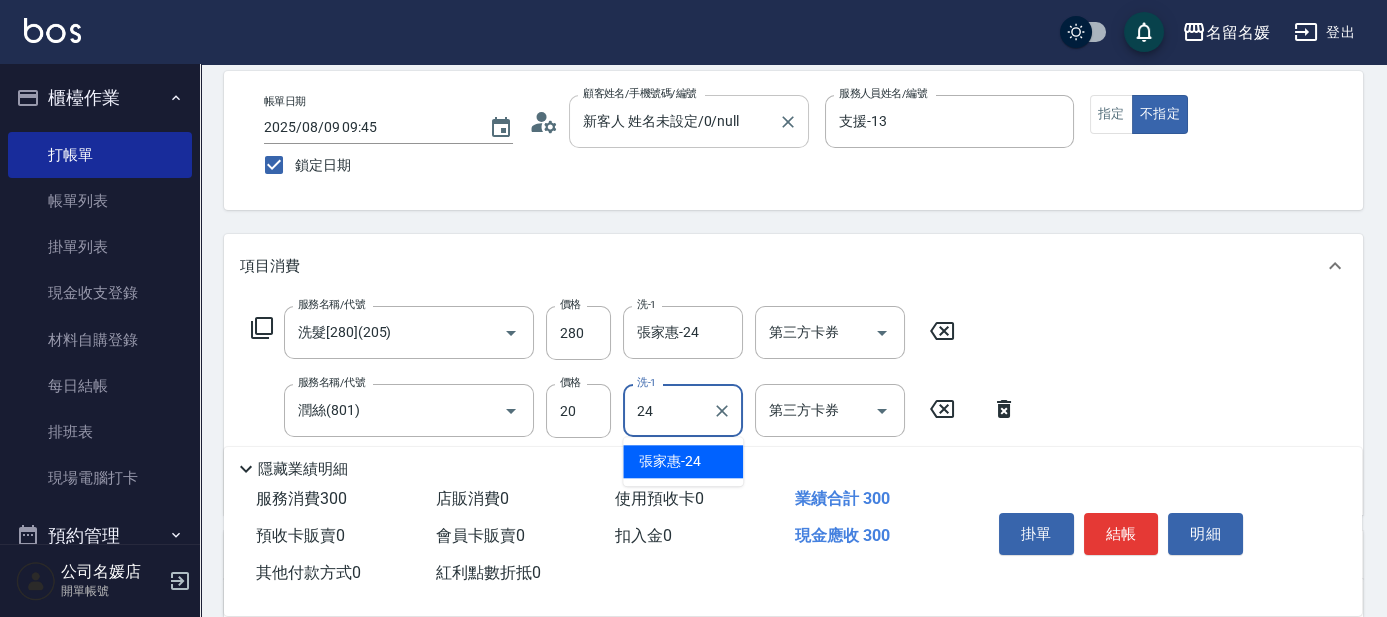 type on "張家惠-24" 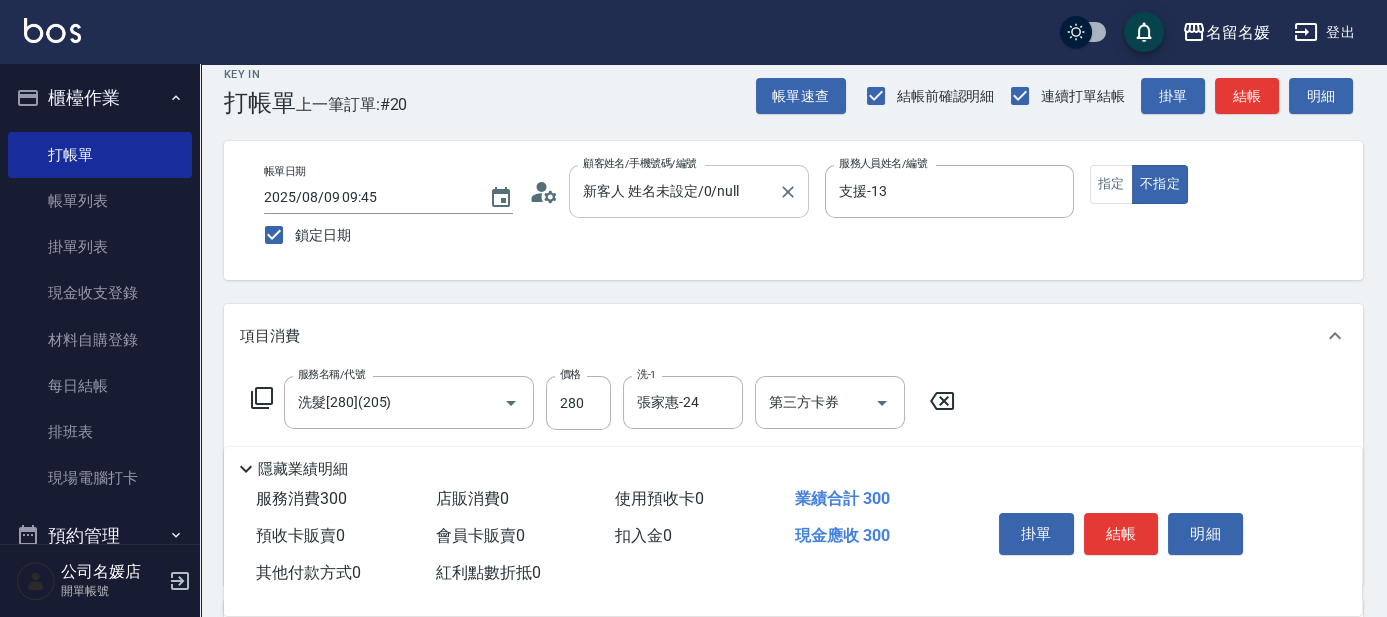 scroll, scrollTop: 0, scrollLeft: 0, axis: both 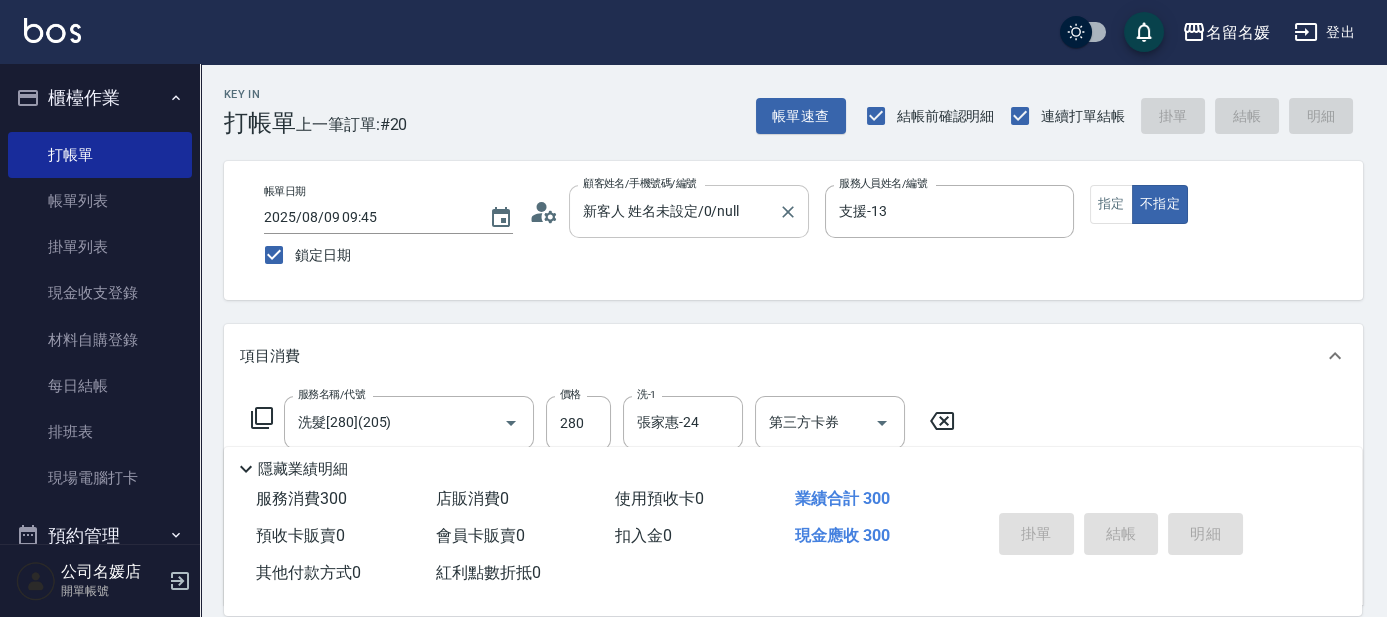 type 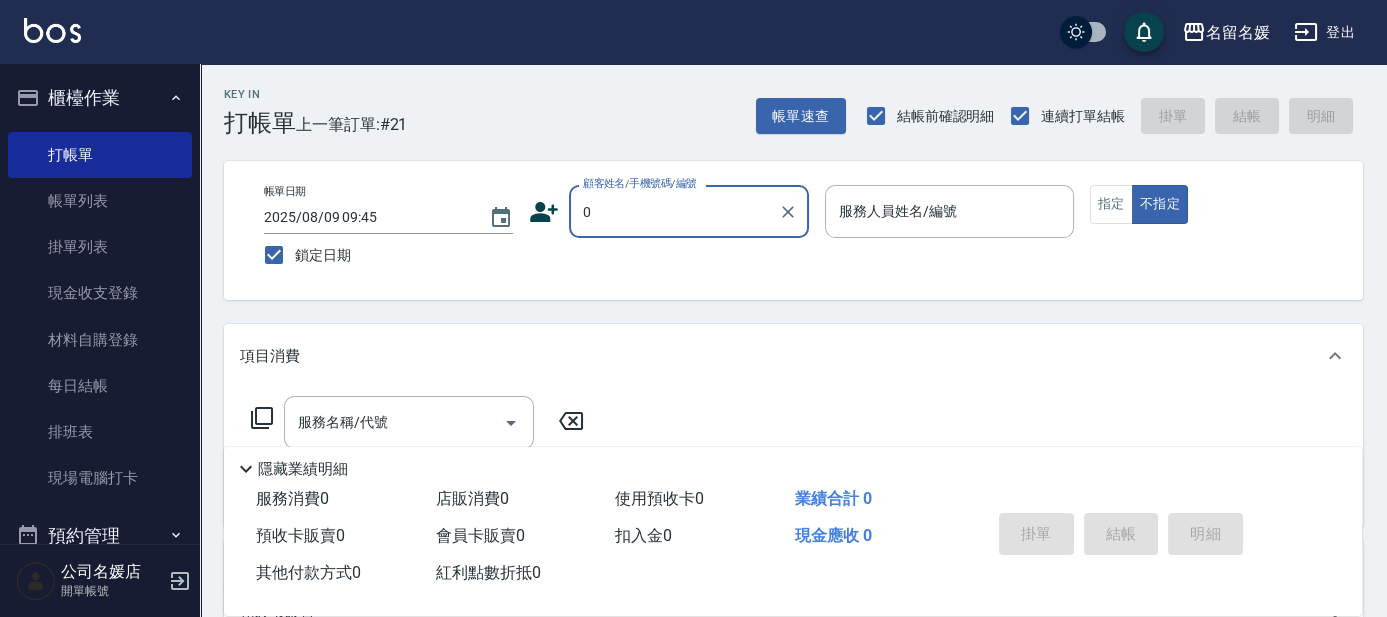 type on "0" 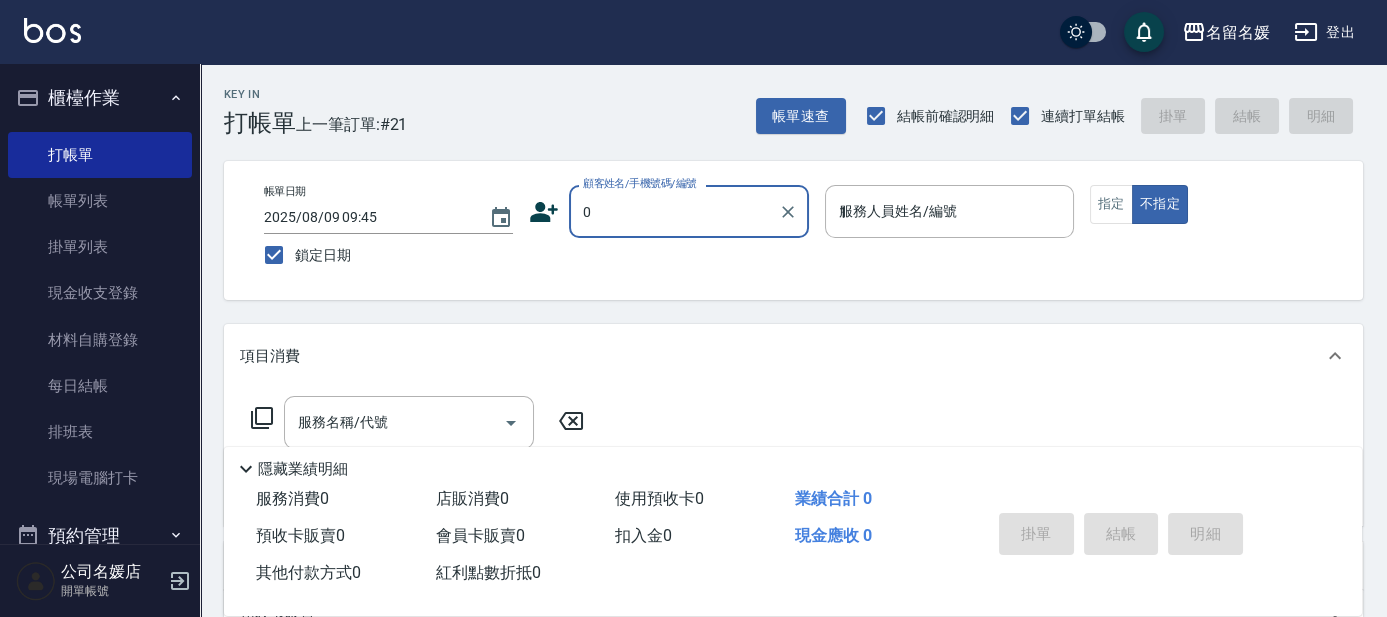 type on "13" 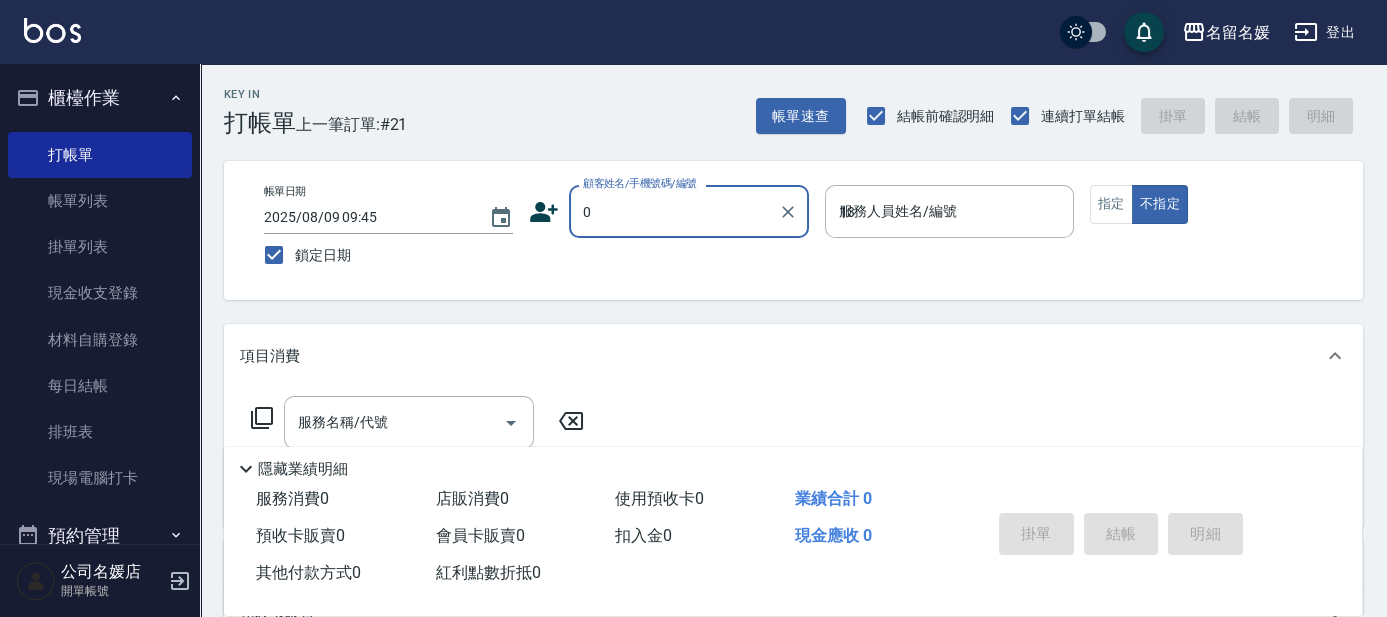 type on "無名字/02/null" 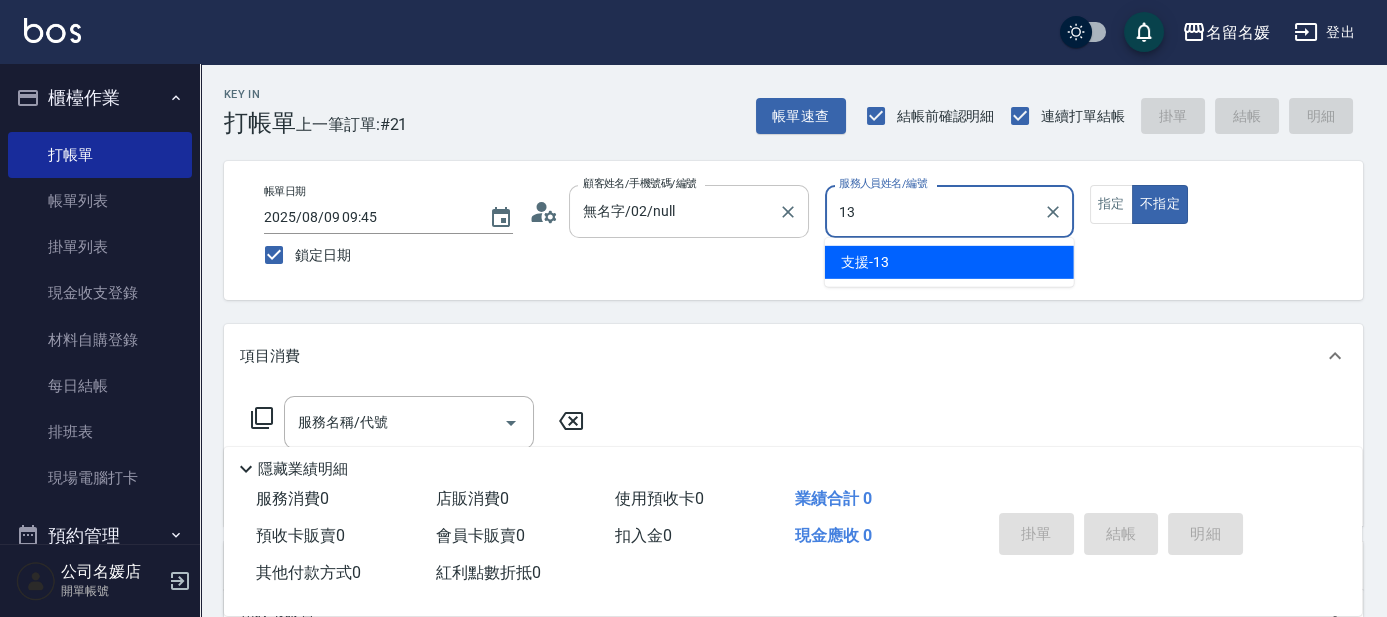 type on "13" 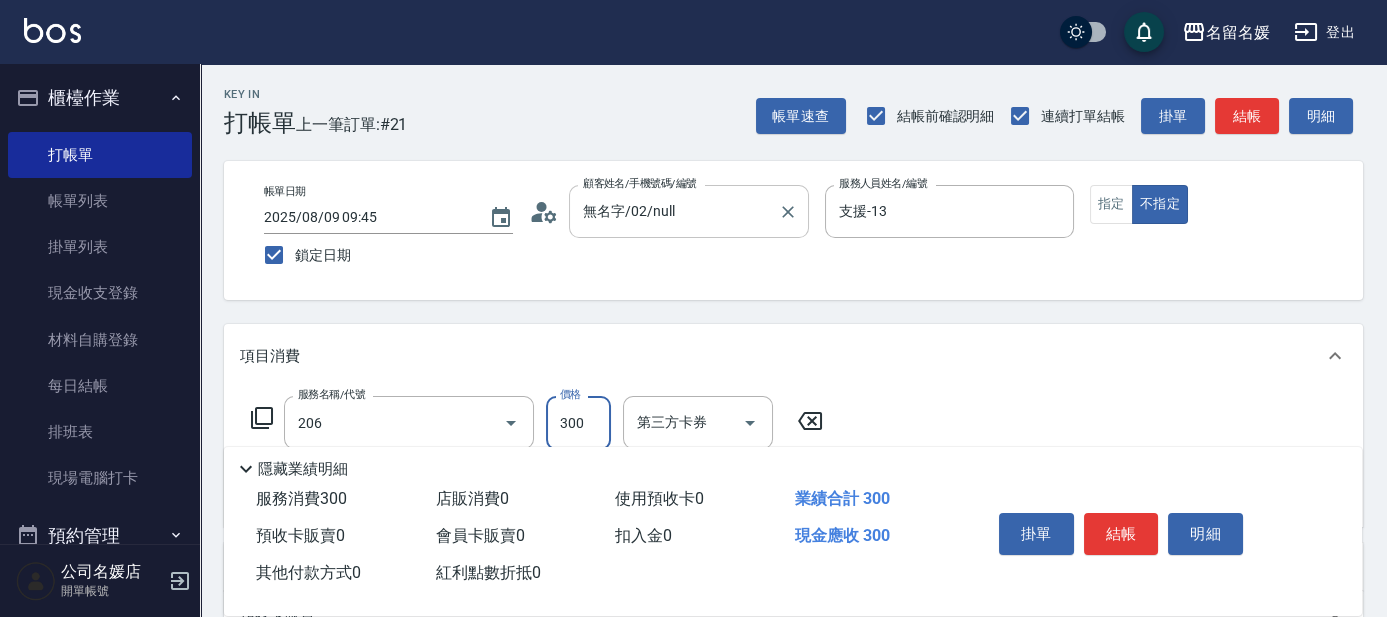 type on "洗髮[300](206)" 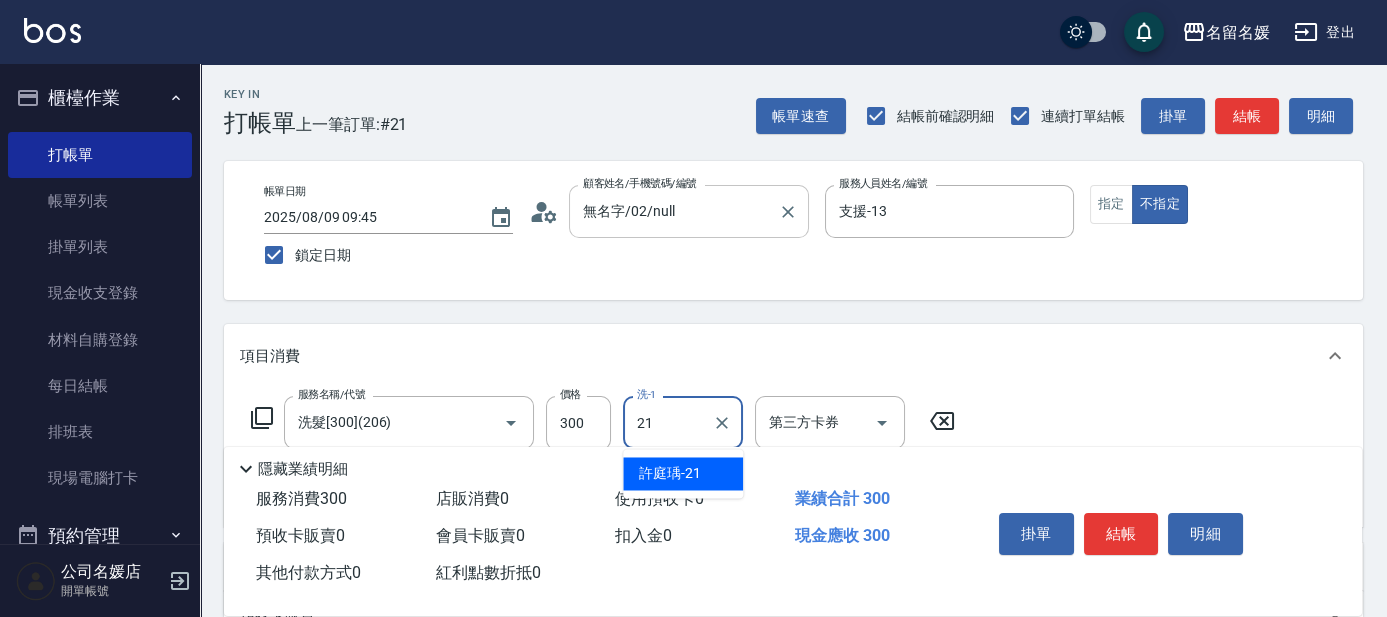 type on "許庭瑀-21" 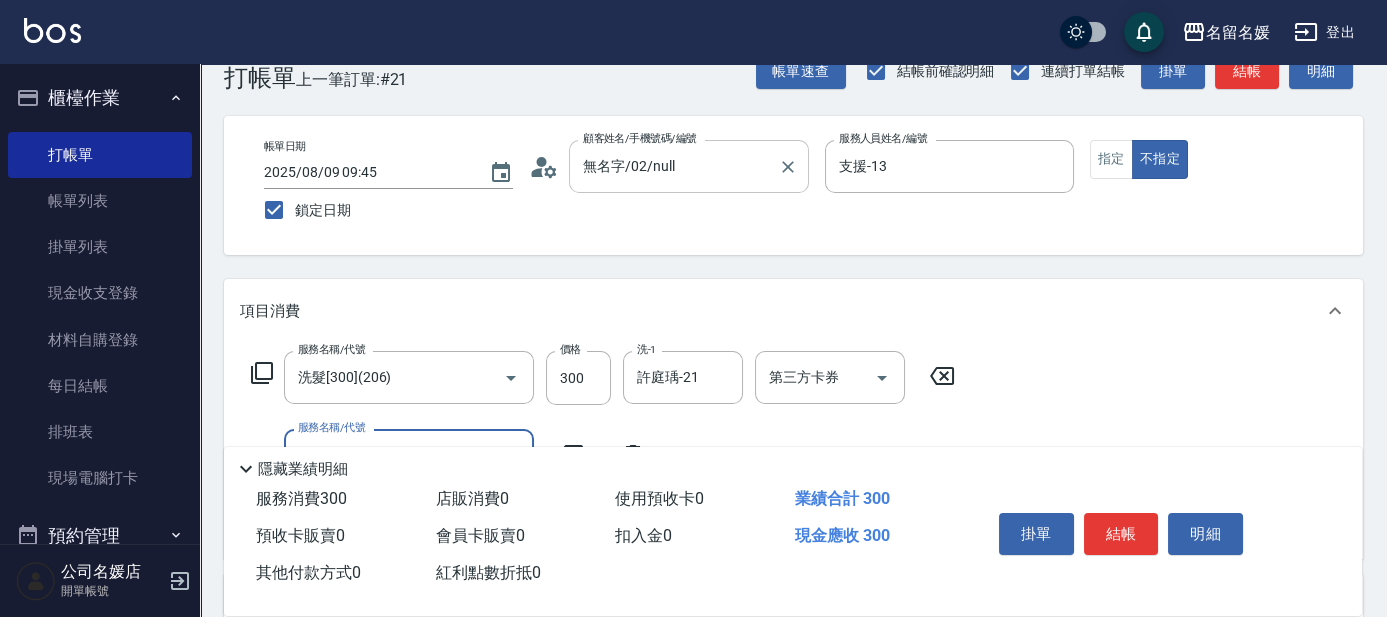 scroll, scrollTop: 90, scrollLeft: 0, axis: vertical 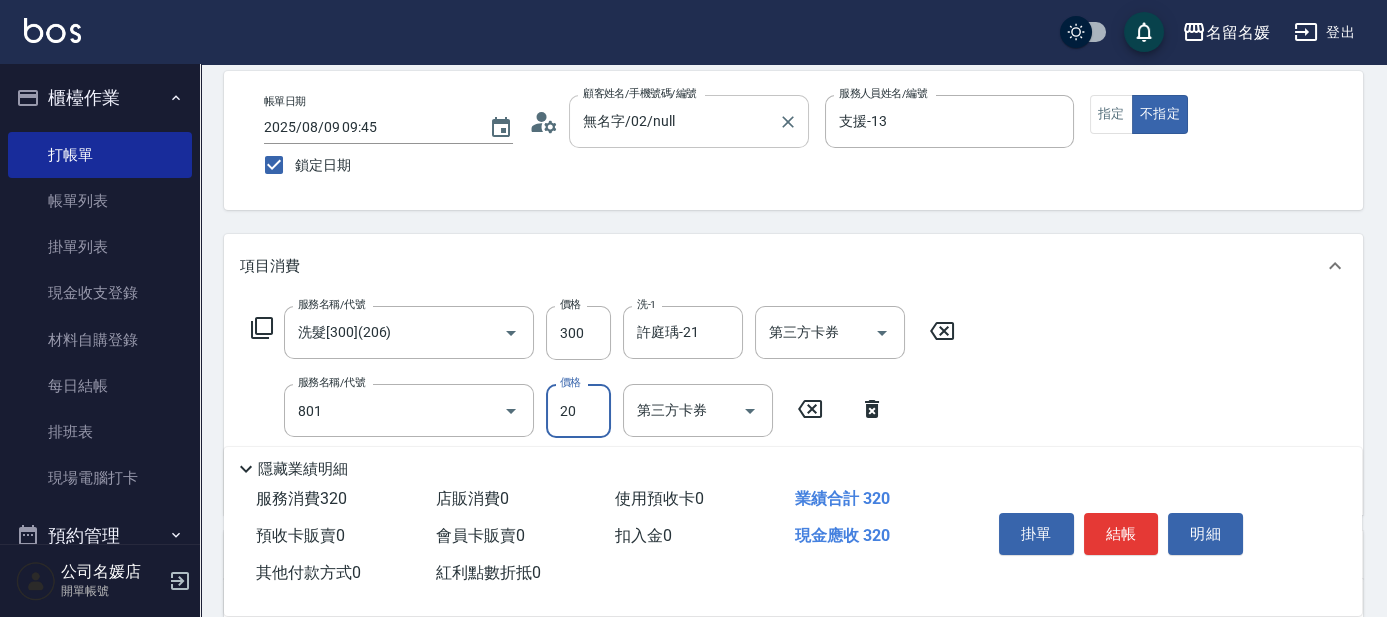 type on "潤絲(801)" 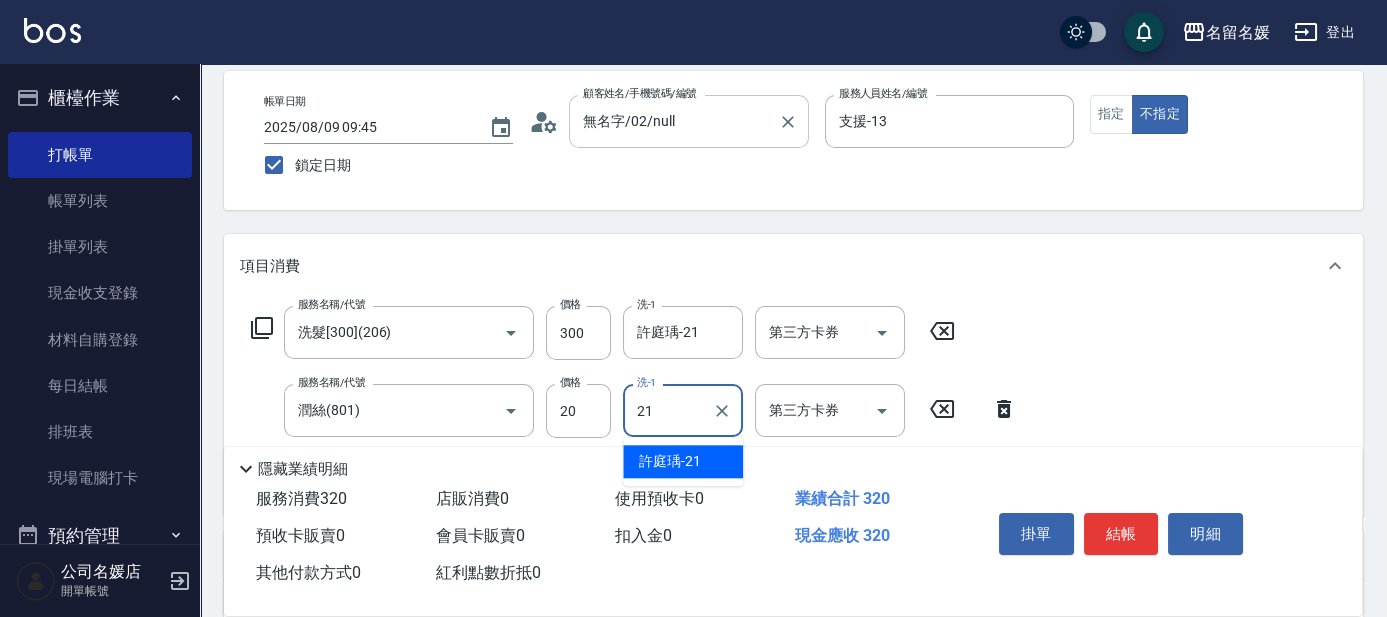 type on "許庭瑀-21" 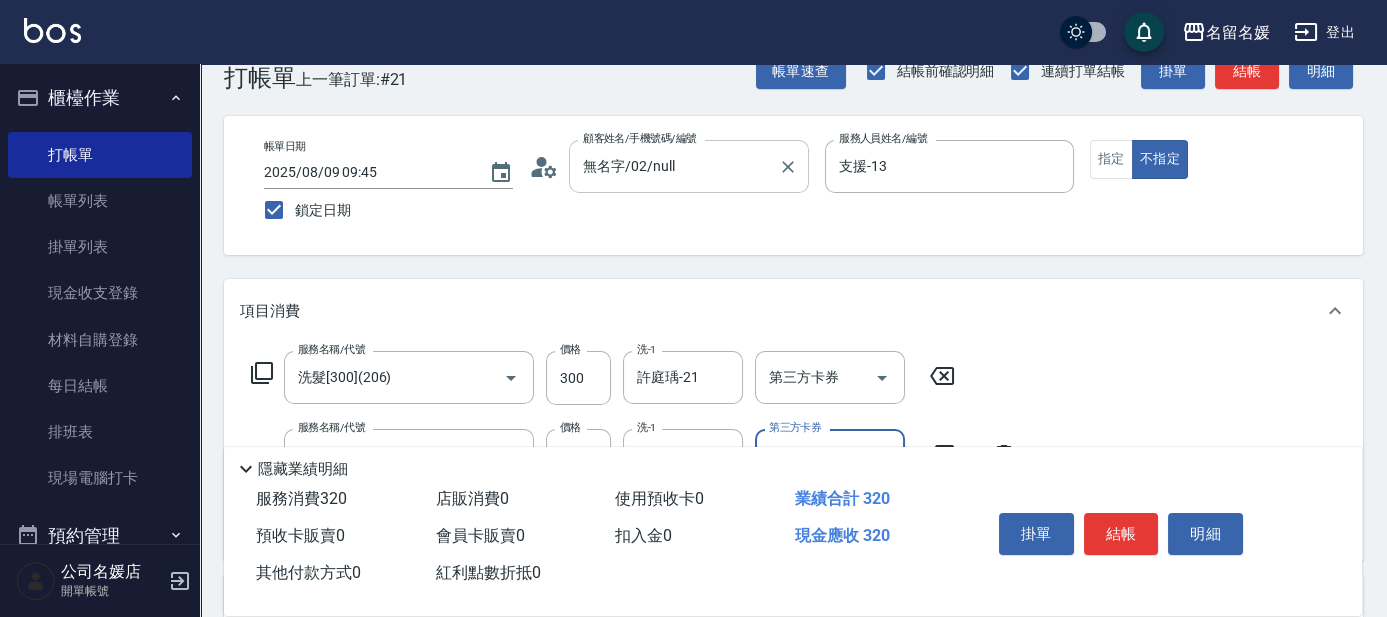 scroll, scrollTop: 0, scrollLeft: 0, axis: both 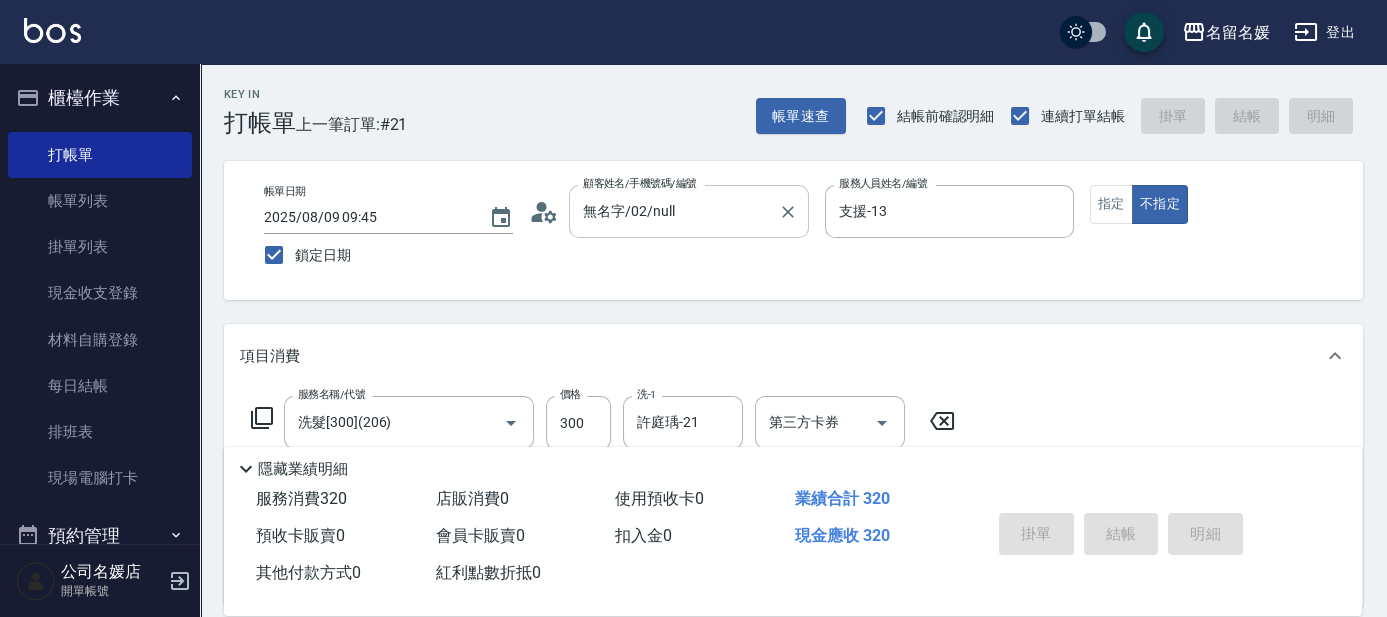 type 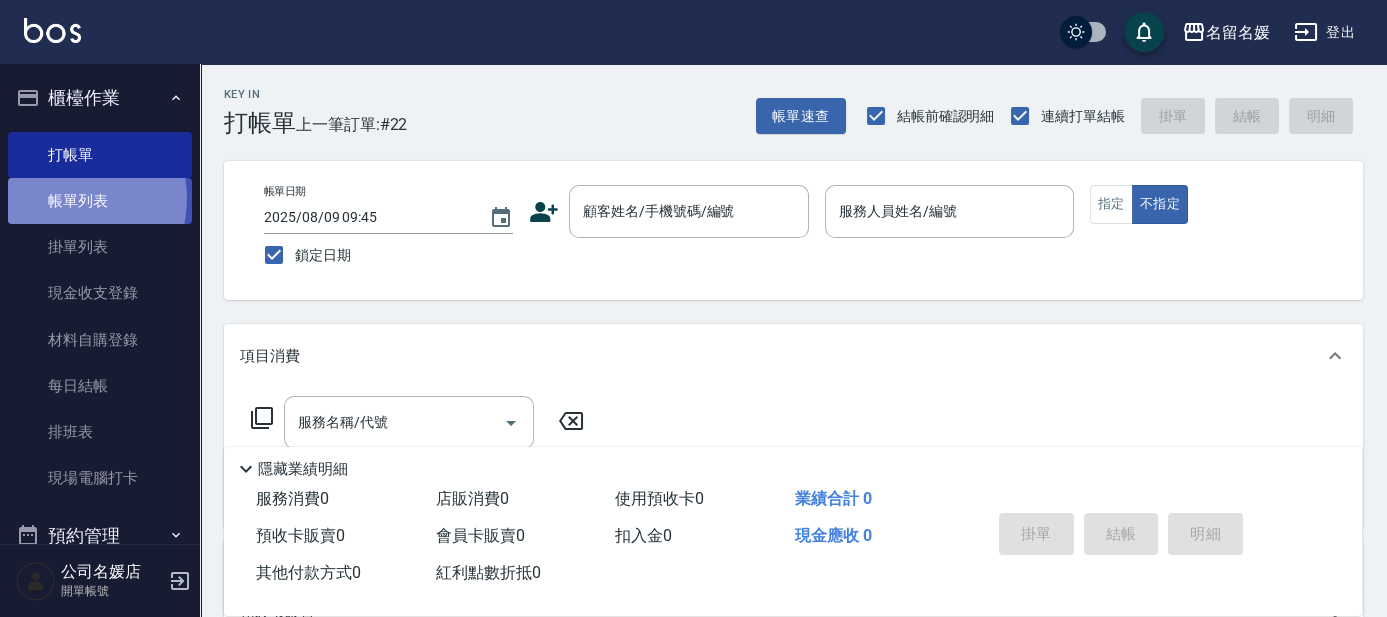 click on "帳單列表" at bounding box center [100, 201] 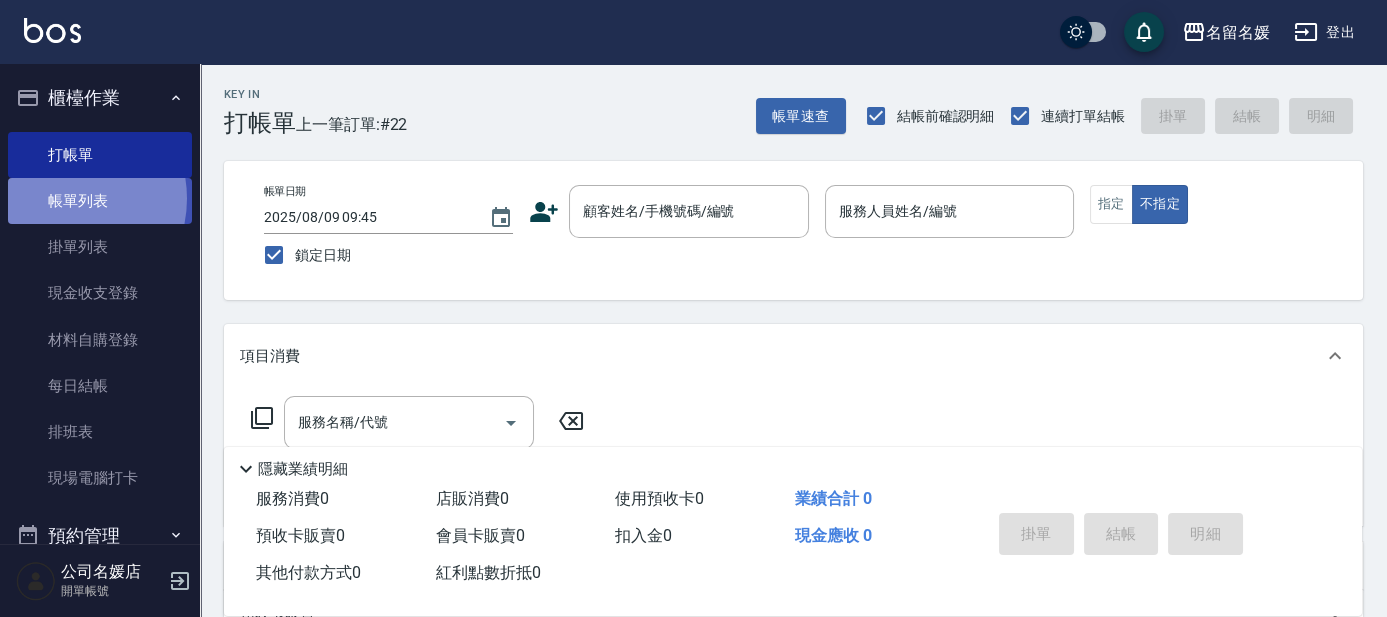 click on "帳單列表" at bounding box center (100, 201) 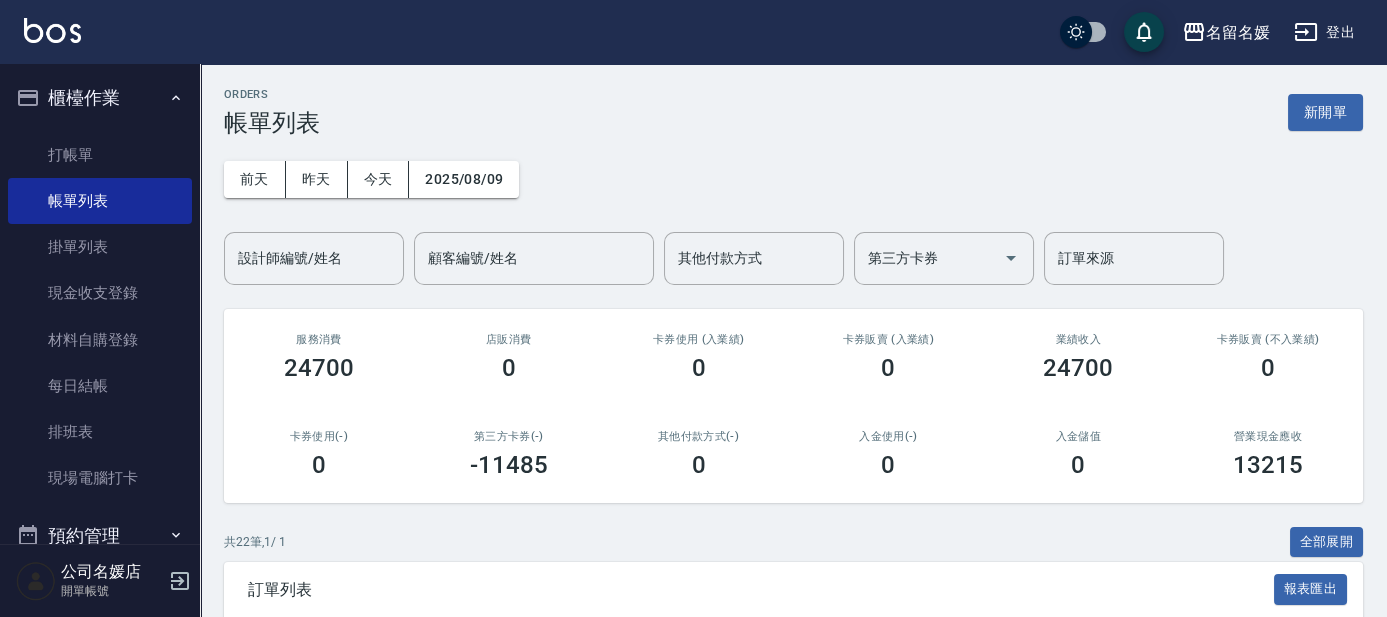 scroll, scrollTop: 363, scrollLeft: 0, axis: vertical 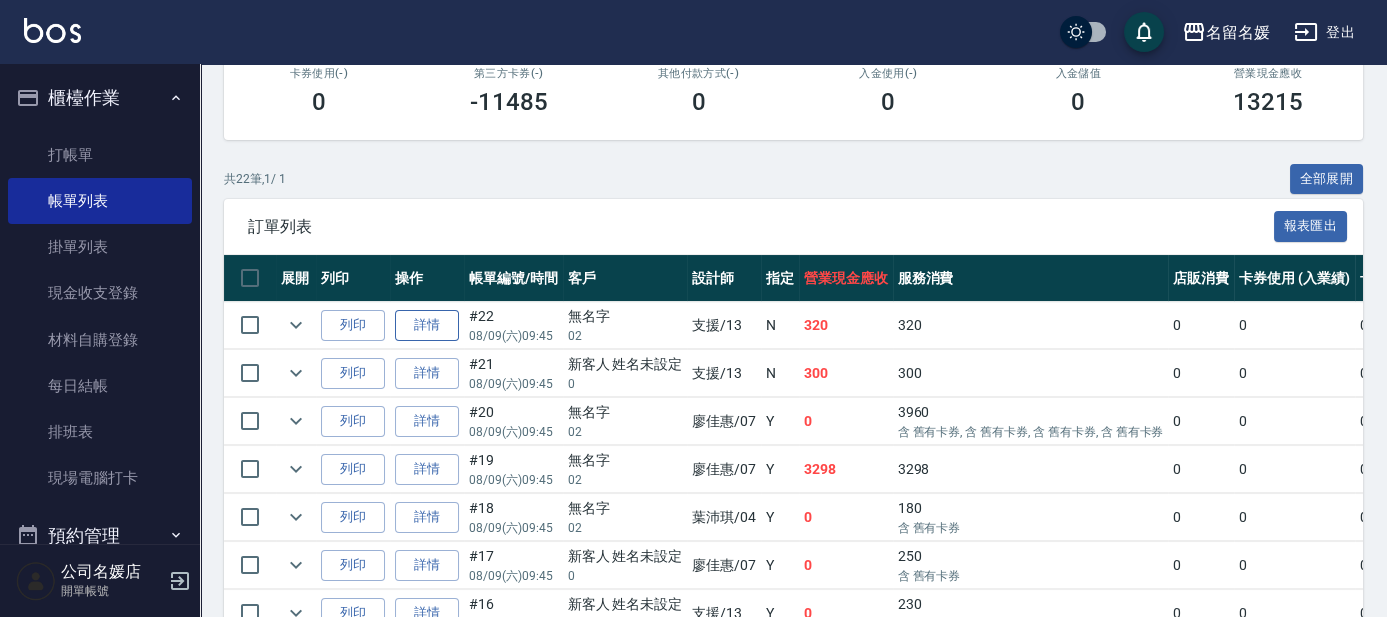 click on "詳情" at bounding box center [427, 325] 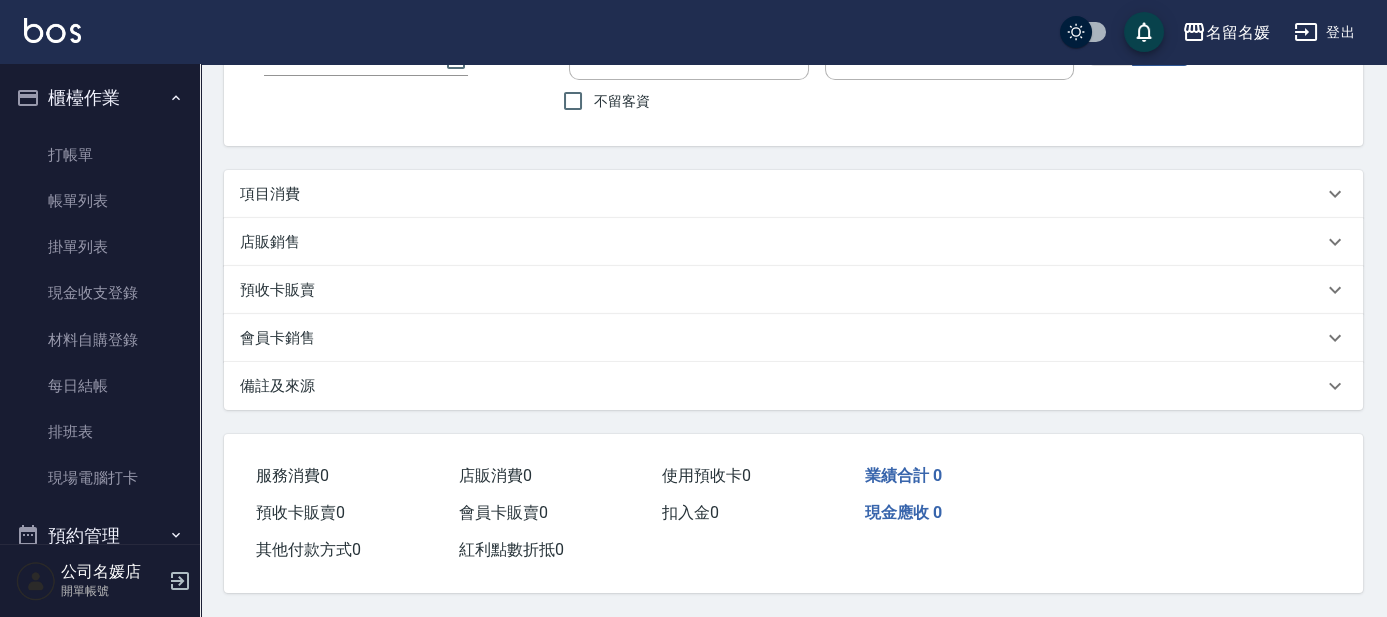 scroll, scrollTop: 0, scrollLeft: 0, axis: both 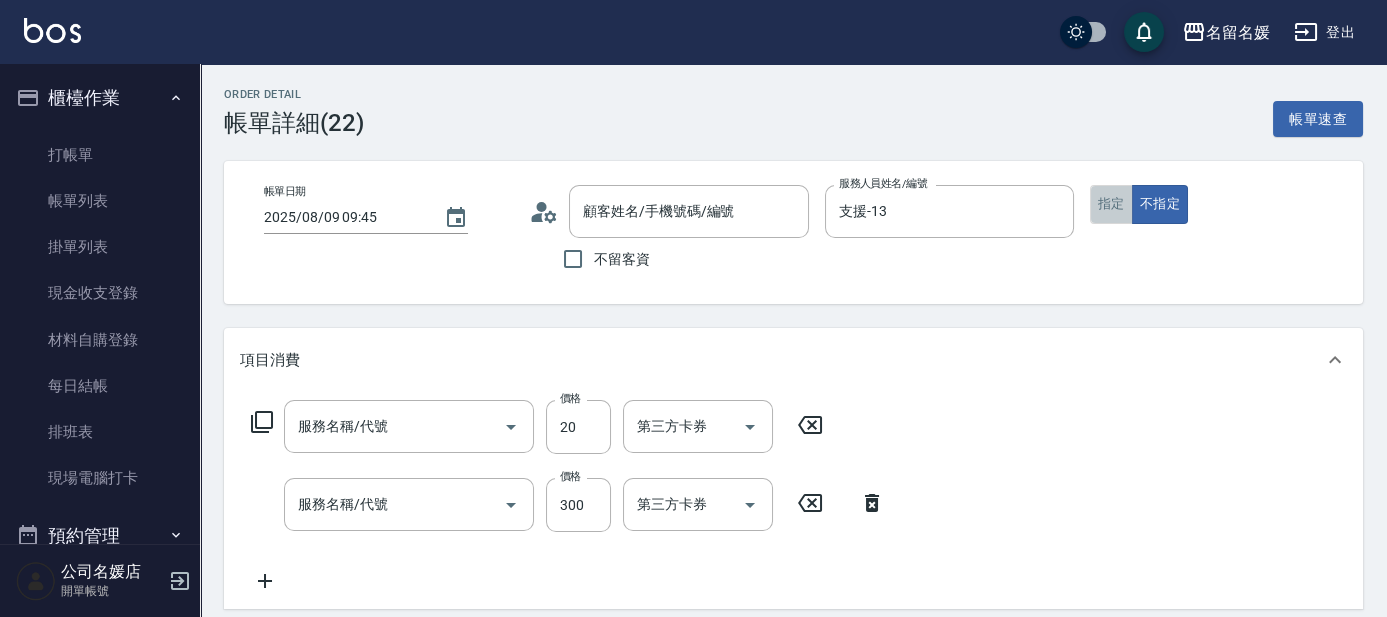 type on "2025/08/09 09:45" 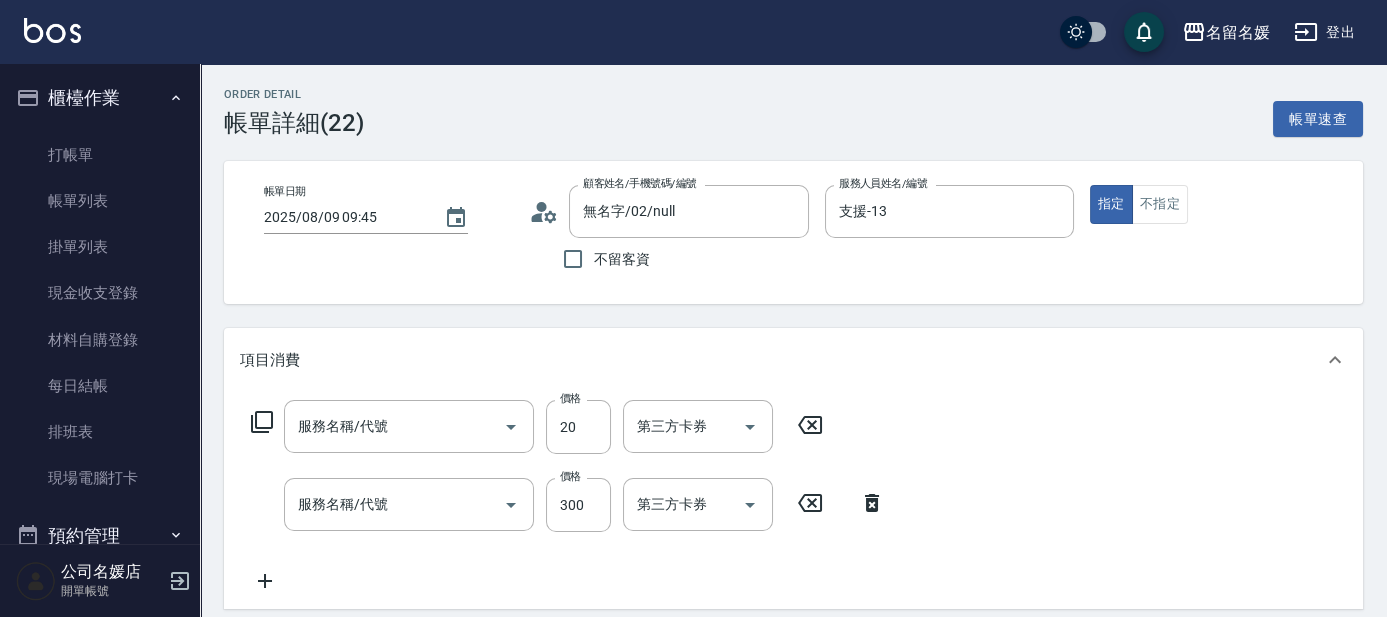 type on "無名字/02/null" 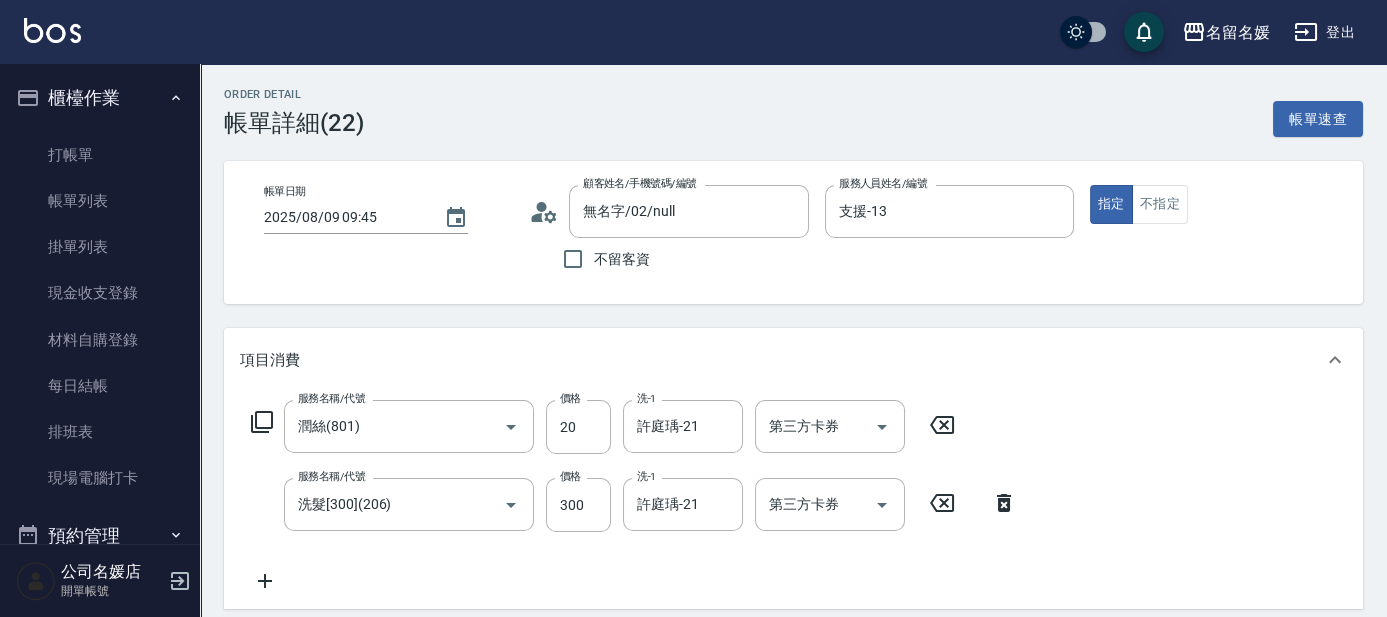 type on "true" 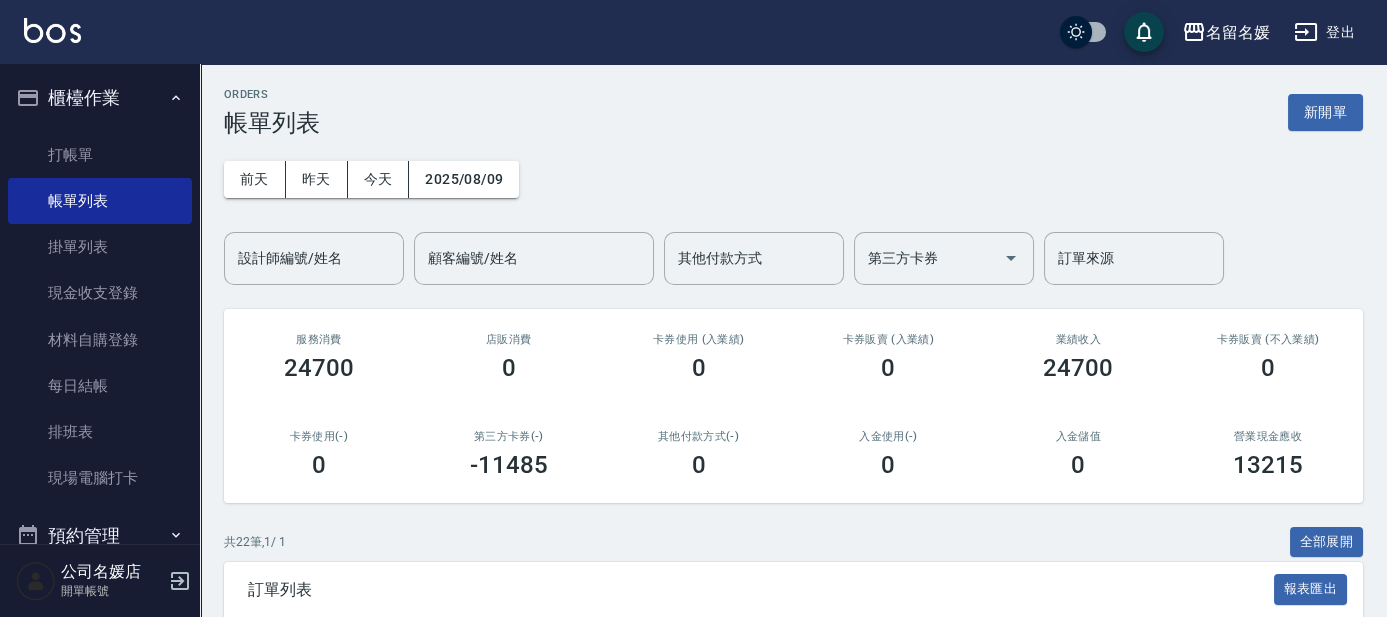 scroll, scrollTop: 181, scrollLeft: 0, axis: vertical 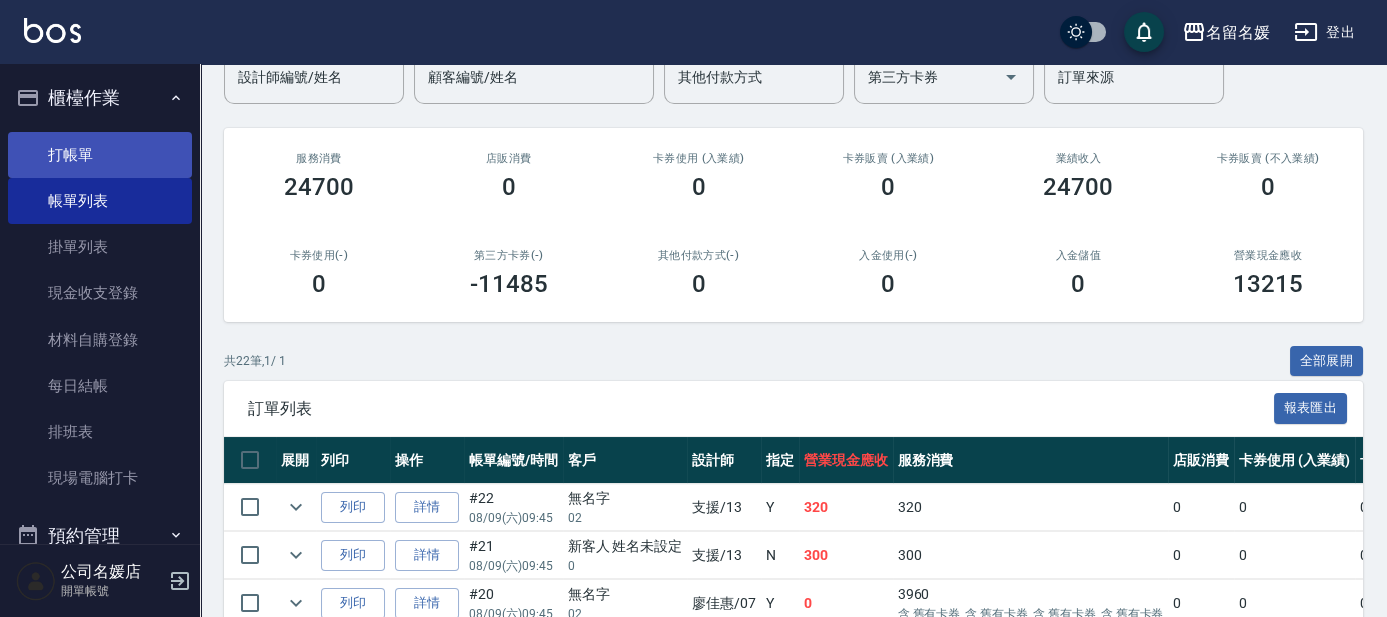 drag, startPoint x: 296, startPoint y: 507, endPoint x: 171, endPoint y: 152, distance: 376.3642 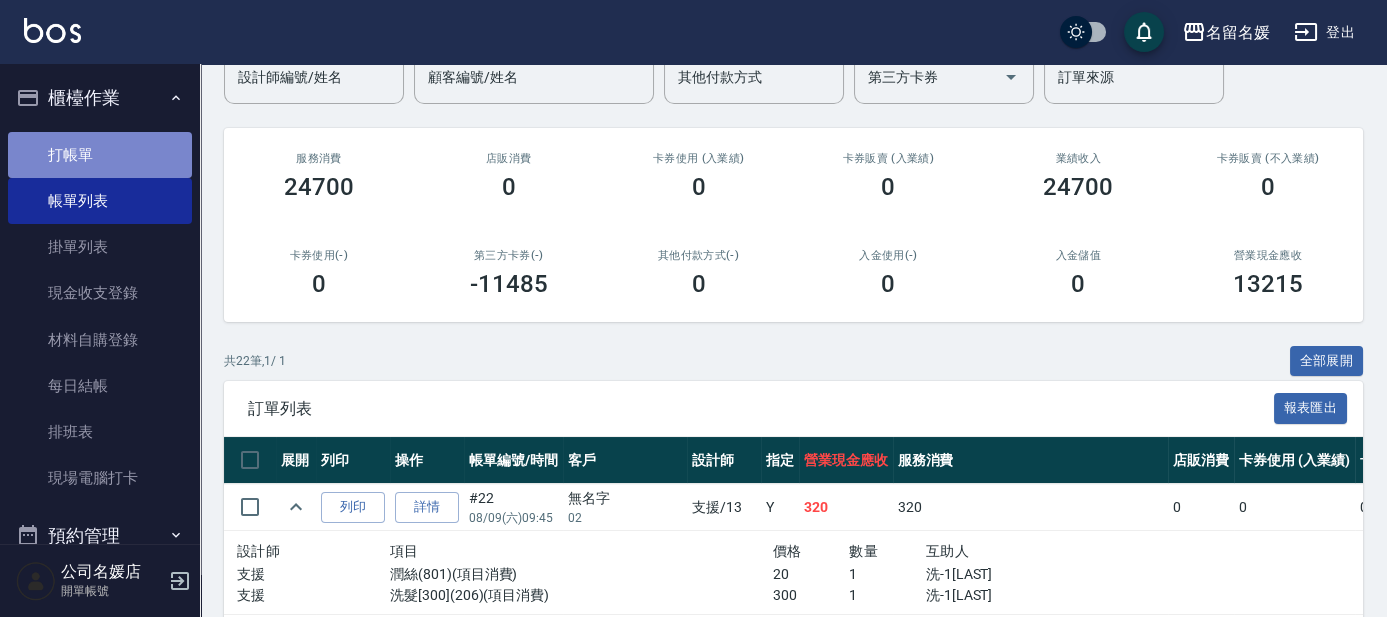 click on "打帳單" at bounding box center [100, 155] 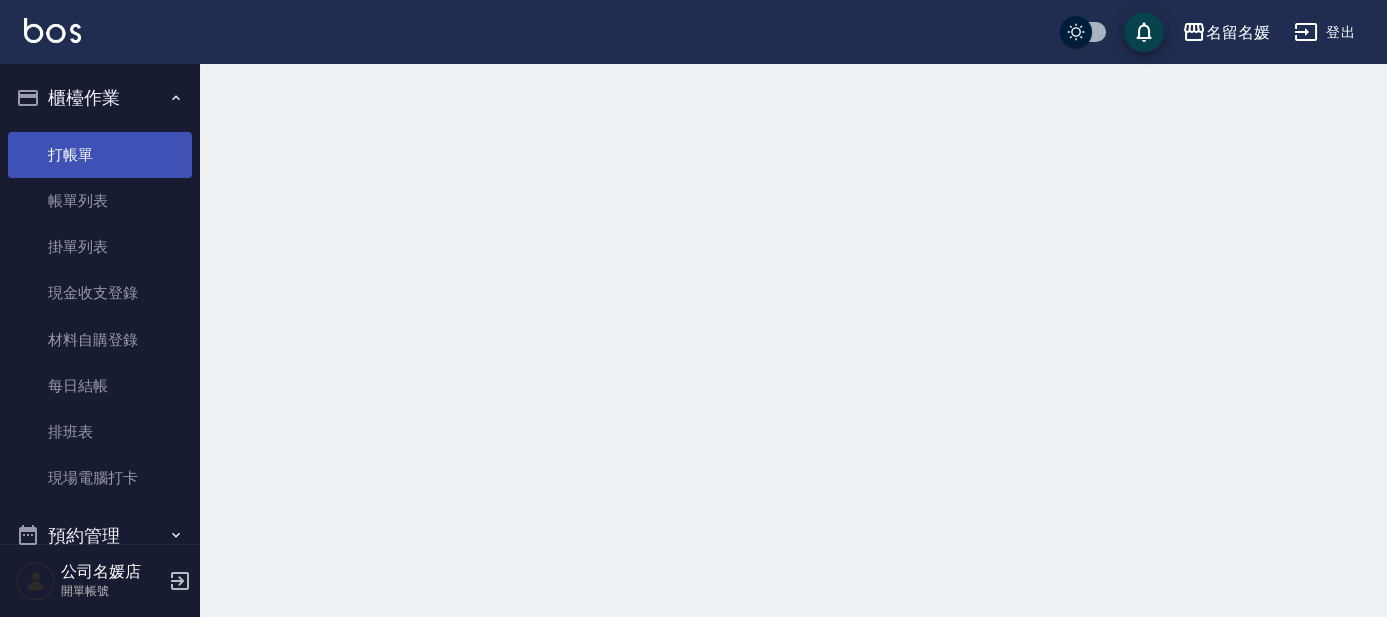 scroll, scrollTop: 0, scrollLeft: 0, axis: both 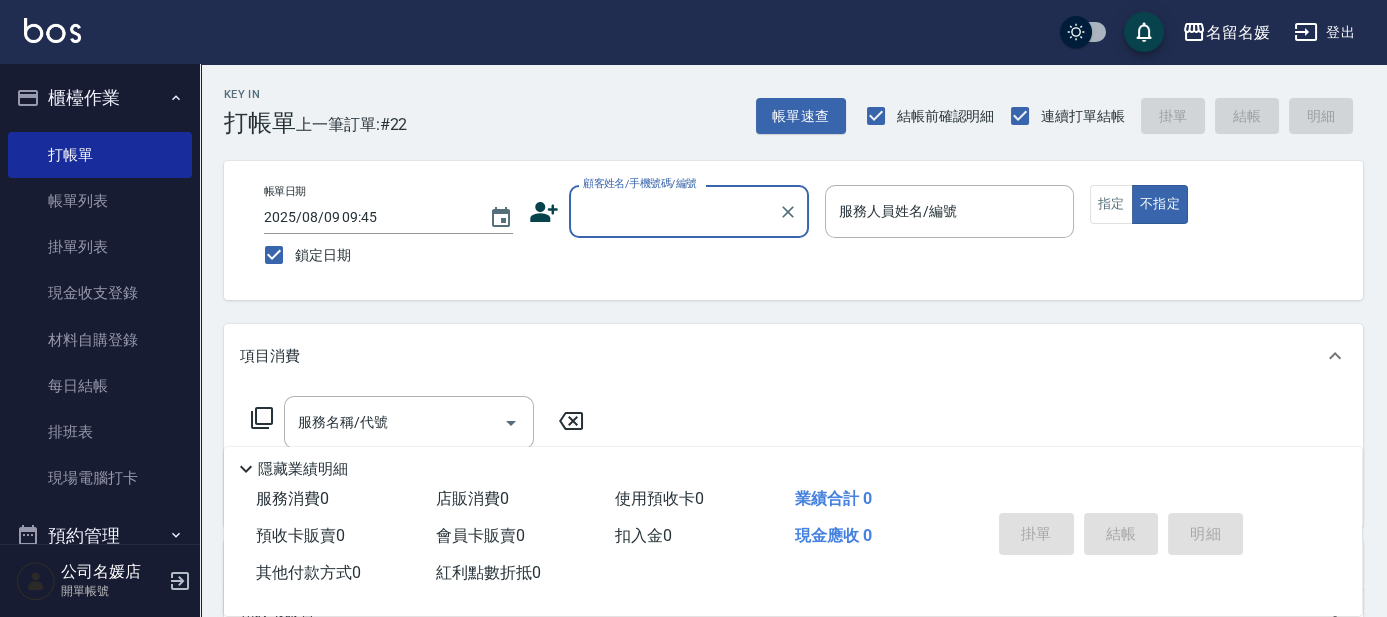 drag, startPoint x: 610, startPoint y: 195, endPoint x: 631, endPoint y: 230, distance: 40.81666 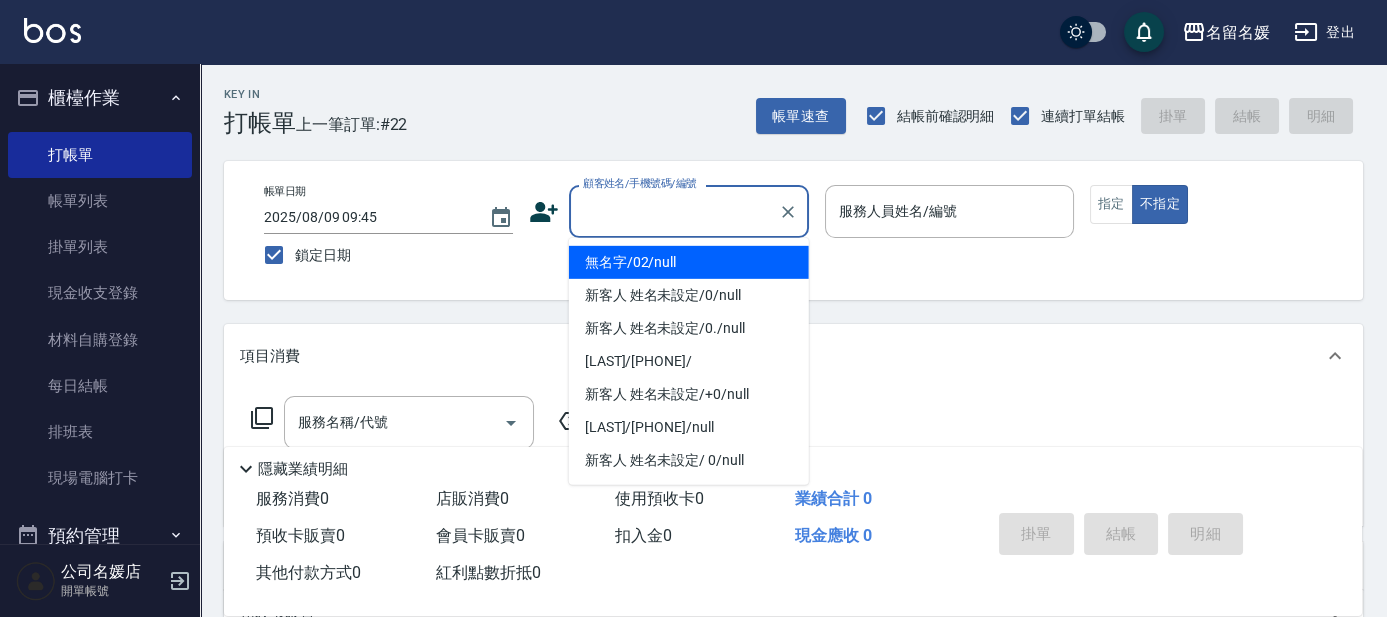 click on "無名字/02/null" at bounding box center [689, 262] 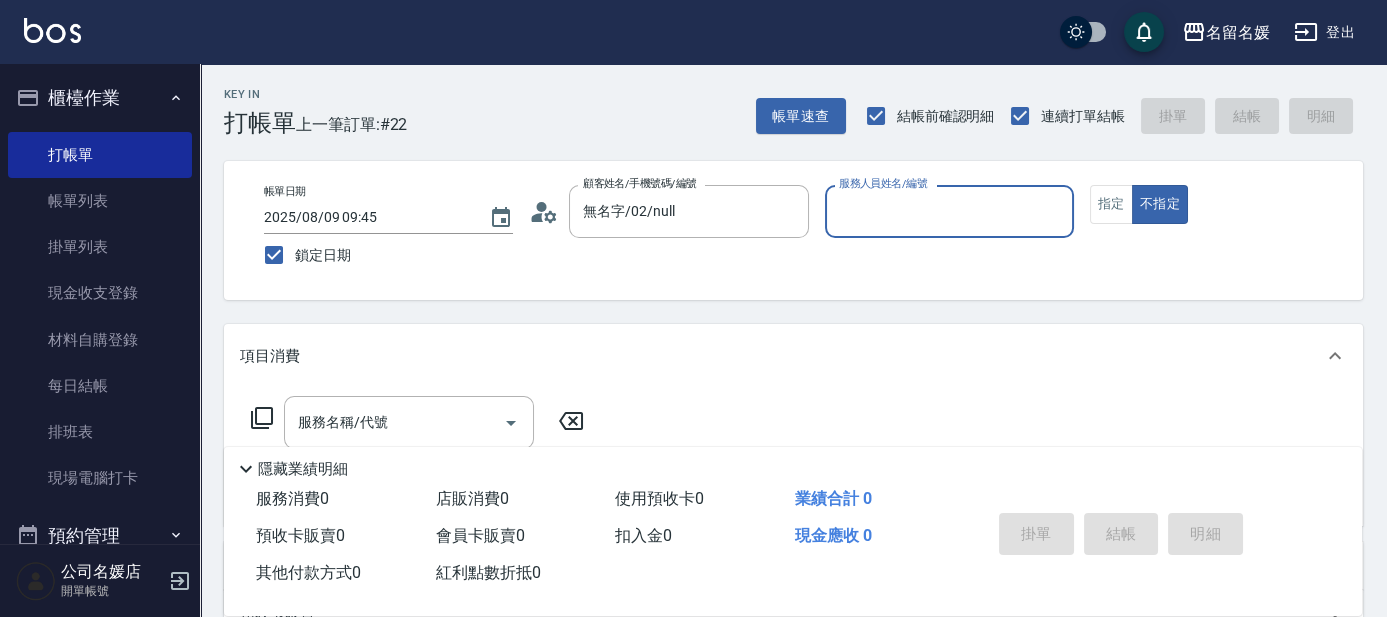 type on "無名字/02/null" 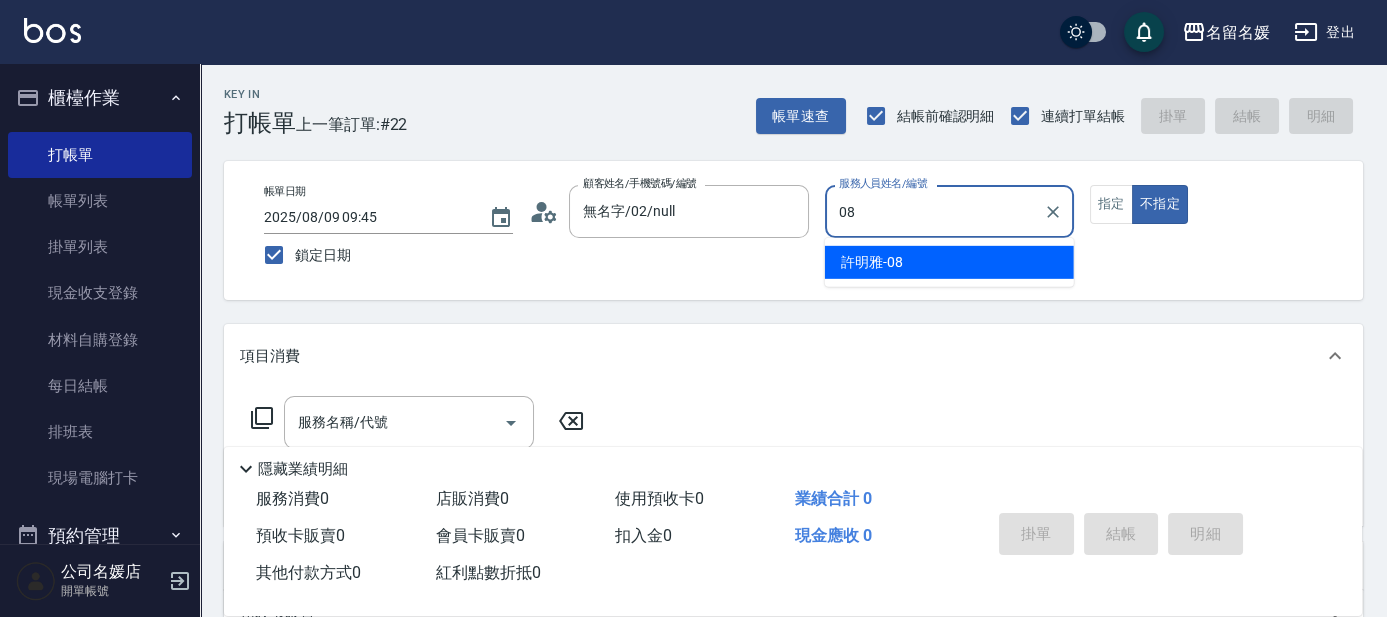 click on "許明雅 -08" at bounding box center (949, 262) 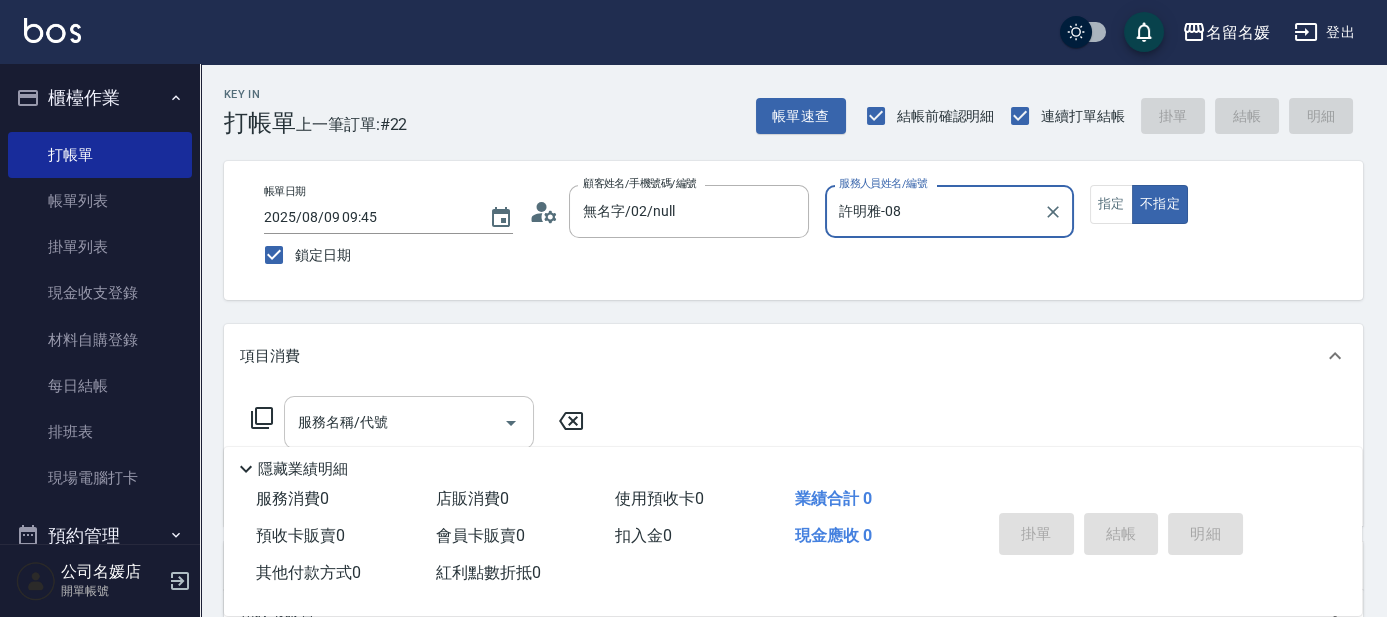 type on "許明雅-08" 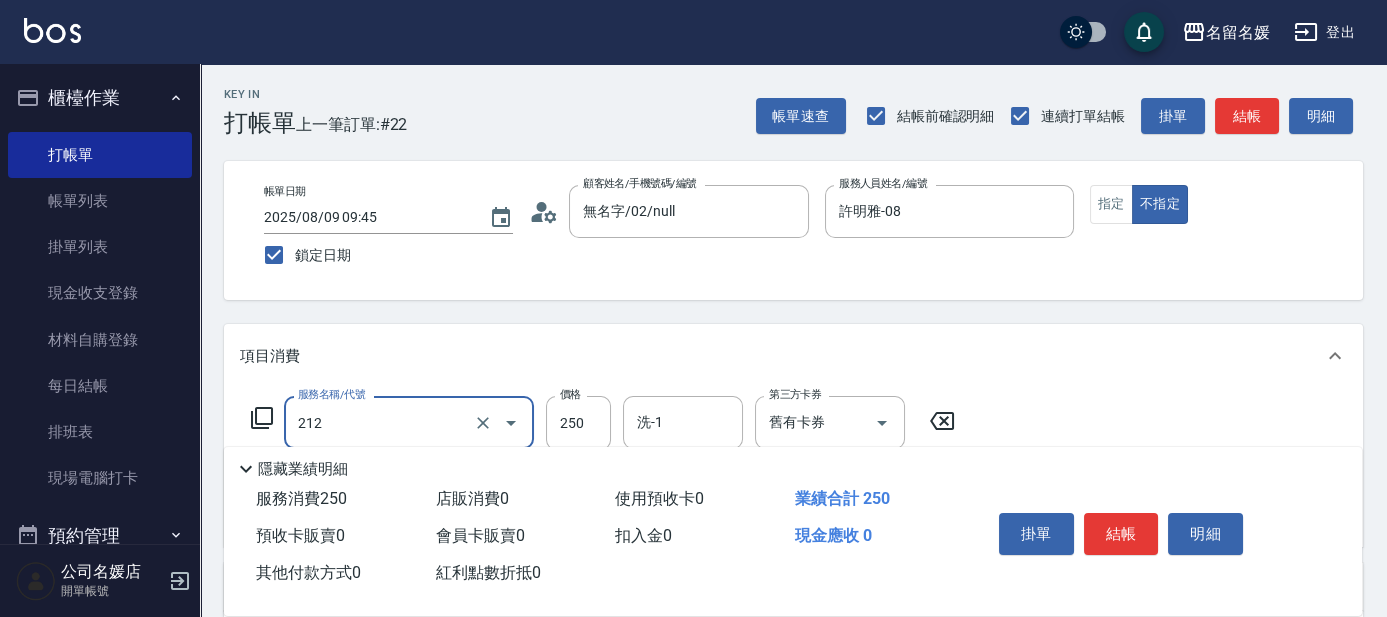 click on "212" at bounding box center (381, 422) 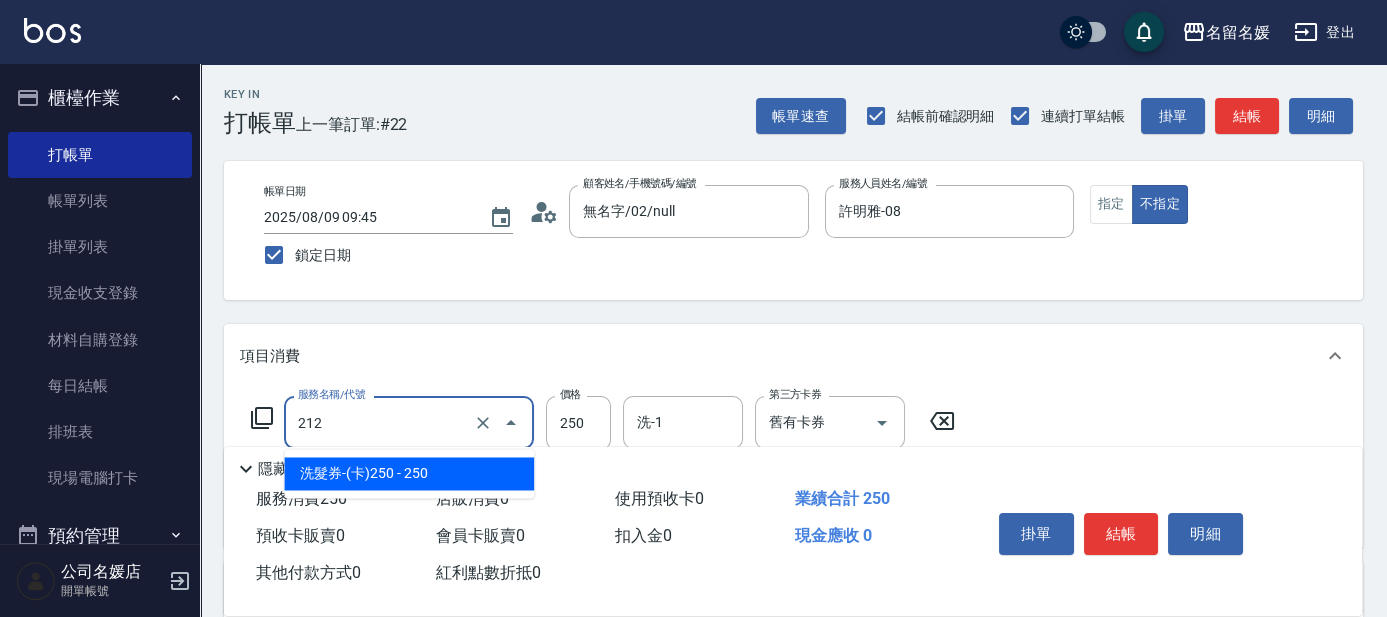 click on "洗髮券-(卡)250 - 250" at bounding box center [409, 473] 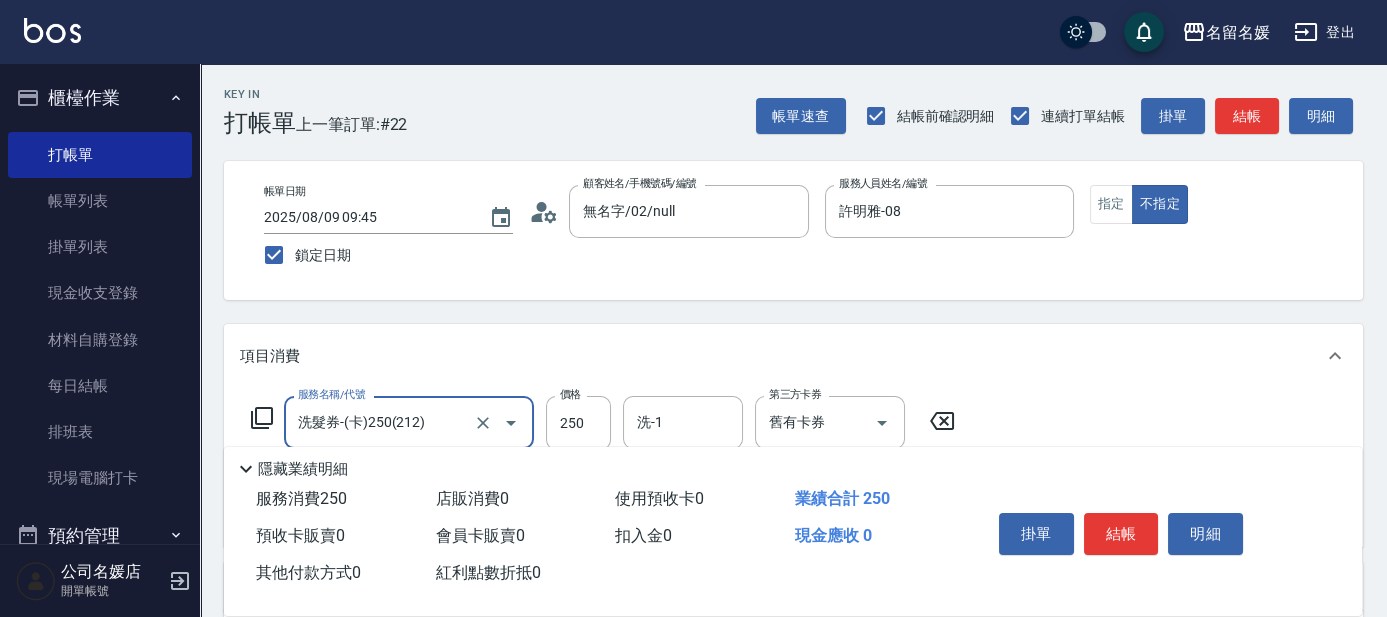 type on "洗髮券-(卡)250(212)" 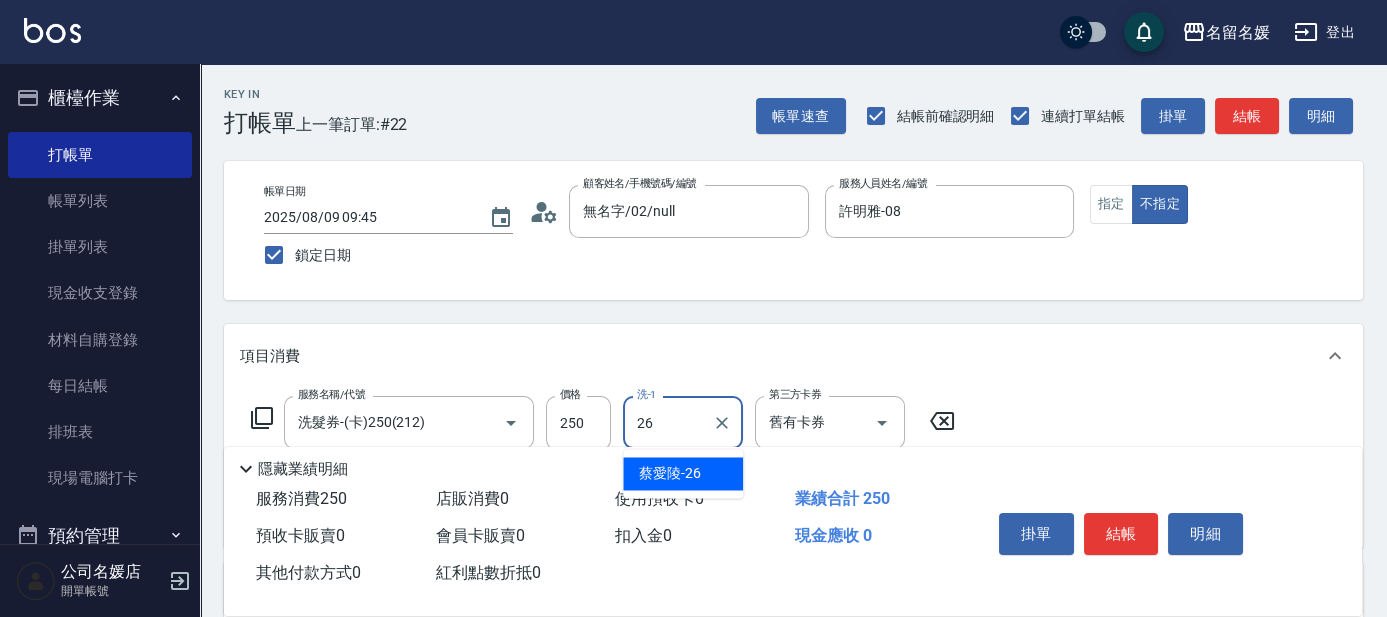 click on "蔡愛陵 -26" at bounding box center [670, 473] 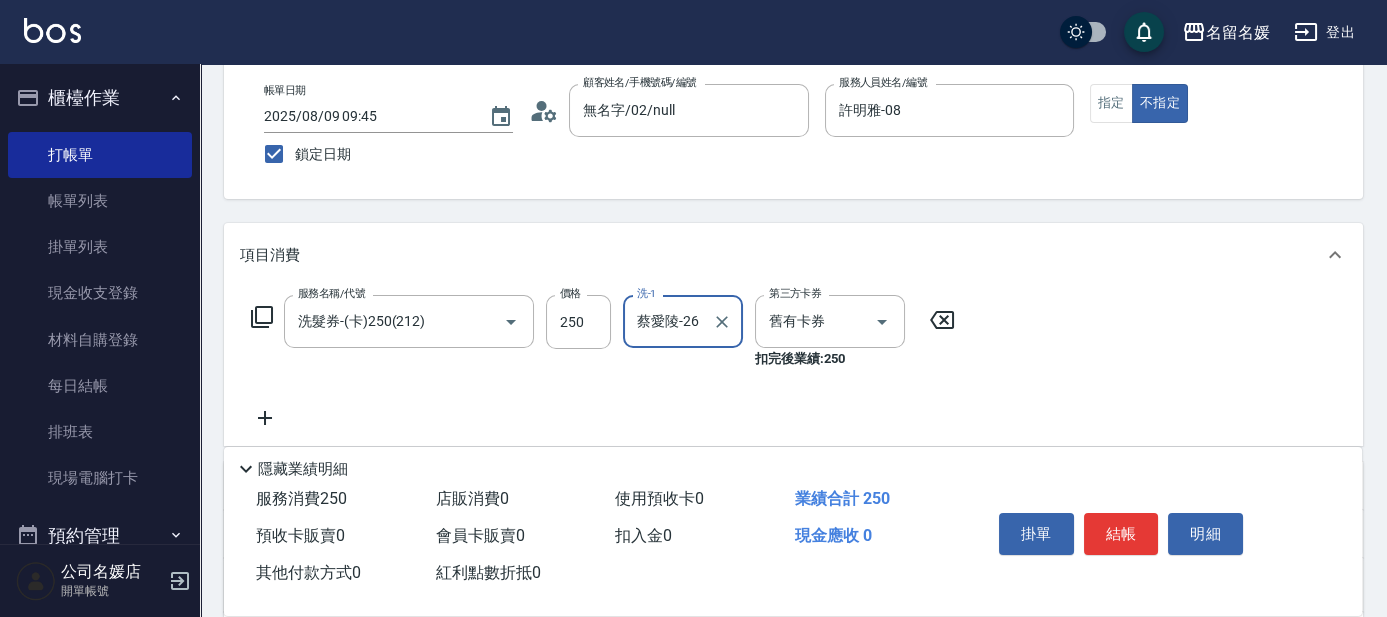 scroll, scrollTop: 181, scrollLeft: 0, axis: vertical 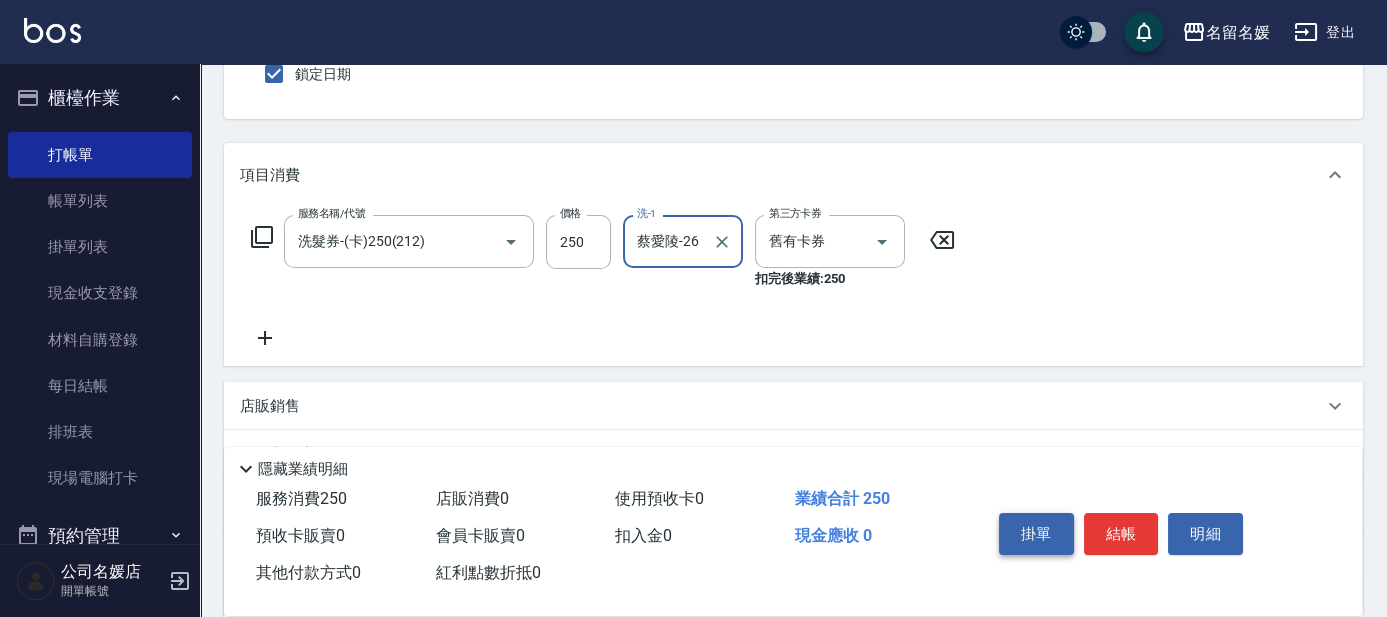 type on "蔡愛陵-26" 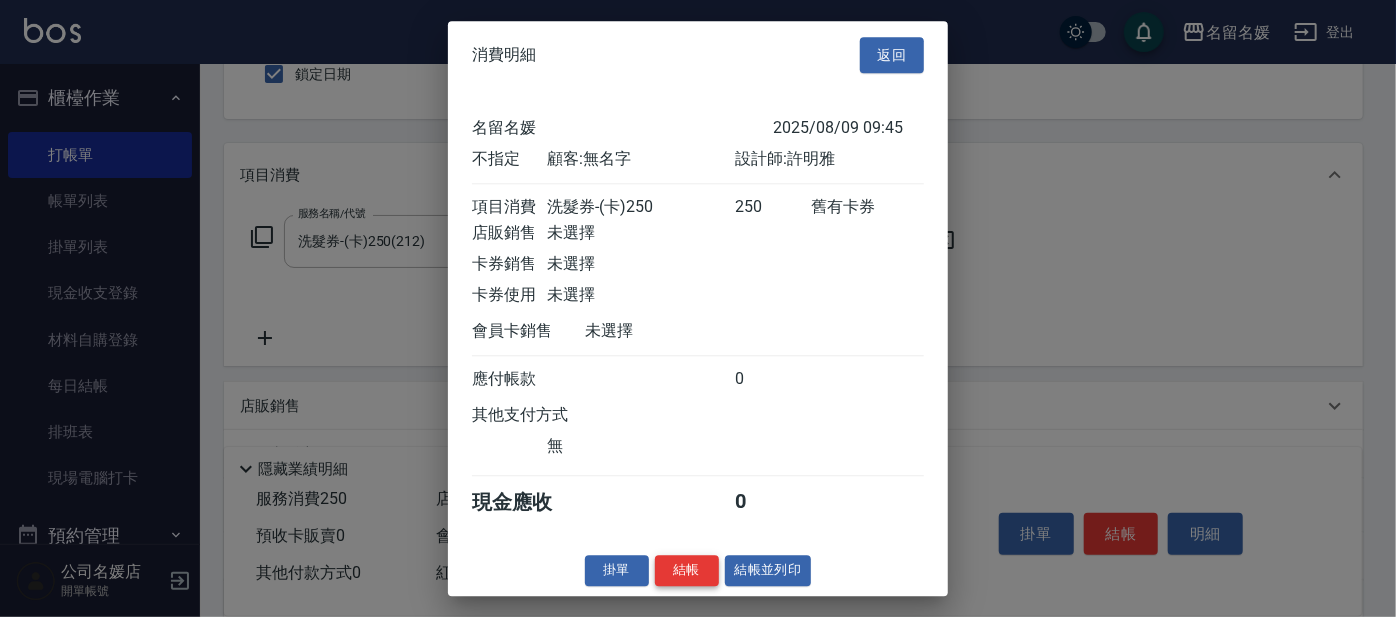 click on "結帳" at bounding box center [687, 570] 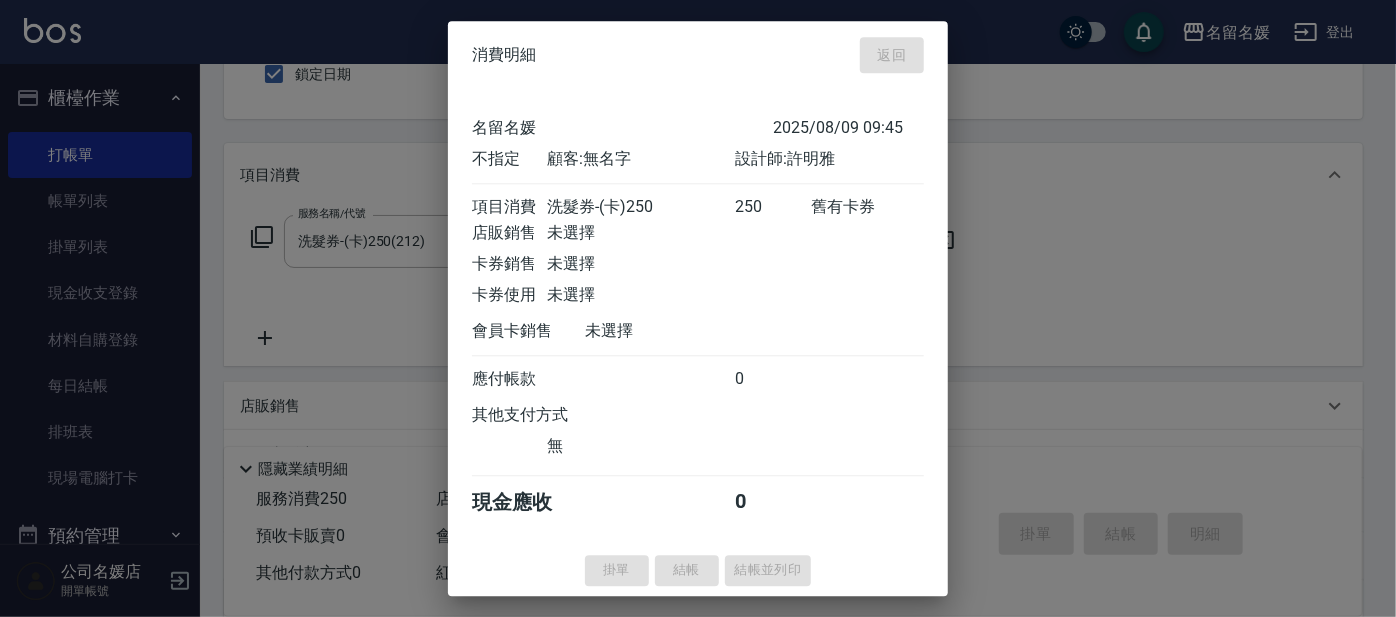 type 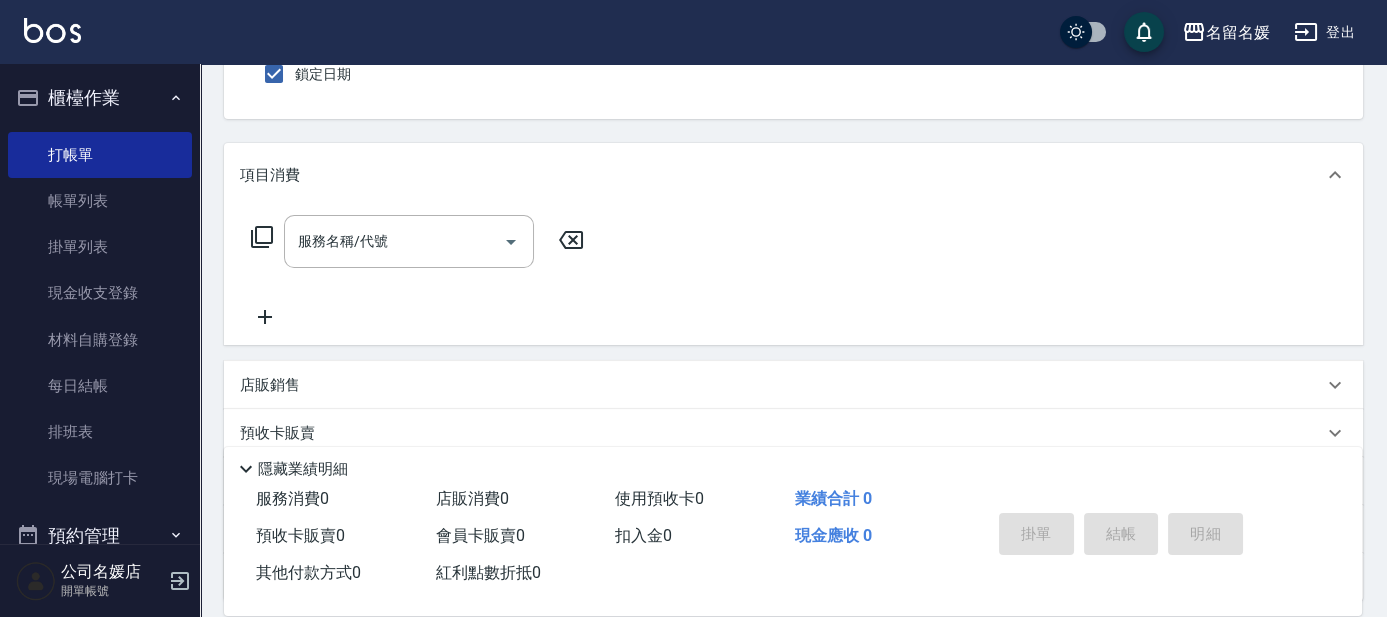 scroll, scrollTop: 0, scrollLeft: 0, axis: both 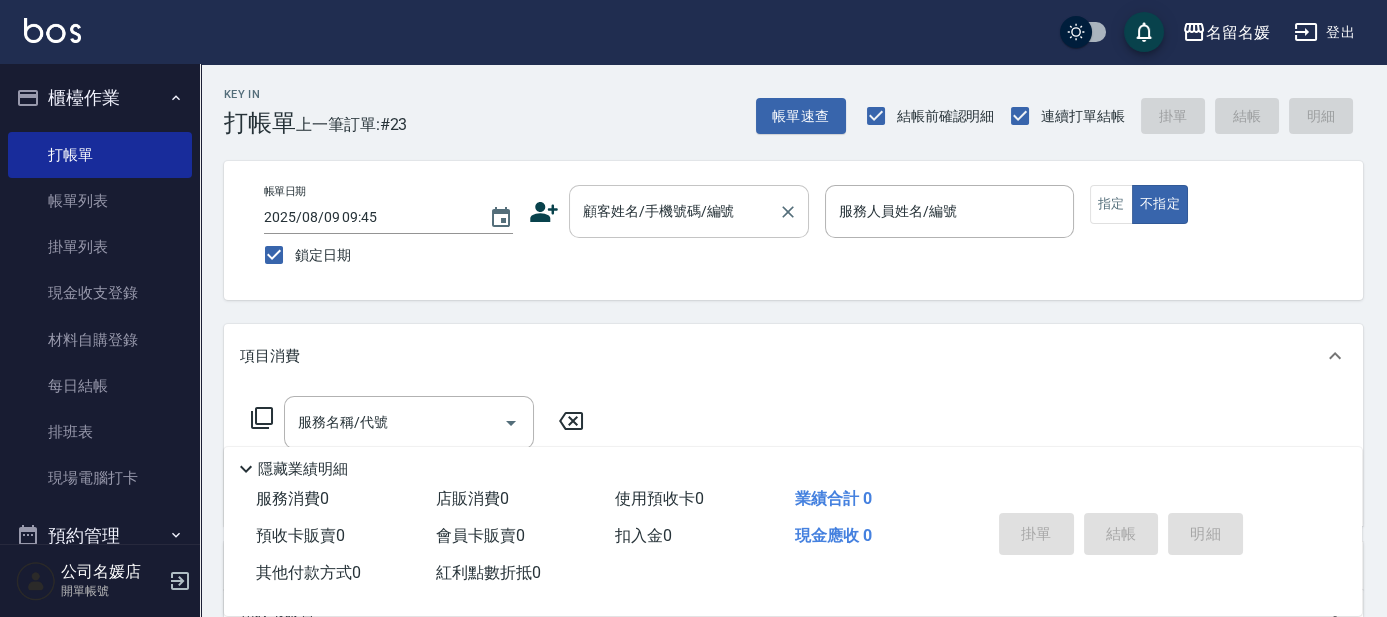 click on "顧客姓名/手機號碼/編號" at bounding box center [674, 211] 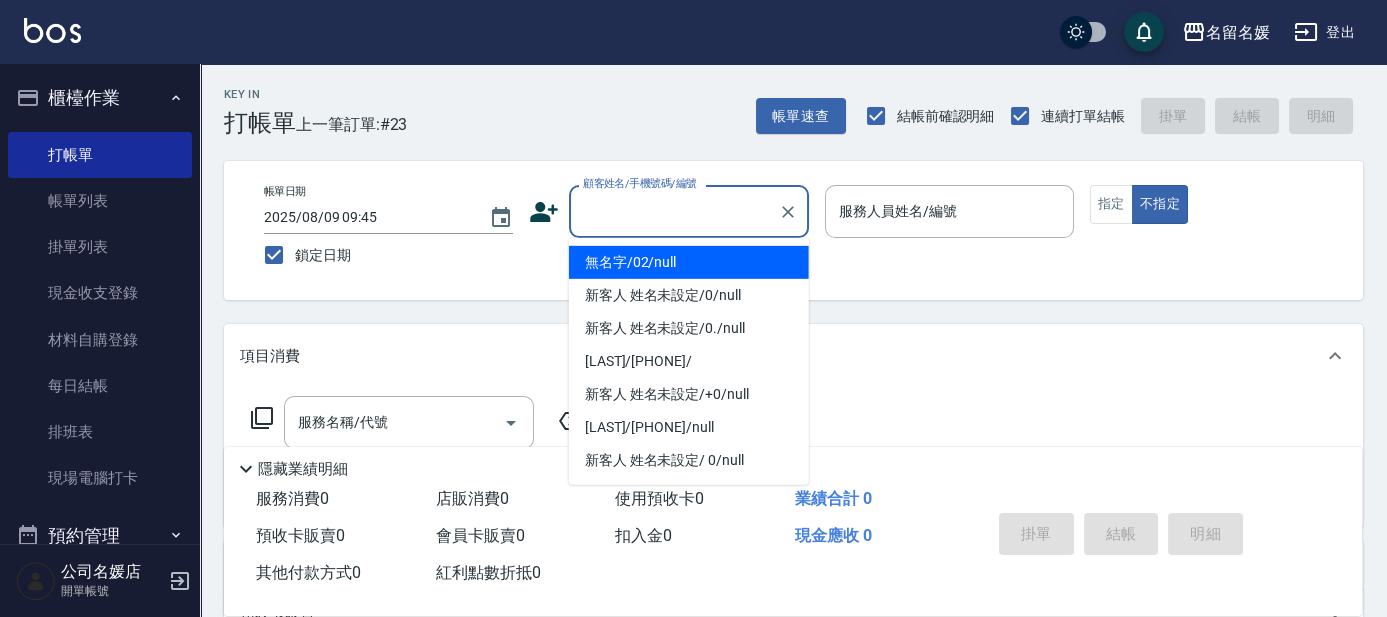 click on "無名字/02/null" at bounding box center [689, 262] 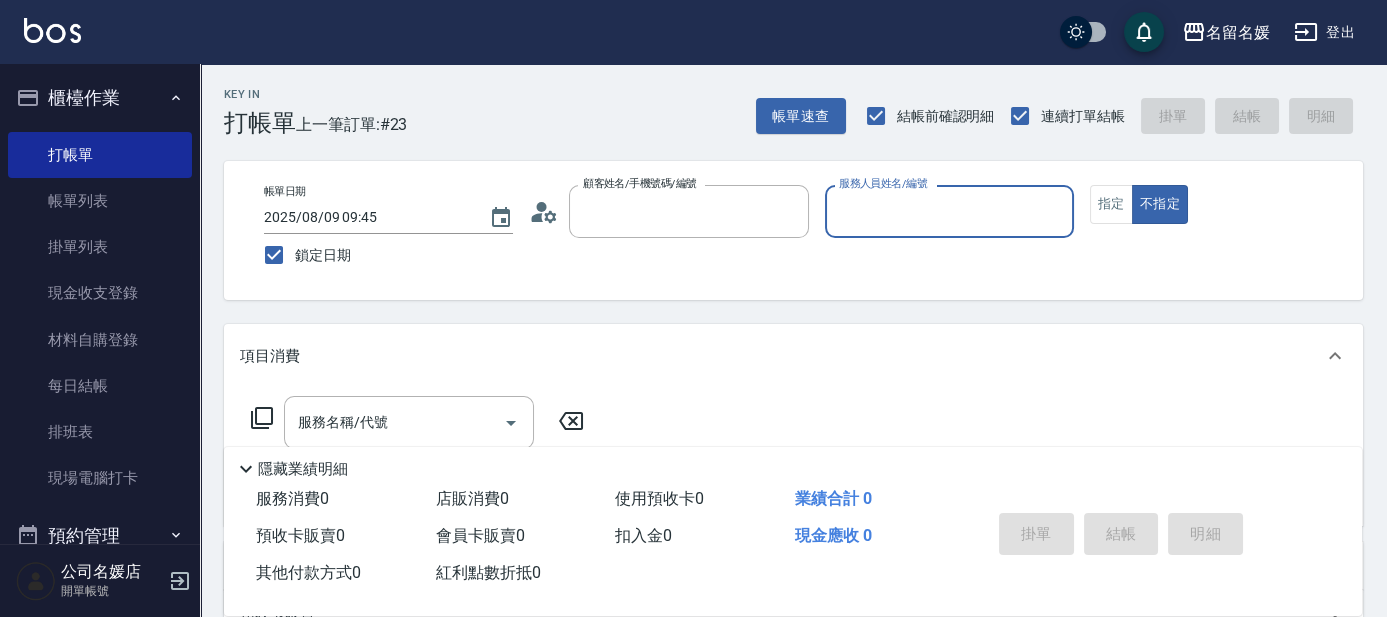 type on "無名字/02/null" 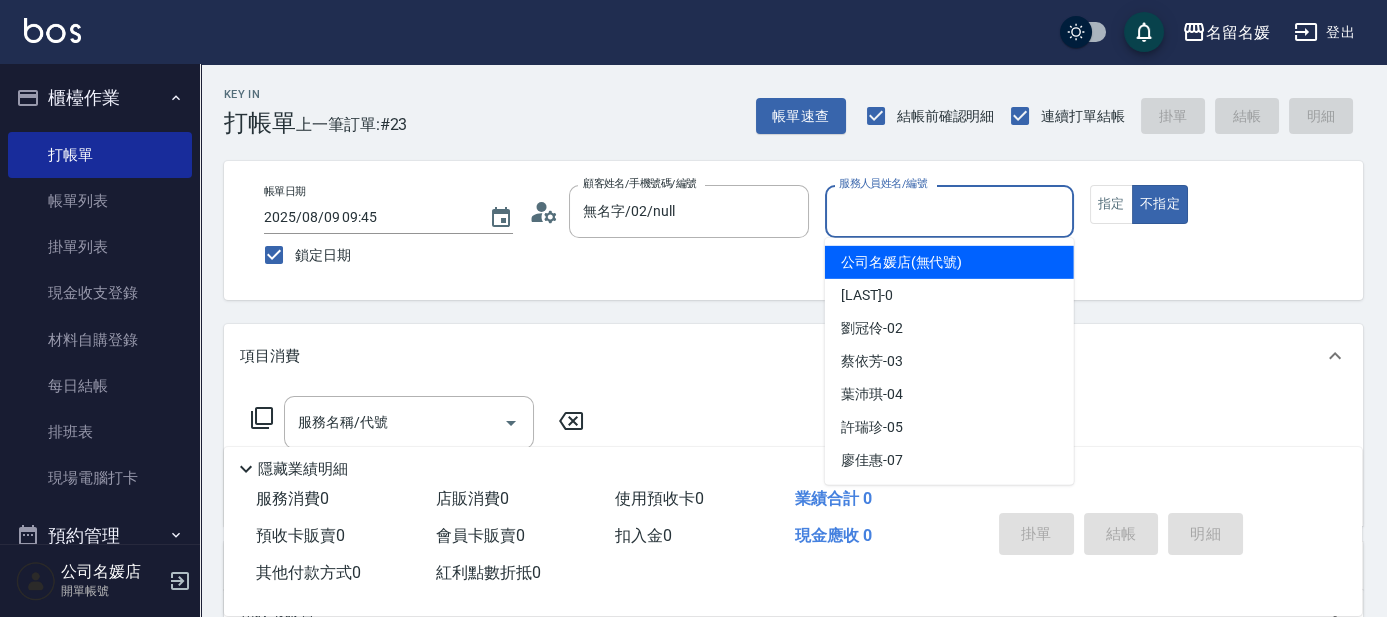 click on "服務人員姓名/編號" at bounding box center (949, 211) 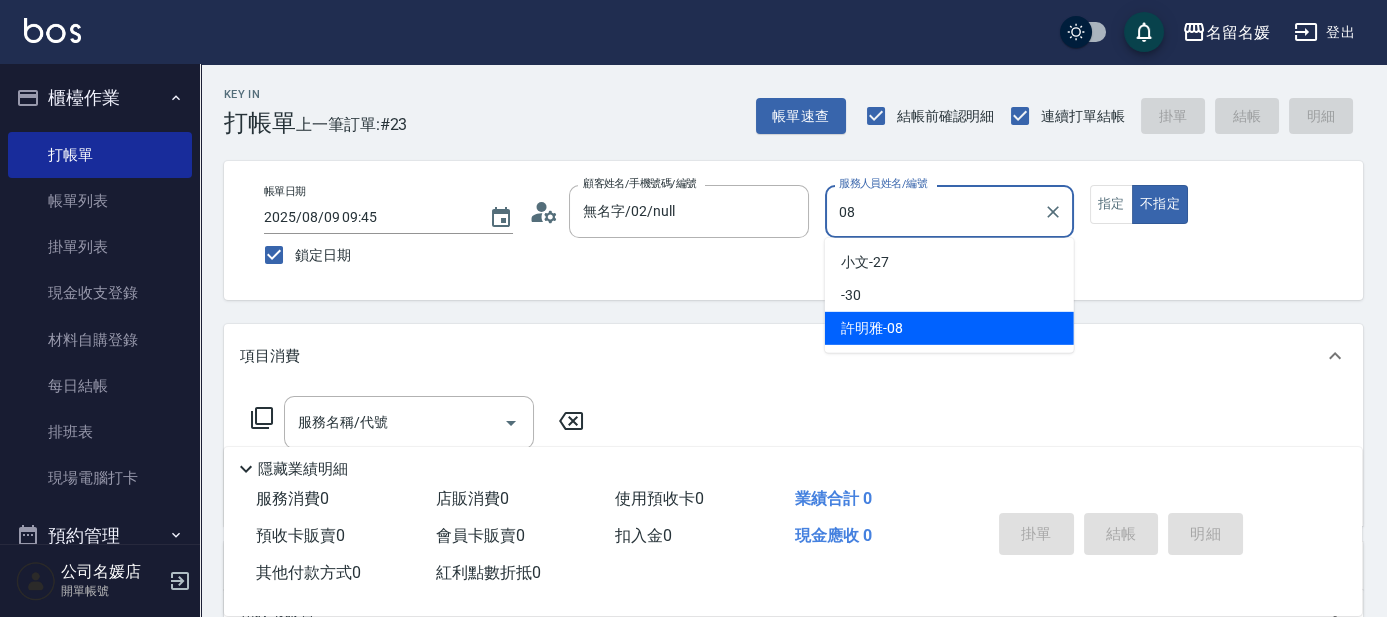 click on "許明雅 -08" at bounding box center (949, 328) 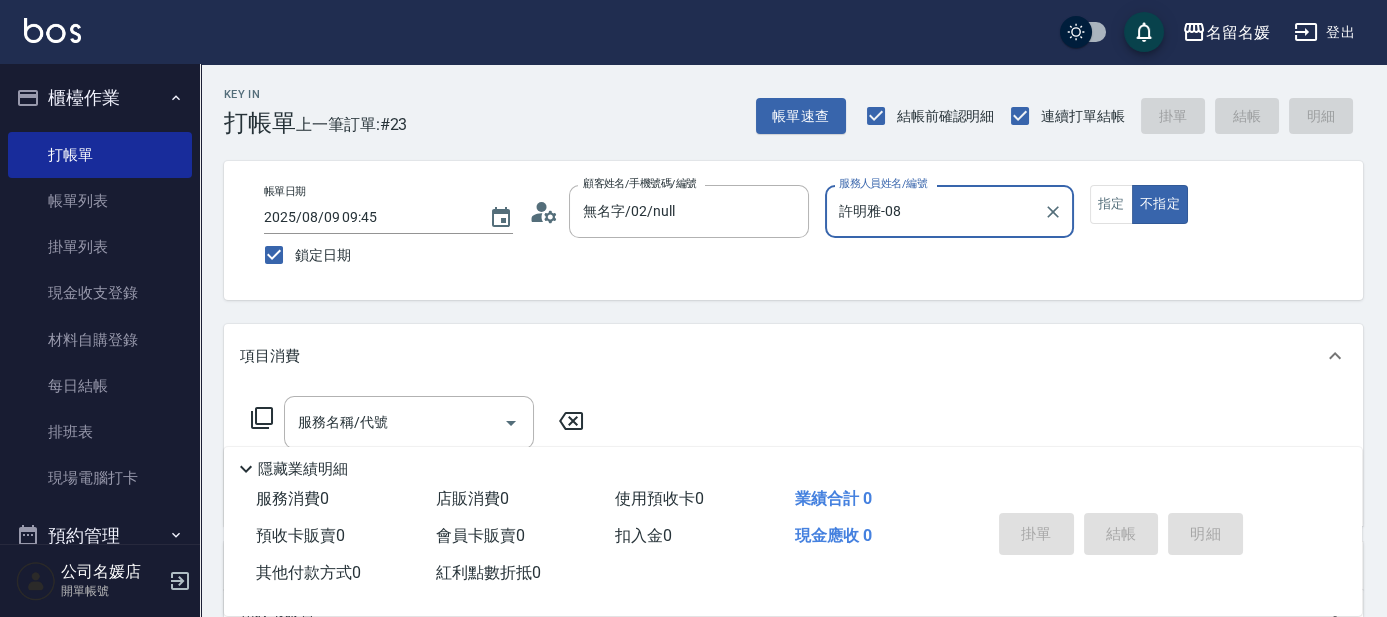 scroll, scrollTop: 90, scrollLeft: 0, axis: vertical 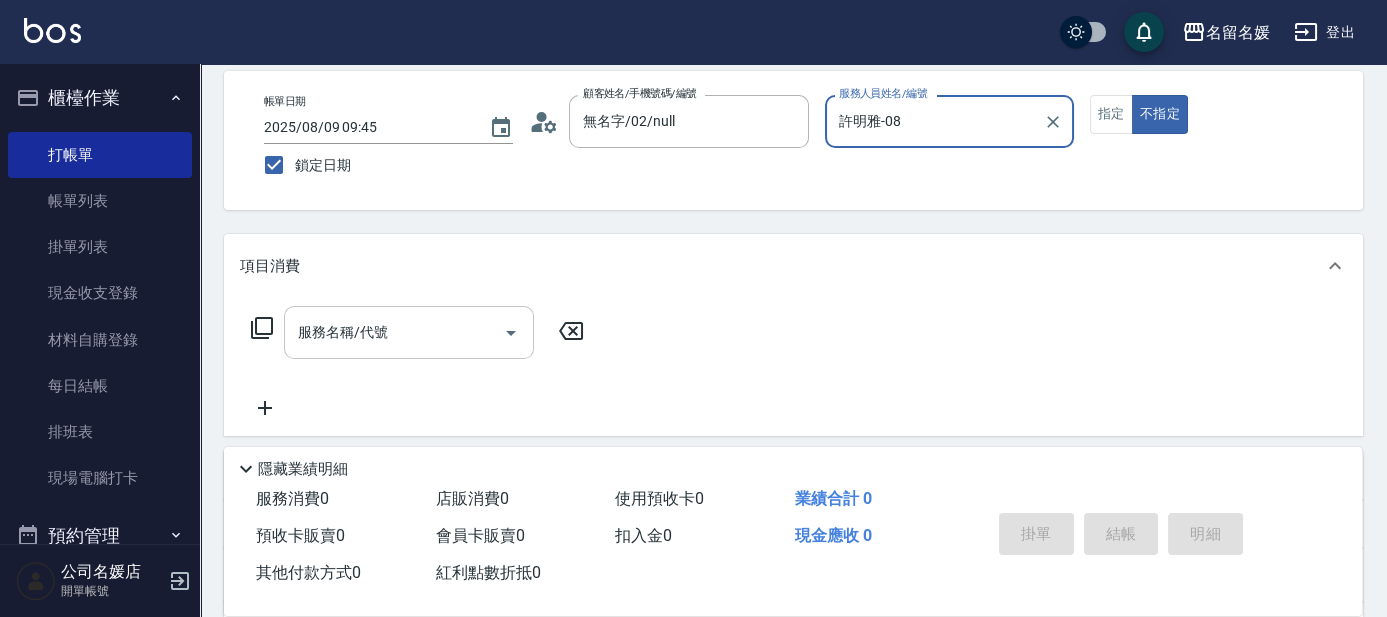 type on "許明雅-08" 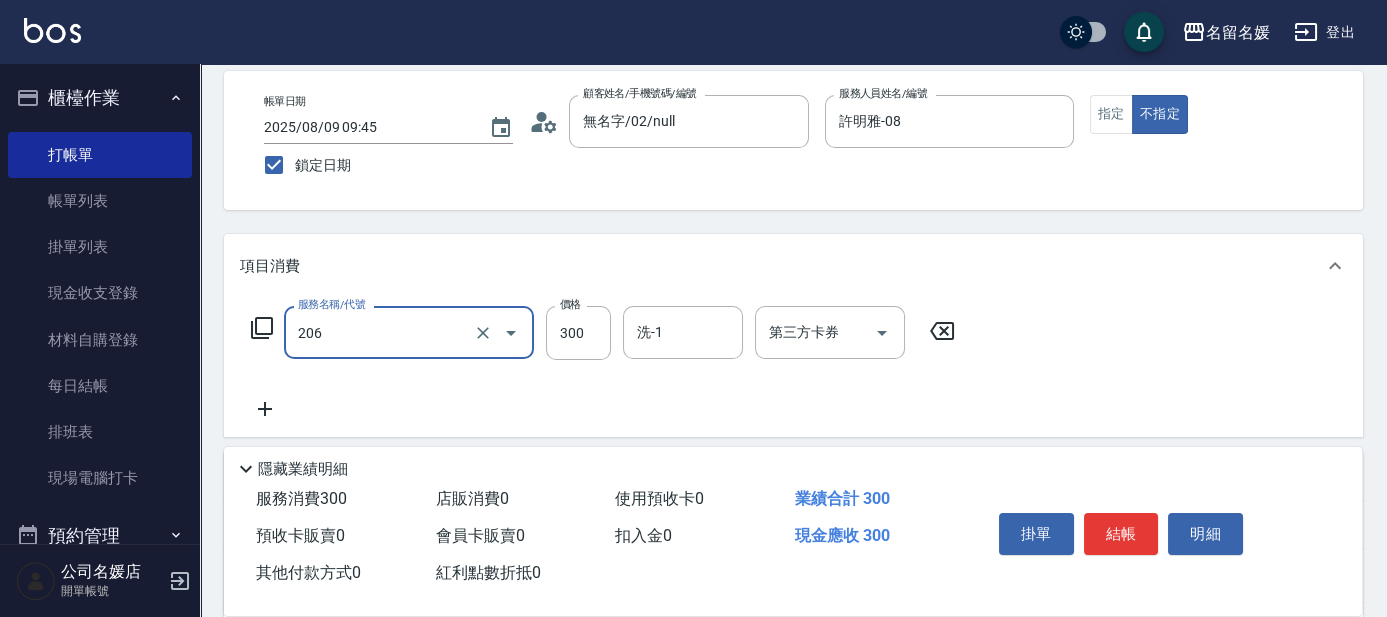 click on "206" at bounding box center [381, 332] 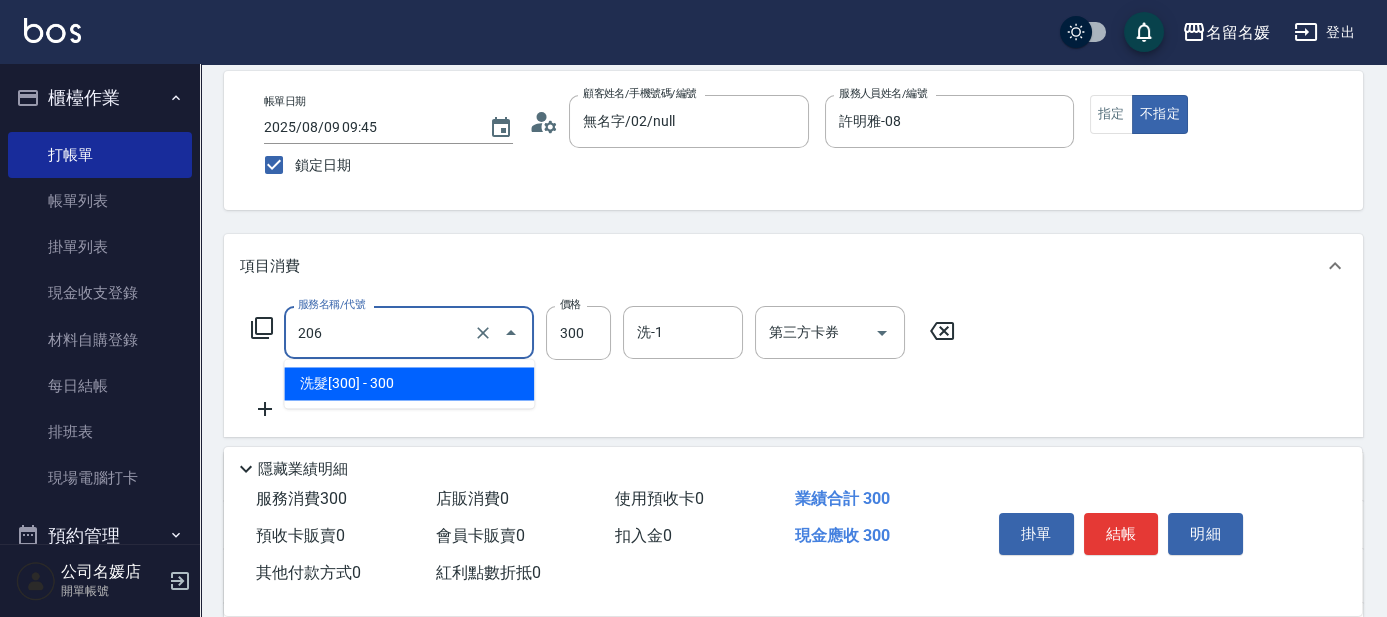 click on "洗髮[300] - 300" at bounding box center (409, 383) 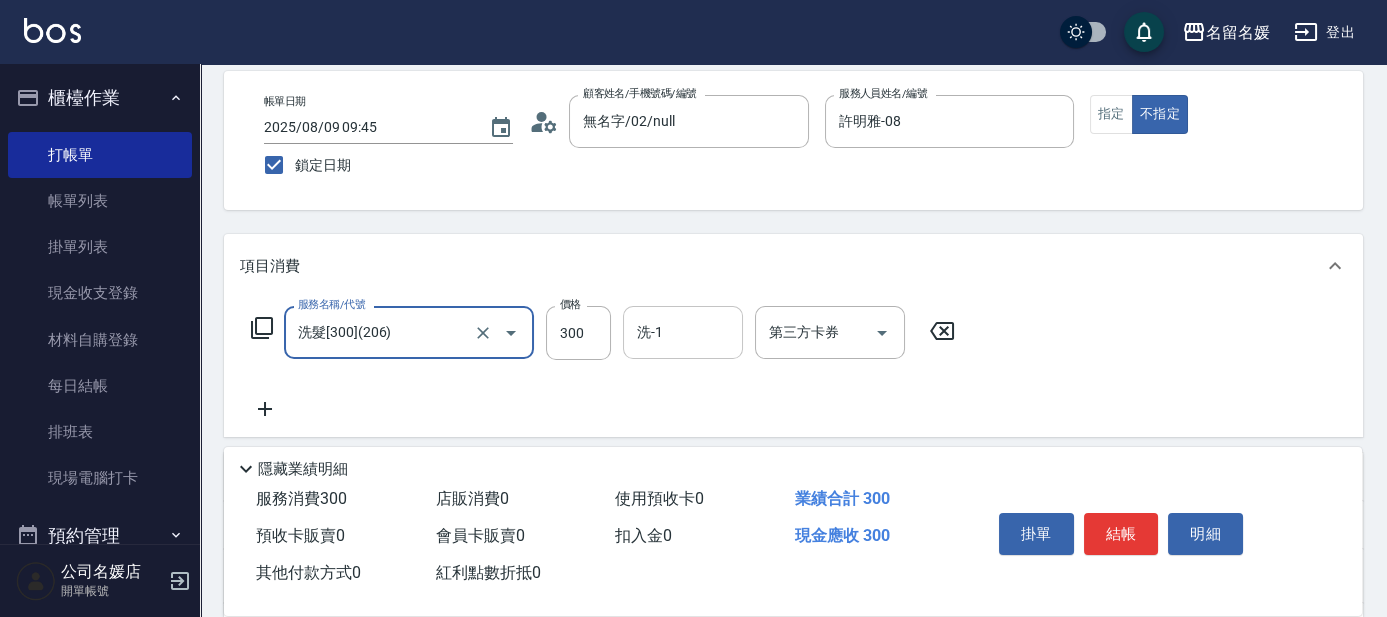 type on "洗髮[300](206)" 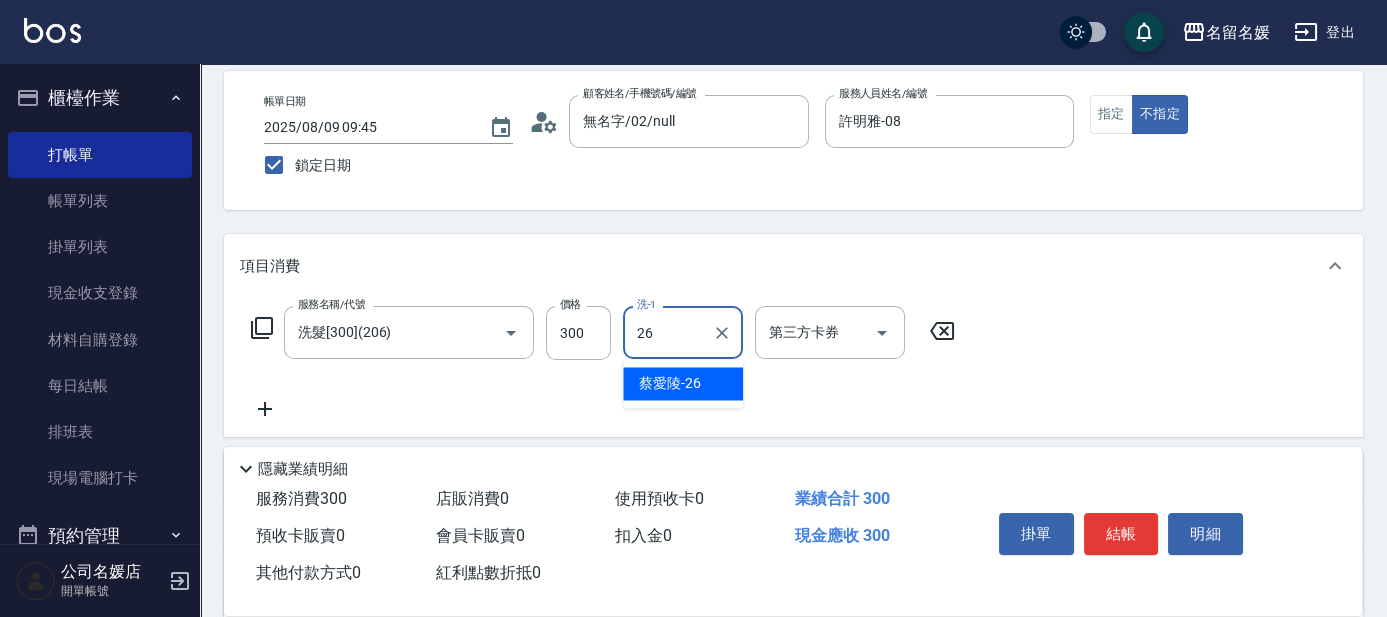 click on "蔡愛陵 -26" at bounding box center [670, 383] 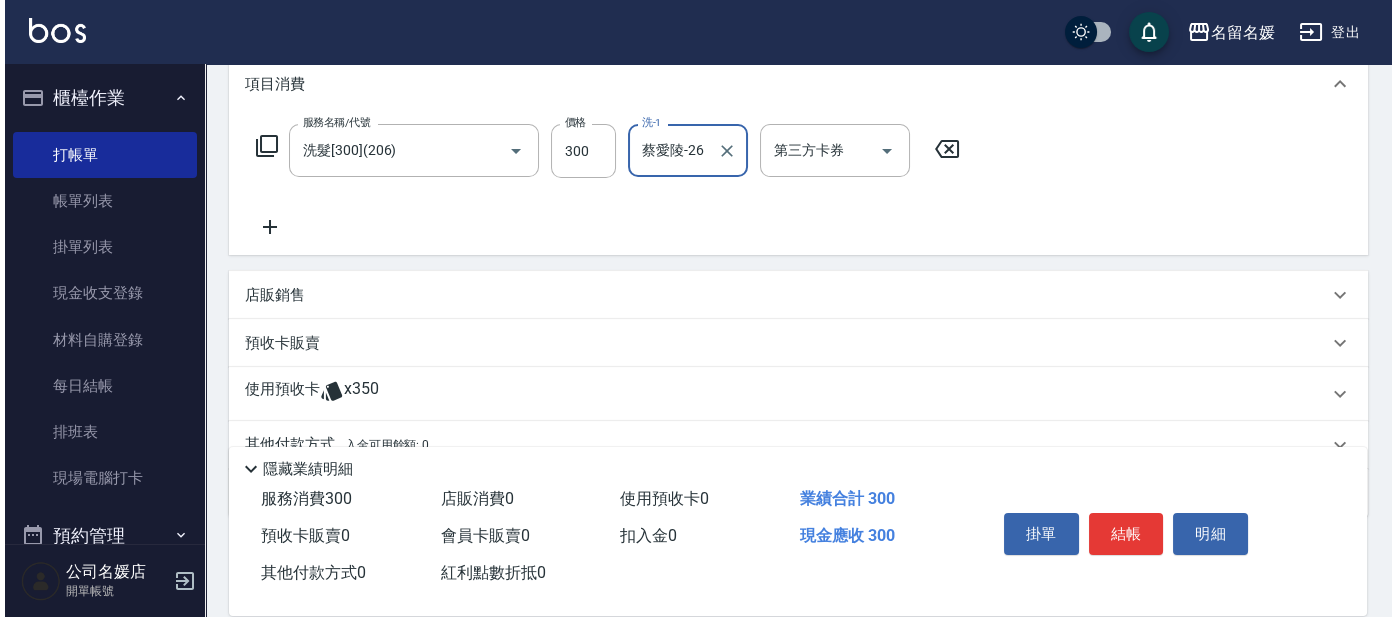 scroll, scrollTop: 272, scrollLeft: 0, axis: vertical 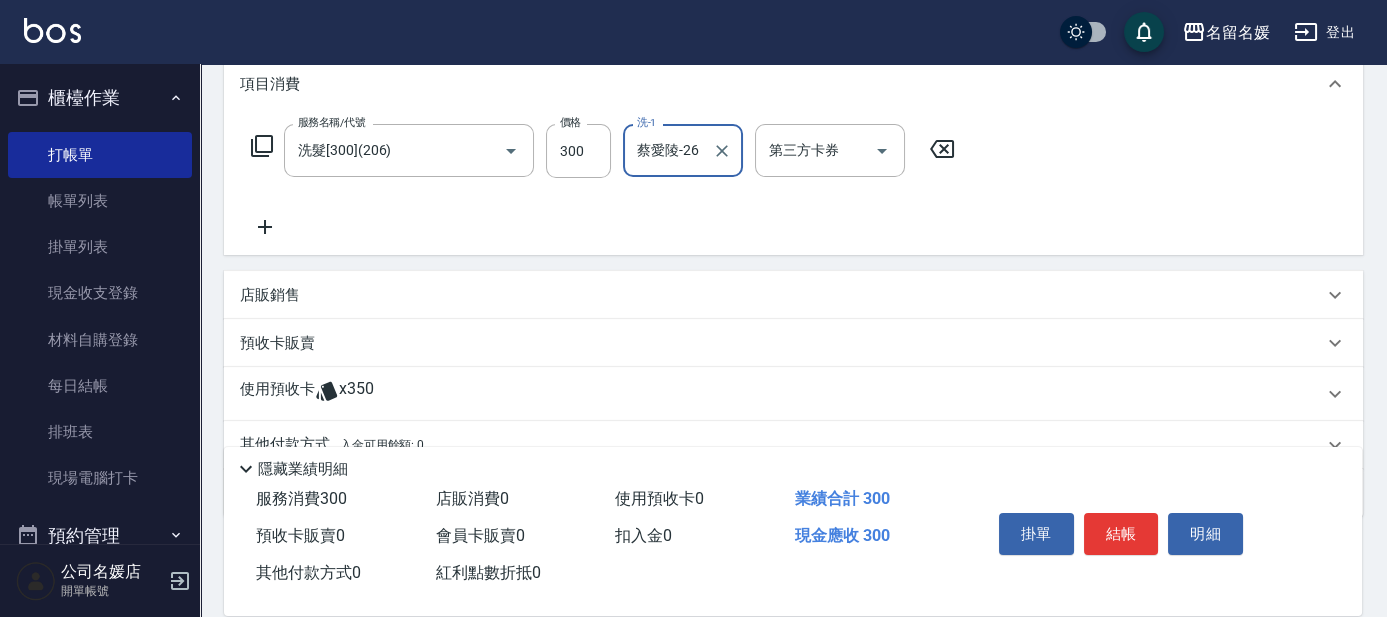 type on "蔡愛陵-26" 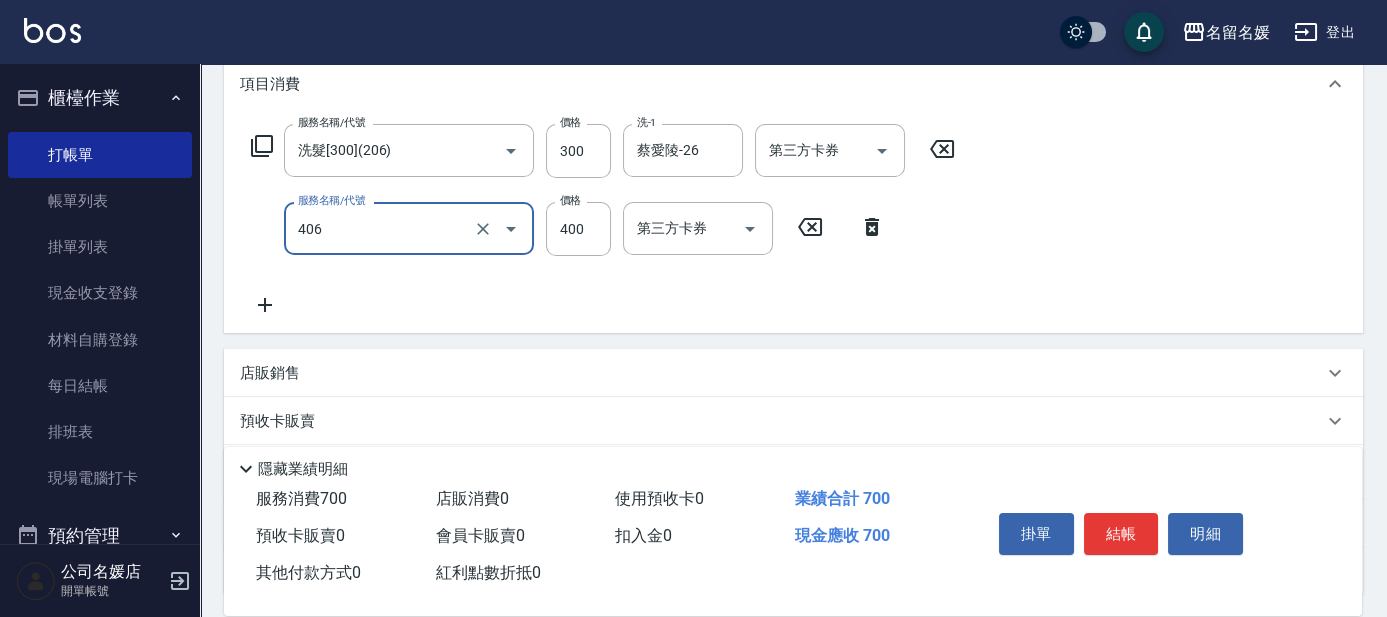 click on "406" at bounding box center [381, 228] 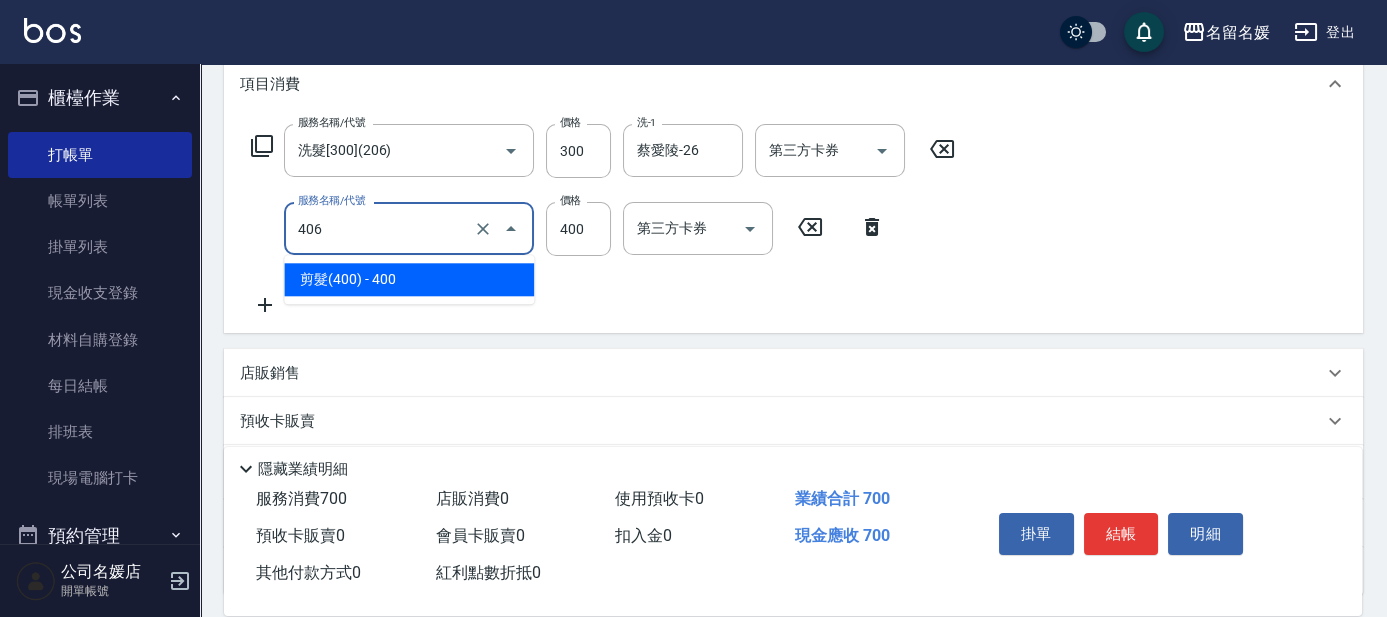 click on "剪髮(400) - 400" at bounding box center [409, 279] 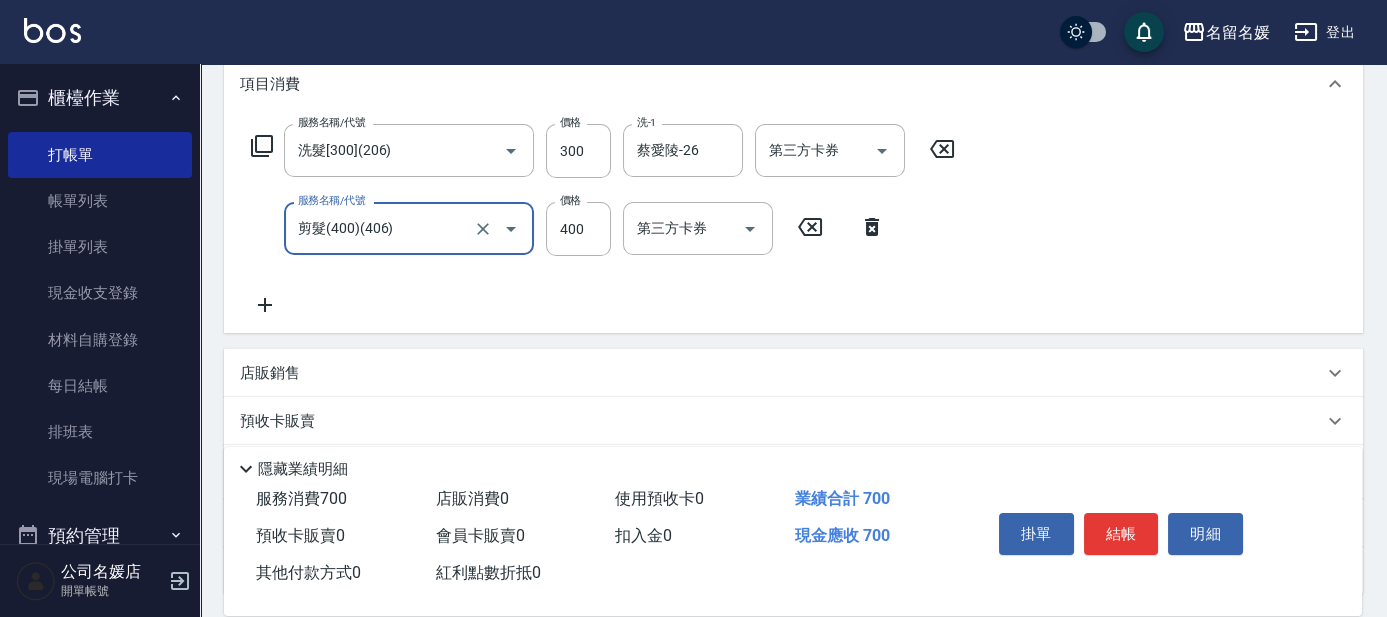 type on "剪髮(400)(406)" 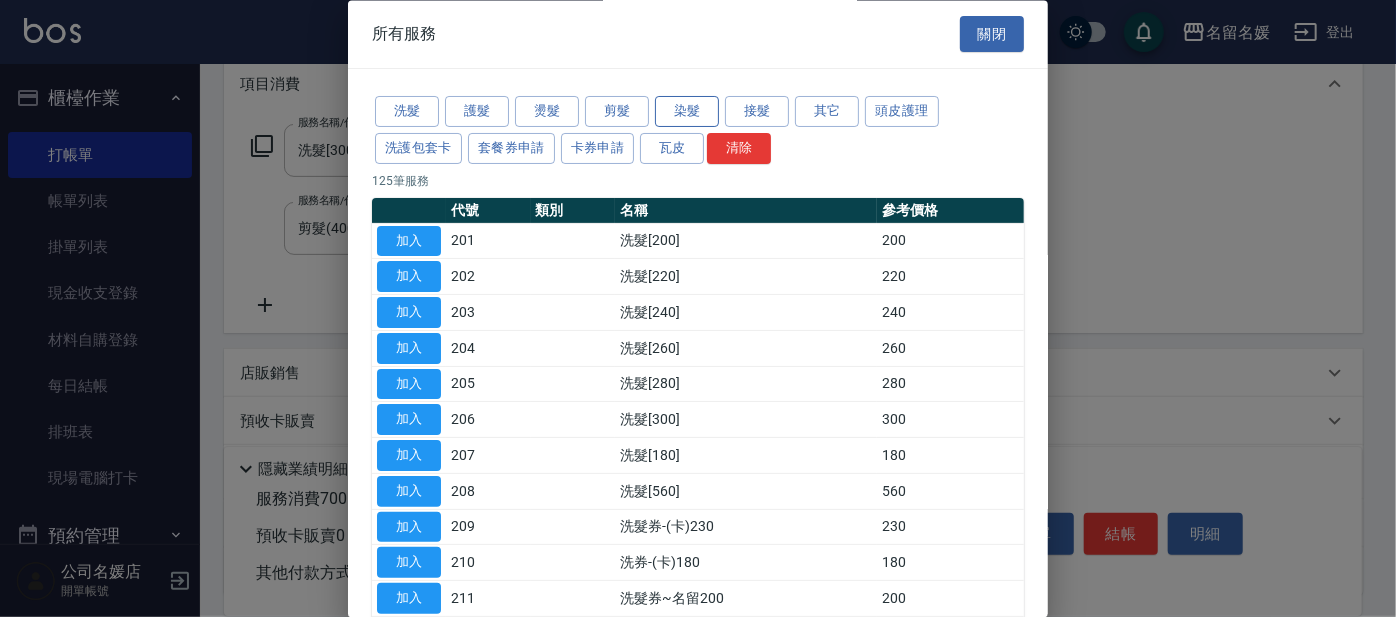 click on "染髮" at bounding box center [687, 112] 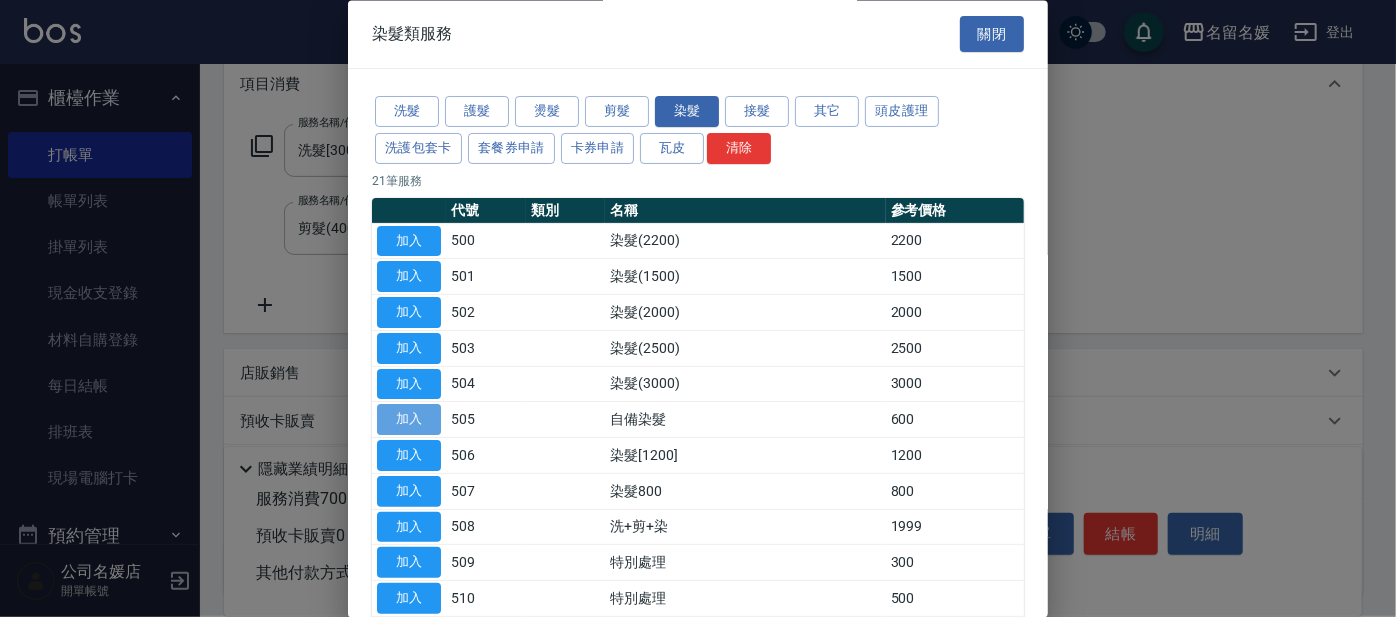 click on "加入" at bounding box center (409, 420) 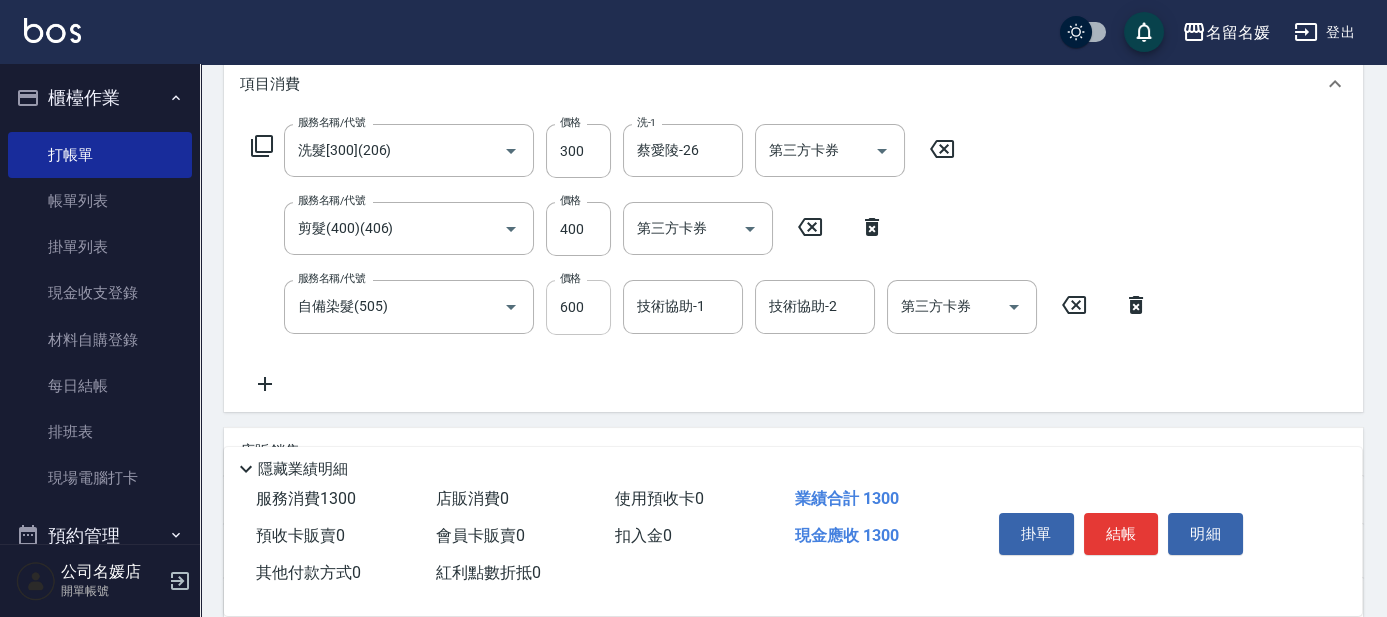 click on "600" at bounding box center [578, 307] 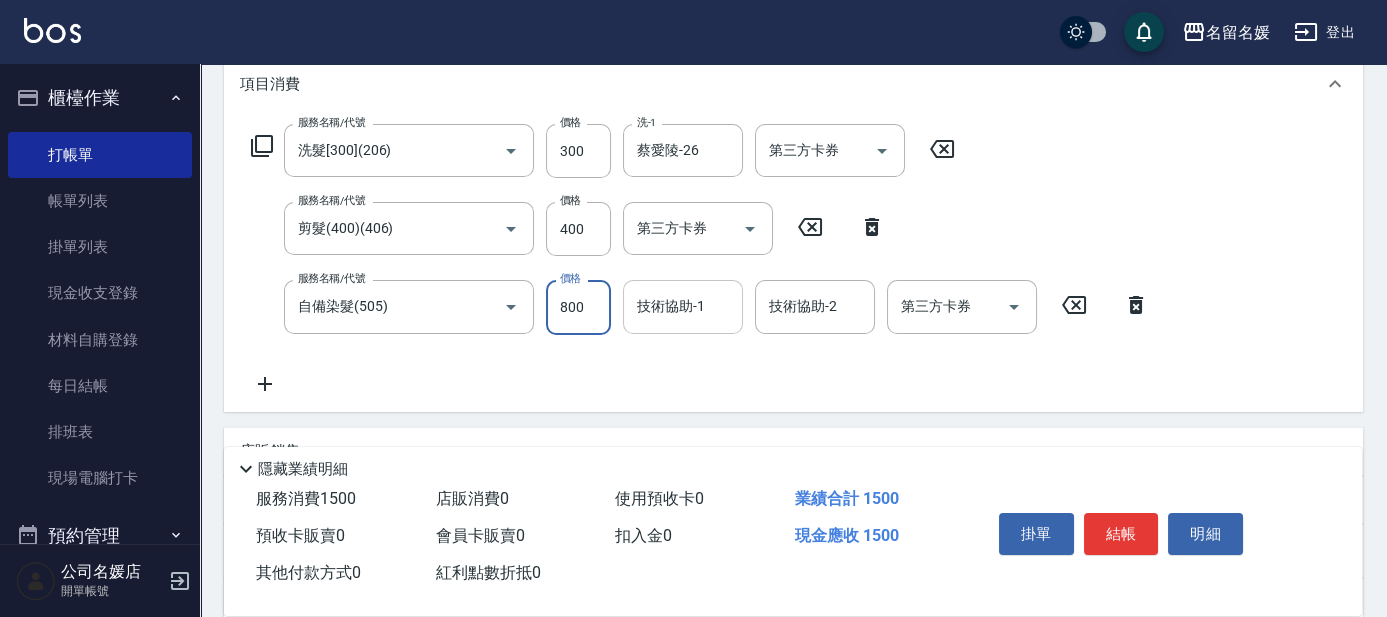type on "800" 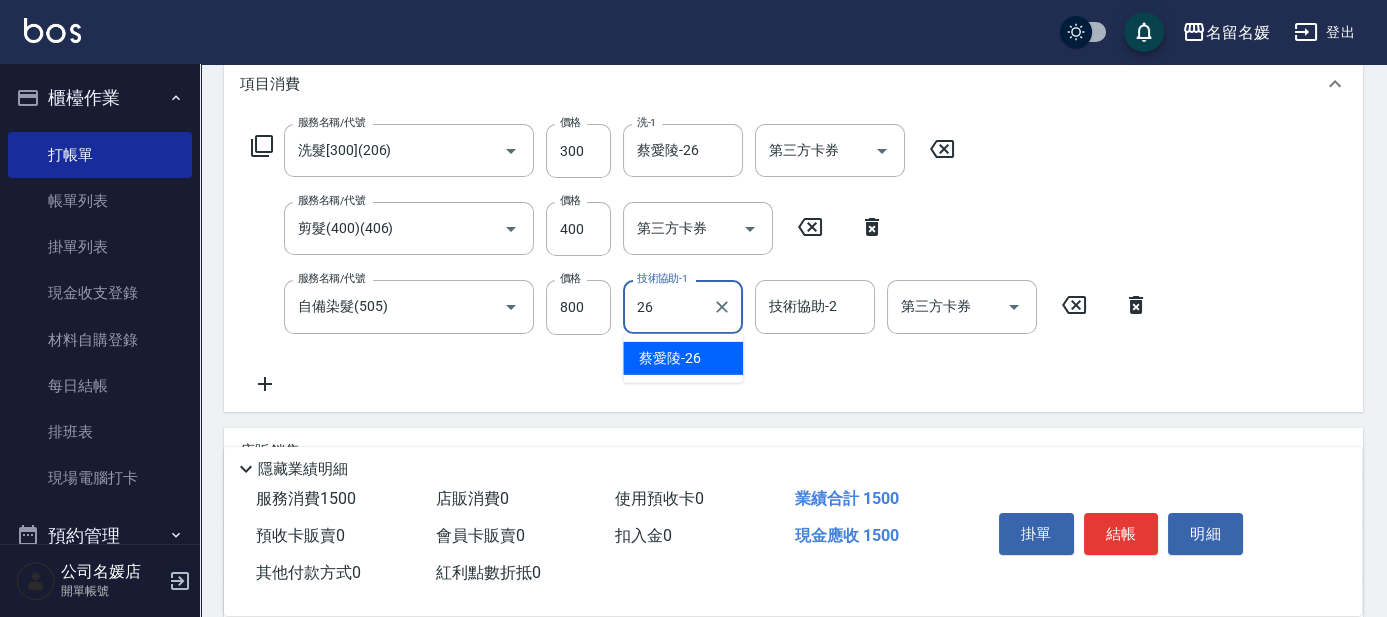 click on "蔡愛陵 -26" at bounding box center (670, 358) 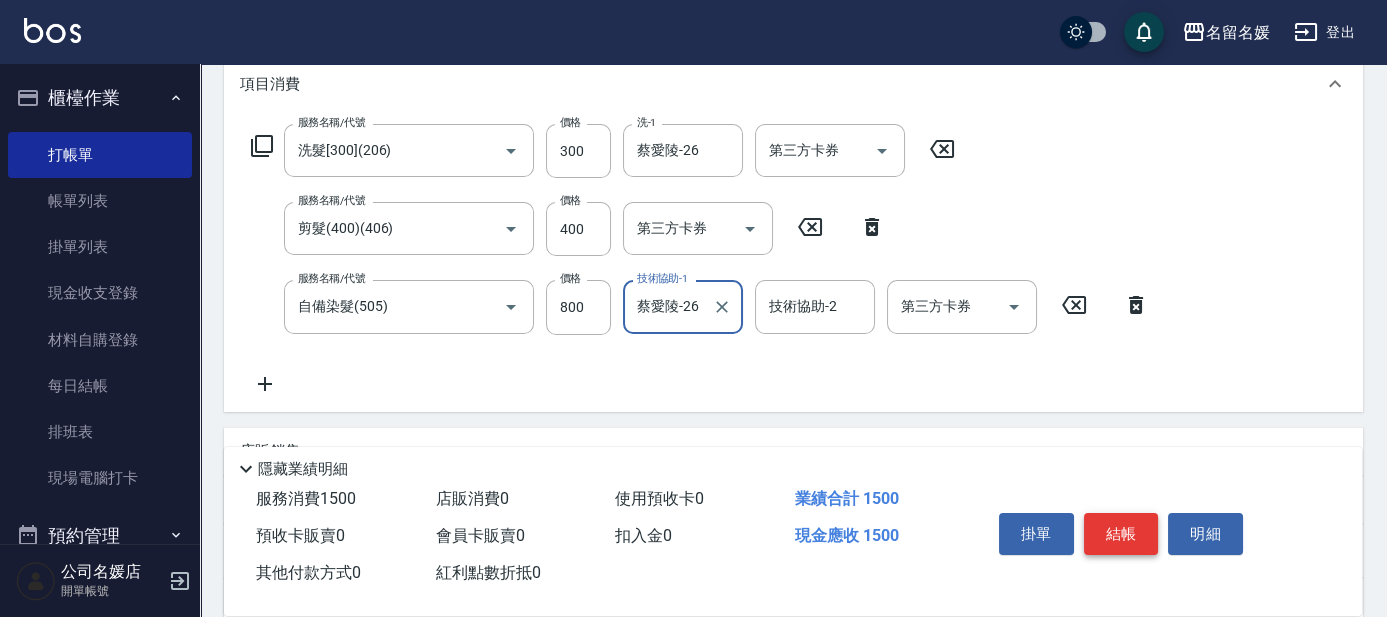 type on "蔡愛陵-26" 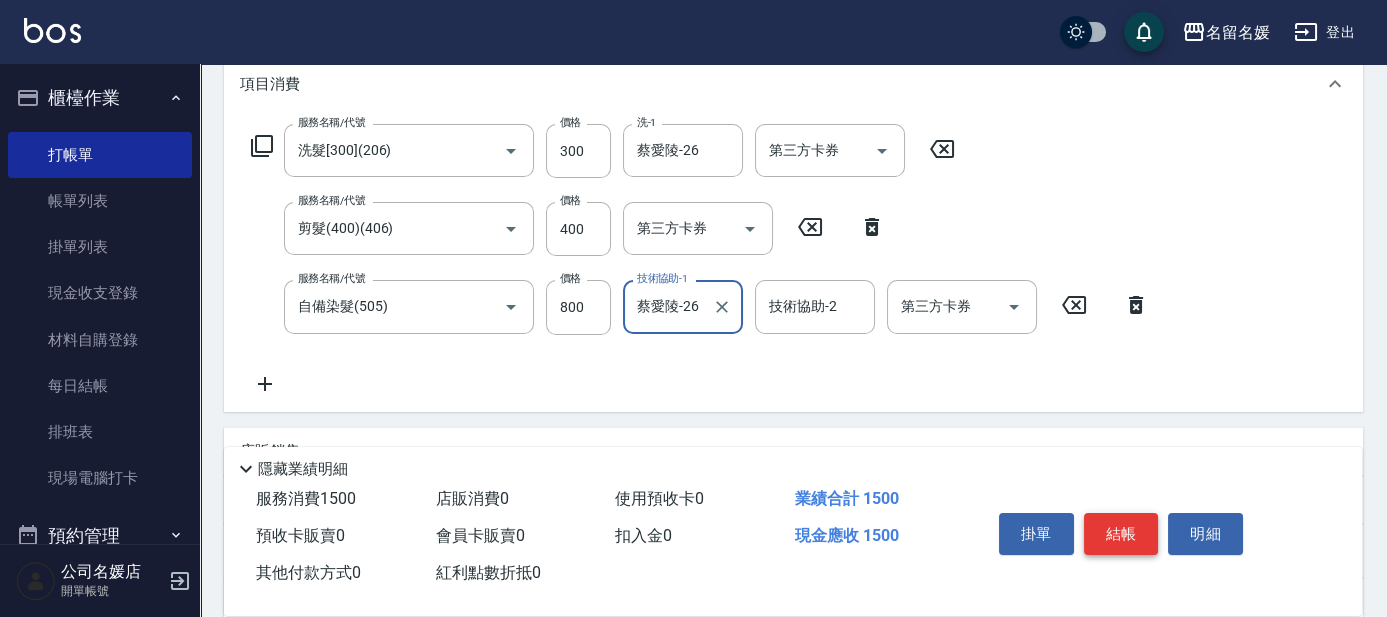 click on "結帳" at bounding box center (1121, 534) 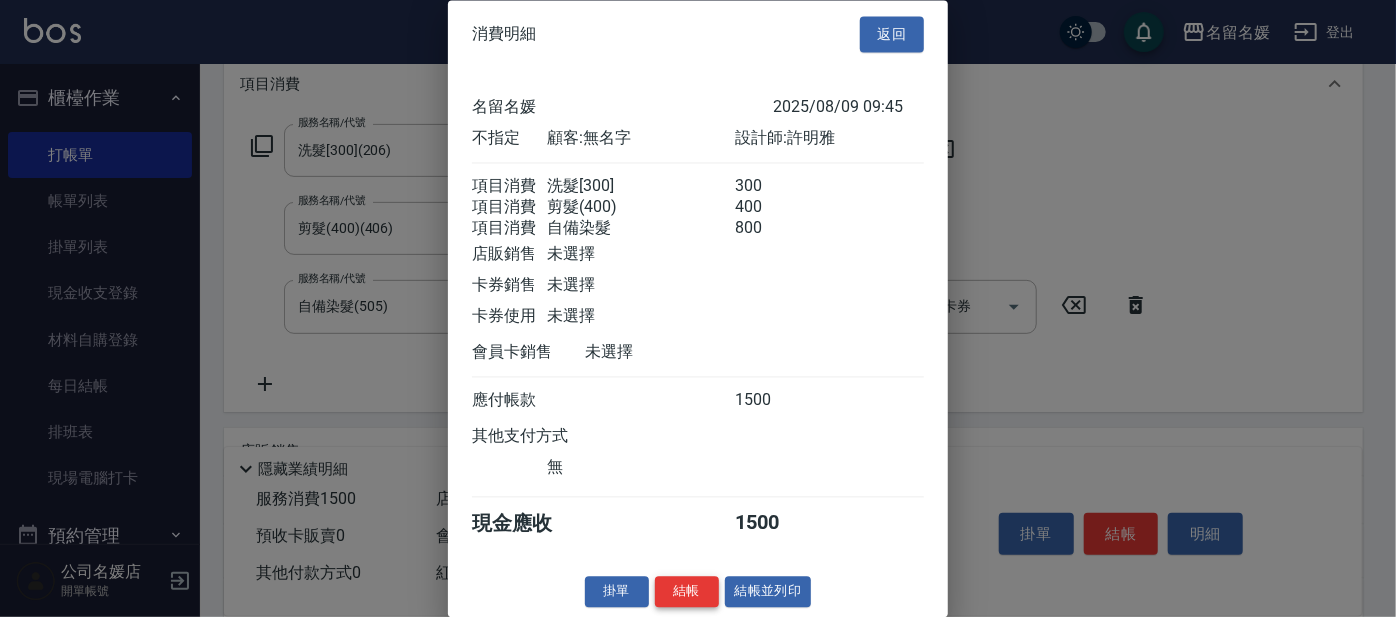 click on "結帳" at bounding box center (687, 592) 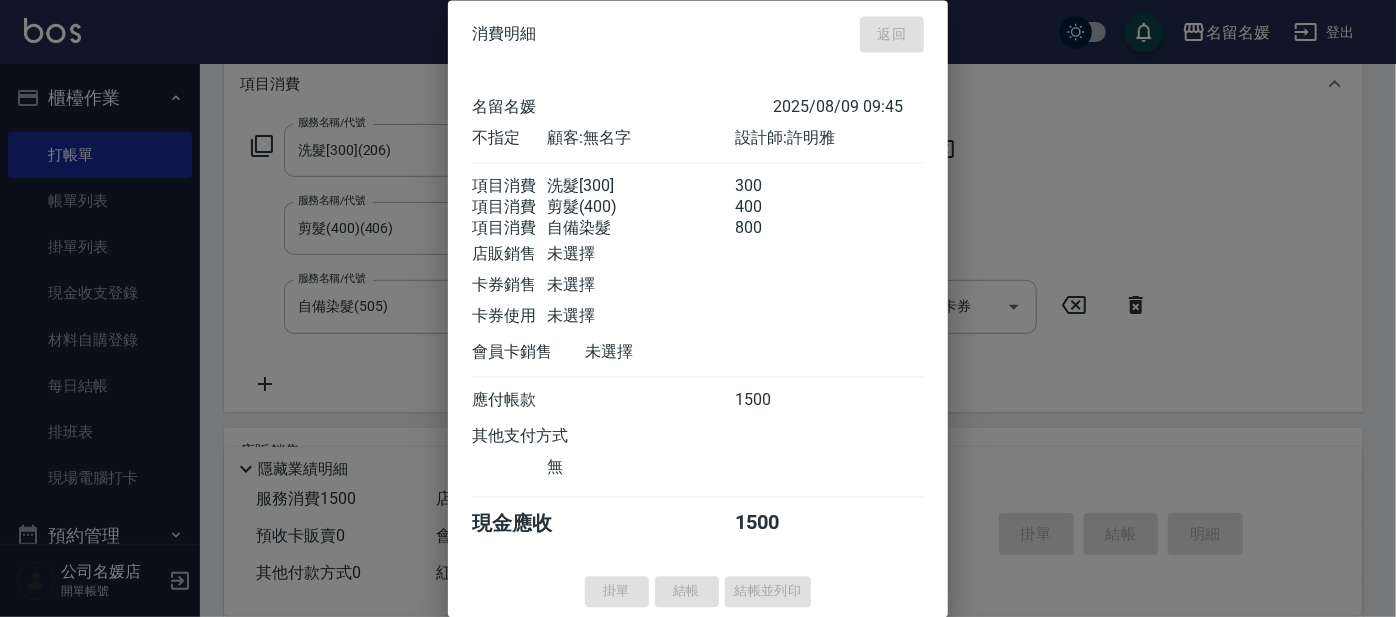type 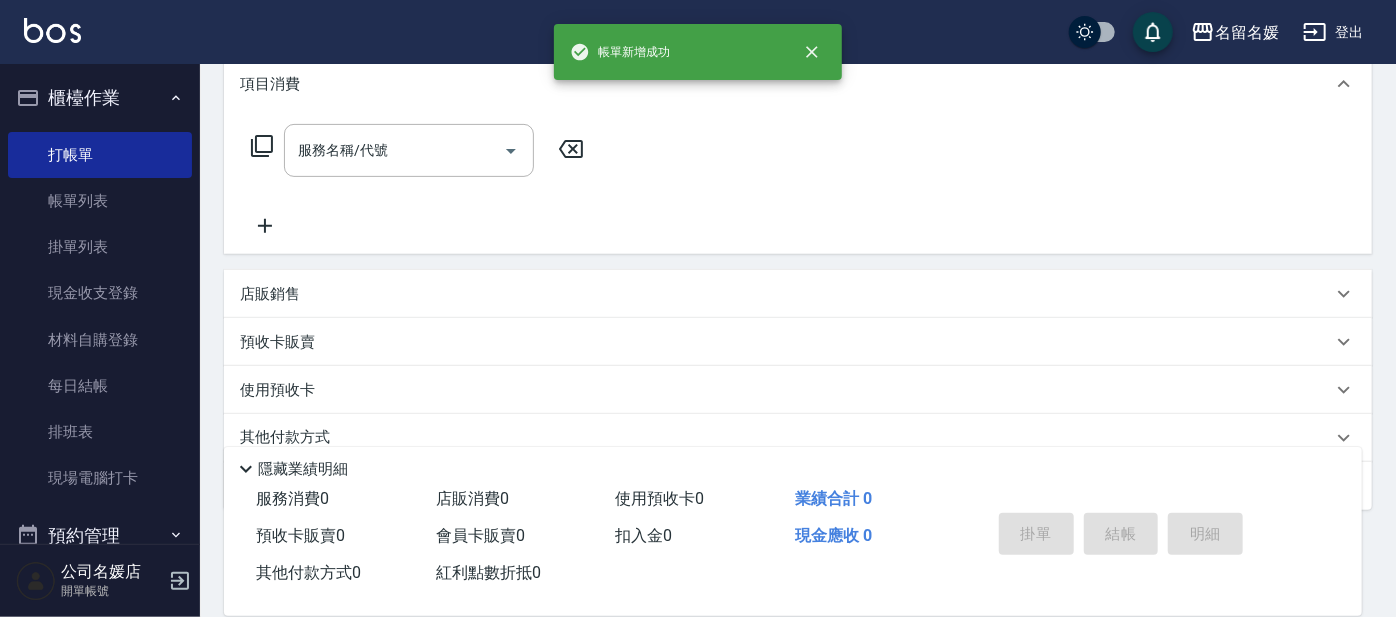 scroll, scrollTop: 0, scrollLeft: 0, axis: both 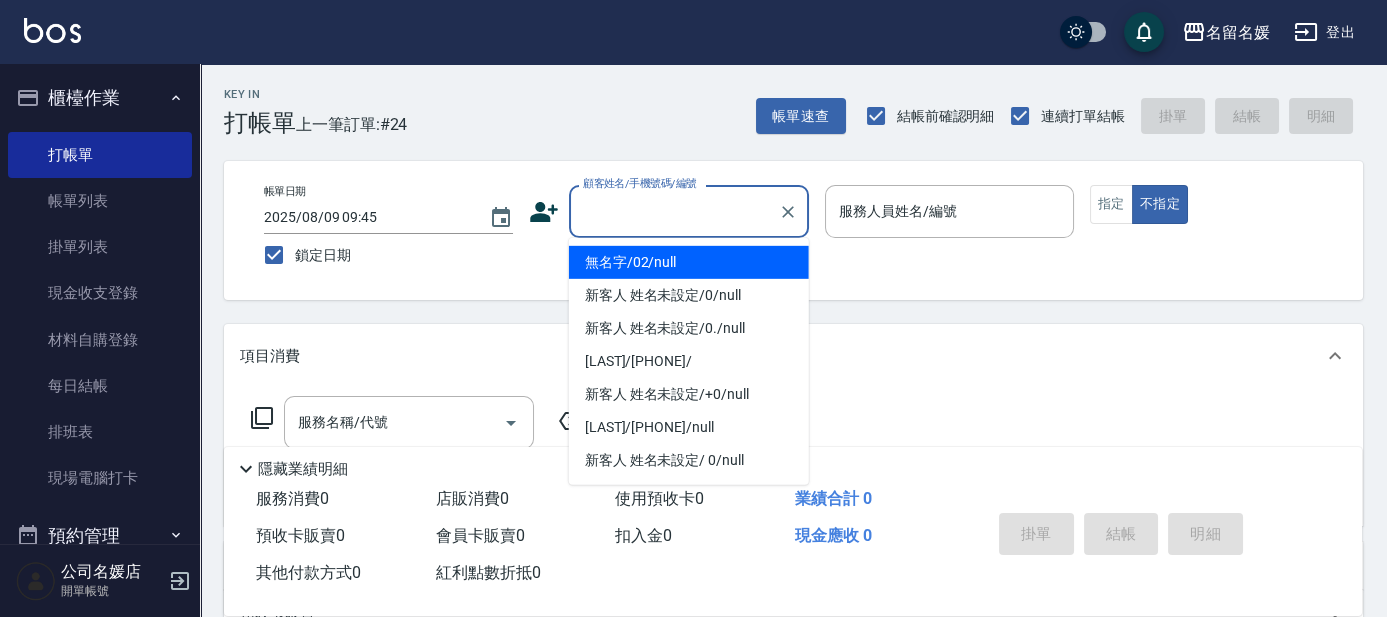 drag, startPoint x: 635, startPoint y: 205, endPoint x: 658, endPoint y: 291, distance: 89.02247 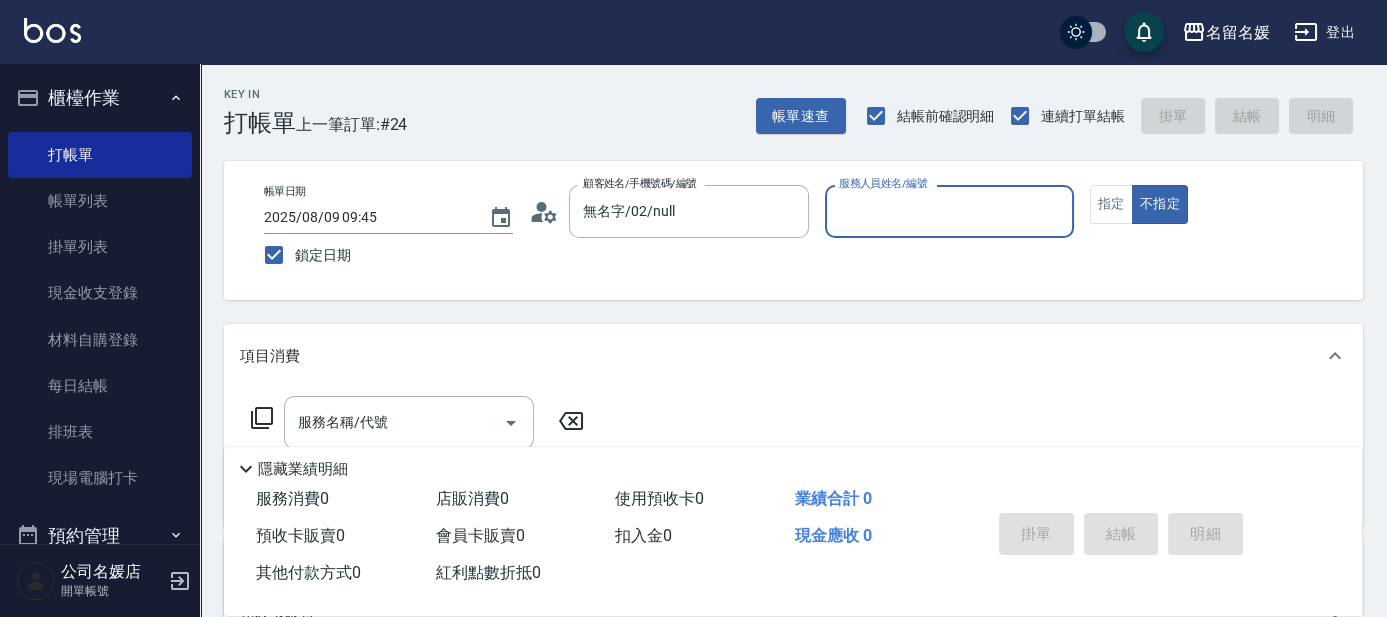 click on "服務人員姓名/編號" at bounding box center (949, 211) 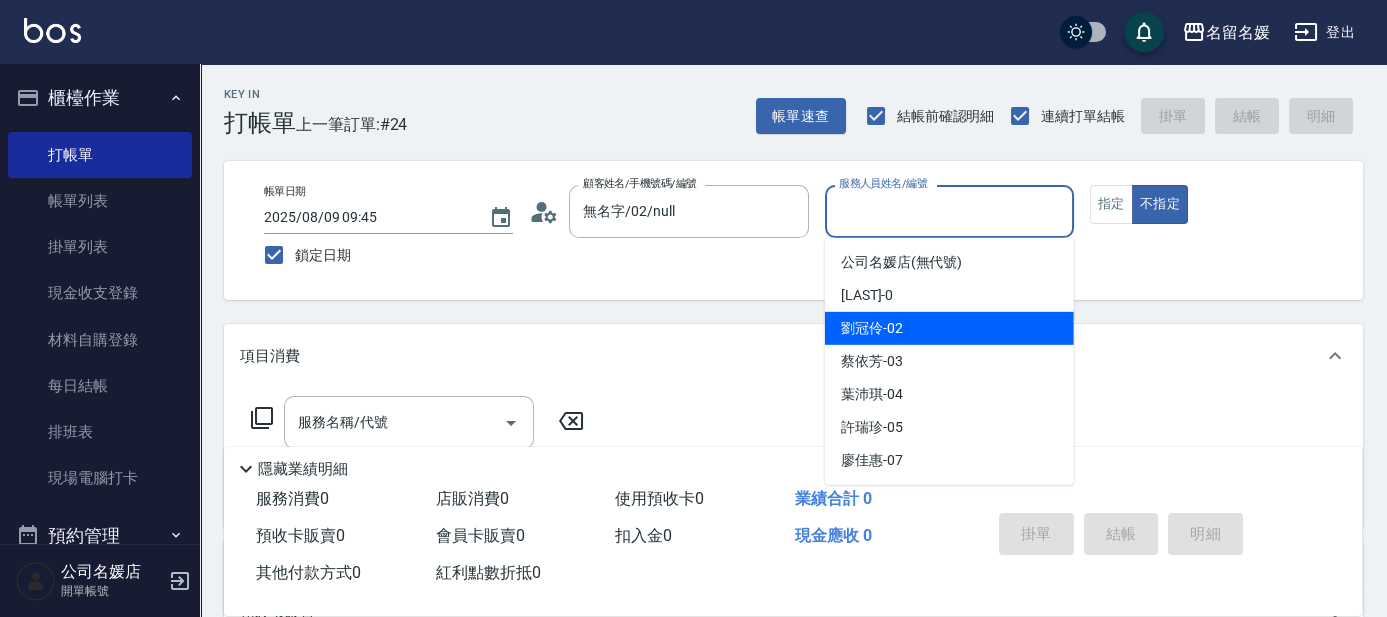 click on "劉冠伶 -02" at bounding box center [872, 328] 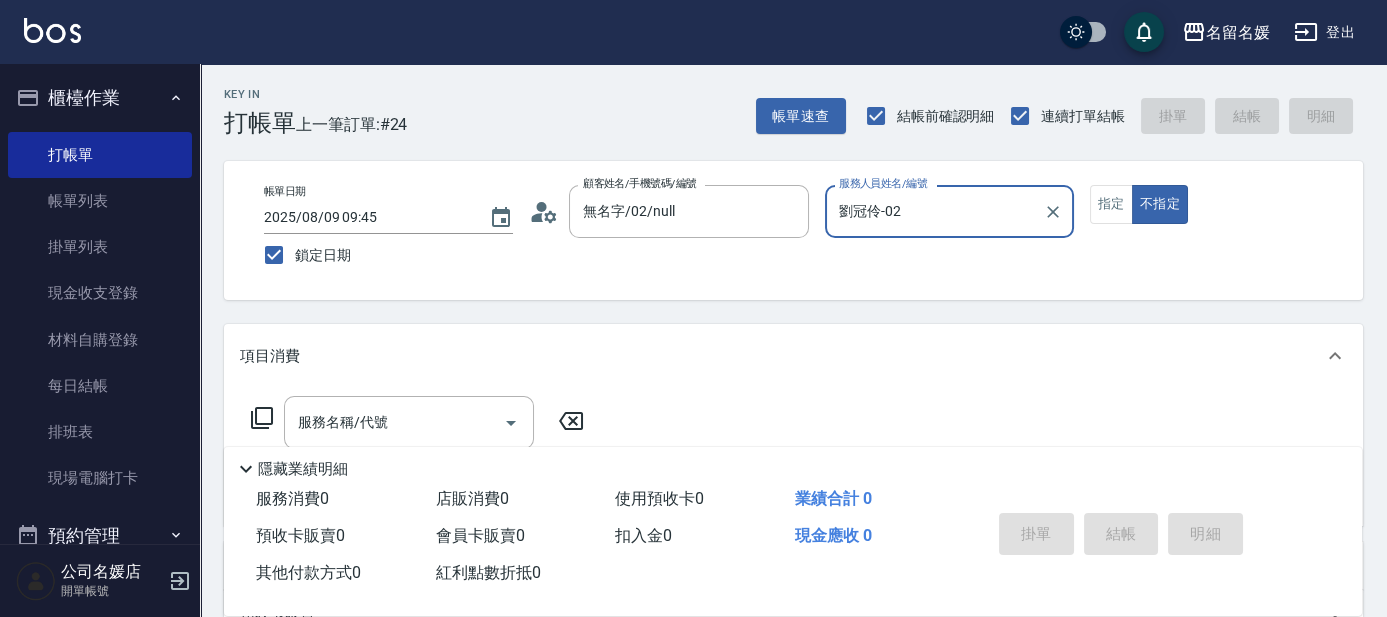 click 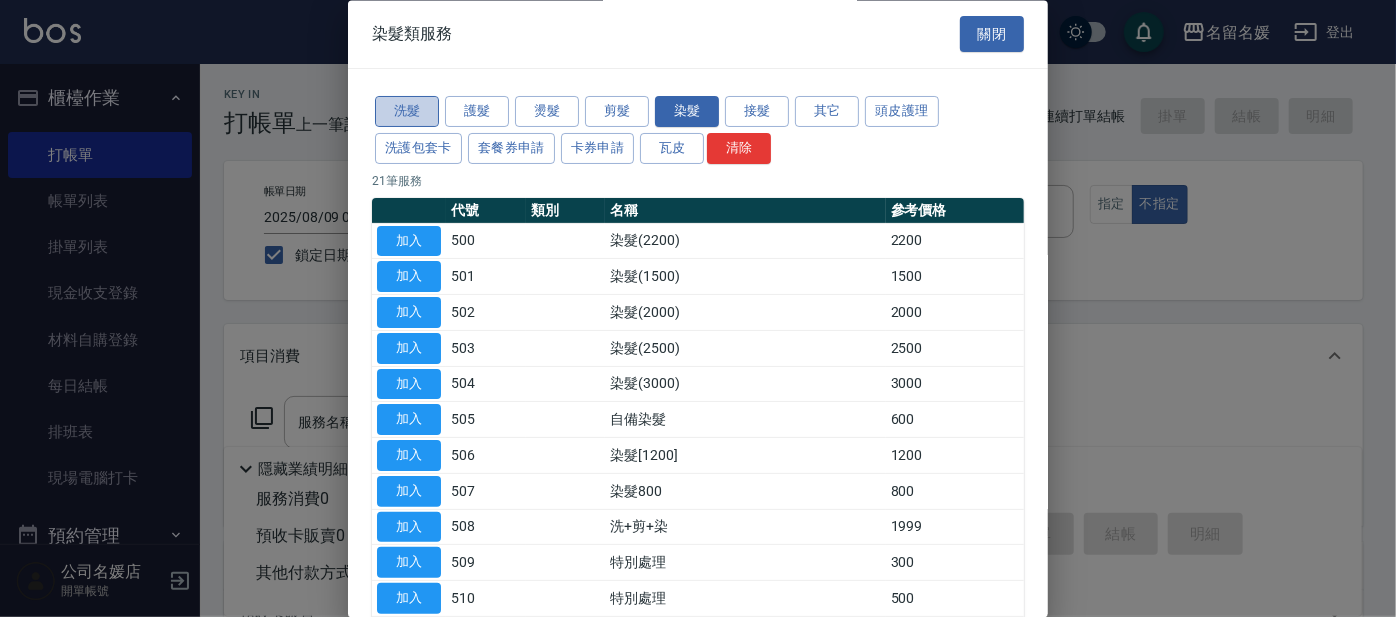 click on "洗髮" at bounding box center (407, 112) 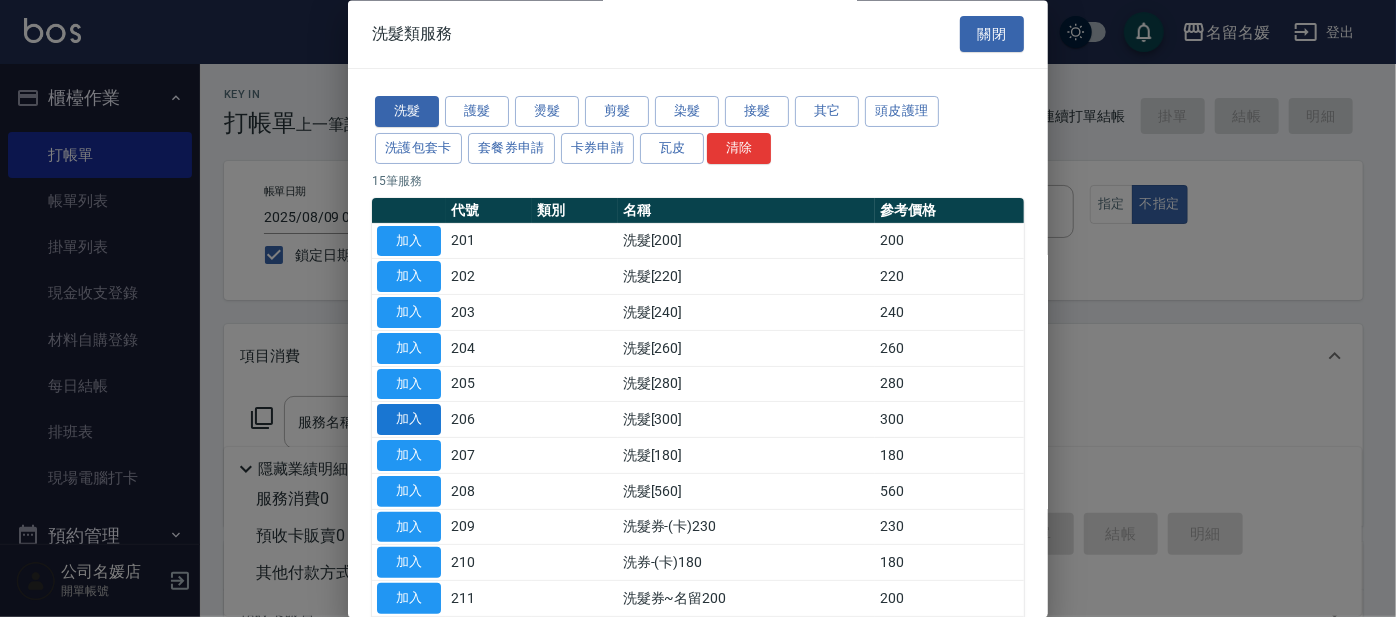 click on "加入" at bounding box center (409, 420) 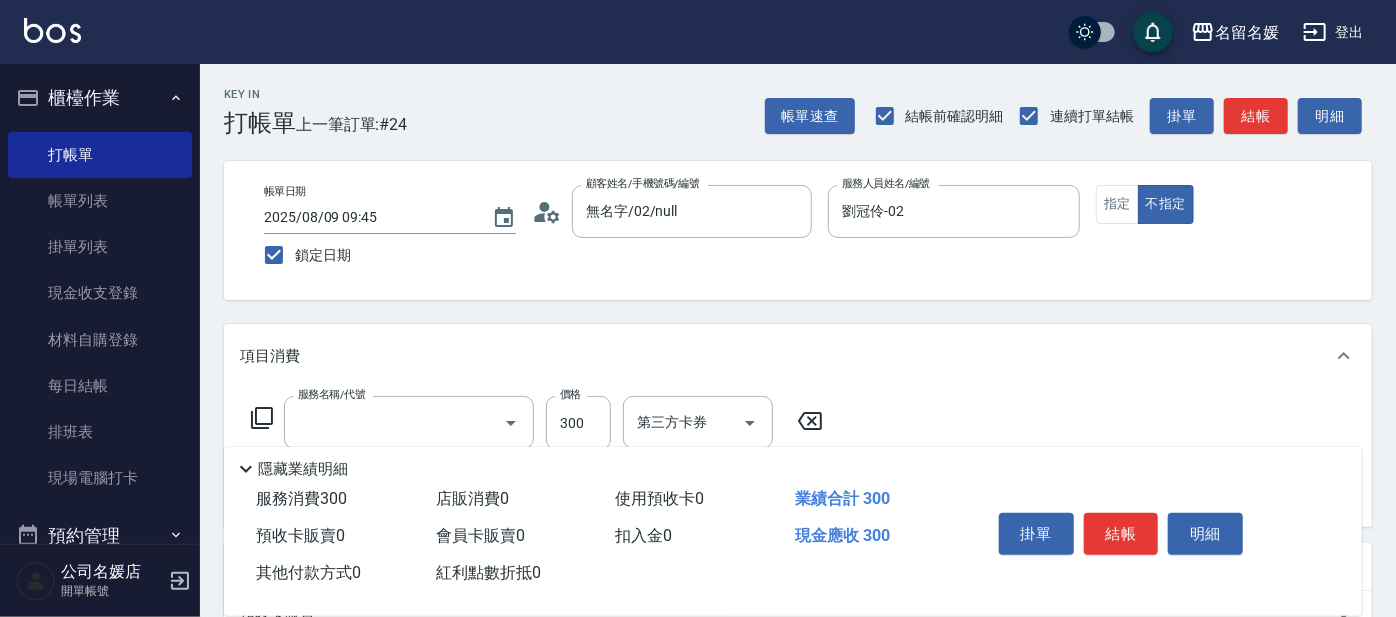 type on "洗髮[300](206)" 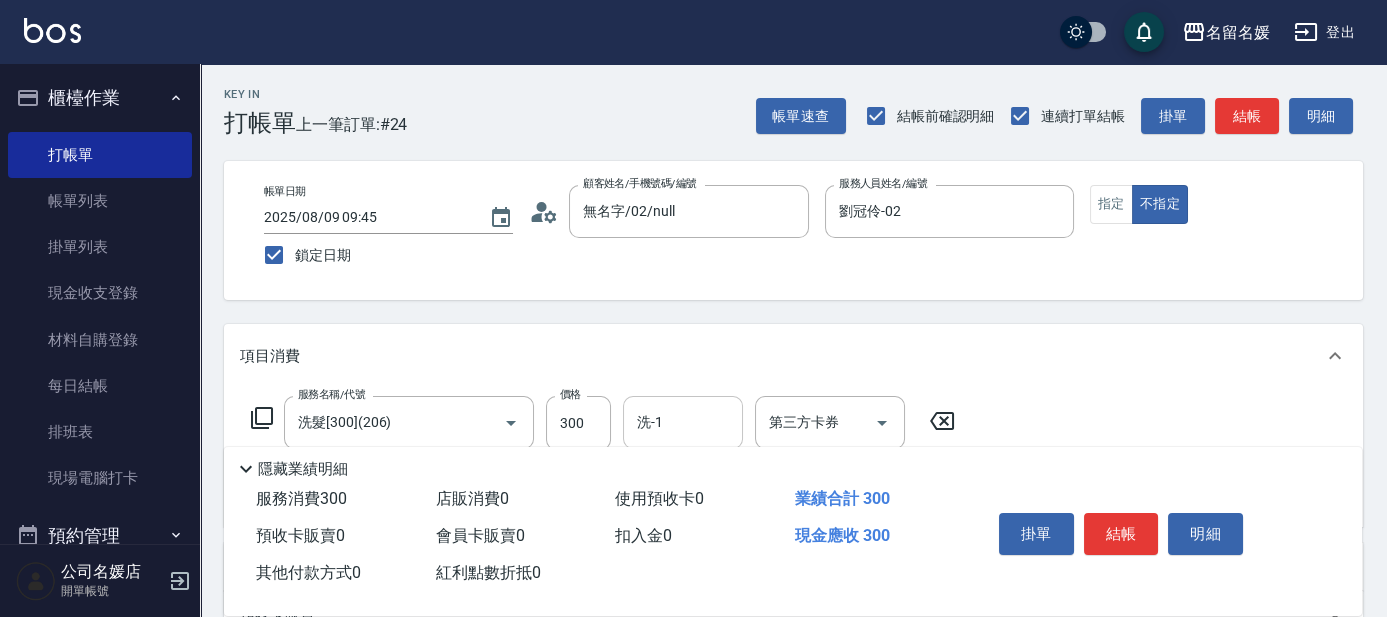 click on "洗-1 洗-1" at bounding box center [683, 422] 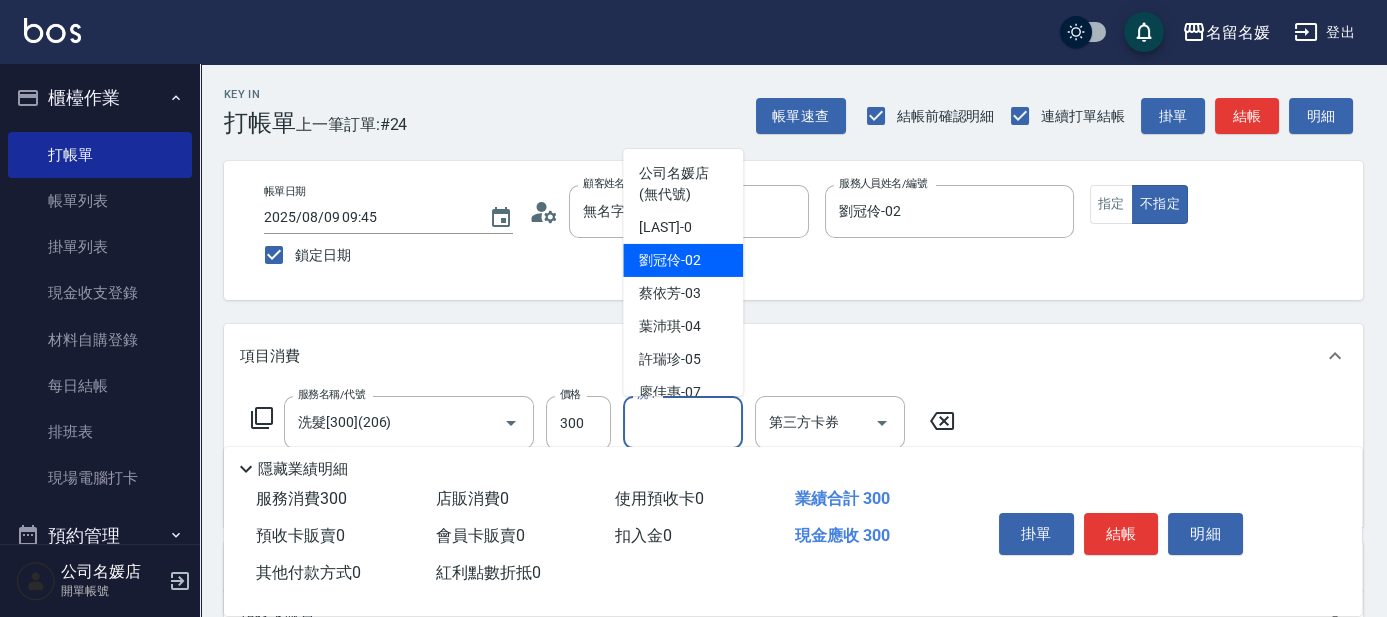 click on "劉冠伶 -02" at bounding box center [670, 260] 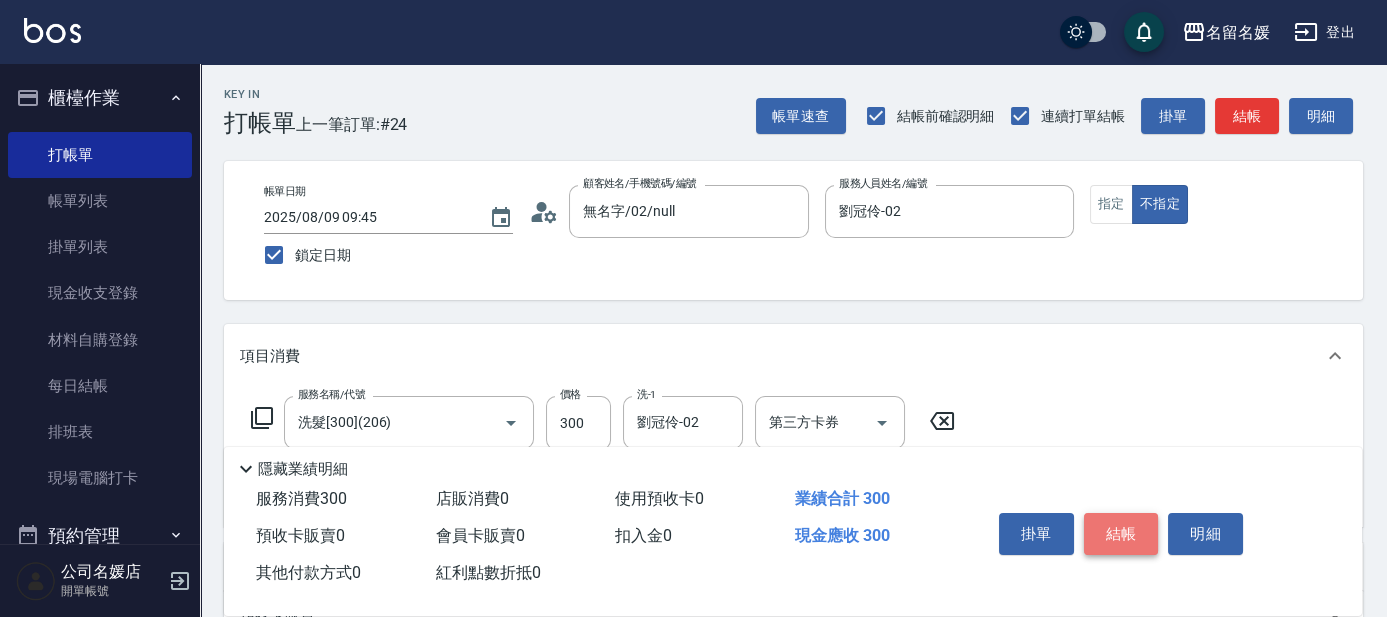 click on "結帳" at bounding box center (1121, 534) 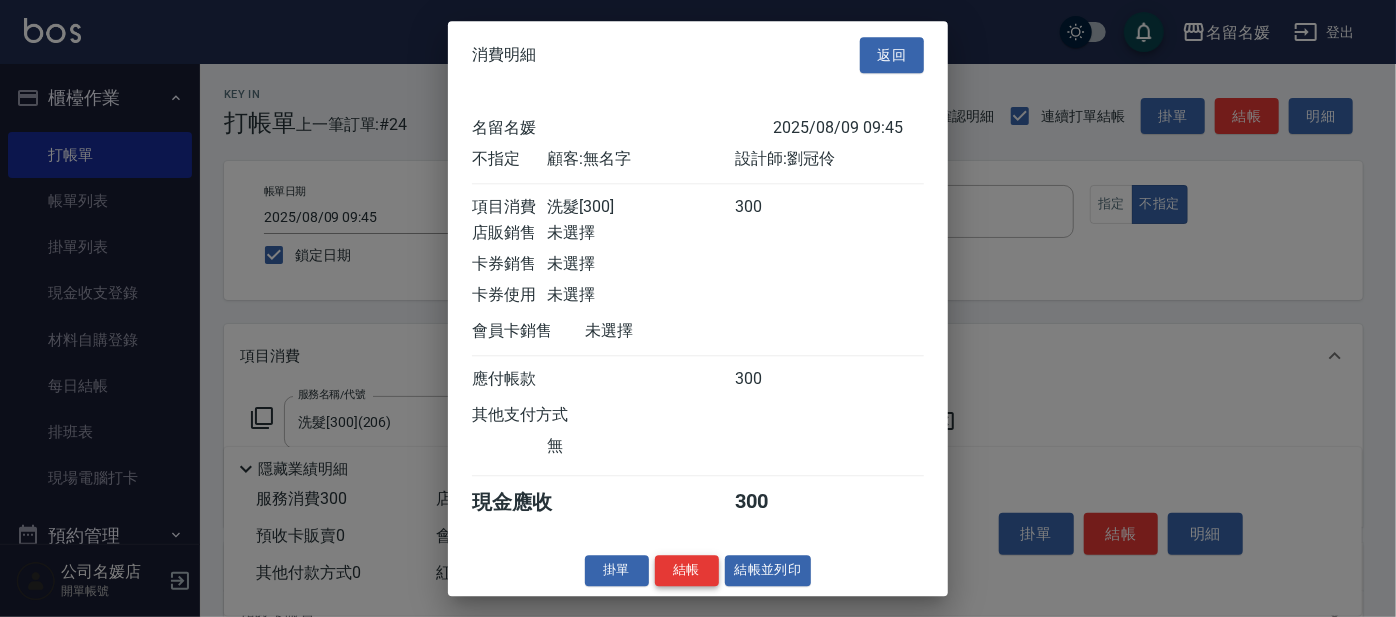 click on "結帳" at bounding box center [687, 570] 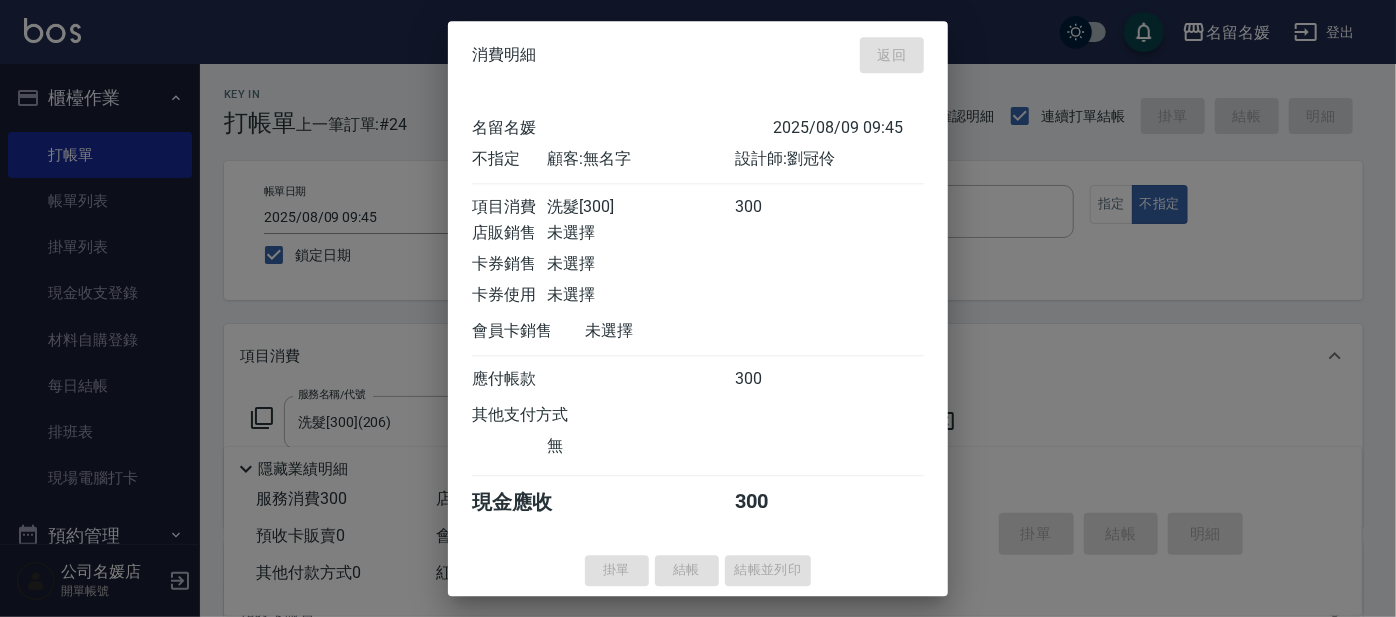 type 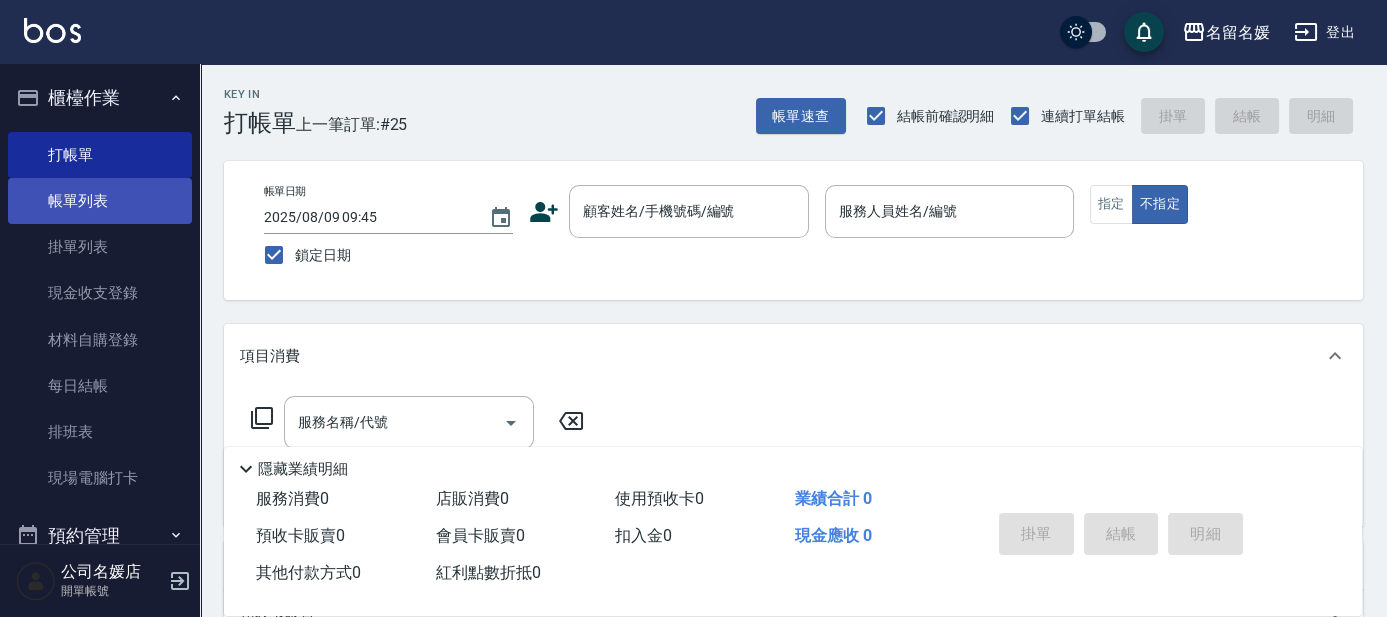 click on "帳單列表" at bounding box center [100, 201] 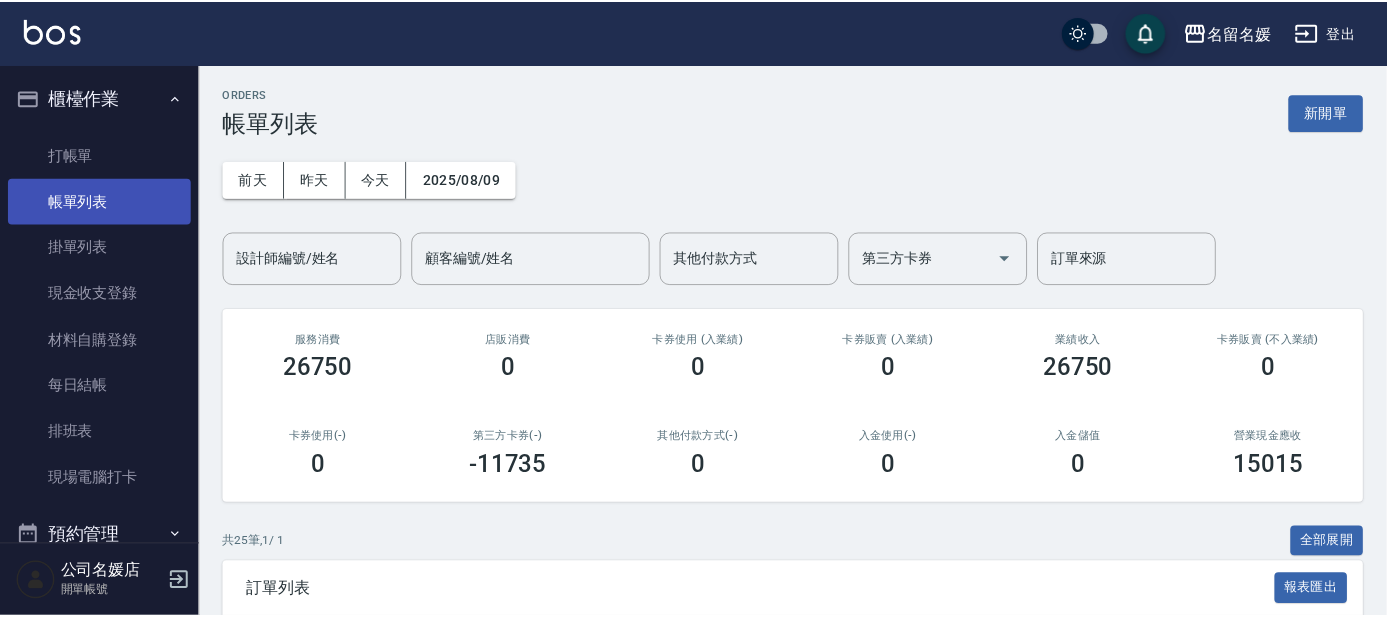 scroll, scrollTop: 458, scrollLeft: 0, axis: vertical 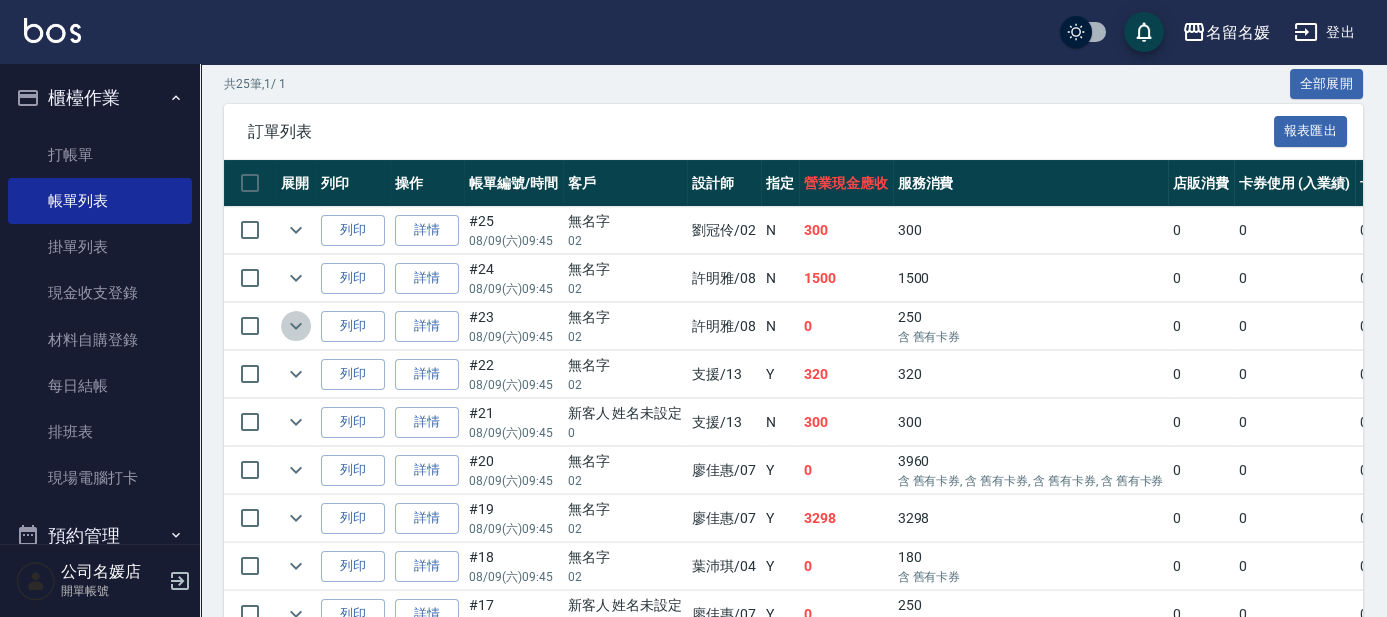 click 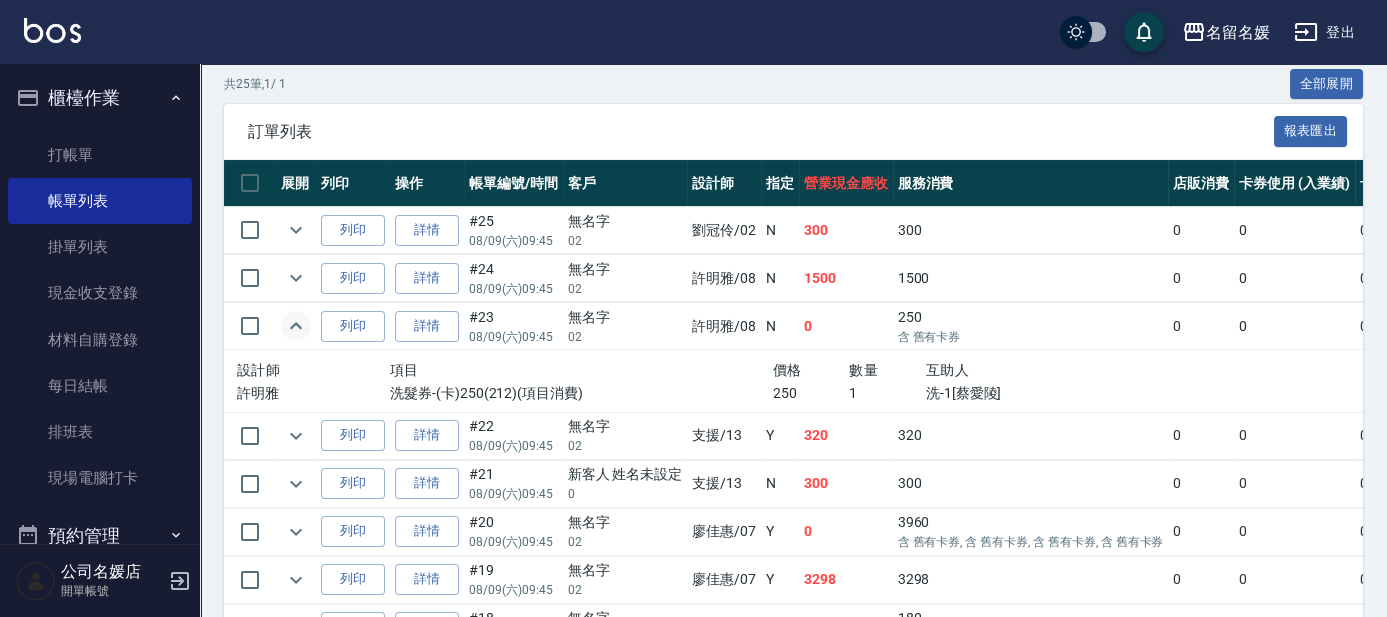 click at bounding box center [296, 230] 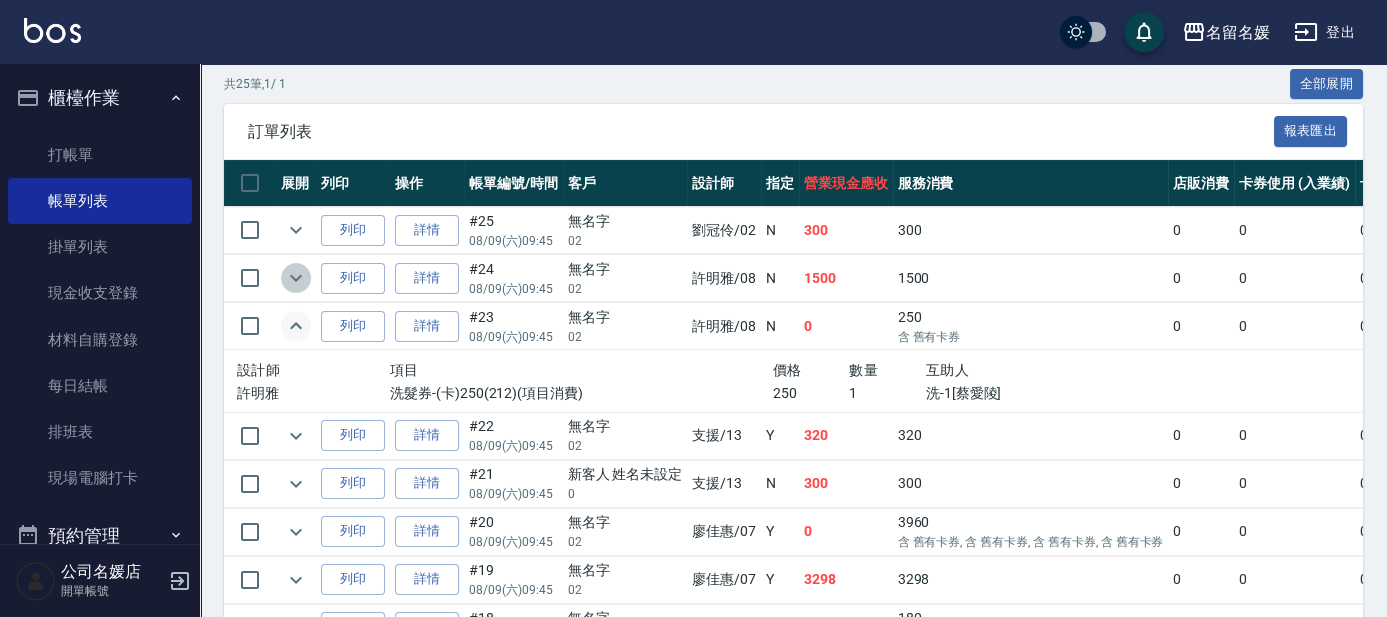 click 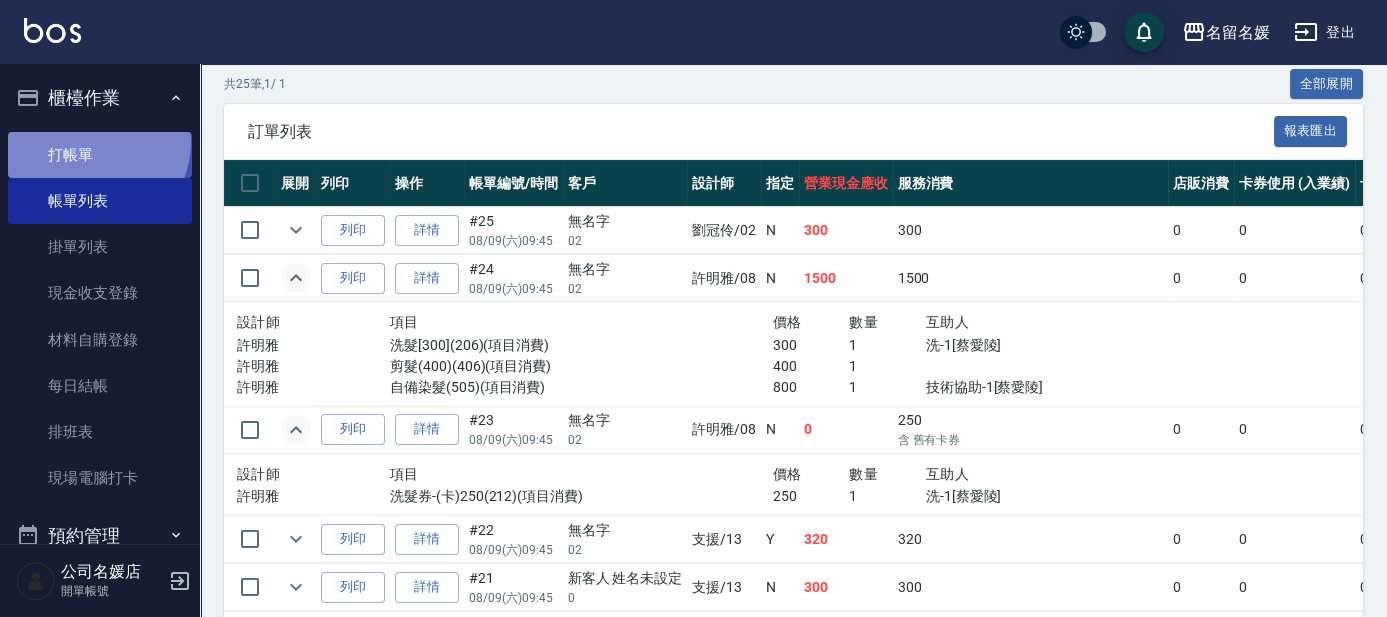 click on "打帳單" at bounding box center [100, 155] 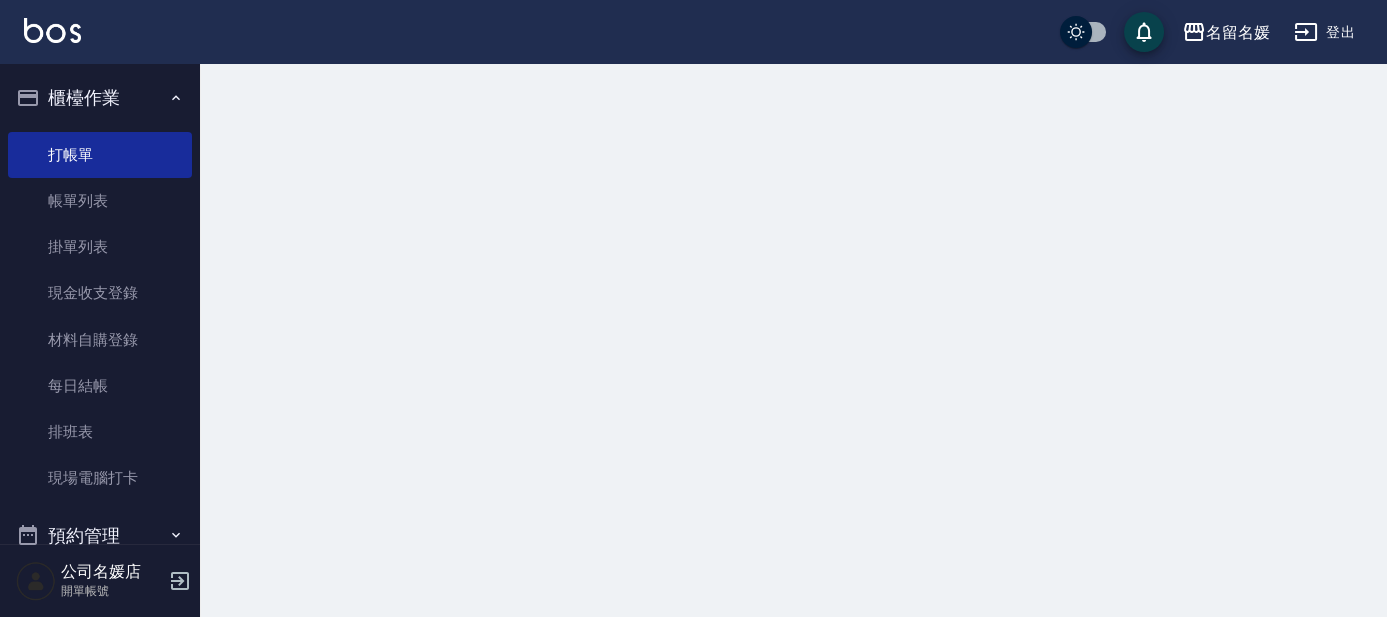 scroll, scrollTop: 0, scrollLeft: 0, axis: both 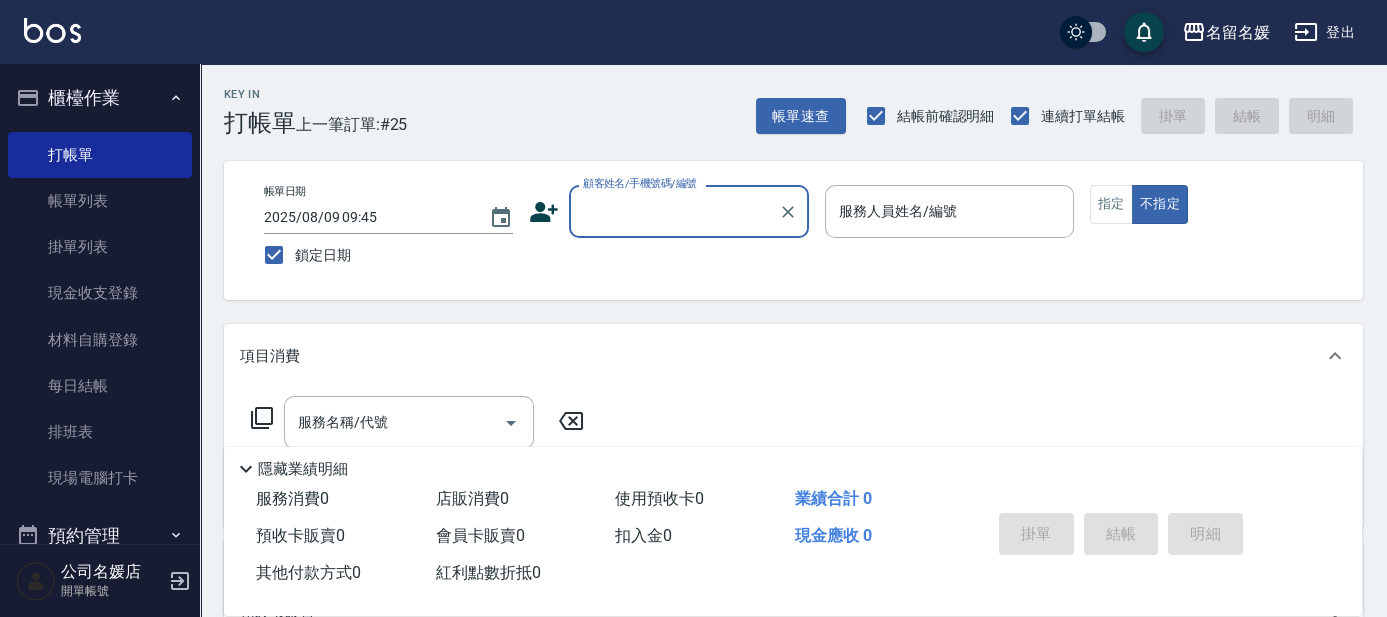 click on "顧客姓名/手機號碼/編號" at bounding box center [674, 211] 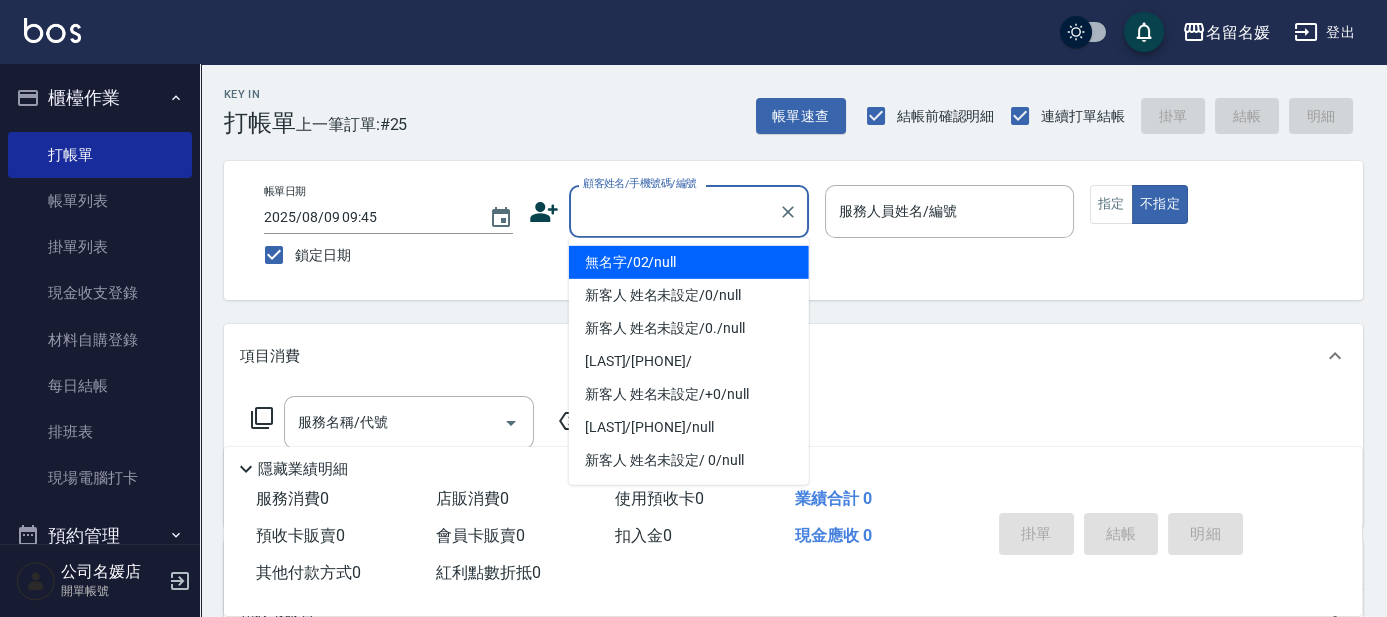 click on "無名字/02/null" at bounding box center (689, 262) 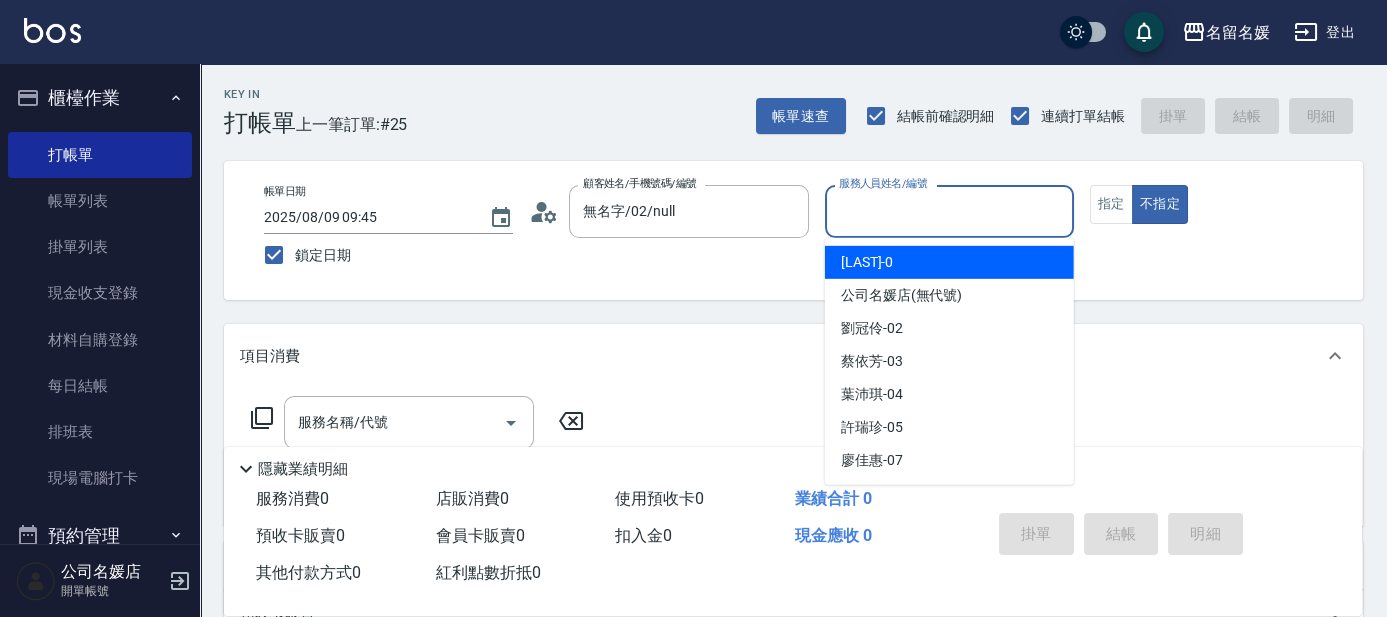 click on "服務人員姓名/編號" at bounding box center [949, 211] 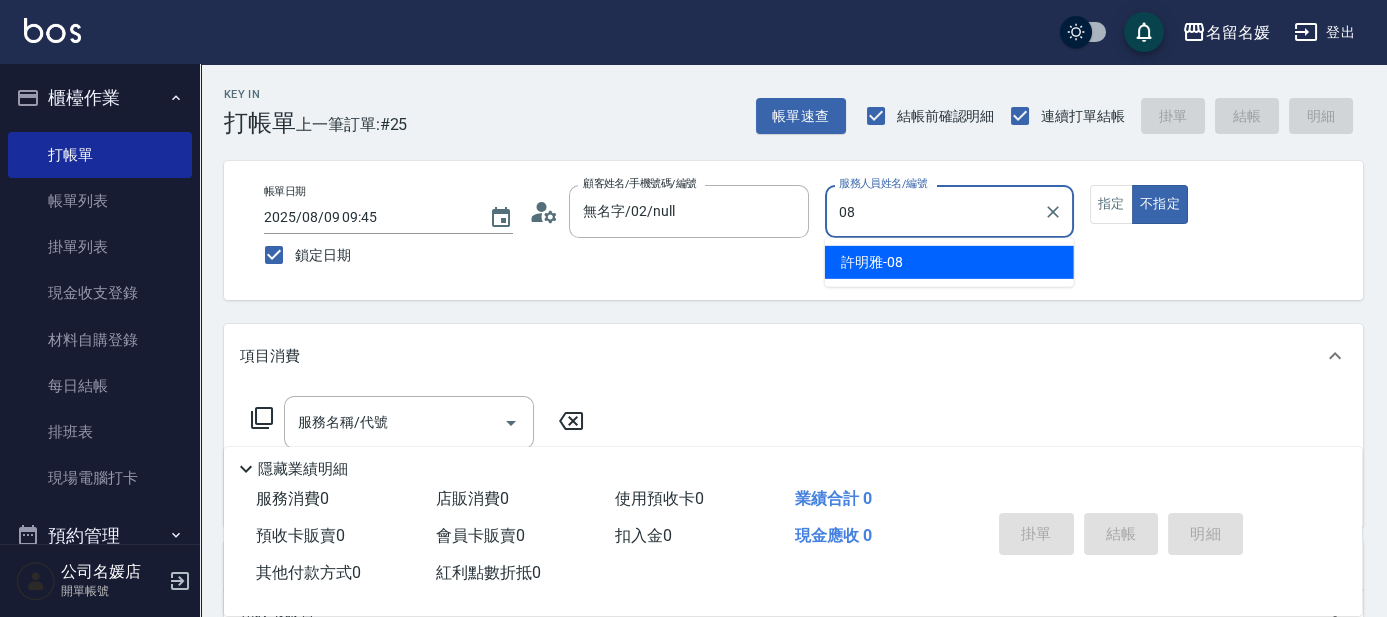 type on "許明雅-08" 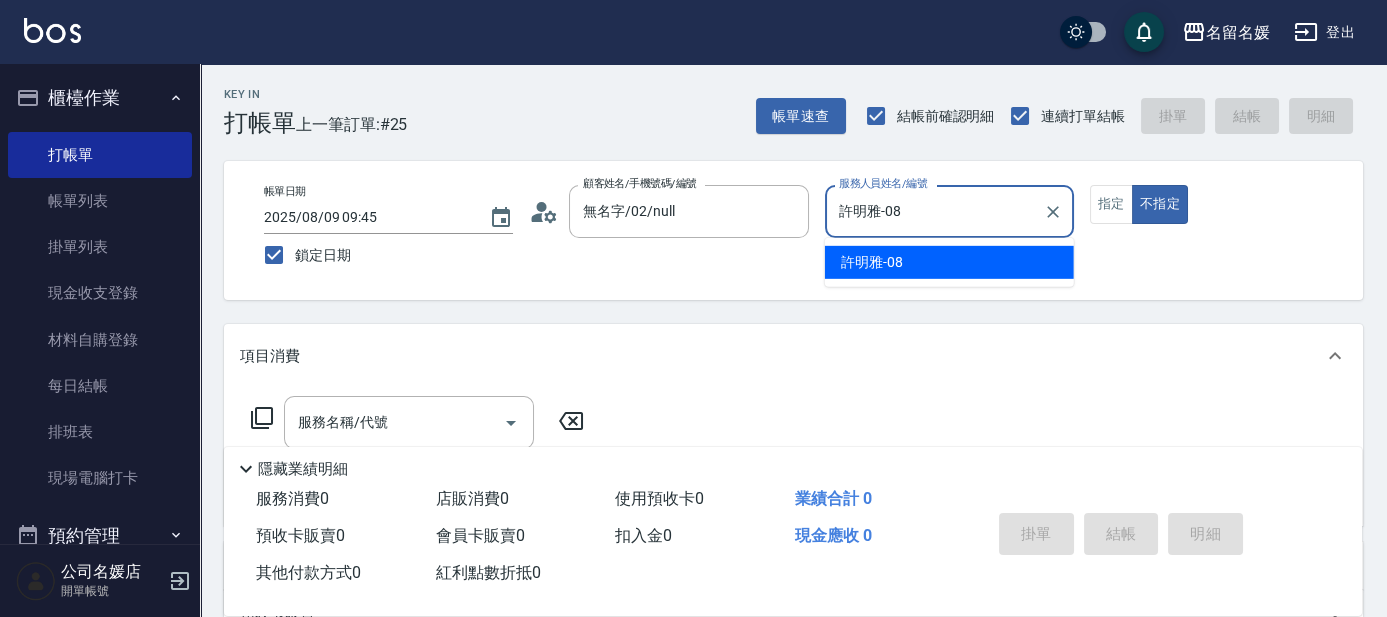 type on "false" 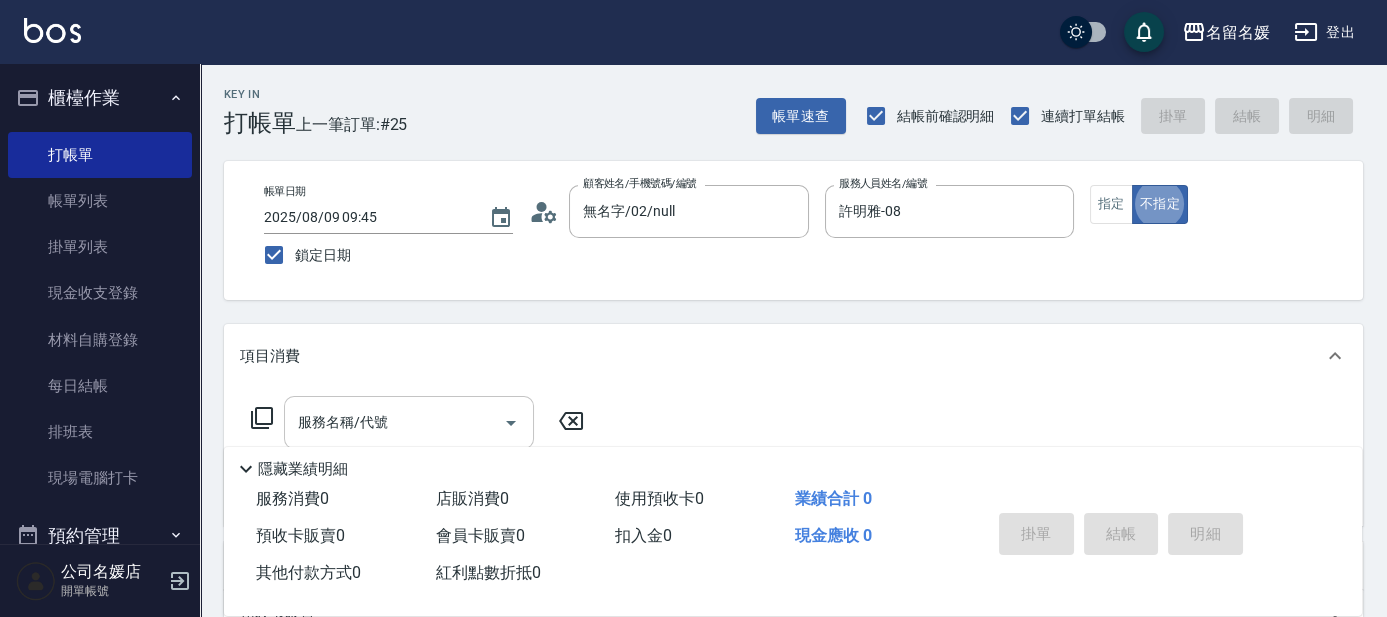 click on "服務名稱/代號" at bounding box center (394, 422) 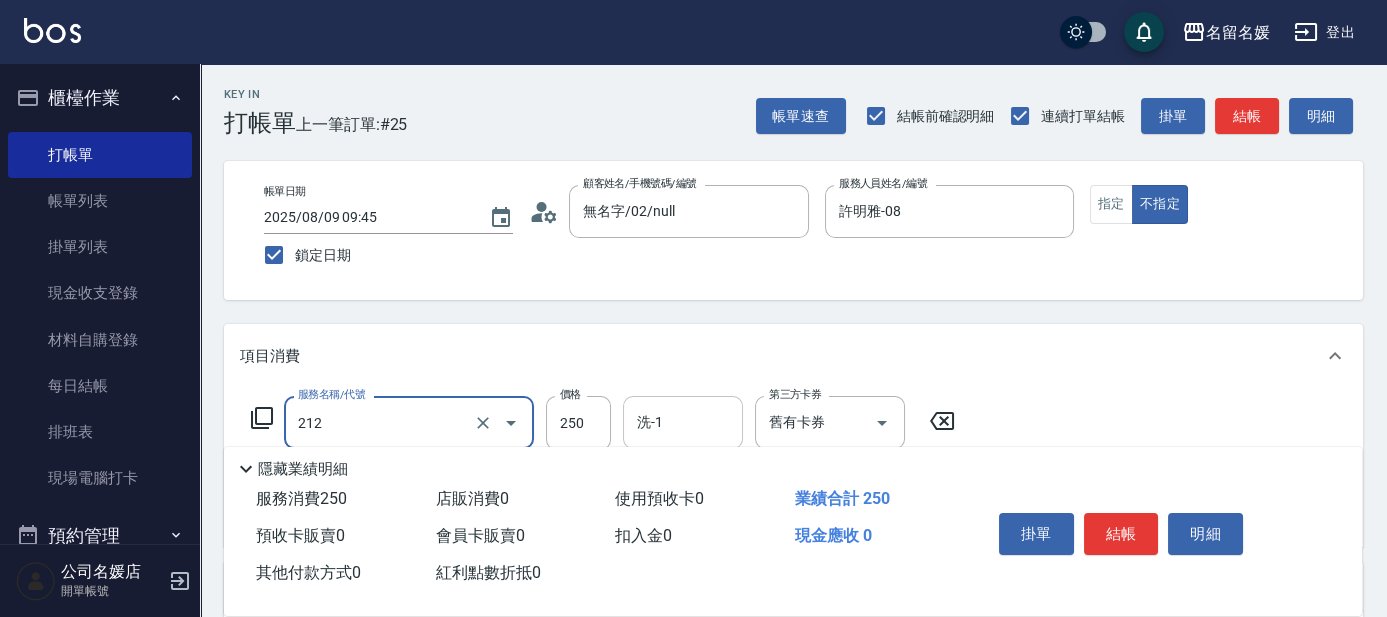 type on "洗髮券-(卡)250(212)" 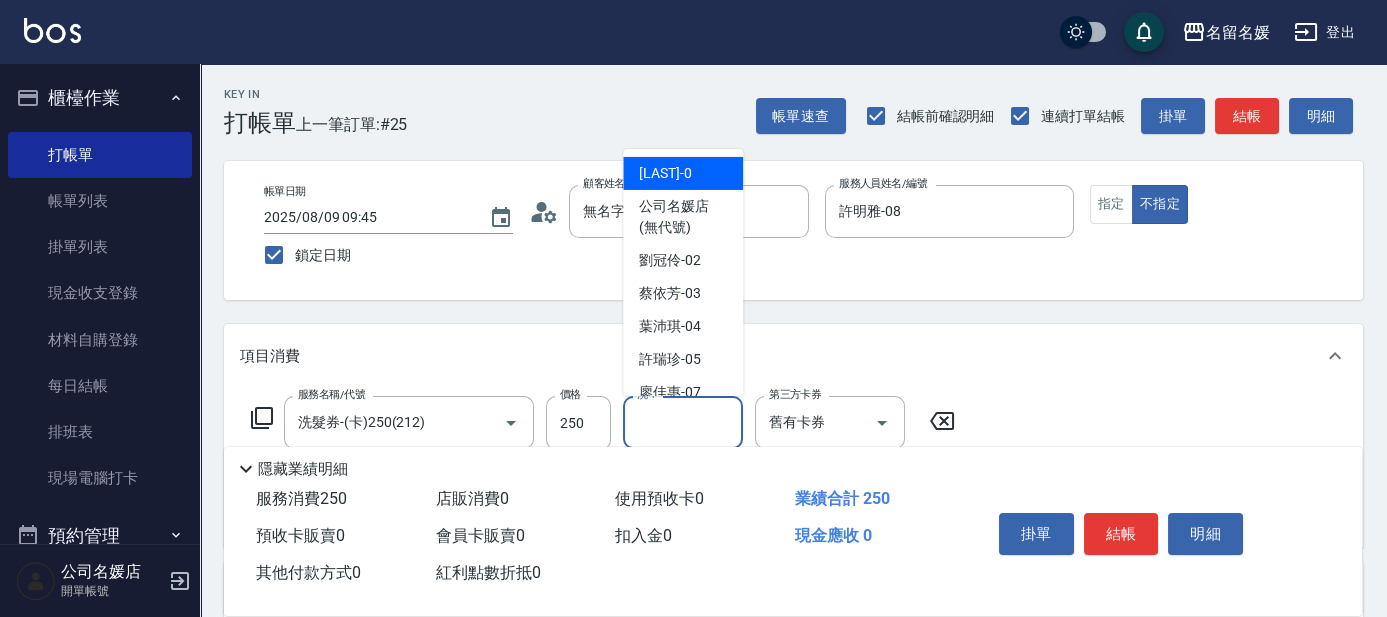 click on "洗-1 洗-1" at bounding box center [683, 422] 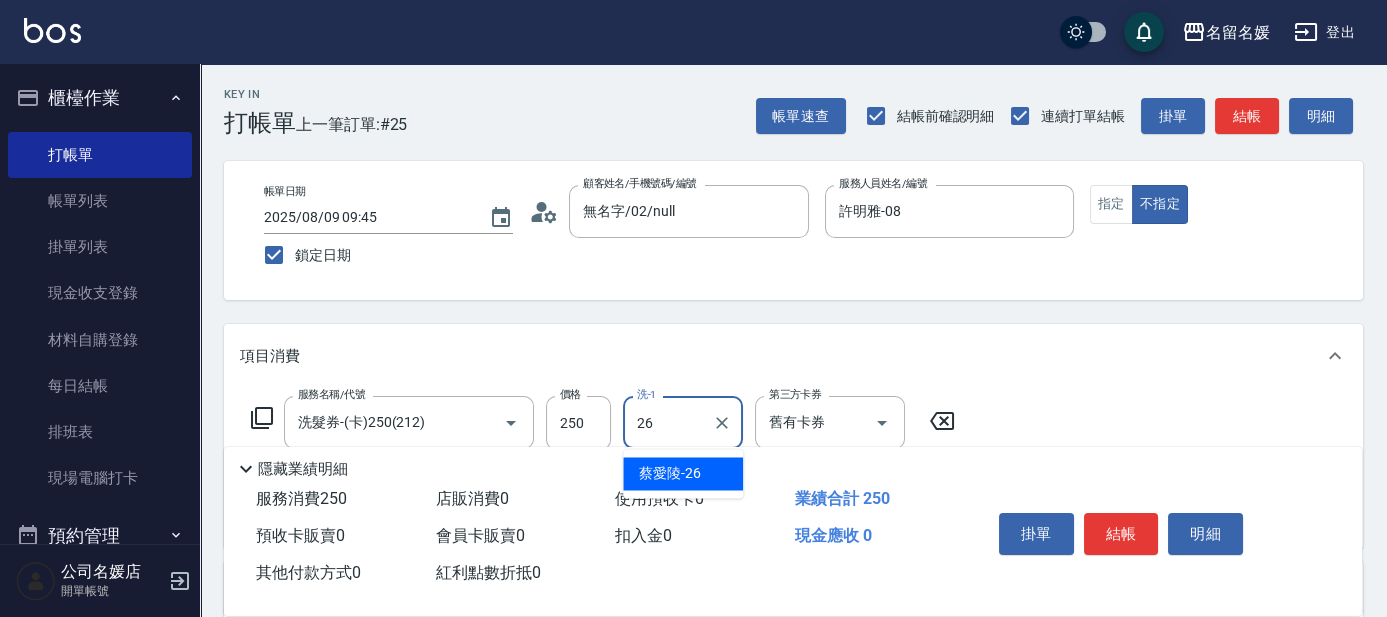 type on "蔡愛陵-26" 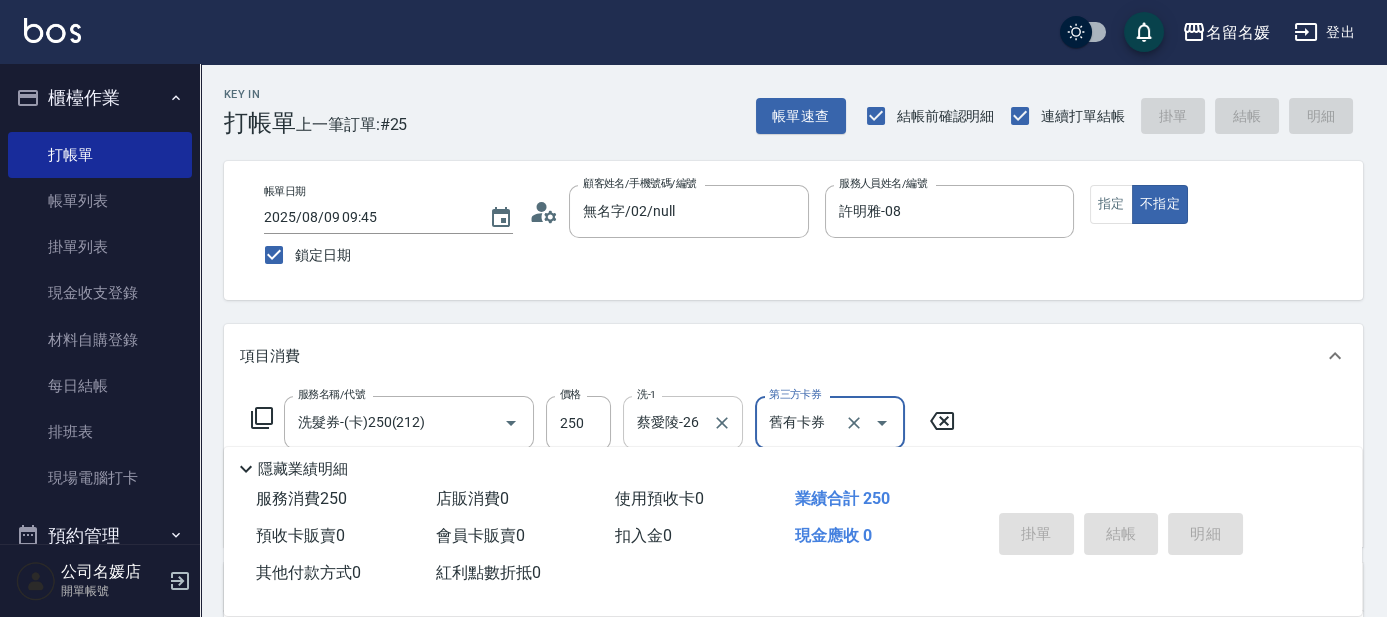 type 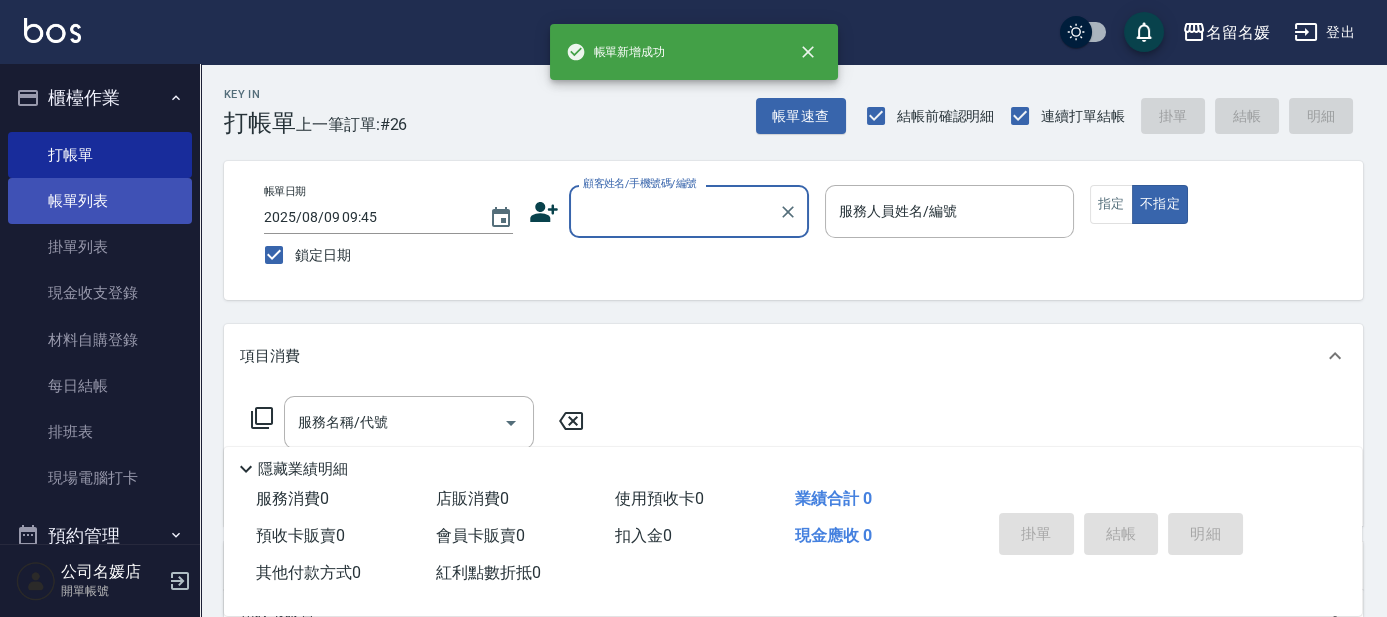 click on "帳單列表" at bounding box center [100, 201] 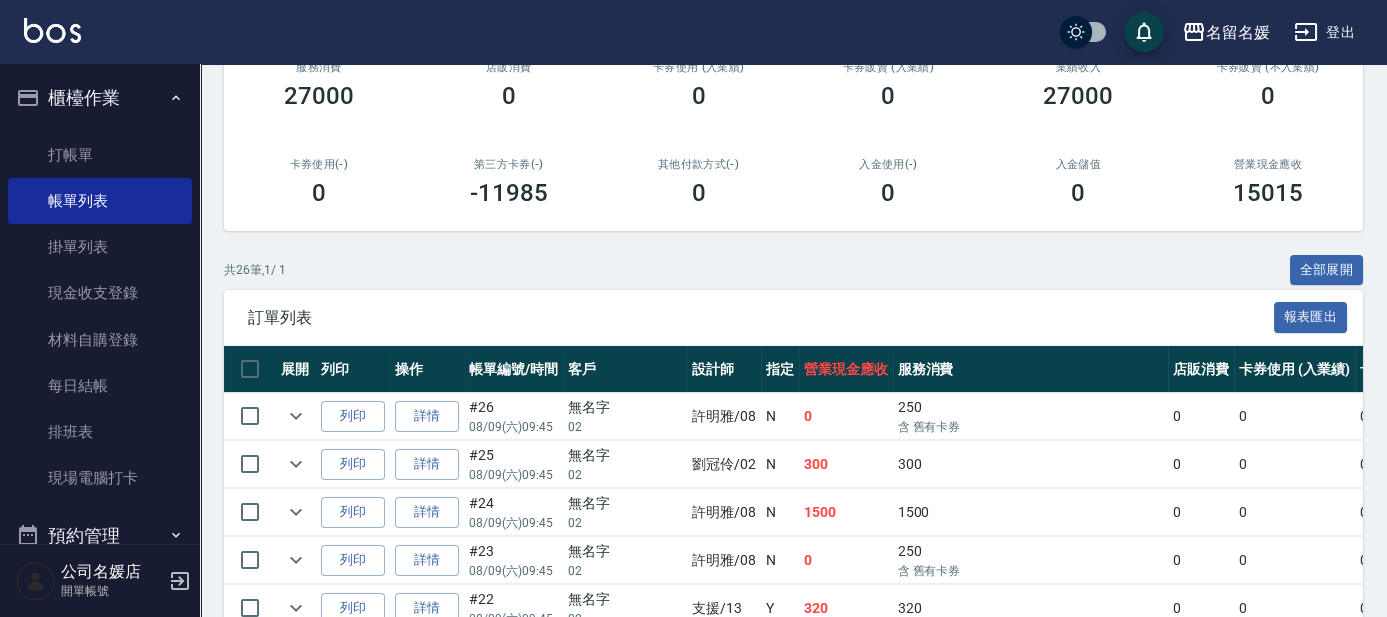 scroll, scrollTop: 363, scrollLeft: 0, axis: vertical 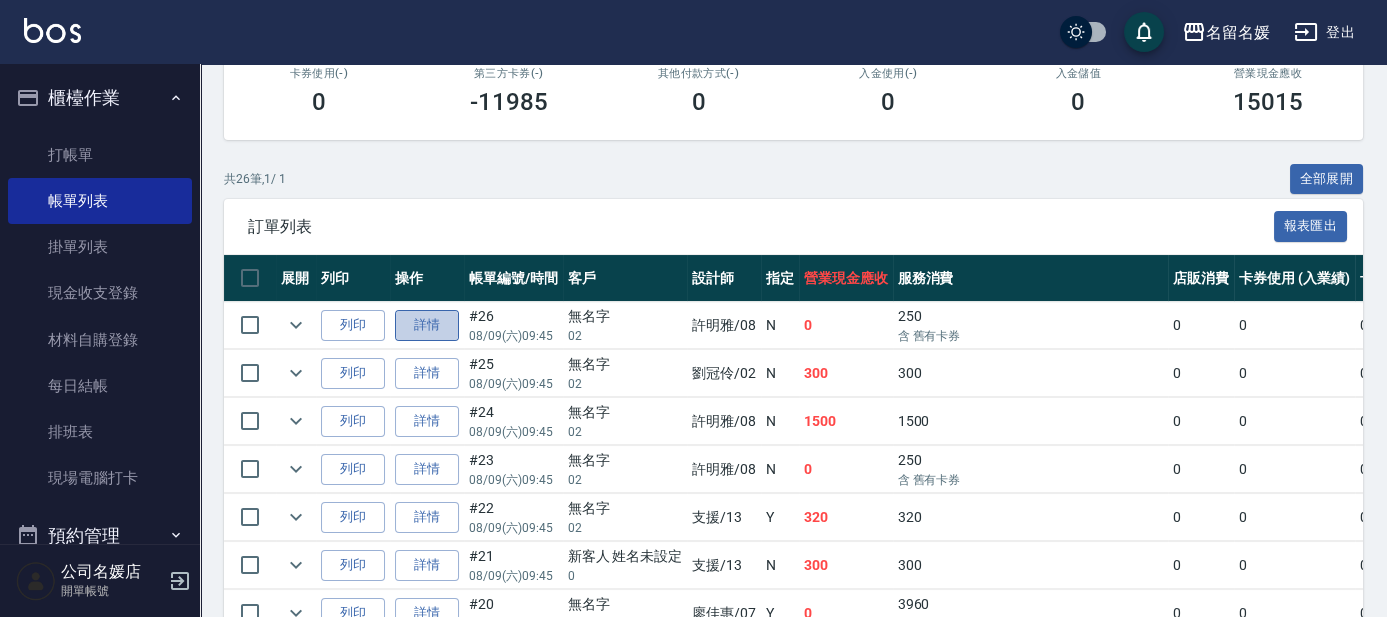 click on "詳情" at bounding box center [427, 325] 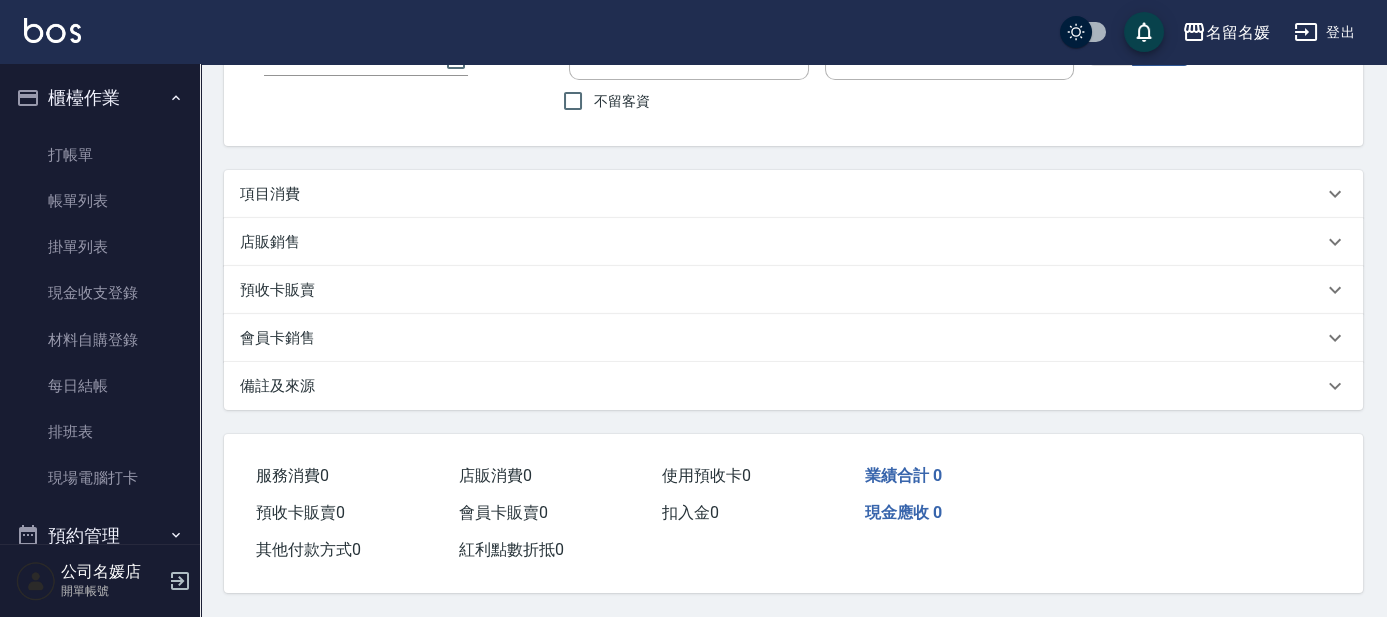 scroll, scrollTop: 0, scrollLeft: 0, axis: both 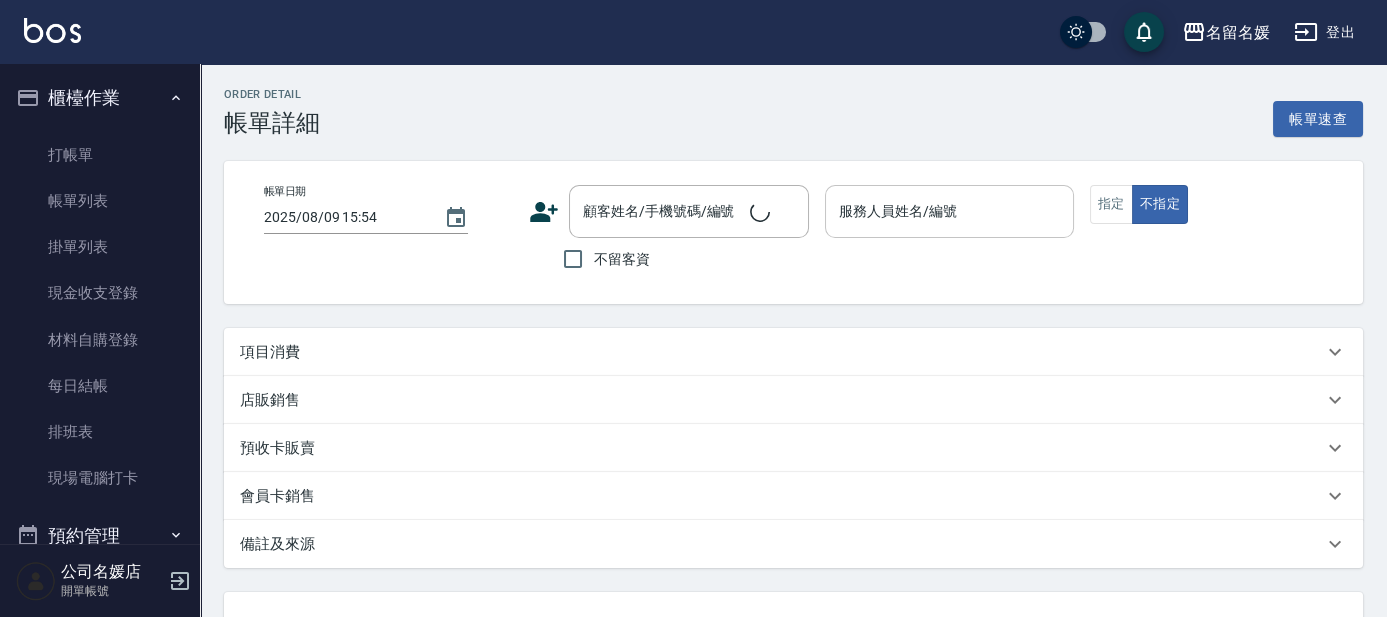 type on "2025/08/09 09:45" 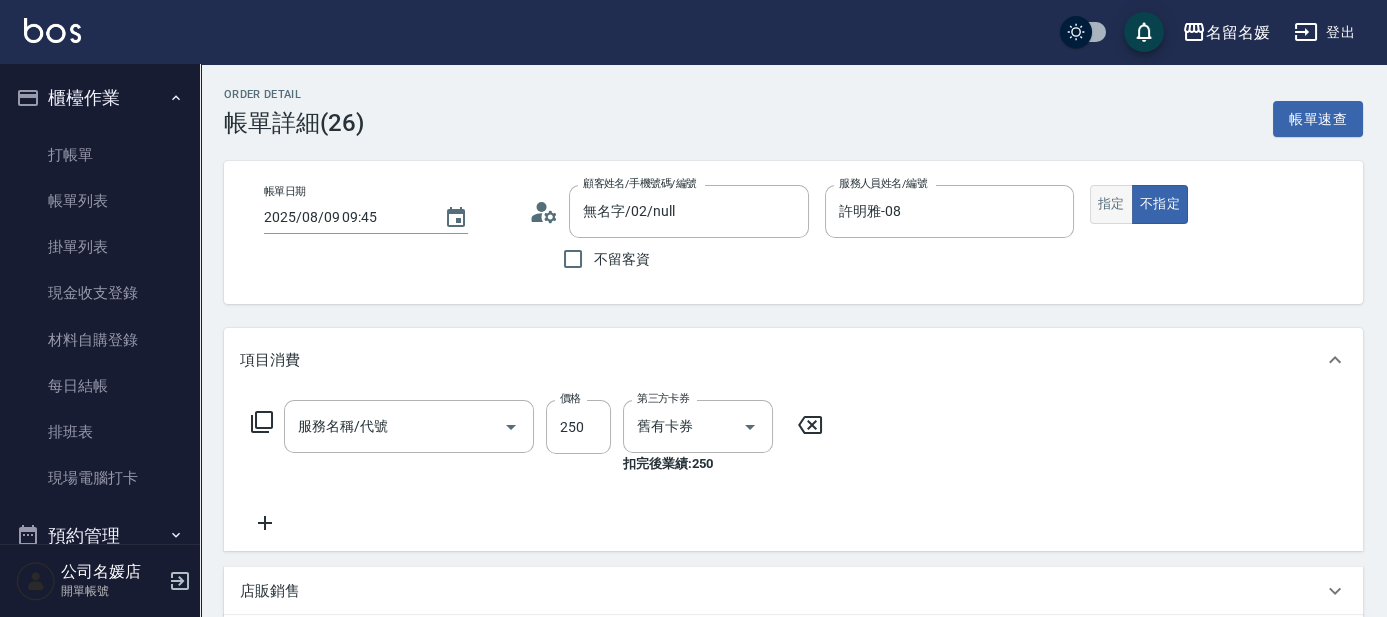 type on "無名字/02/null" 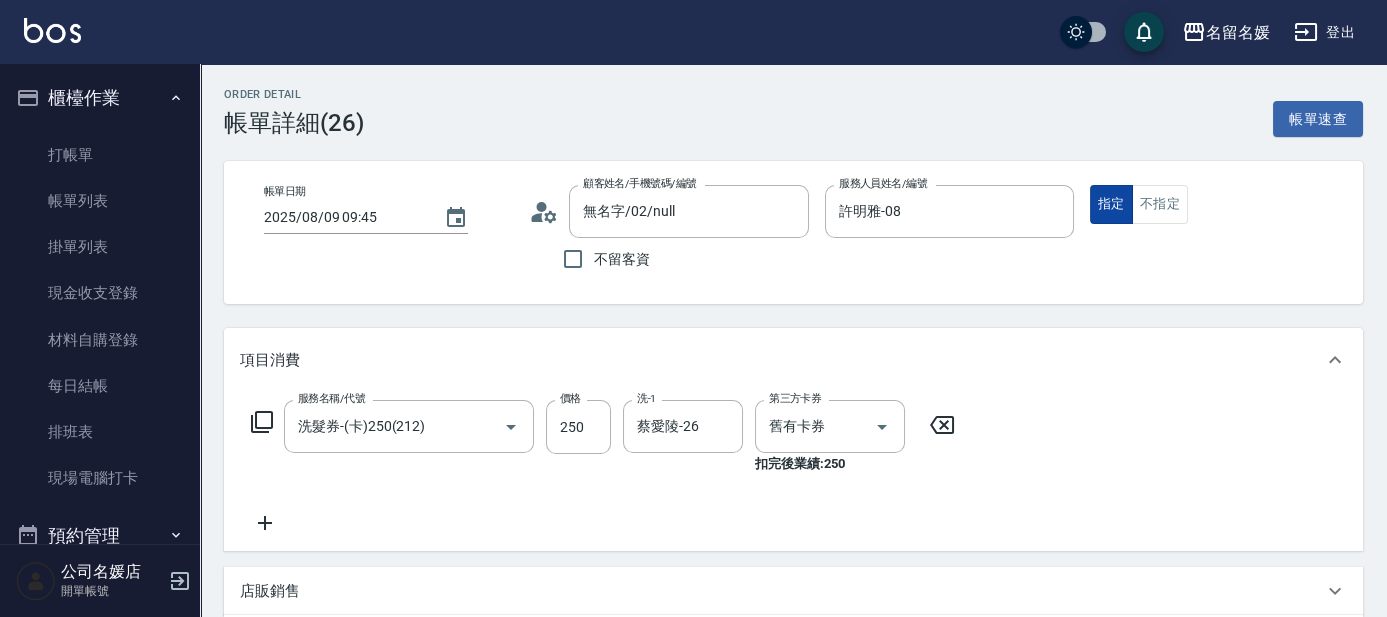 type on "洗髮券-(卡)250(212)" 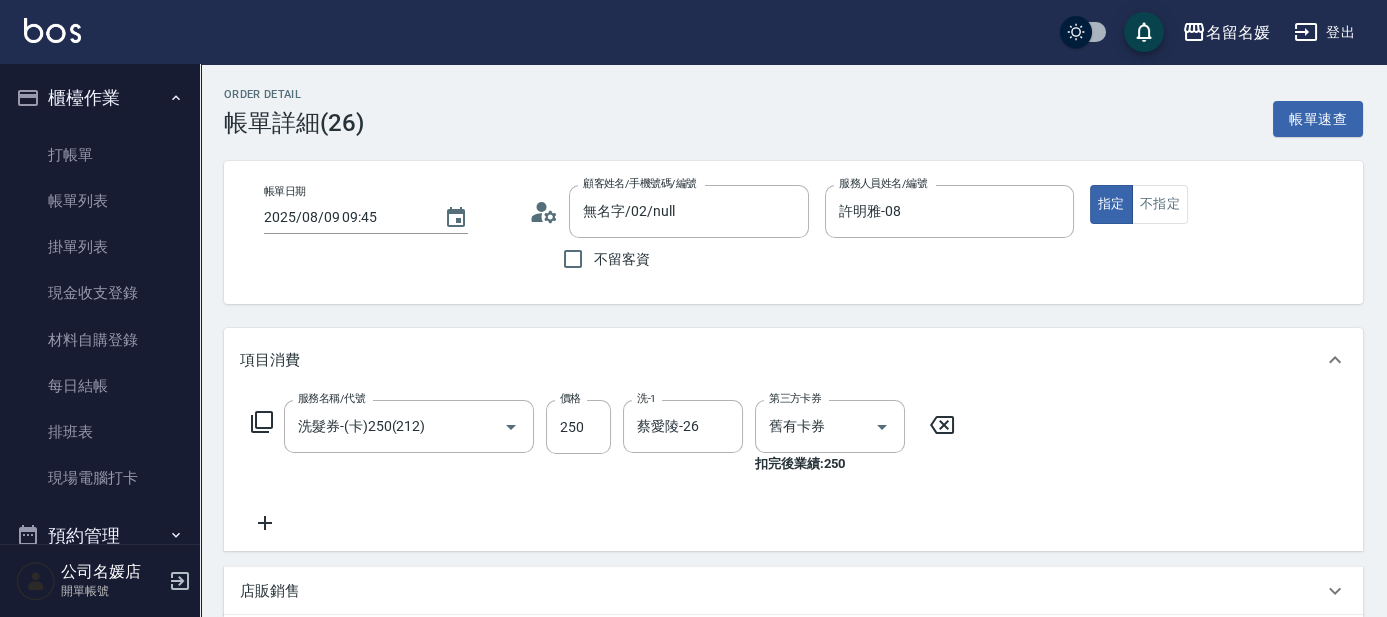 type on "true" 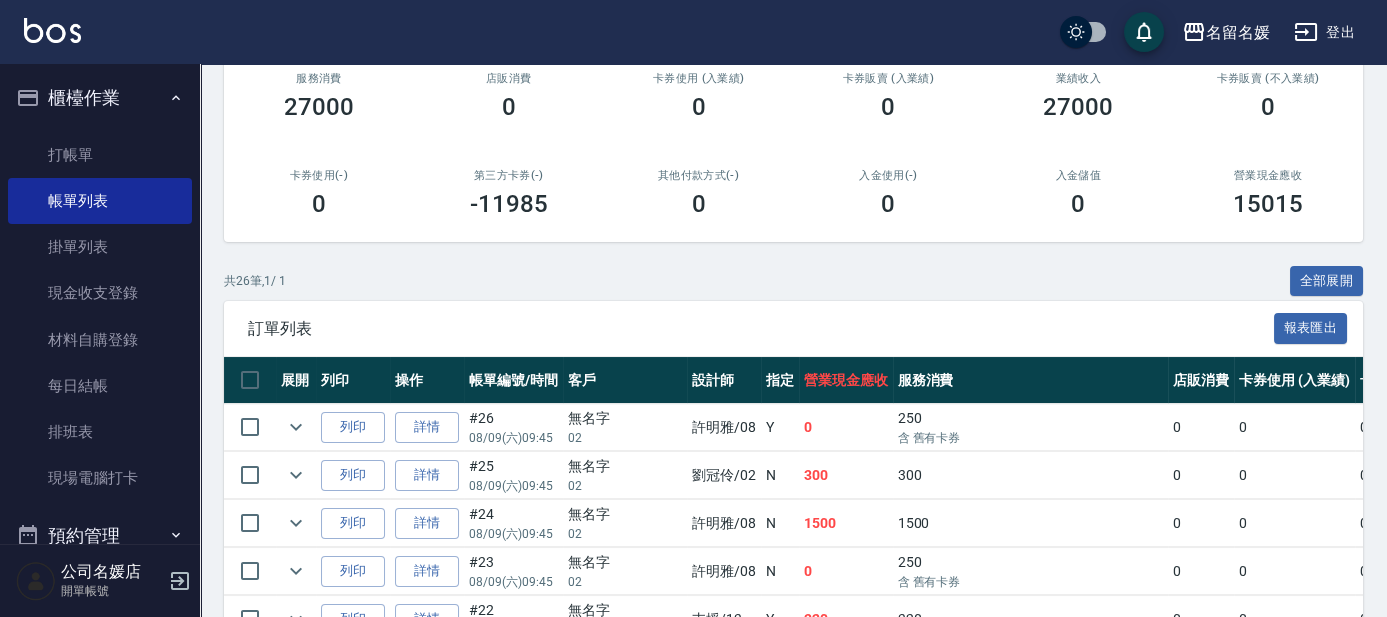 scroll, scrollTop: 272, scrollLeft: 0, axis: vertical 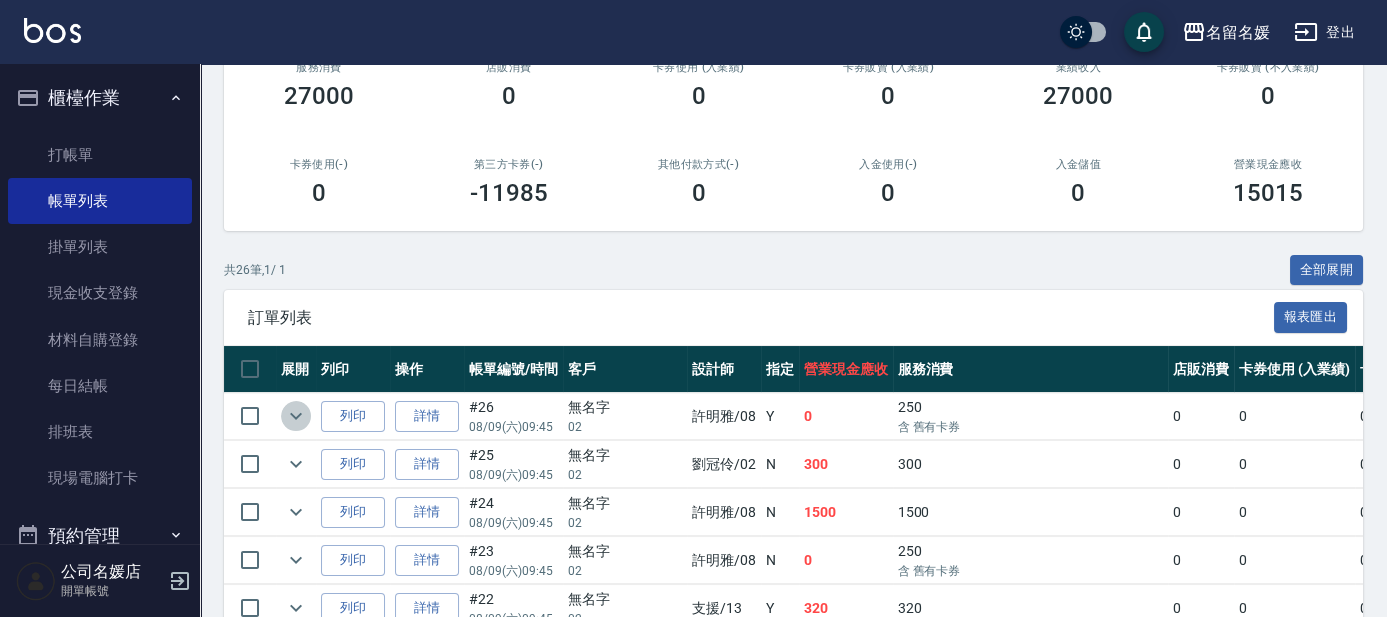 click 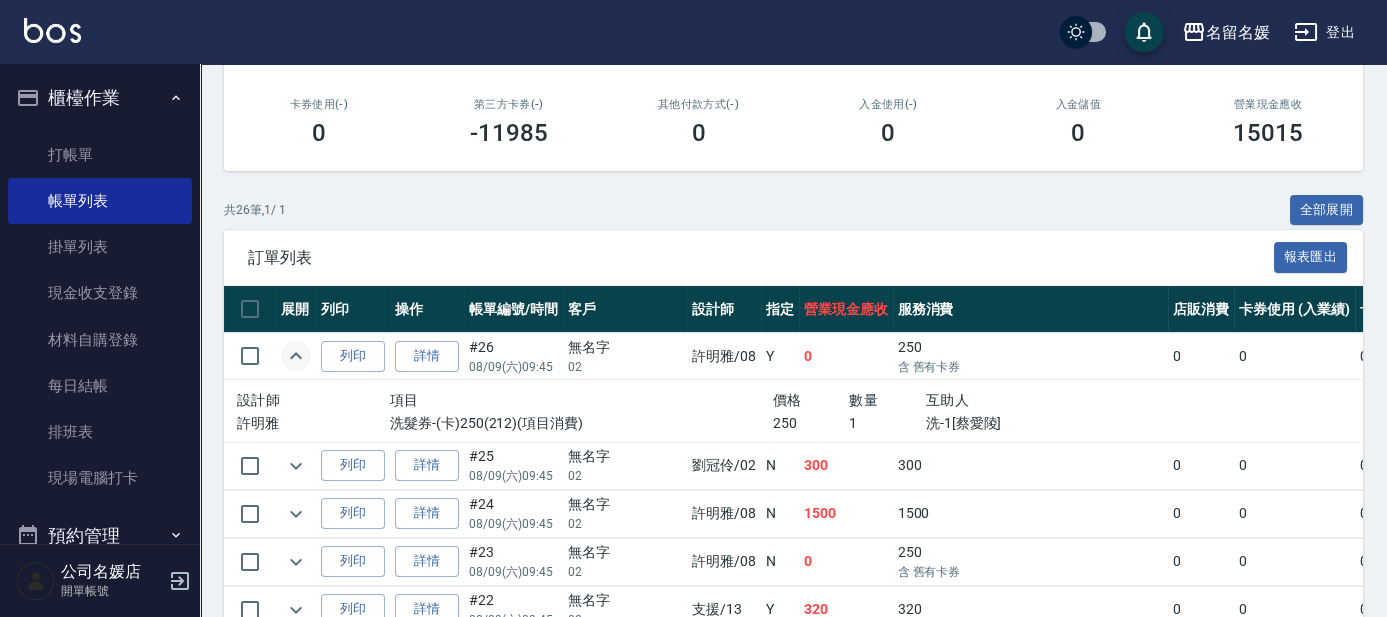 scroll, scrollTop: 363, scrollLeft: 0, axis: vertical 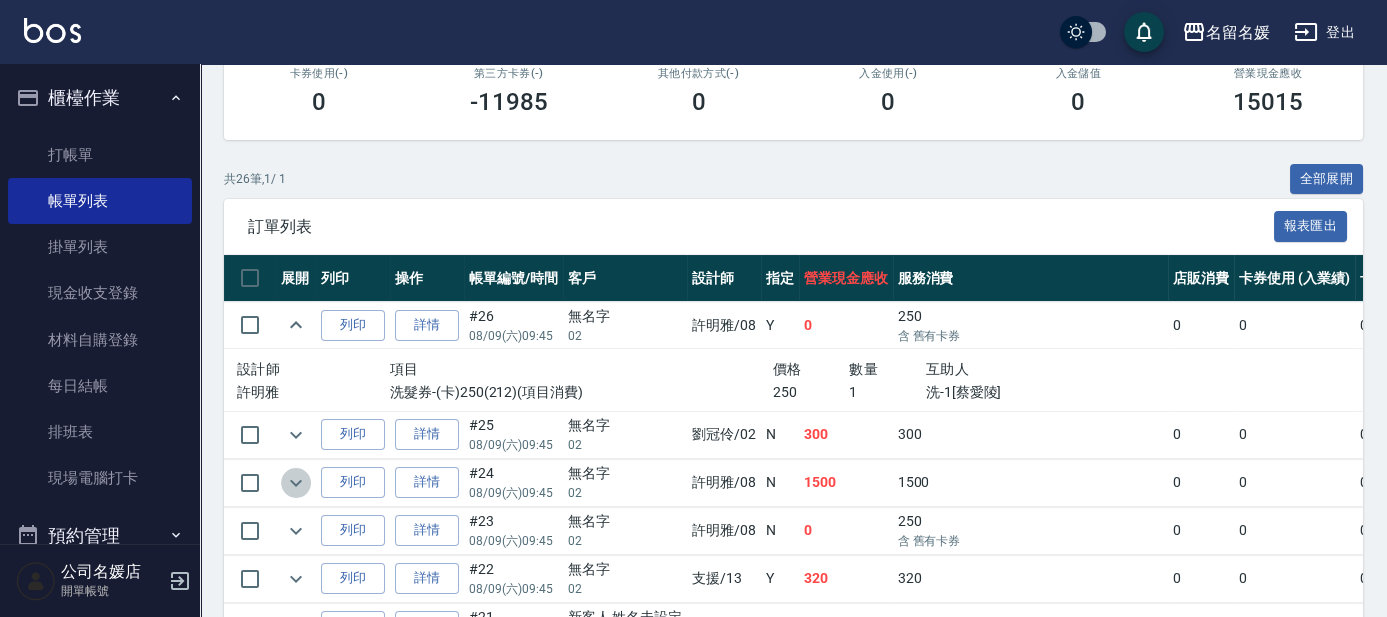 click 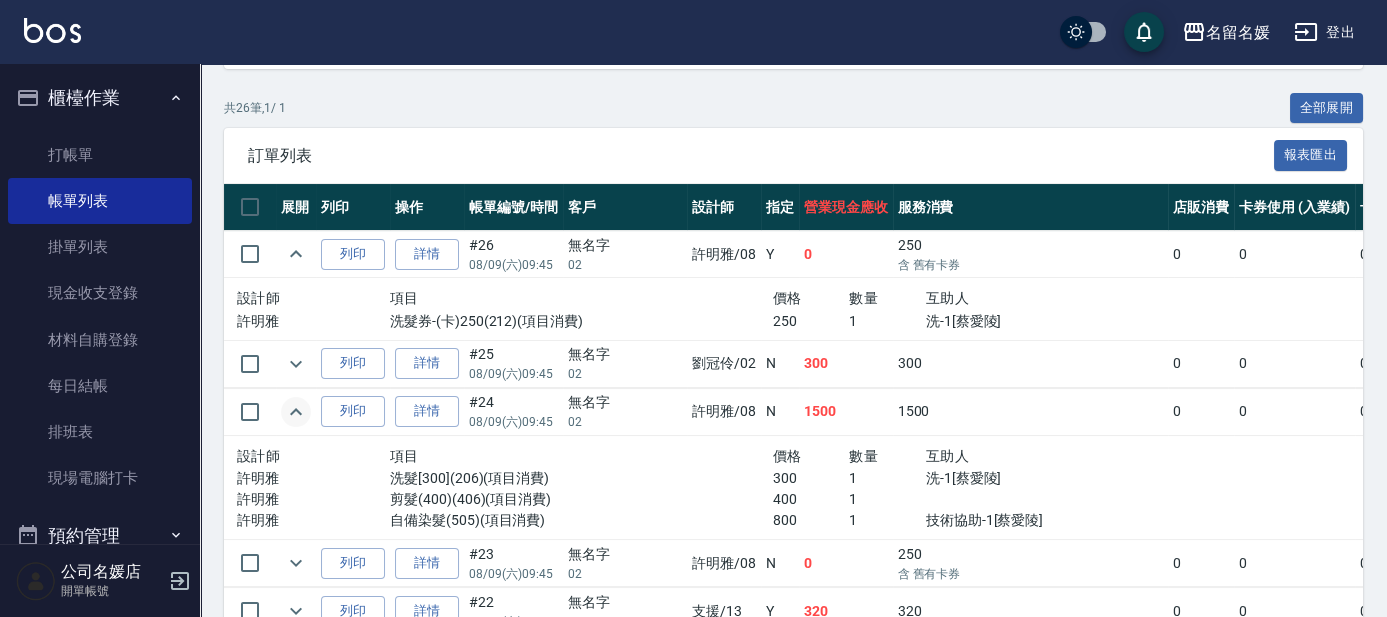 scroll, scrollTop: 454, scrollLeft: 0, axis: vertical 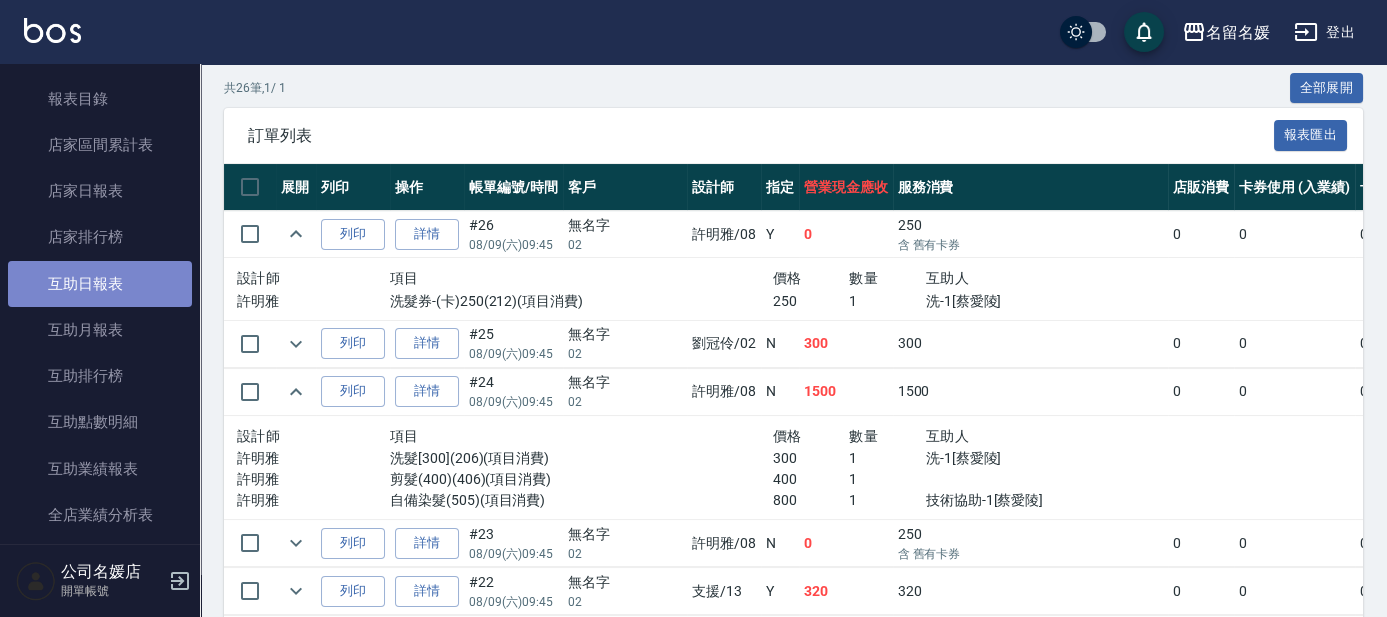 click on "互助日報表" at bounding box center (100, 284) 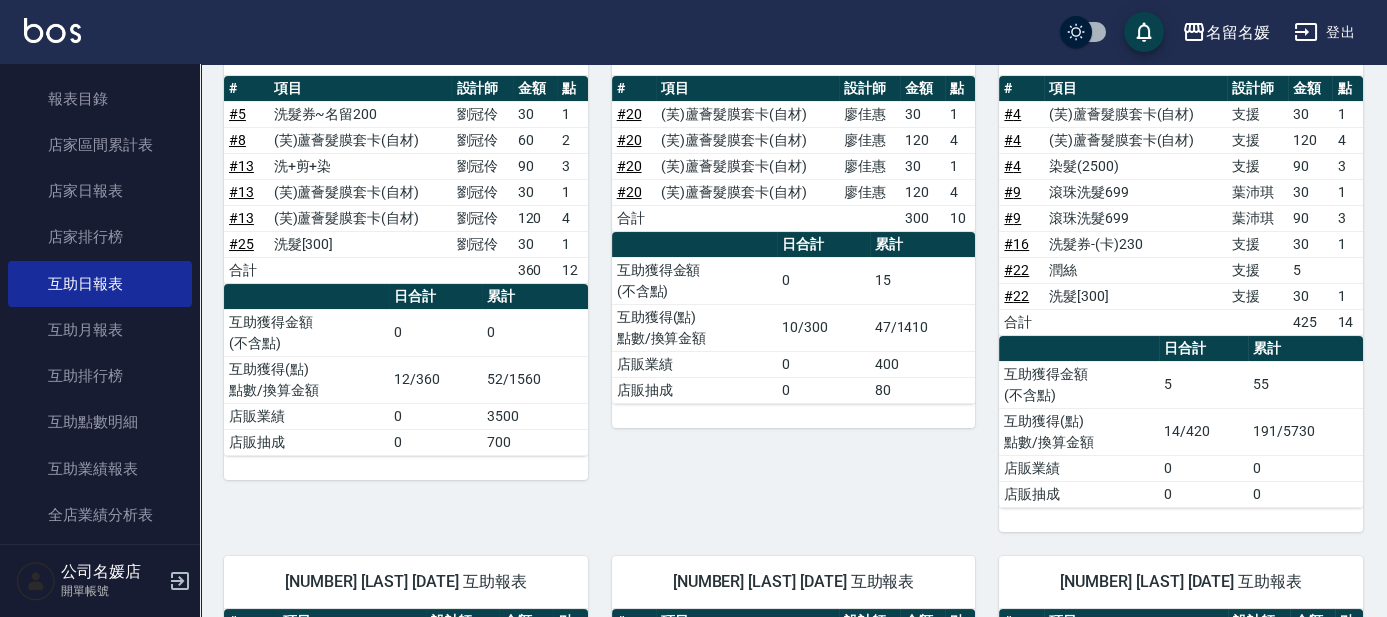 scroll, scrollTop: 181, scrollLeft: 0, axis: vertical 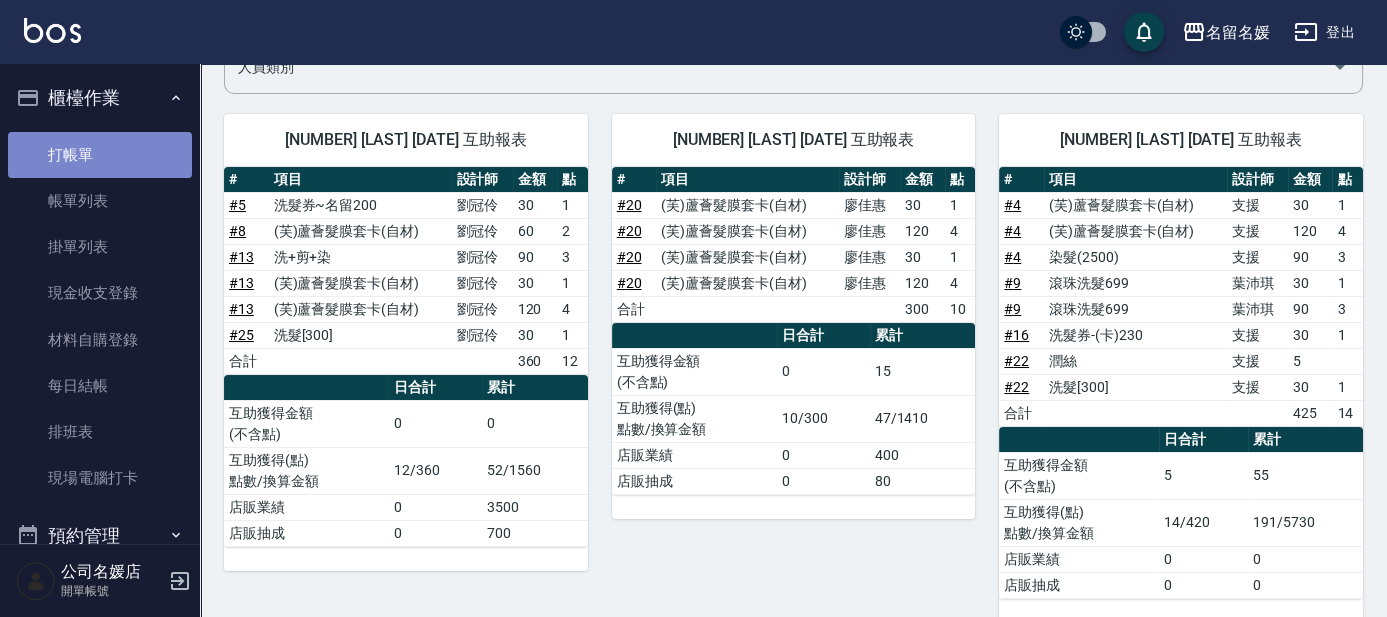 click on "打帳單" at bounding box center [100, 155] 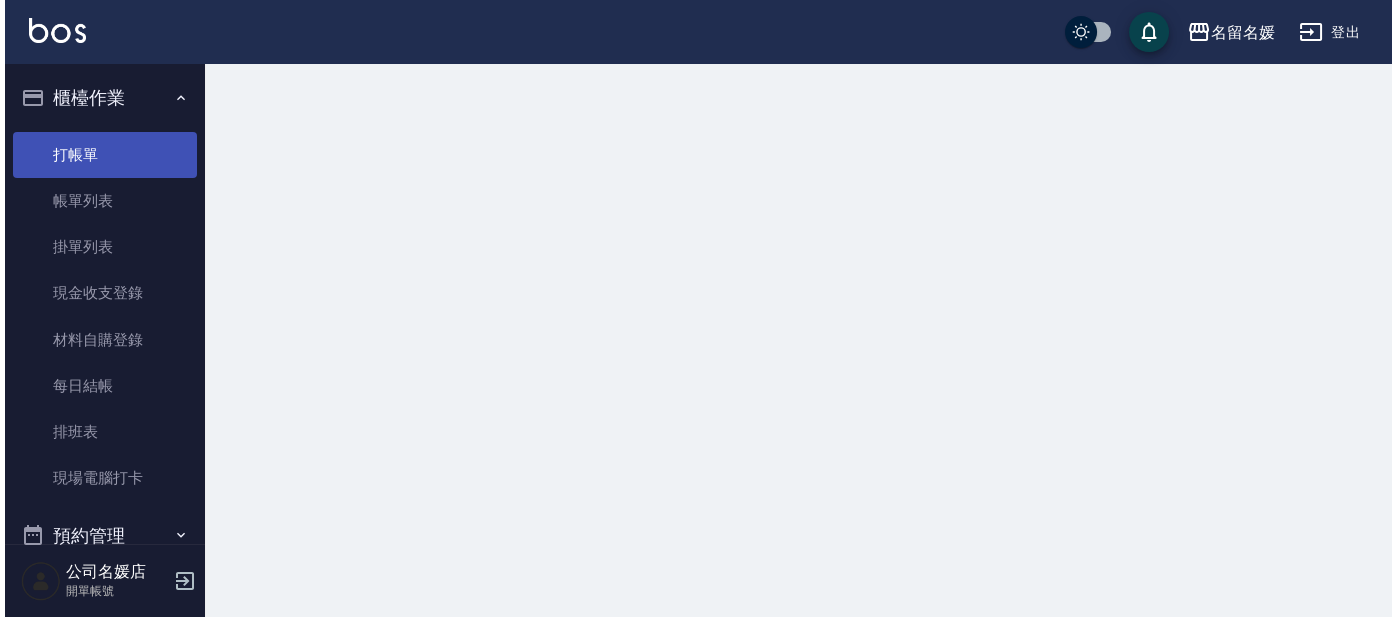 scroll, scrollTop: 0, scrollLeft: 0, axis: both 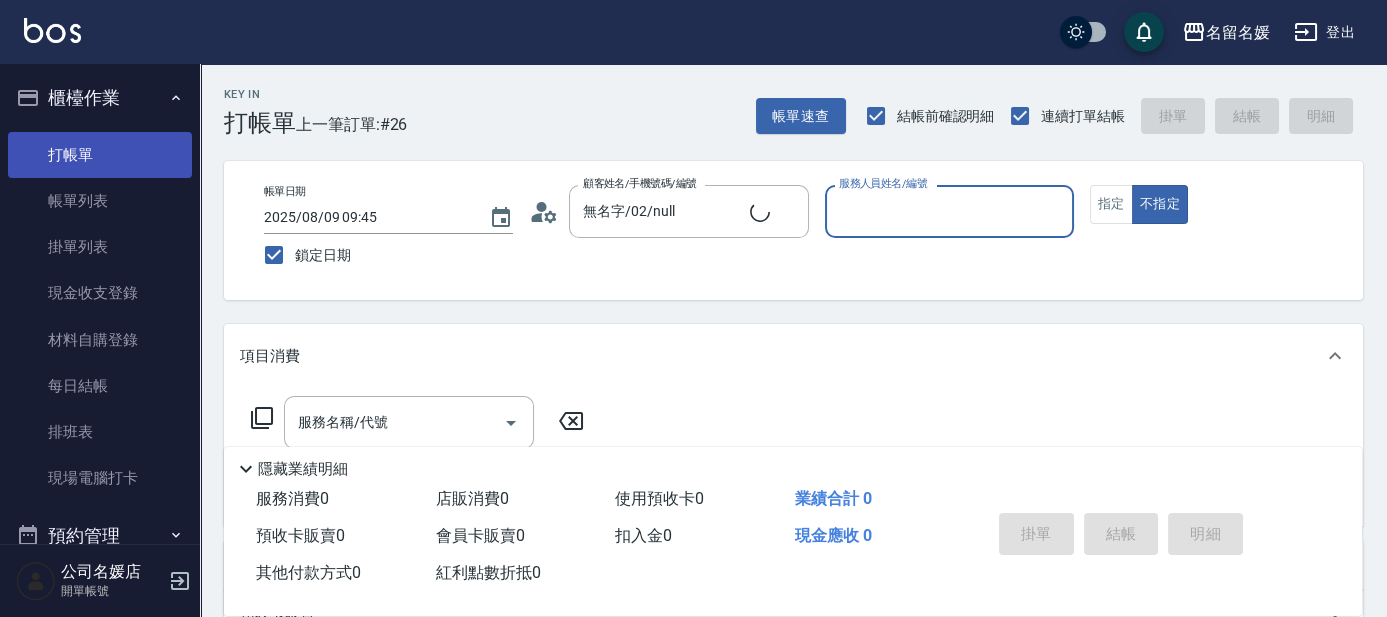 type on "新客人 姓名未設定/0/null" 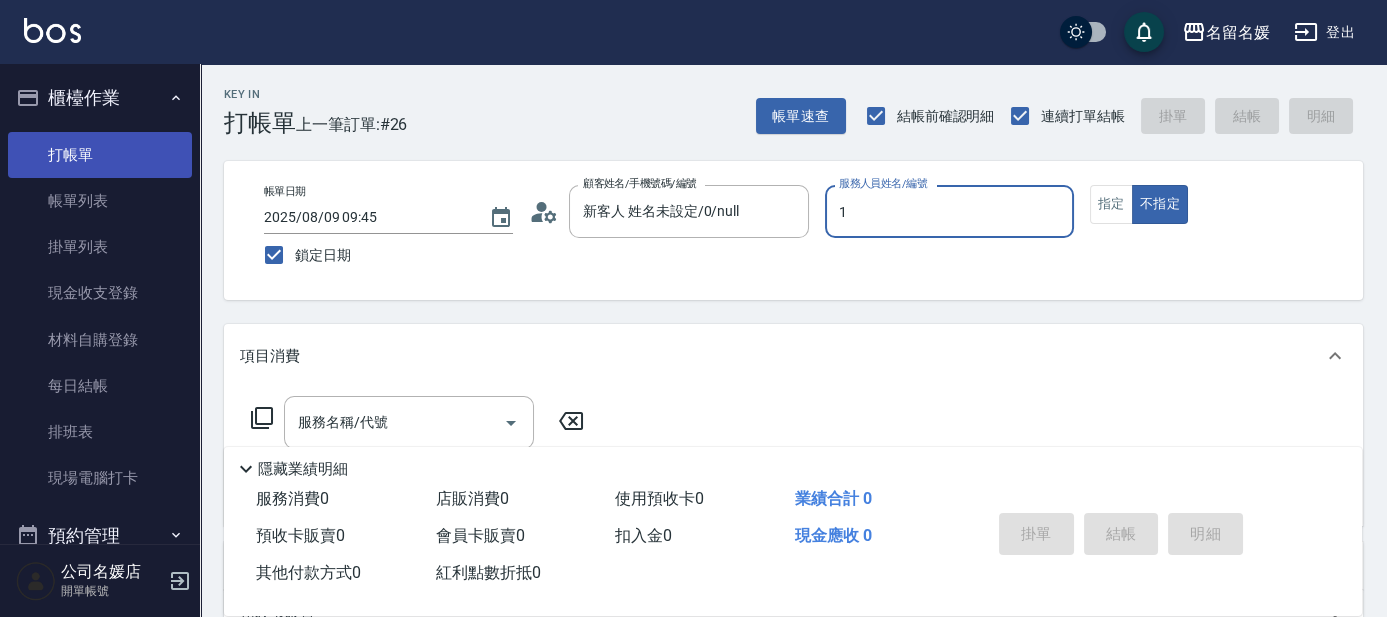 type on "13" 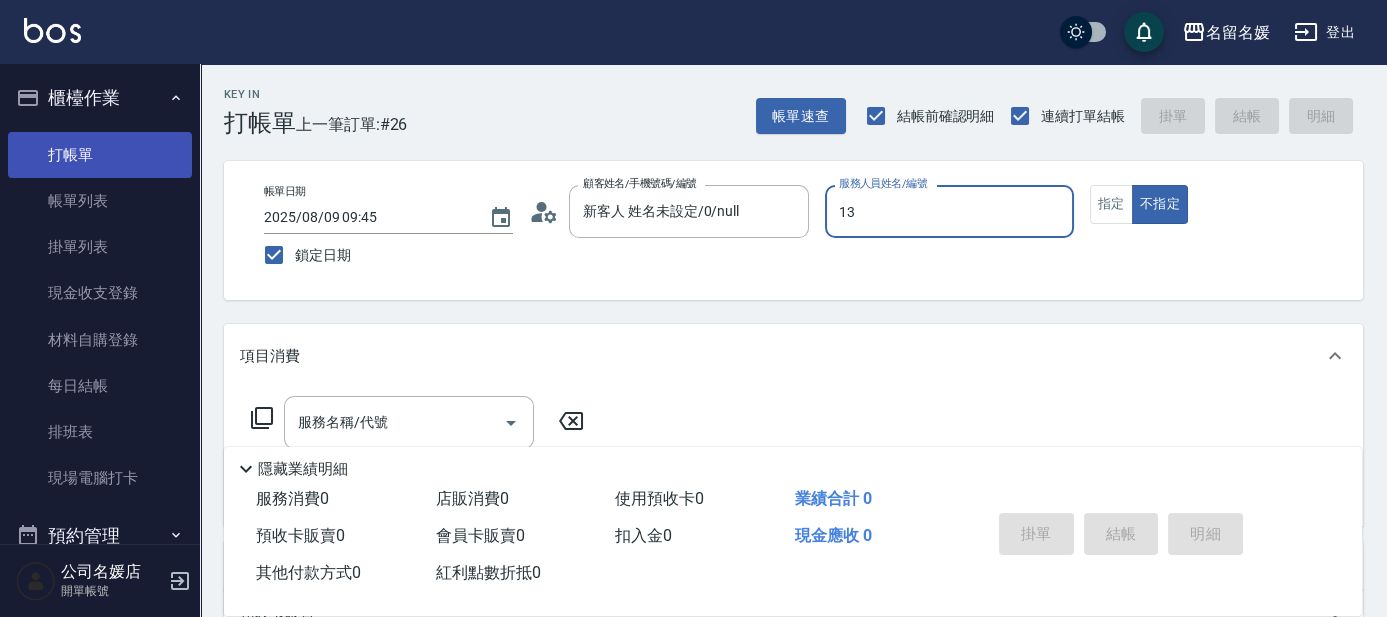 type on "false" 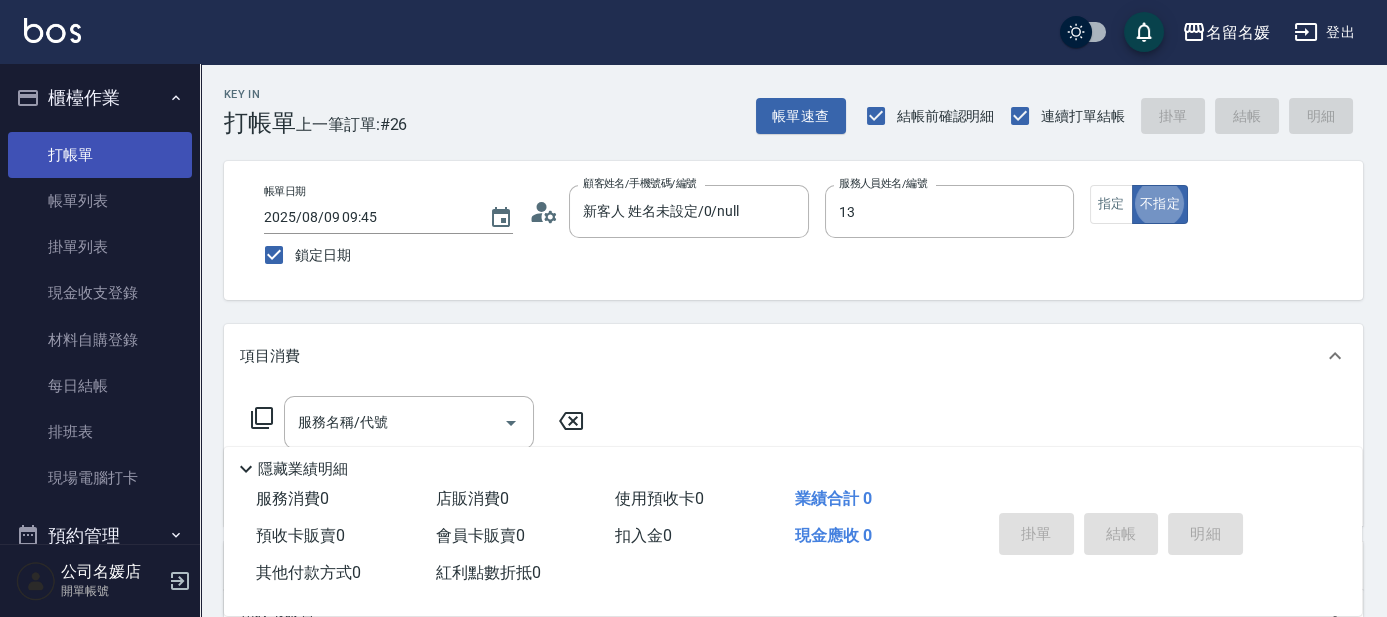 type on "支援-13" 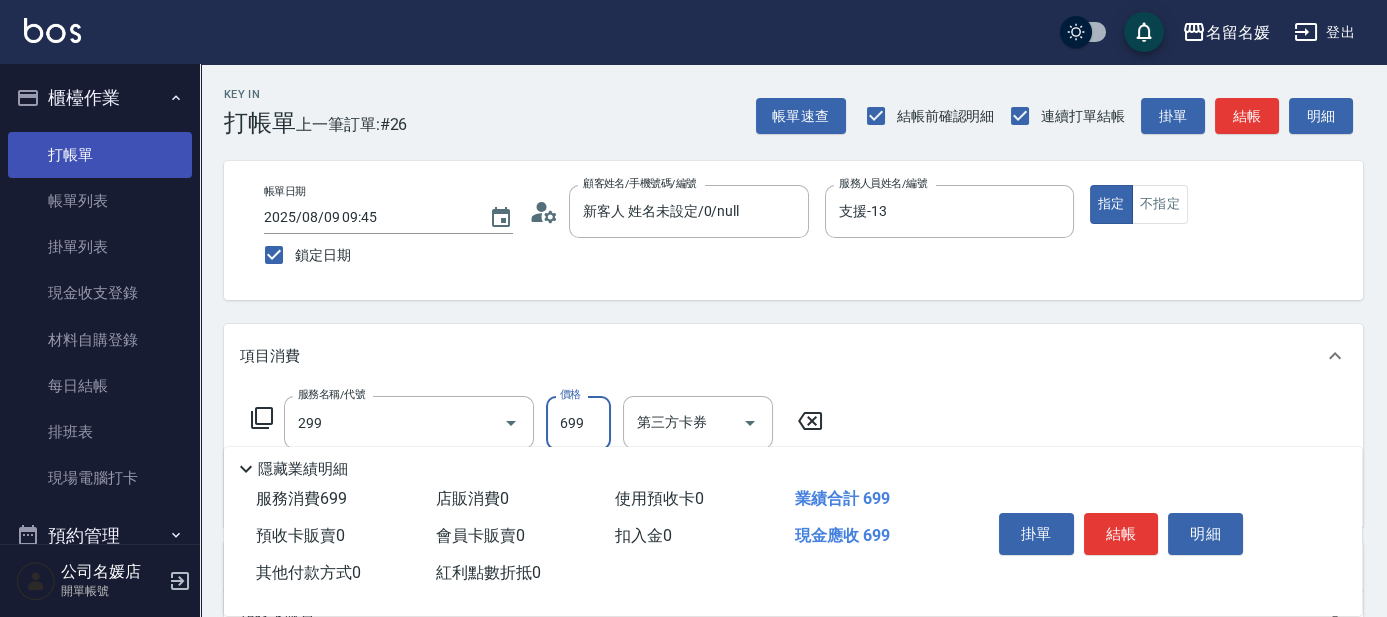 type on "滾珠洗髮699(299)" 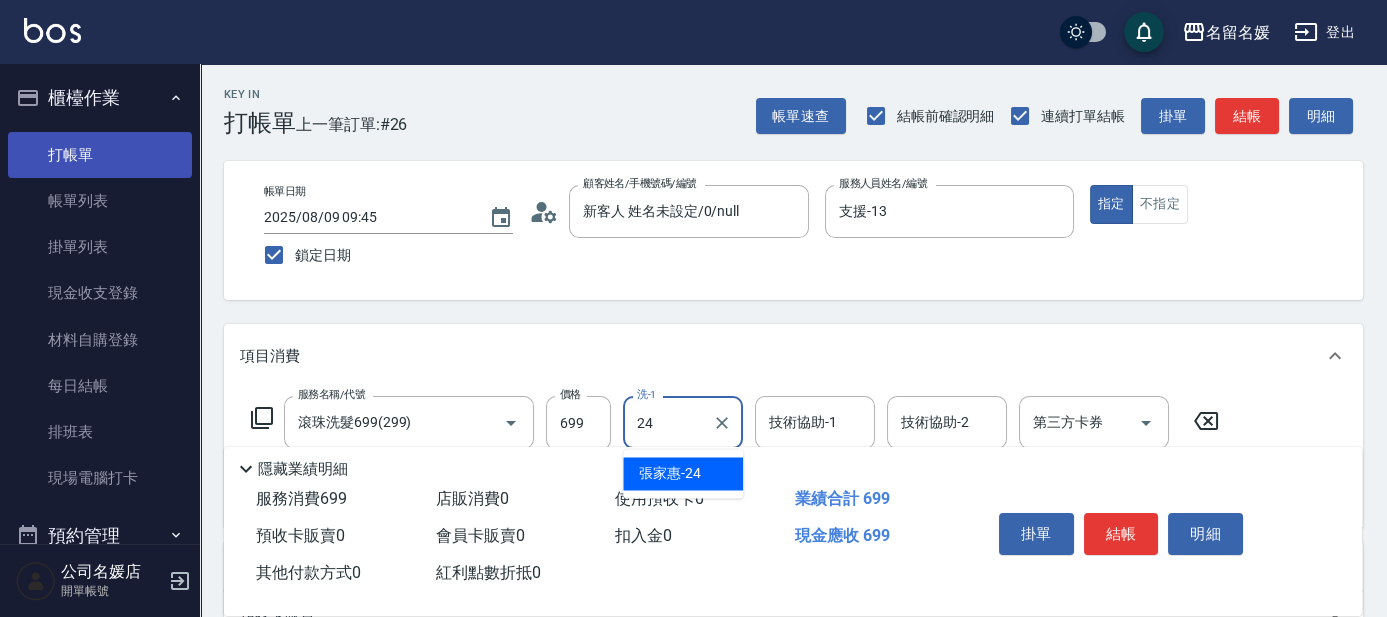 type on "張家惠-24" 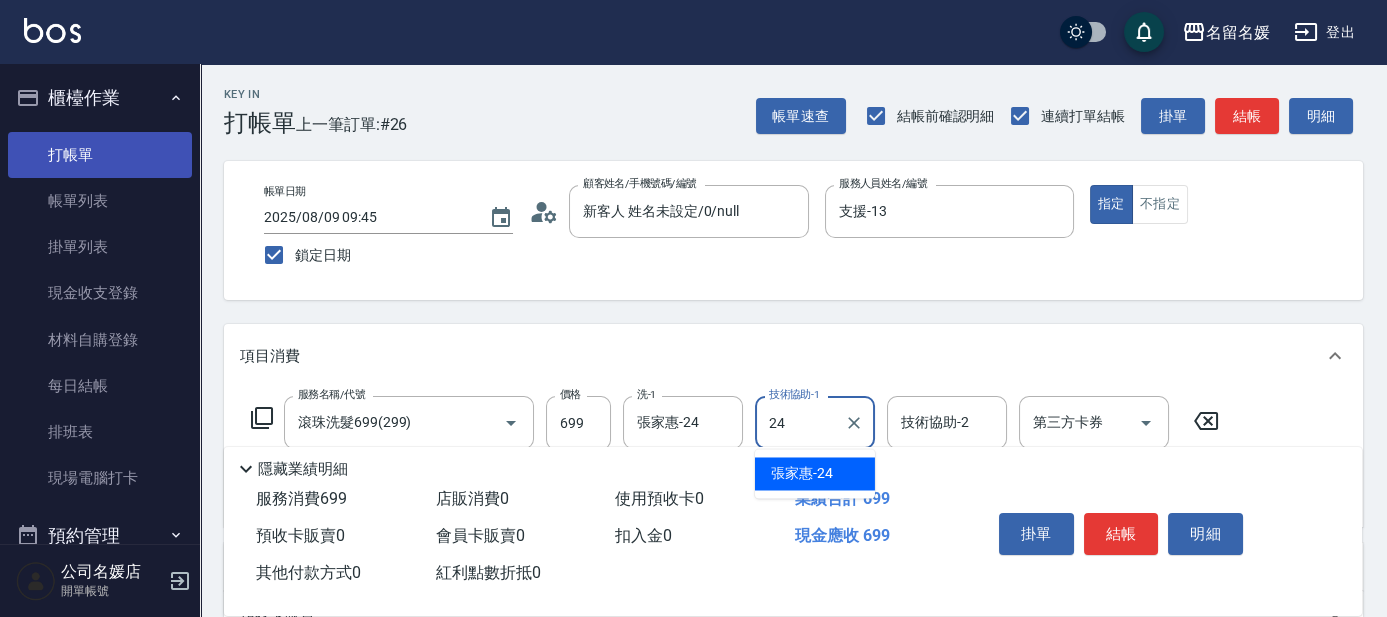 type on "張家惠-24" 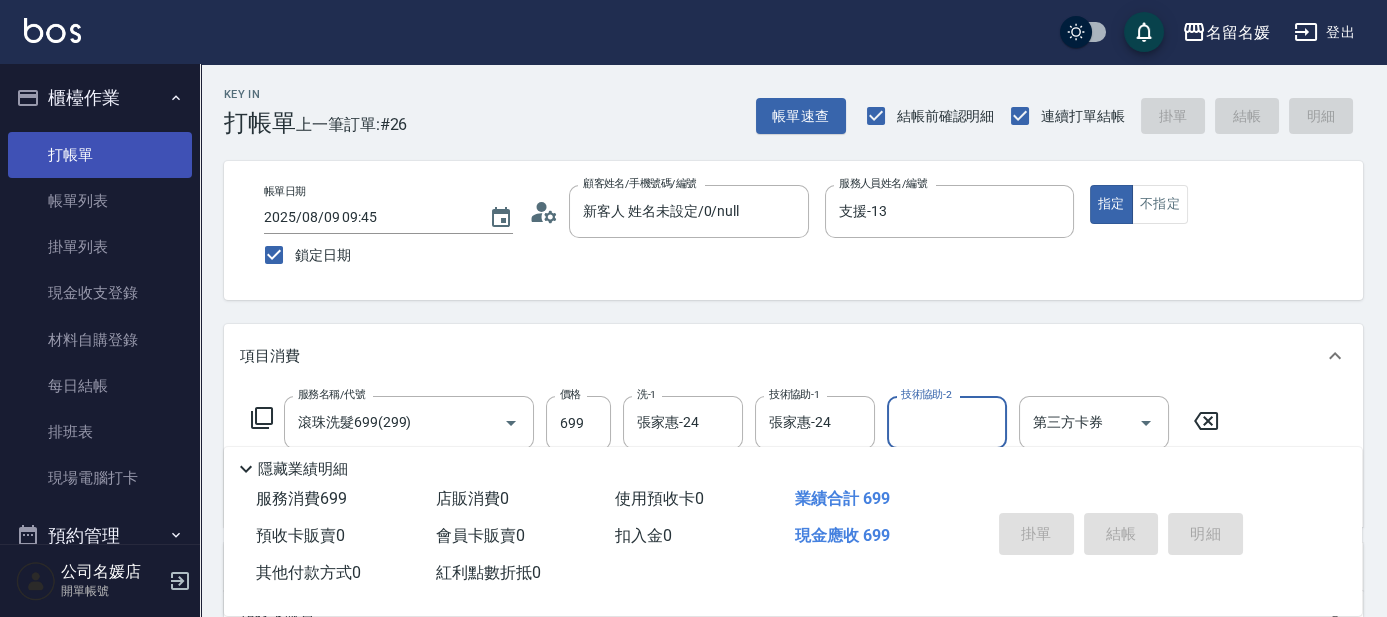 type 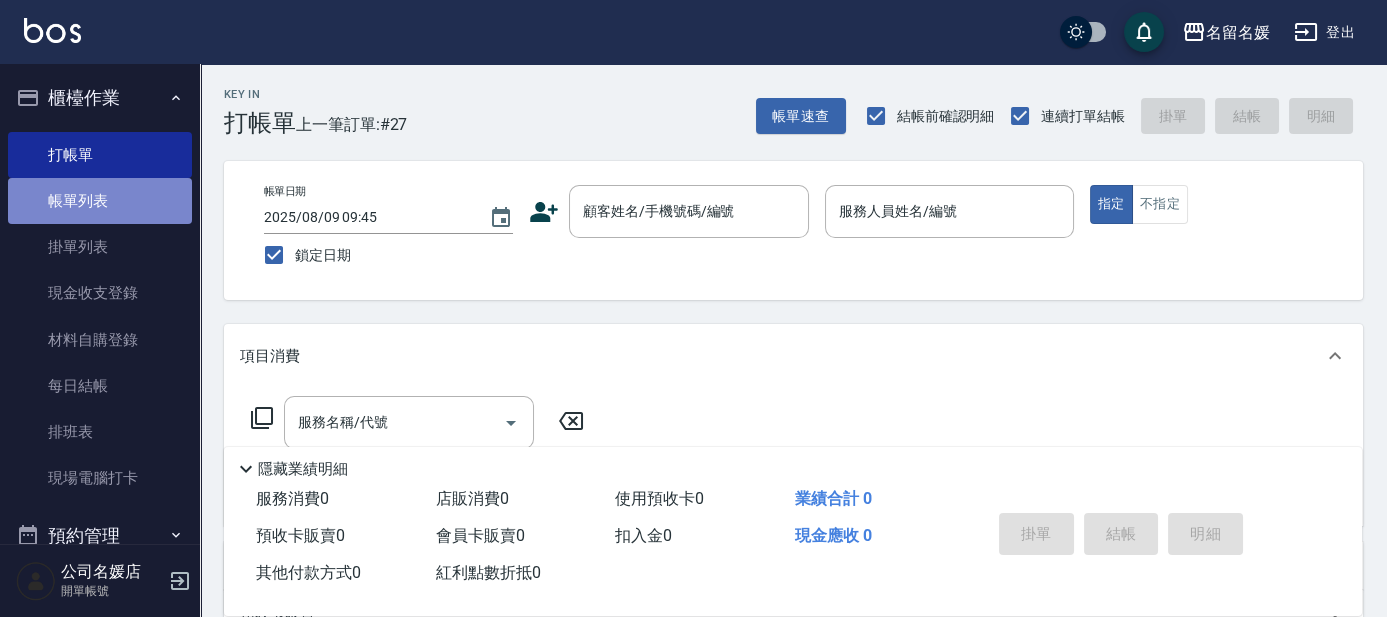 click on "帳單列表" at bounding box center [100, 201] 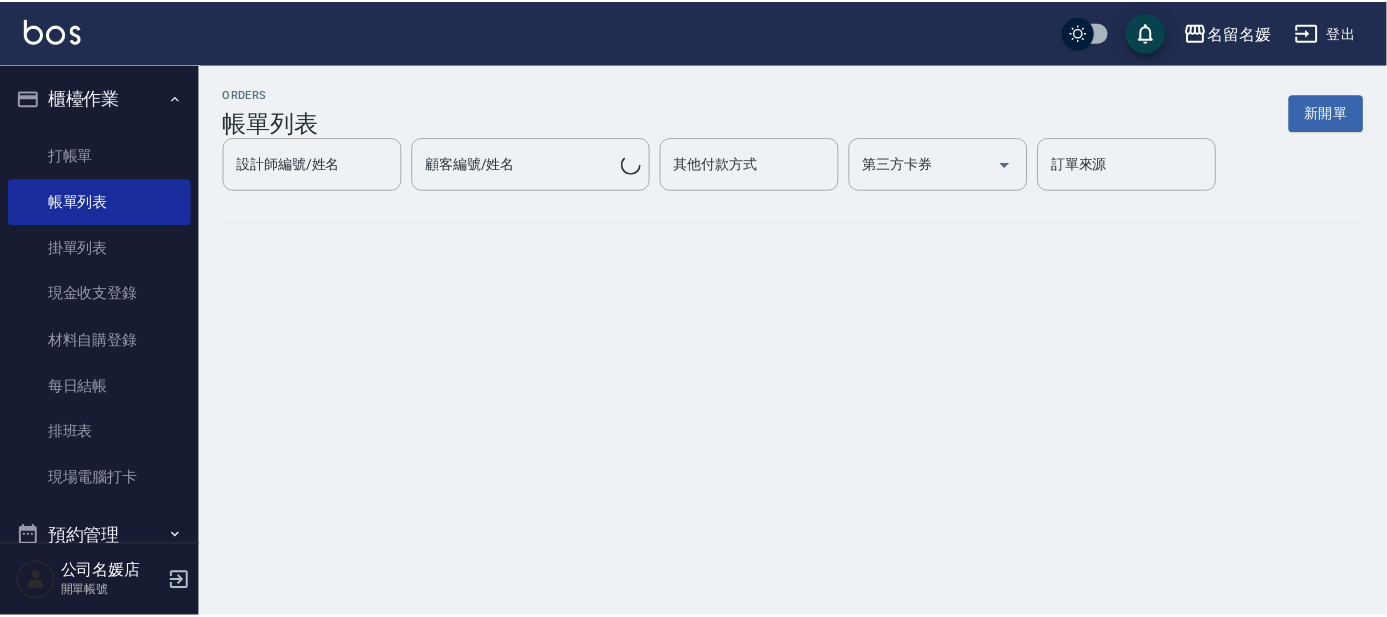 scroll, scrollTop: 818, scrollLeft: 0, axis: vertical 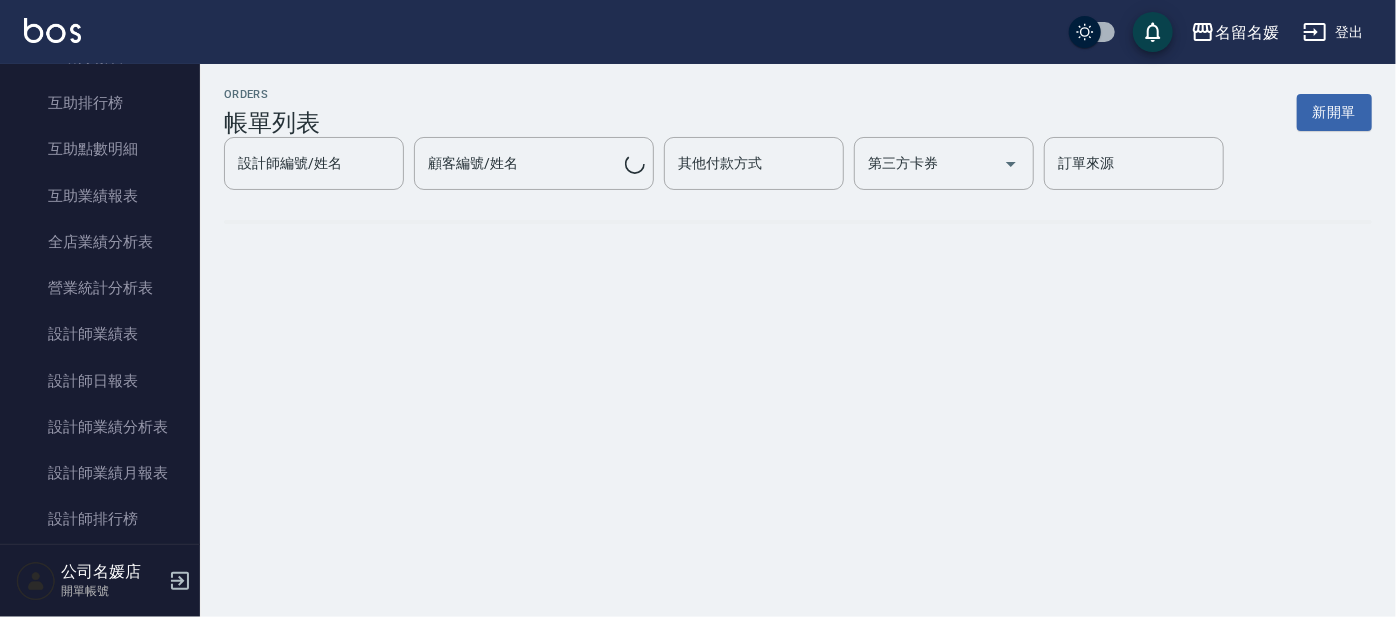 click on "ORDERS 帳單列表 新開單 設計師編號/姓名 設計師編號/姓名 顧客編號/姓名 顧客編號/姓名 其他付款方式 其他付款方式 第三方卡券 第三方卡券 訂單來源 訂單來源" at bounding box center [698, 308] 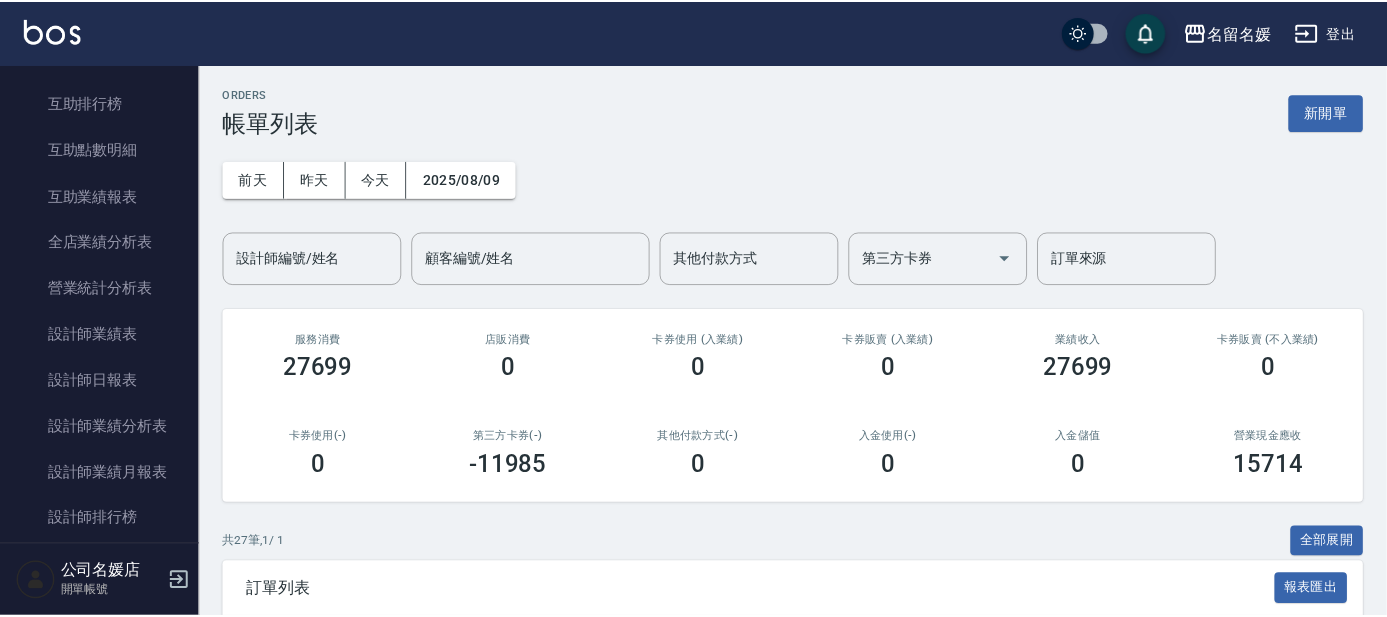 scroll, scrollTop: 545, scrollLeft: 0, axis: vertical 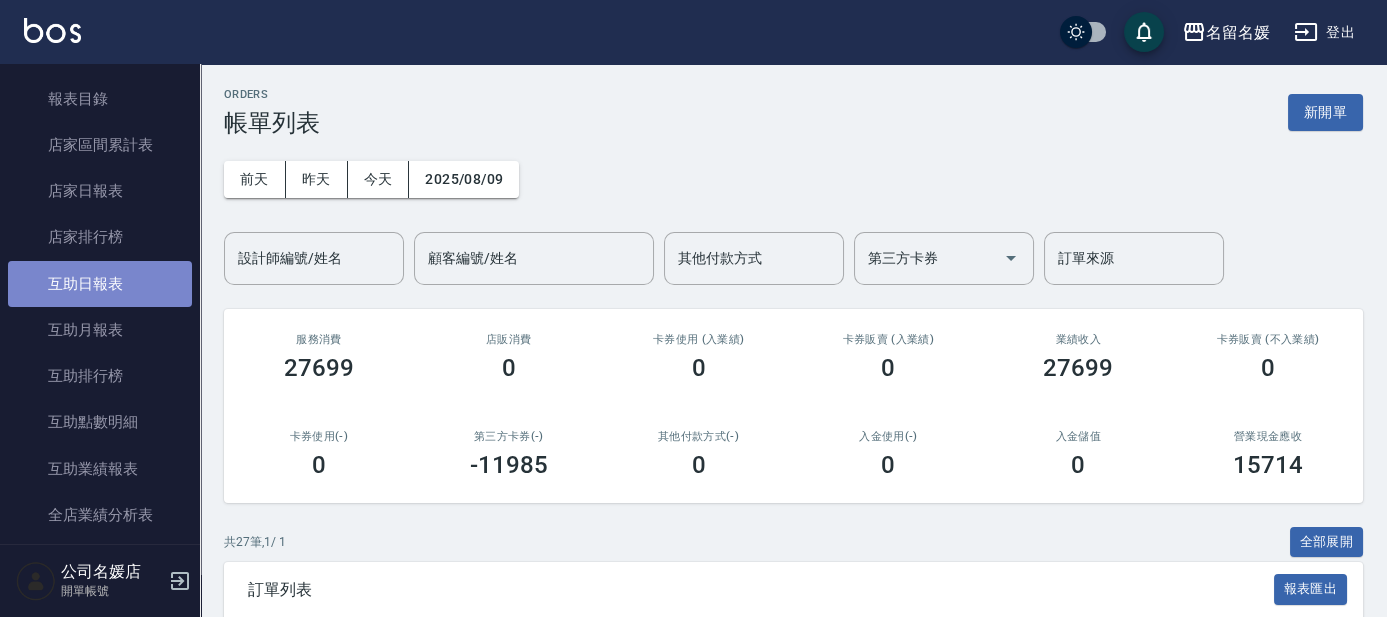 click on "互助日報表" at bounding box center [100, 284] 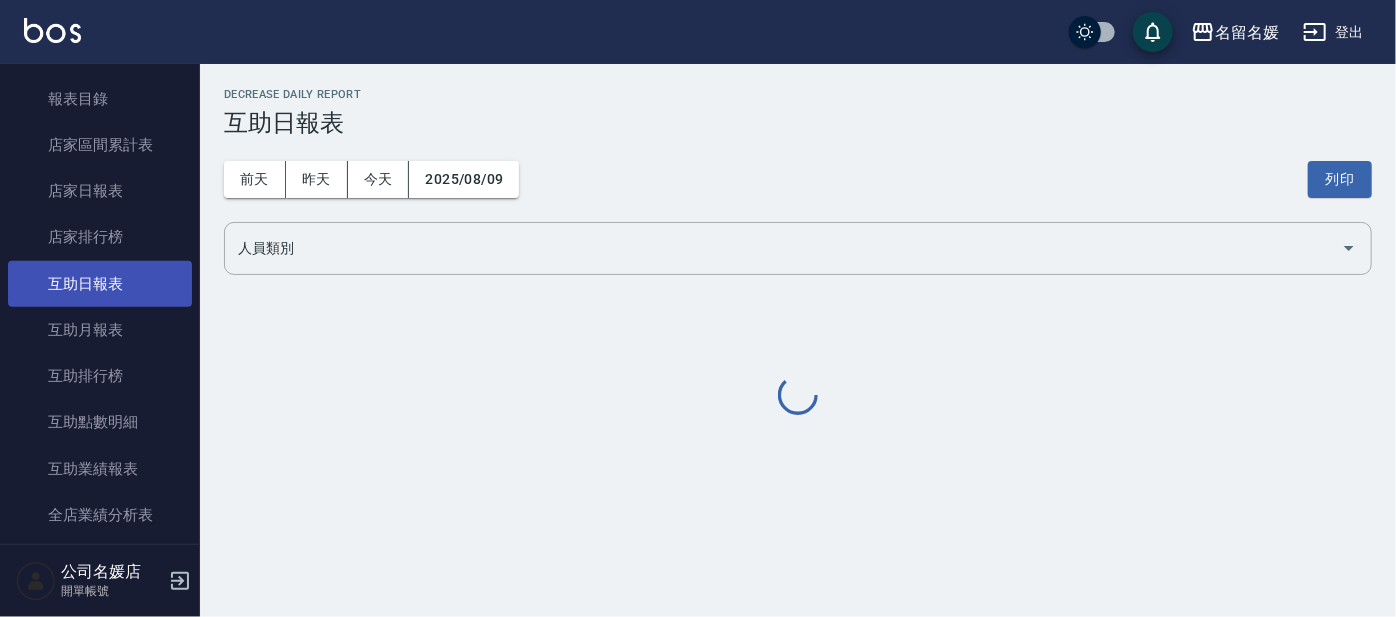 click on "互助日報表" at bounding box center [100, 284] 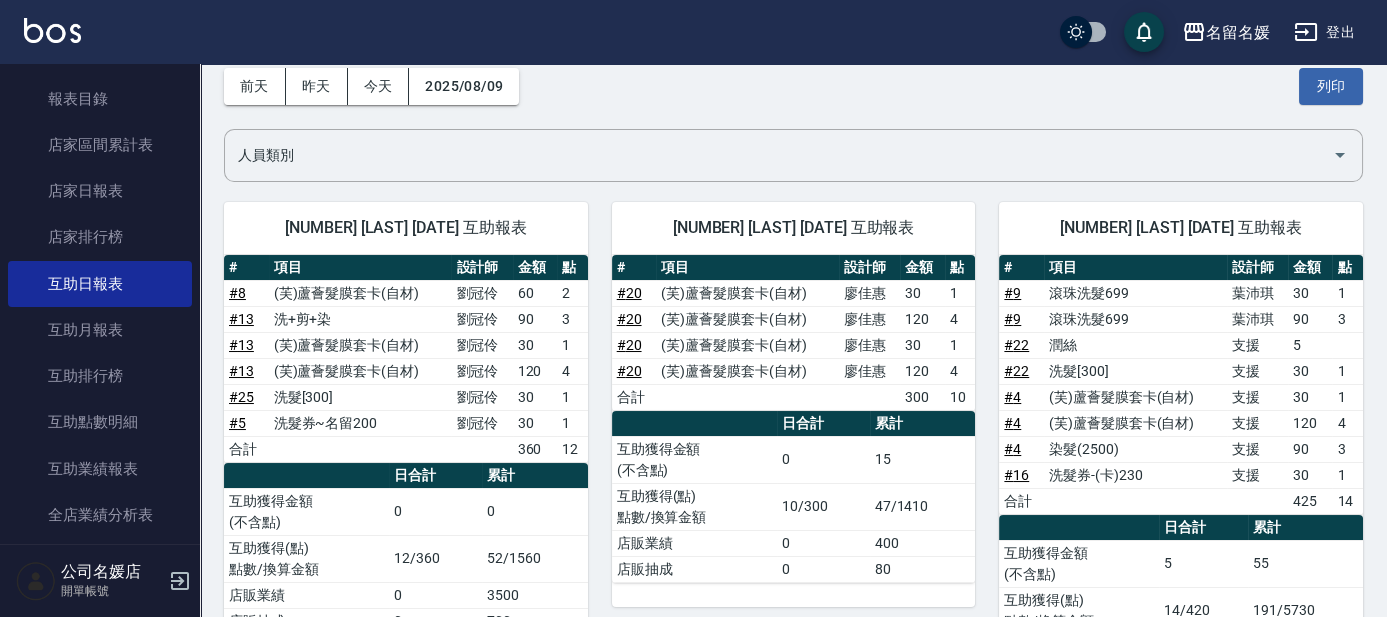 scroll, scrollTop: 181, scrollLeft: 0, axis: vertical 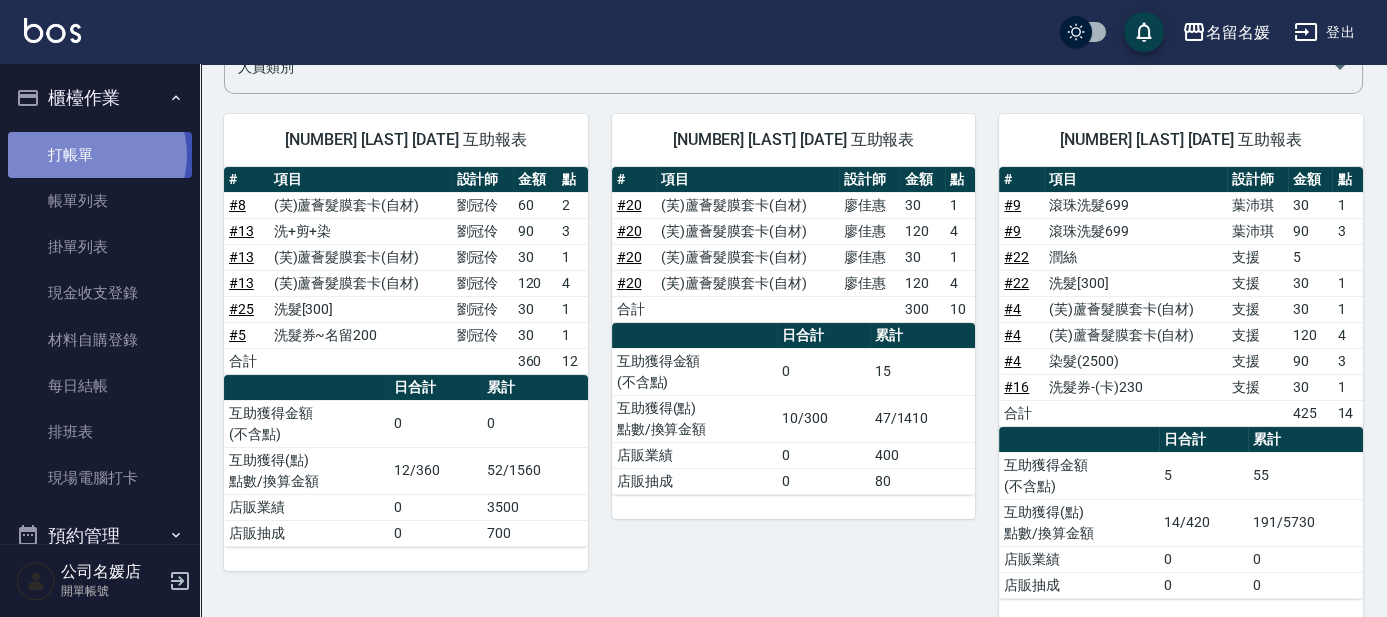 click on "打帳單" at bounding box center (100, 155) 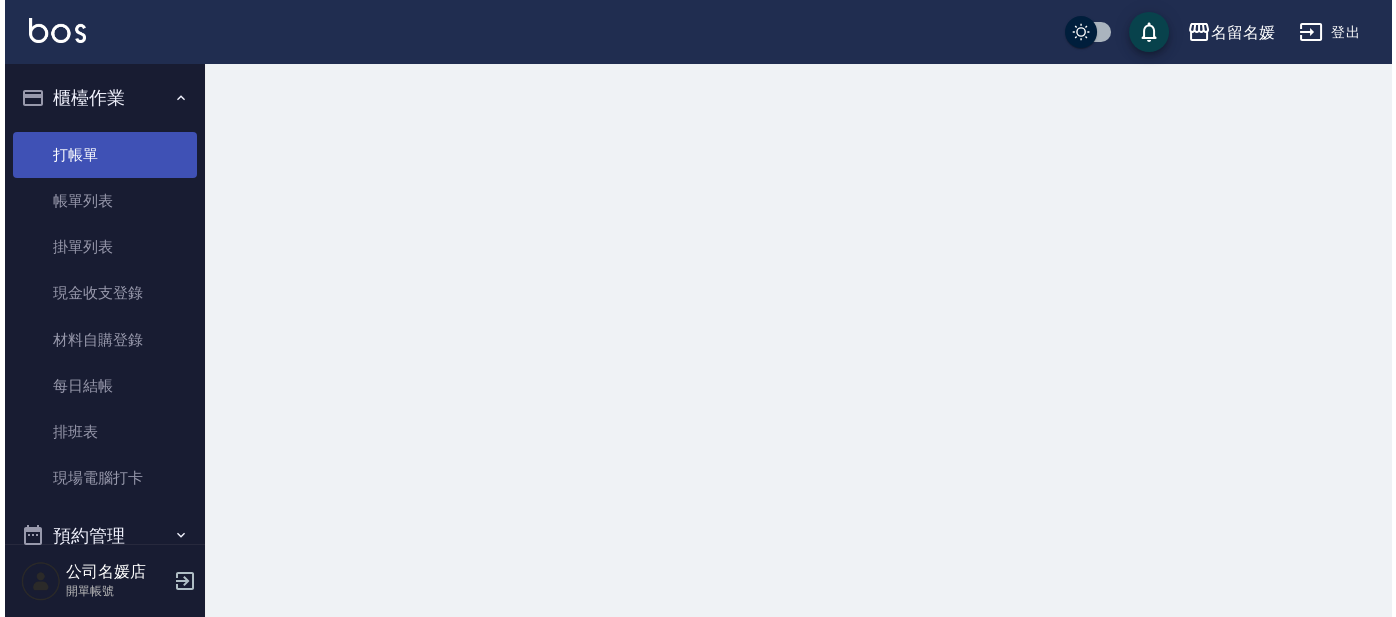scroll, scrollTop: 0, scrollLeft: 0, axis: both 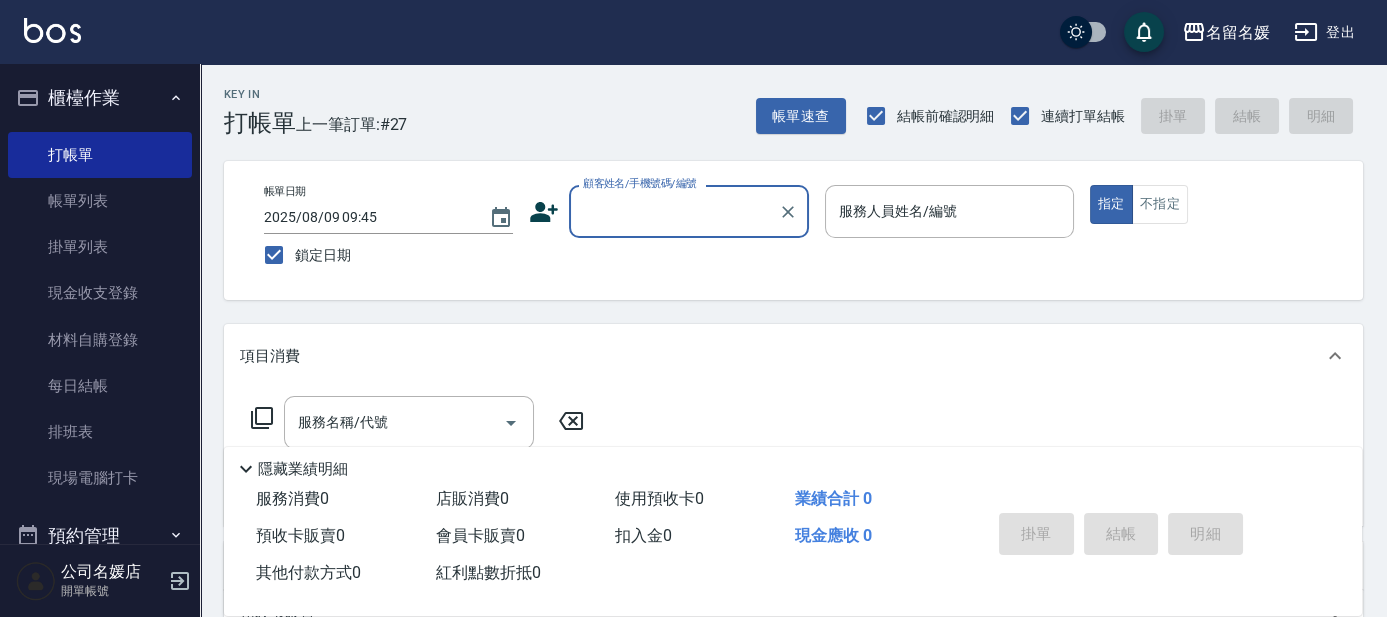 click on "顧客姓名/手機號碼/編號 顧客姓名/手機號碼/編號" at bounding box center (689, 211) 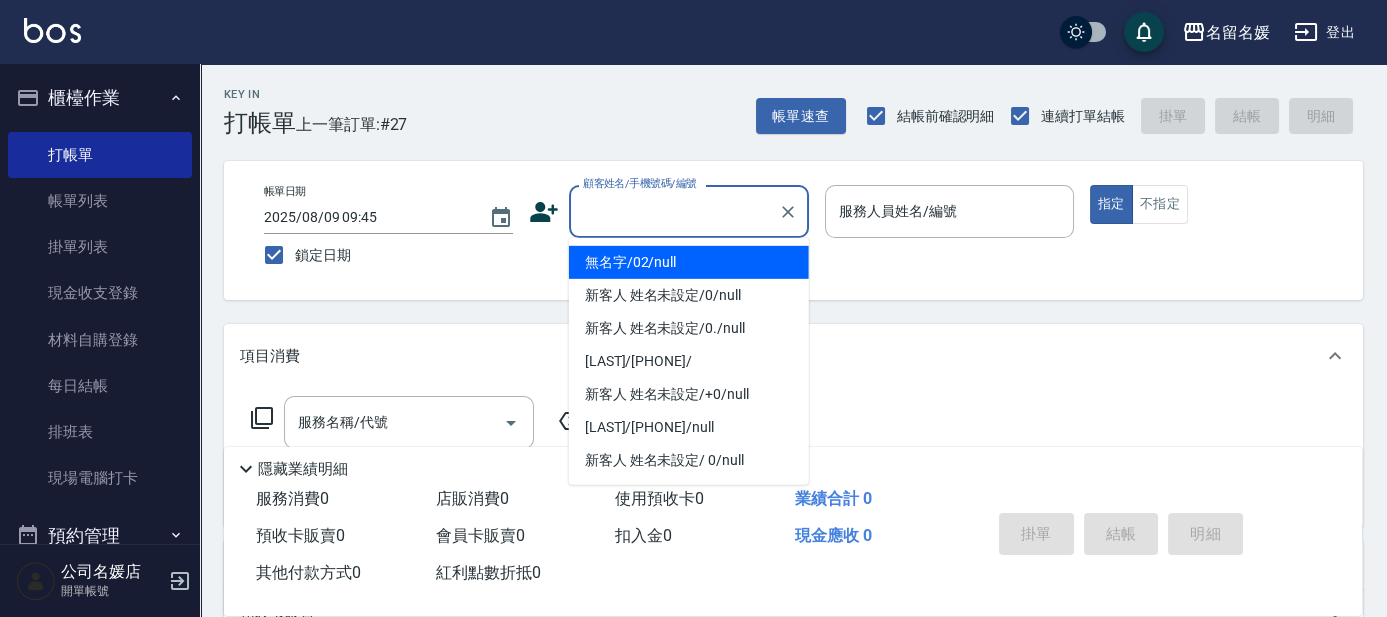 click on "顧客姓名/手機號碼/編號" at bounding box center (674, 211) 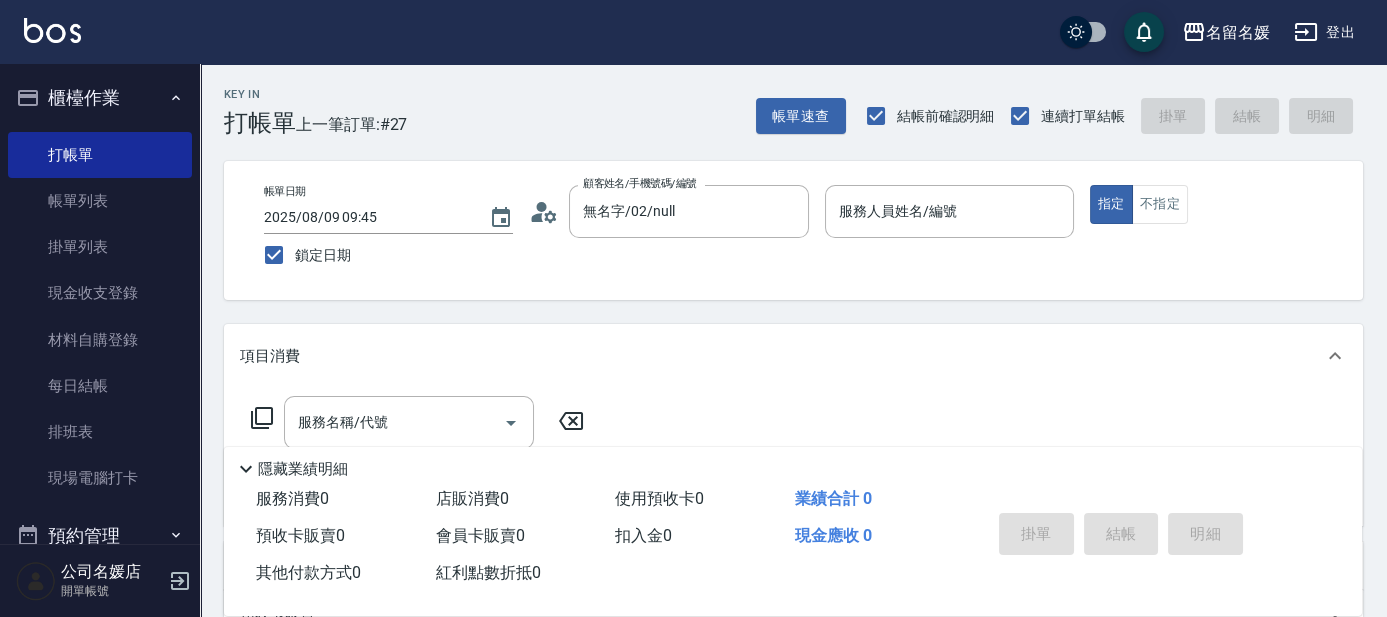 click on "帳單日期 [DATE] [TIME] 鎖定日期 顧客姓名/手機號碼/編號 無名字/02/null 顧客姓名/手機號碼/編號 服務人員姓名/編號 服務人員姓名/編號 指定 不指定" at bounding box center (793, 230) 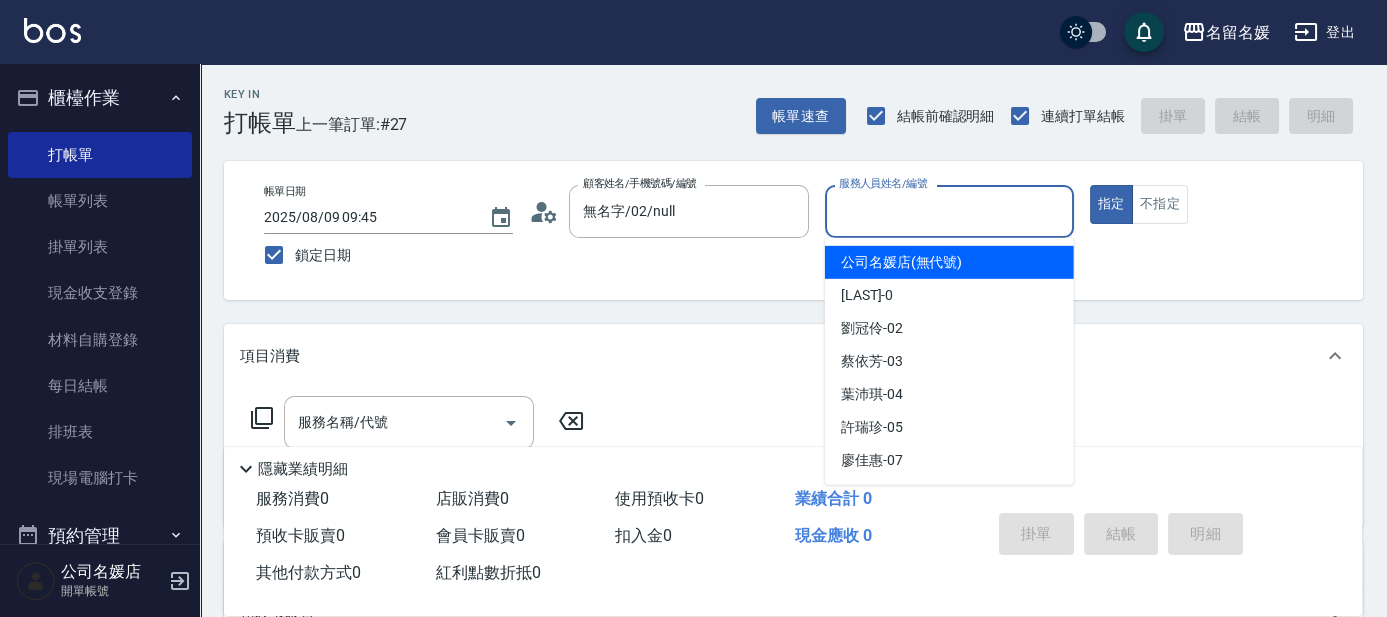 click on "服務人員姓名/編號" at bounding box center (949, 211) 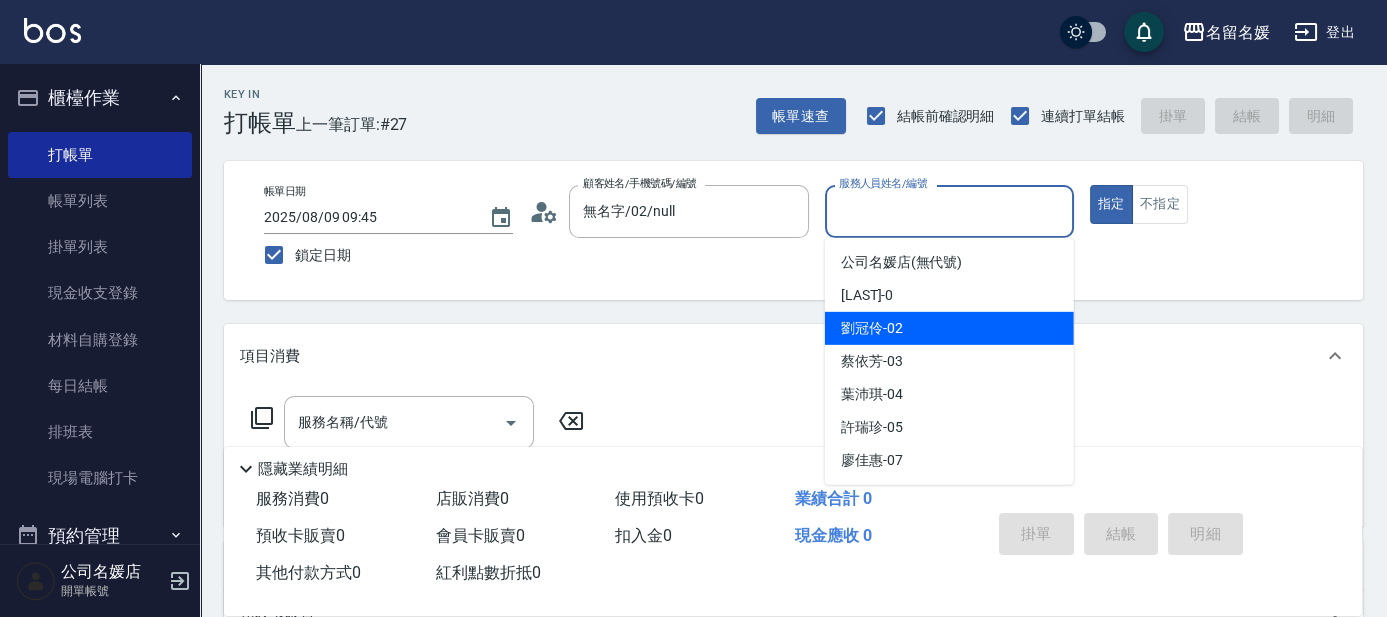 click on "劉冠伶 -02" at bounding box center (949, 328) 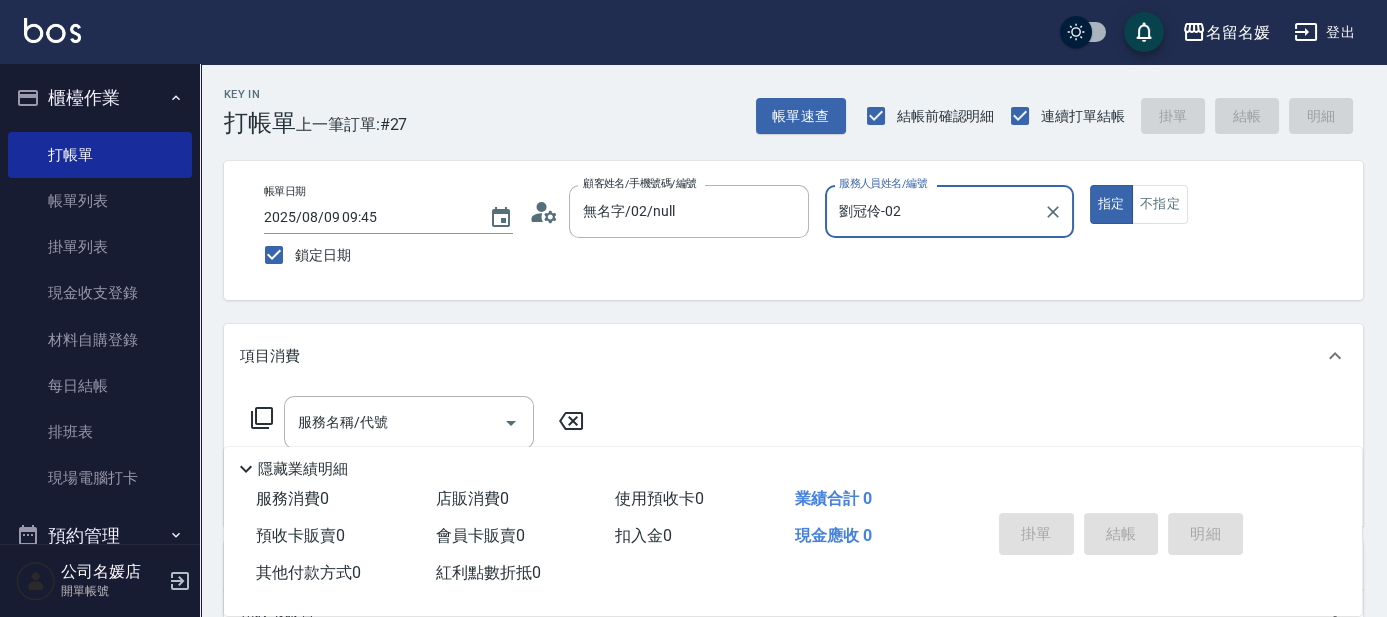 click 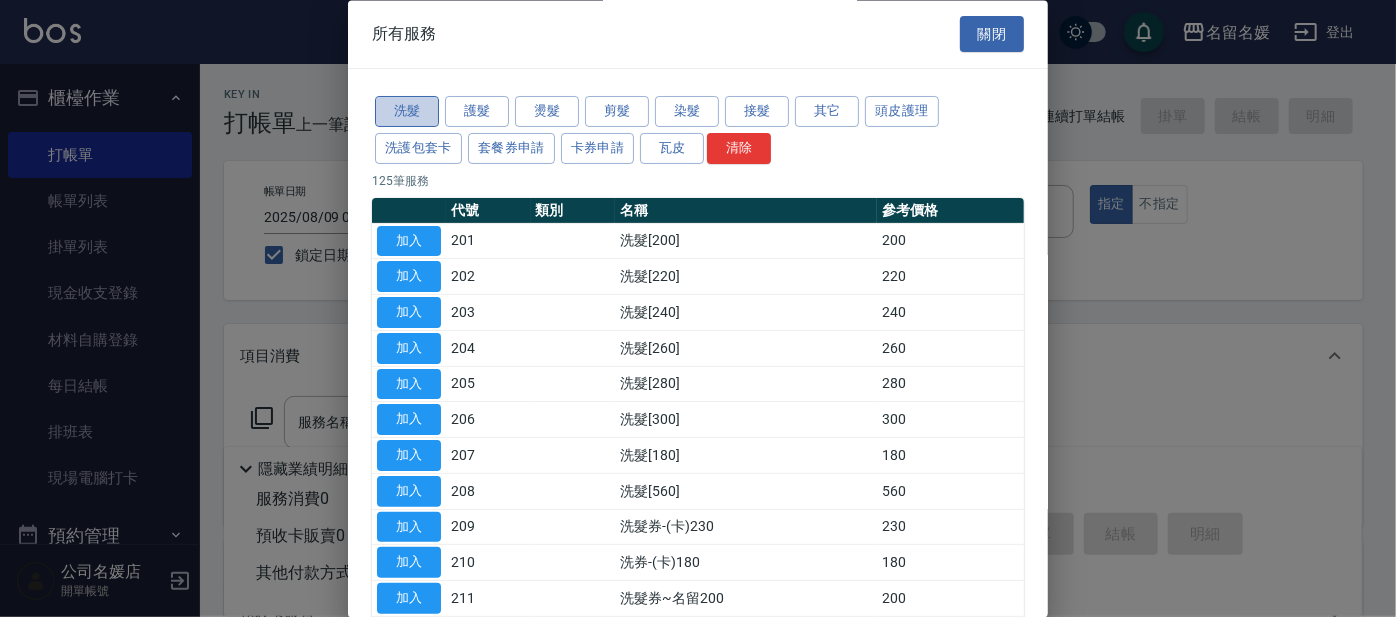 click on "洗髮" at bounding box center [407, 112] 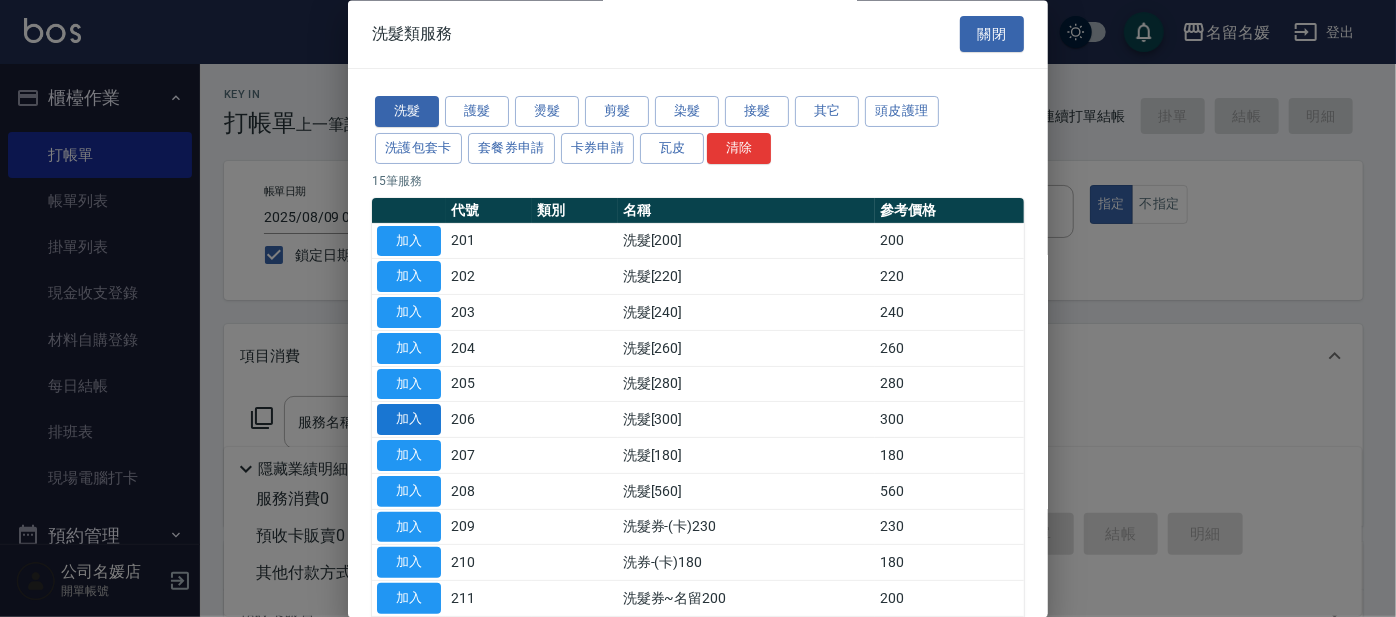 click on "加入" at bounding box center [409, 420] 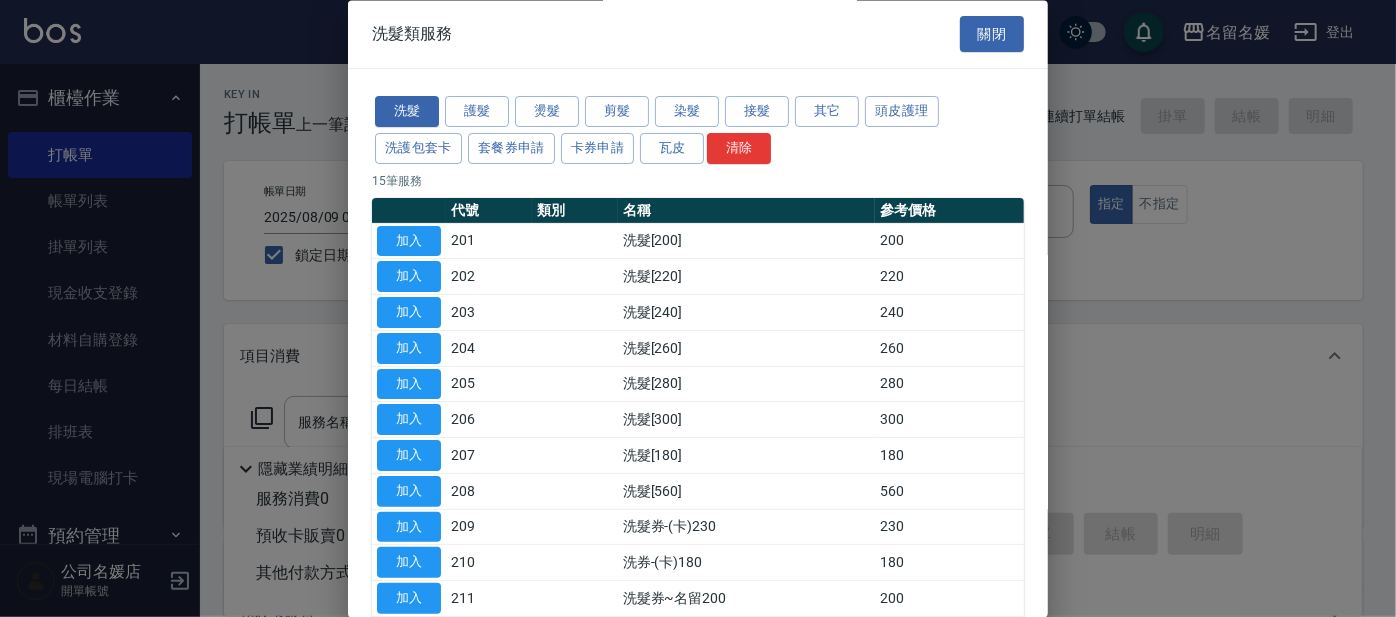 type on "洗髮[300](206)" 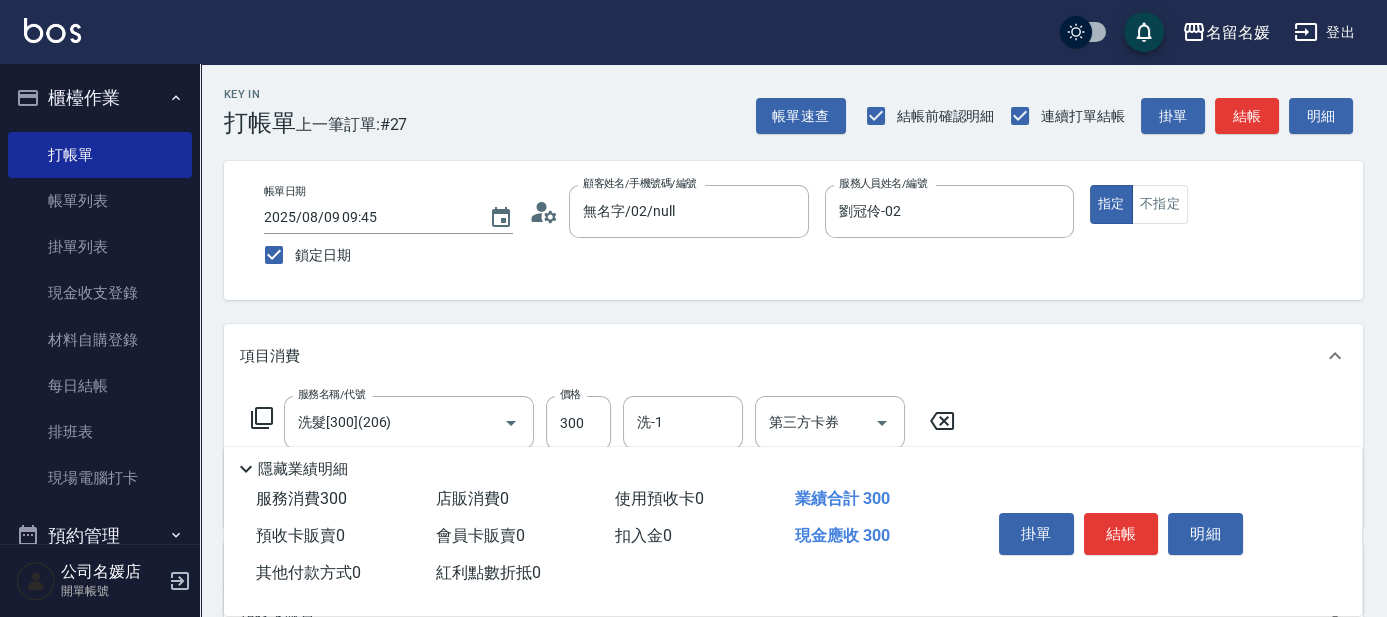 click on "洗-1 洗-1" at bounding box center (683, 422) 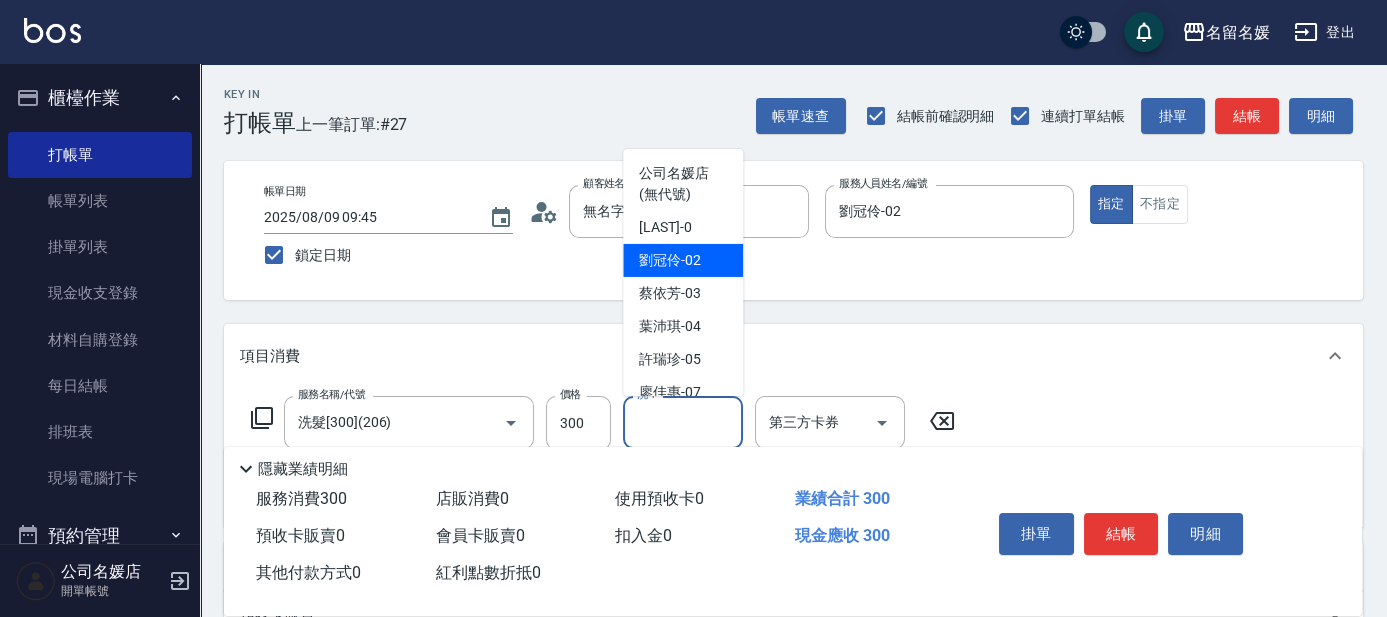 click on "劉冠伶 -02" at bounding box center (670, 260) 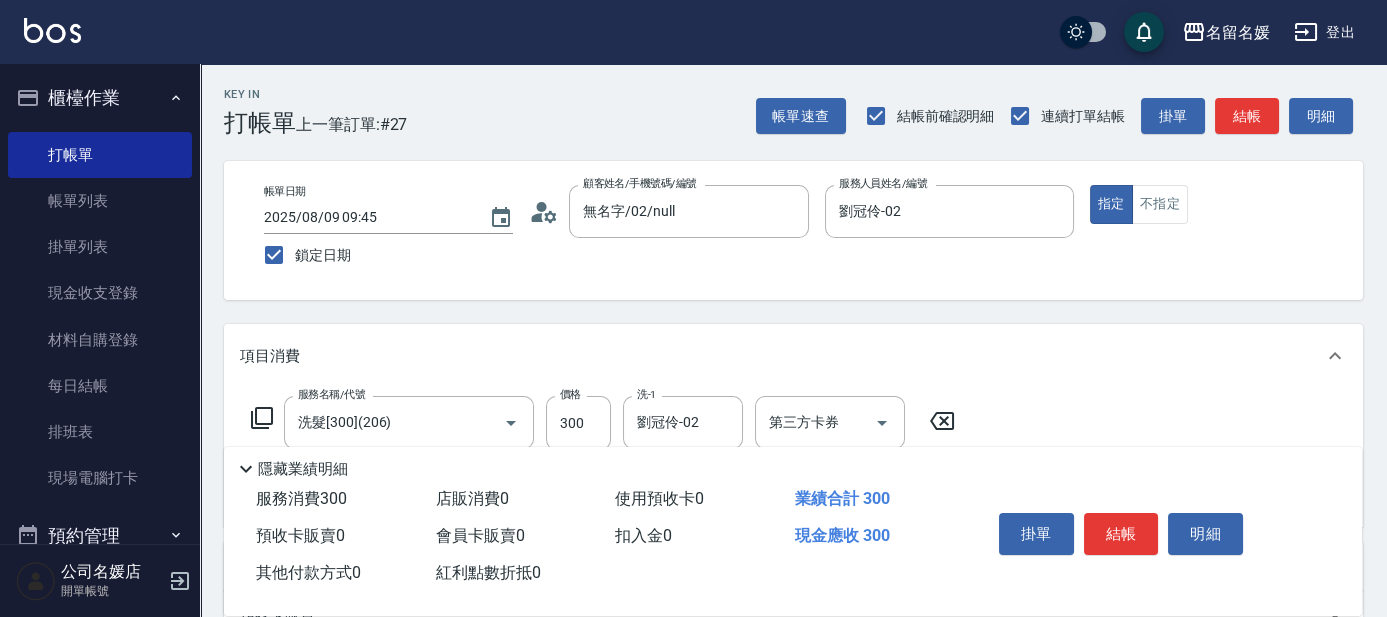 click on "服務名稱/代號 洗髮[300](206) 服務名稱/代號 價格 300 價格 洗-1 [LAST]-02 洗-1 第三方卡券 第三方卡券" at bounding box center (603, 423) 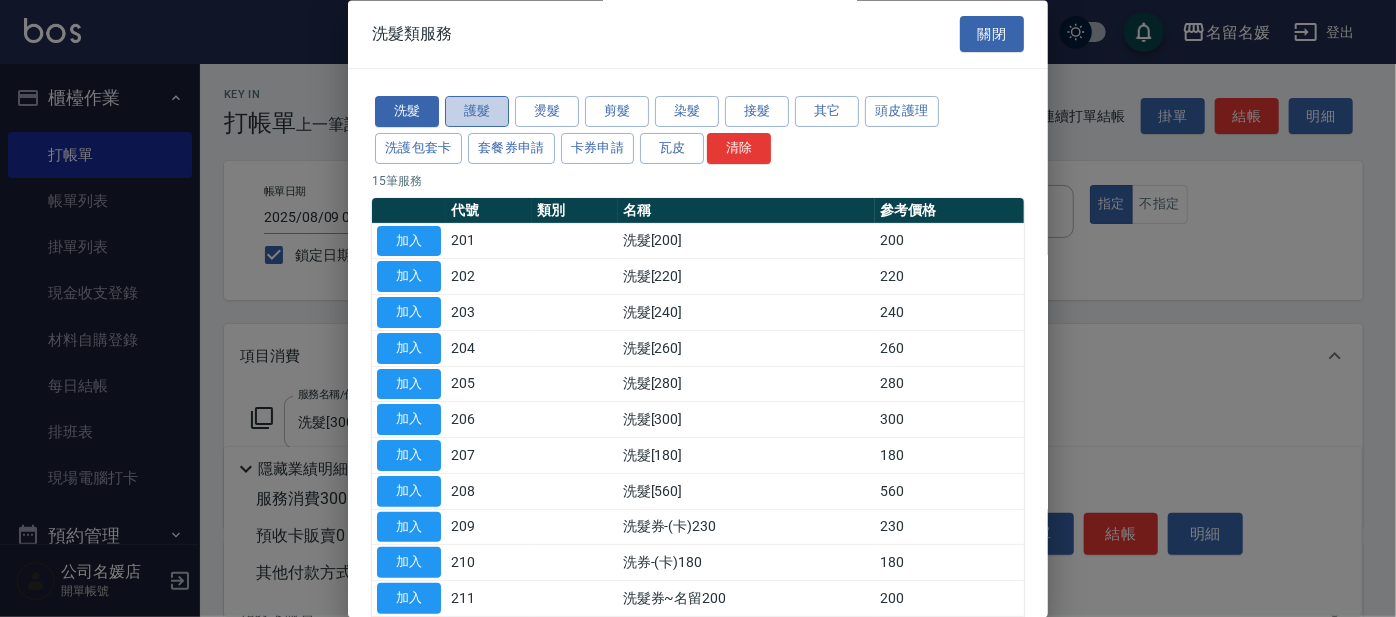 click on "護髮" at bounding box center (477, 112) 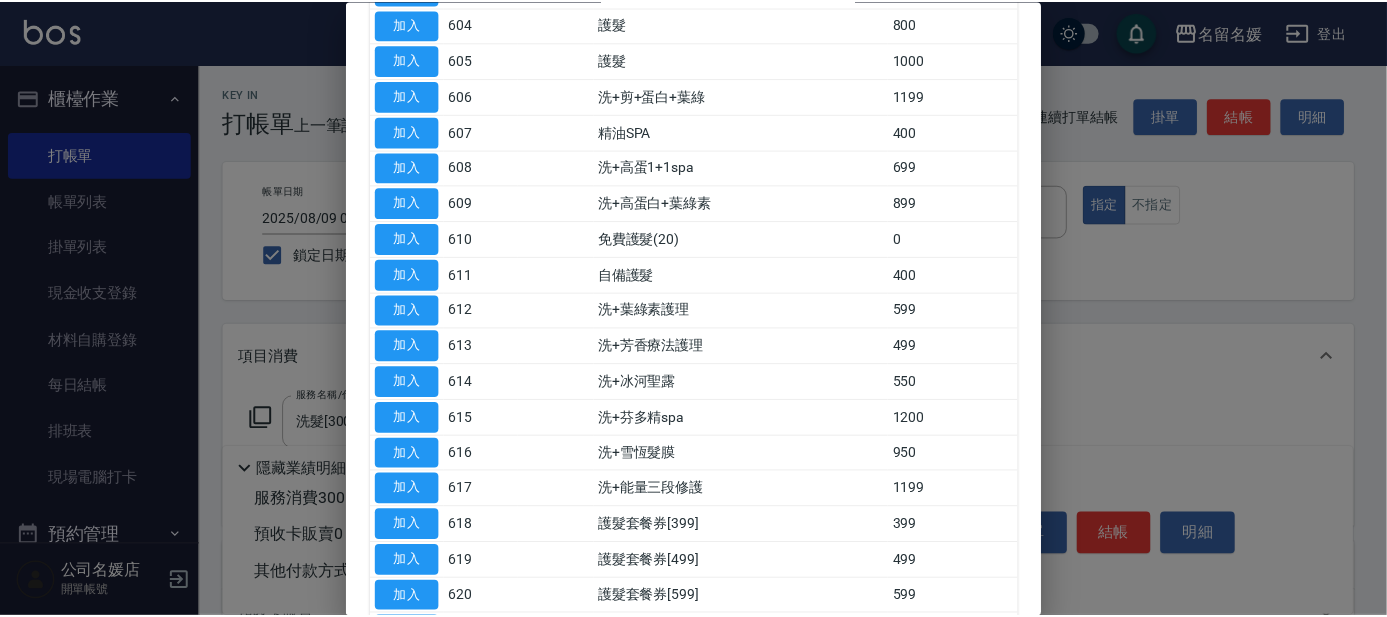 scroll, scrollTop: 636, scrollLeft: 0, axis: vertical 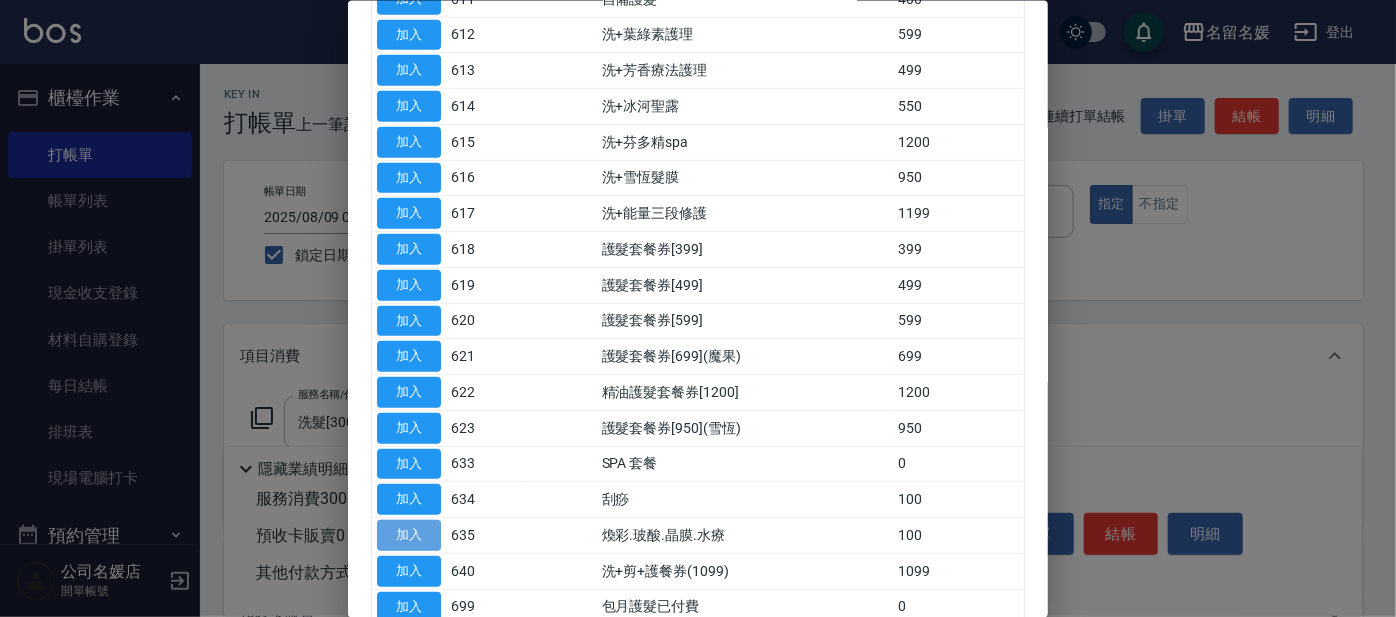 click on "加入" at bounding box center (409, 535) 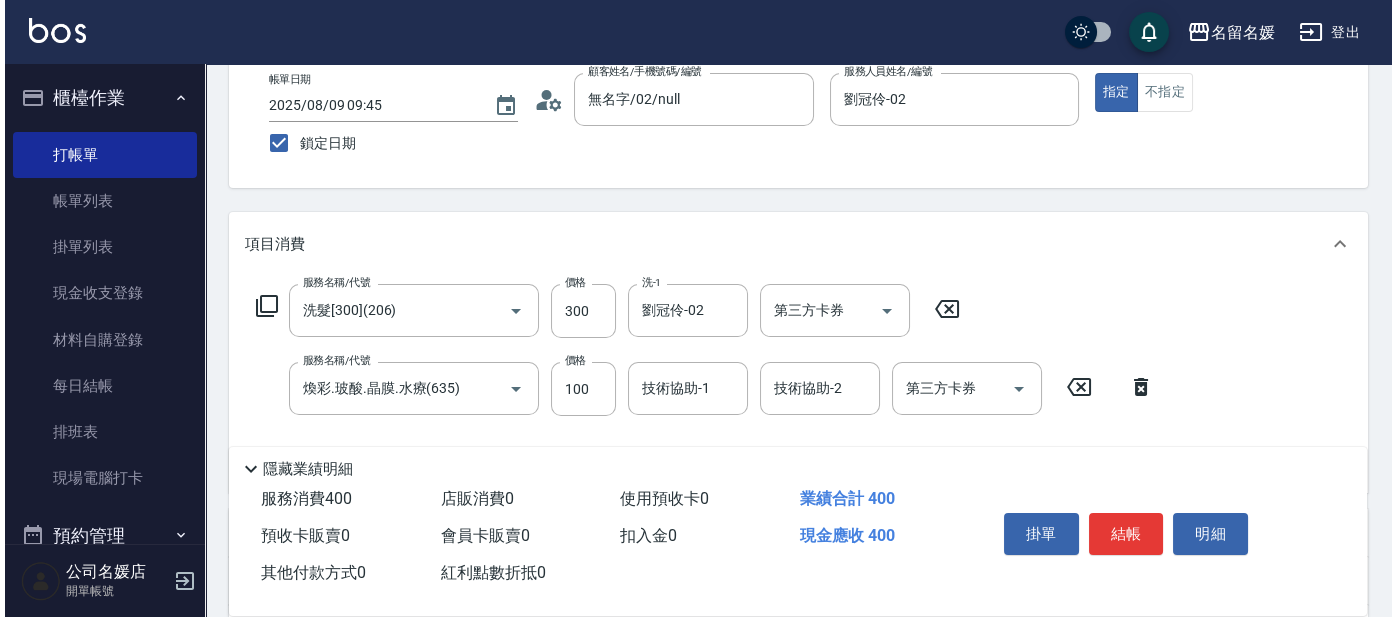 scroll, scrollTop: 272, scrollLeft: 0, axis: vertical 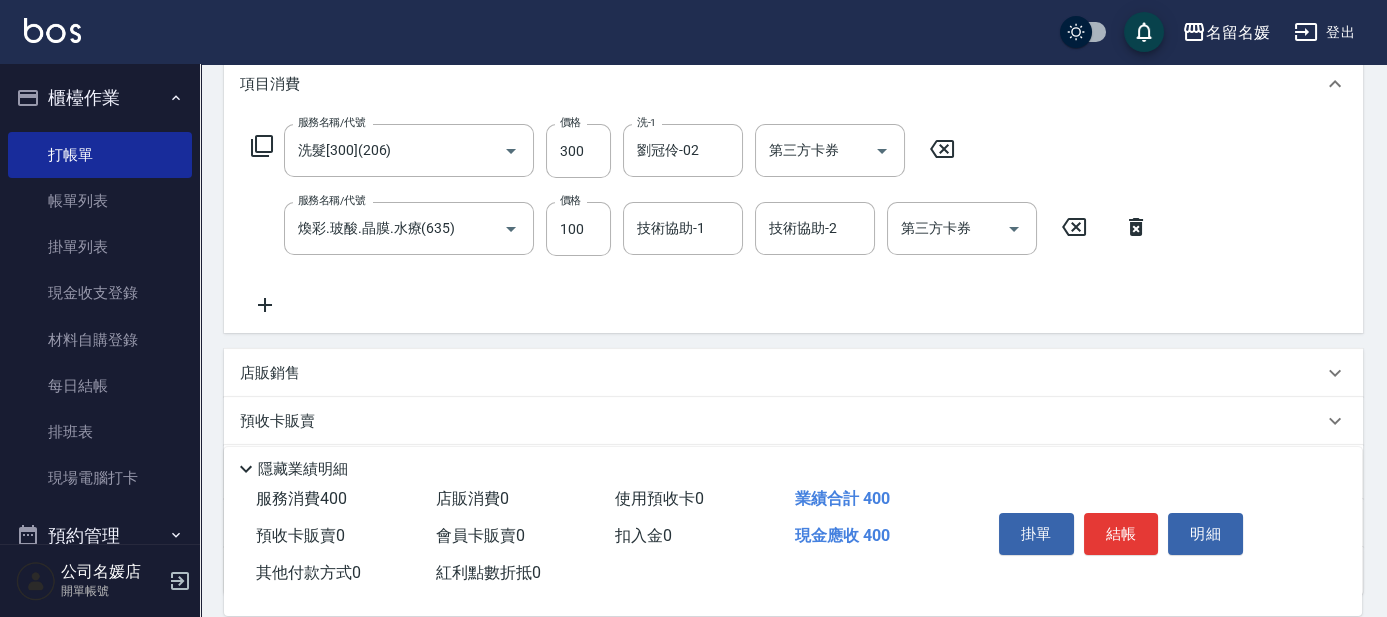 click on "技術協助-1 技術協助-1" at bounding box center [683, 228] 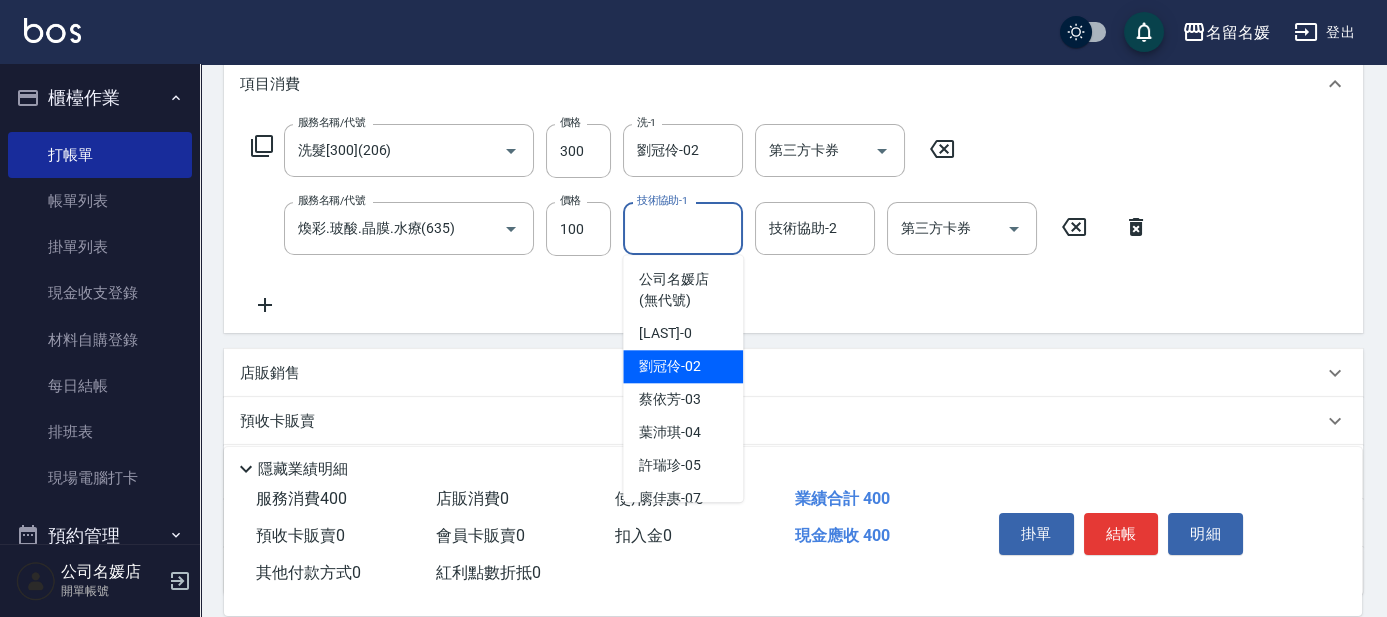 click on "劉冠伶 -02" at bounding box center [670, 366] 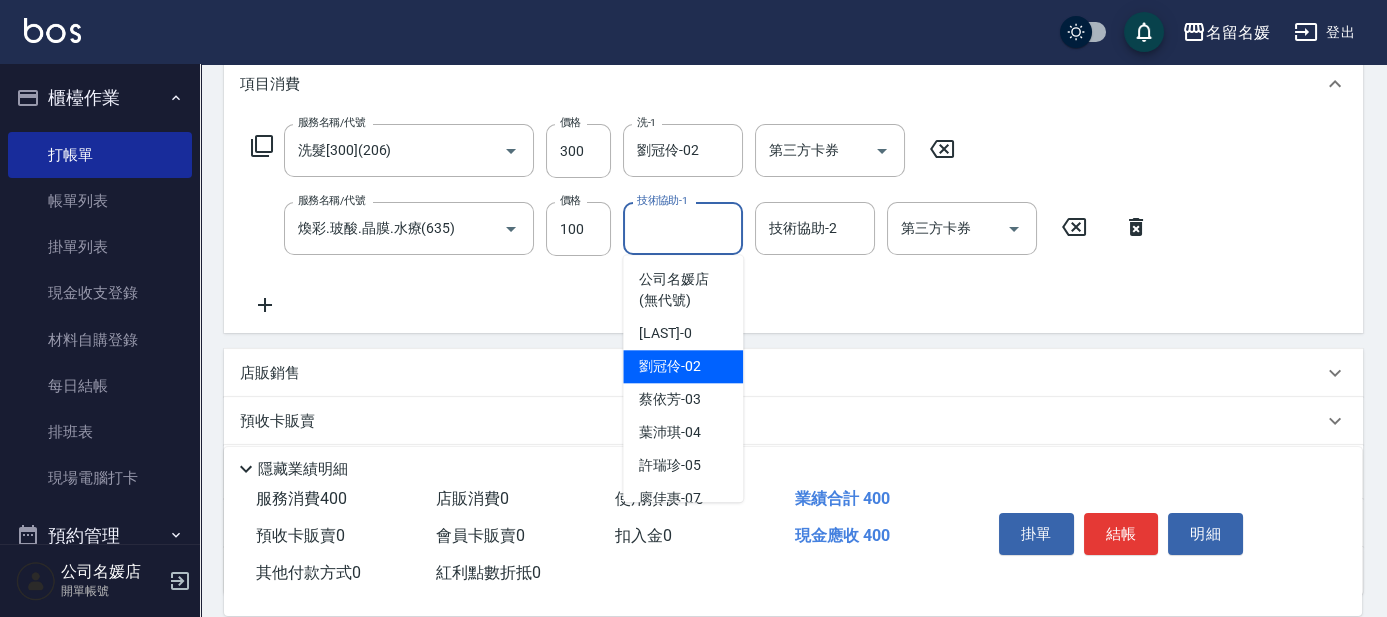 type on "劉冠伶-02" 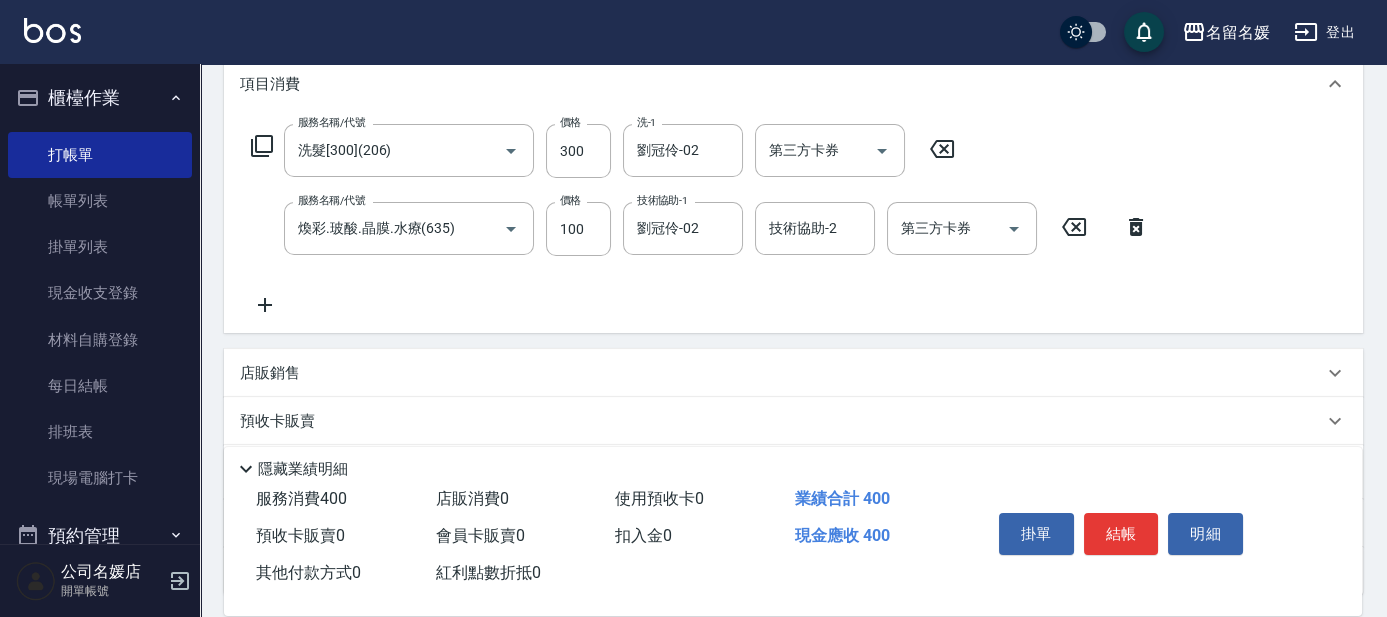 click 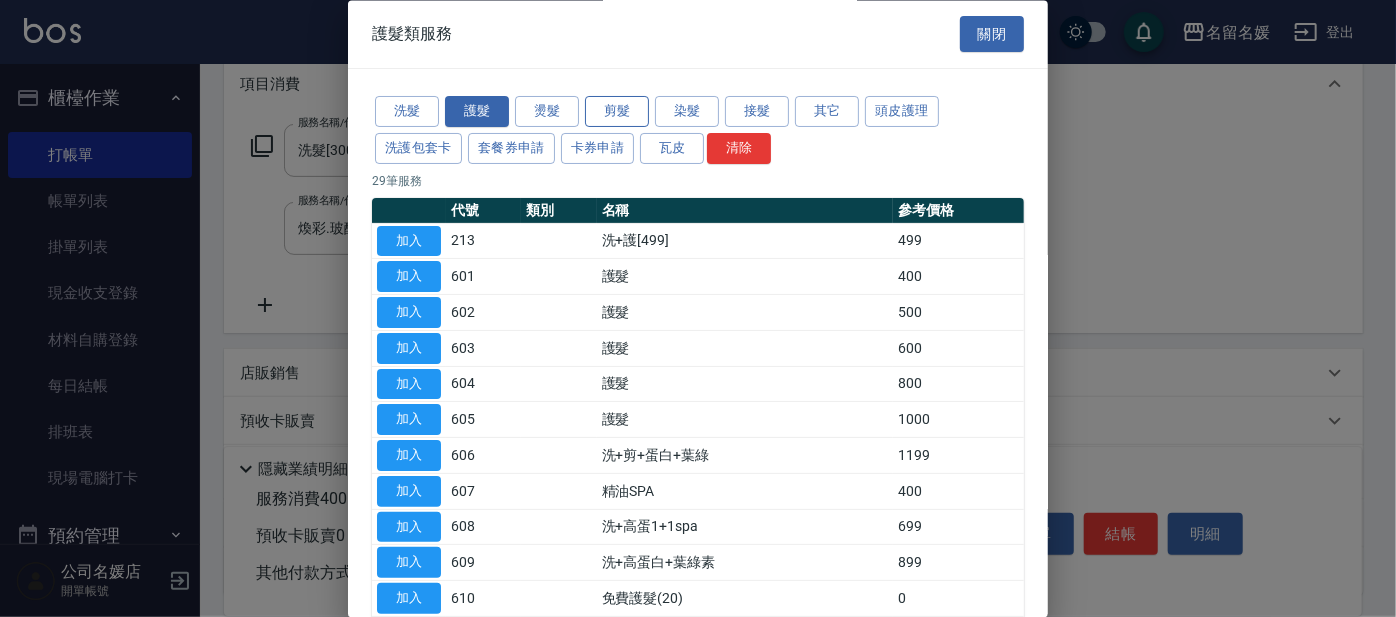 click on "剪髮" at bounding box center [617, 112] 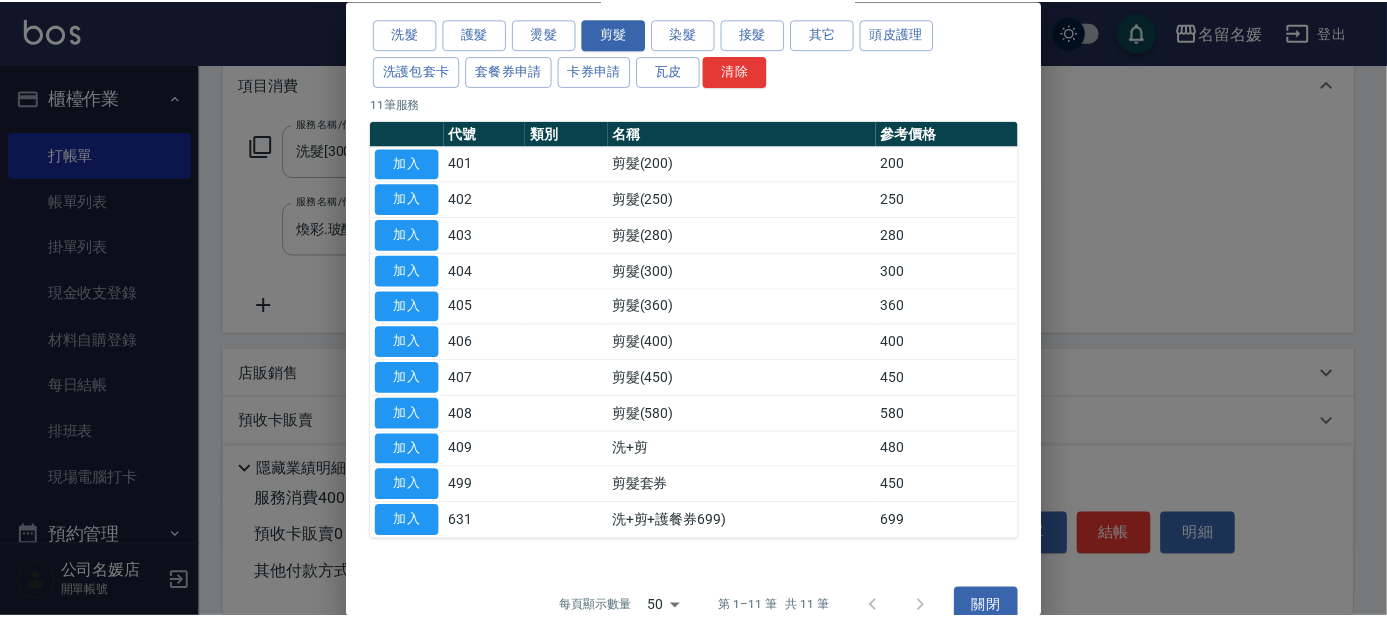 scroll, scrollTop: 106, scrollLeft: 0, axis: vertical 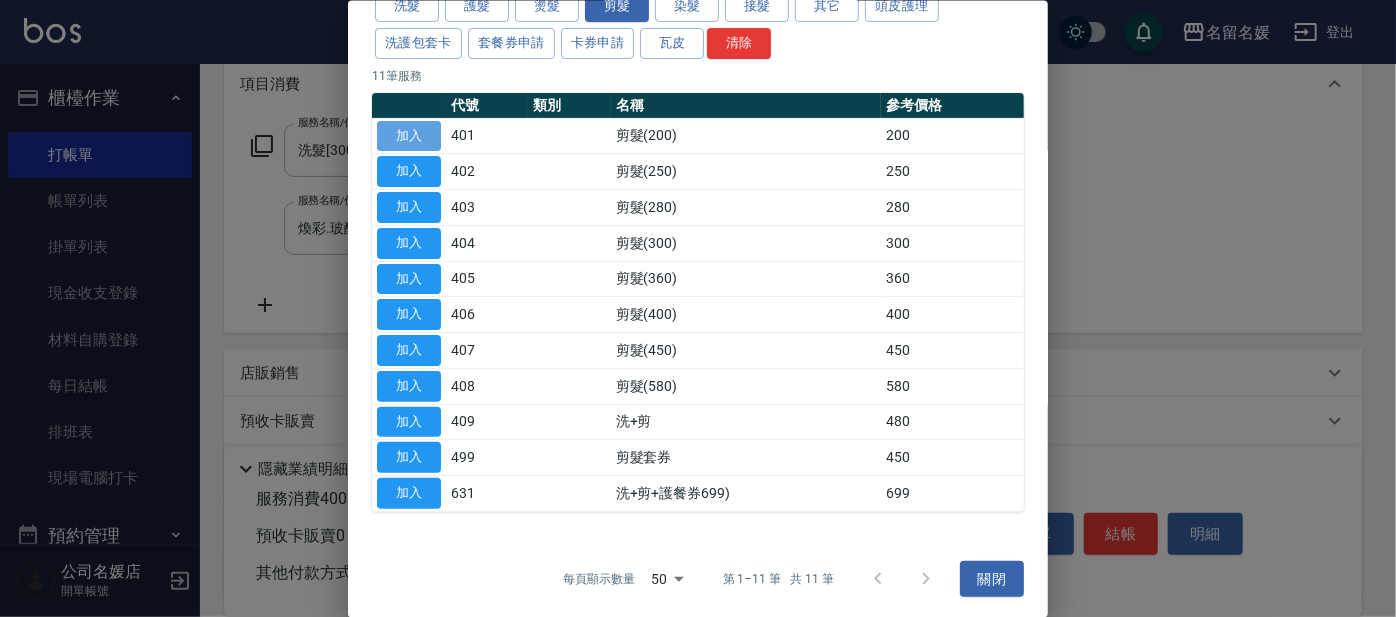 click on "加入" at bounding box center (409, 135) 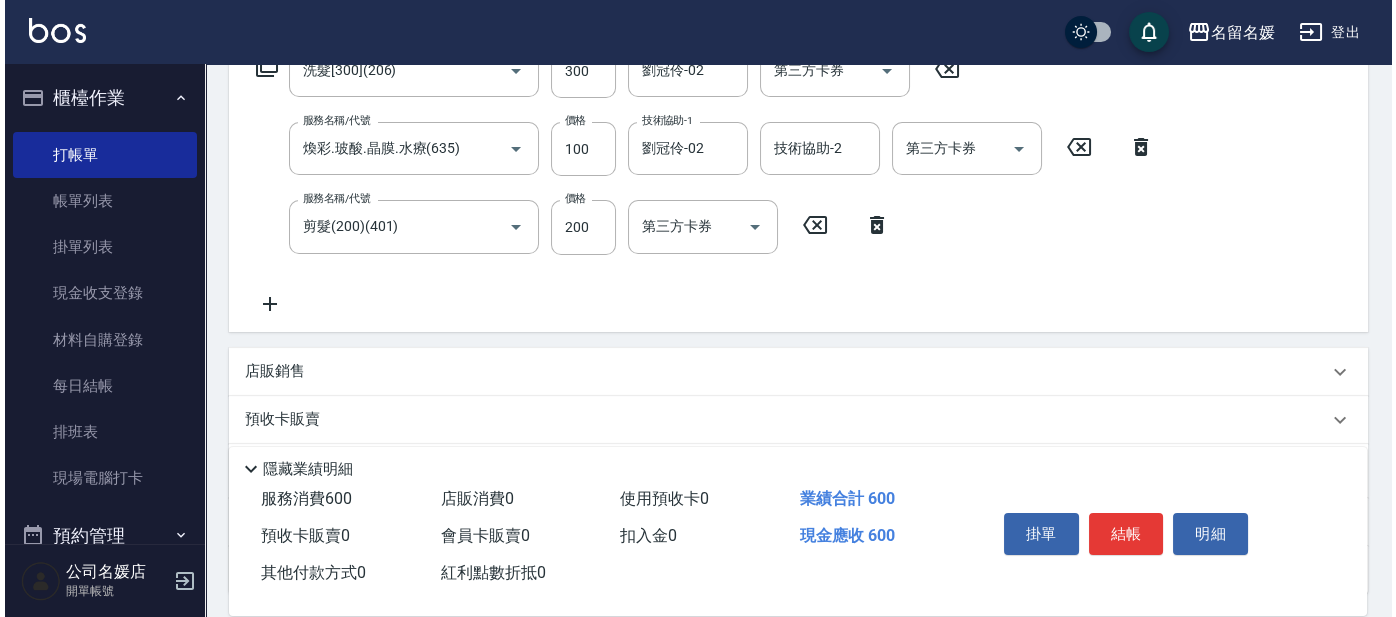 scroll, scrollTop: 363, scrollLeft: 0, axis: vertical 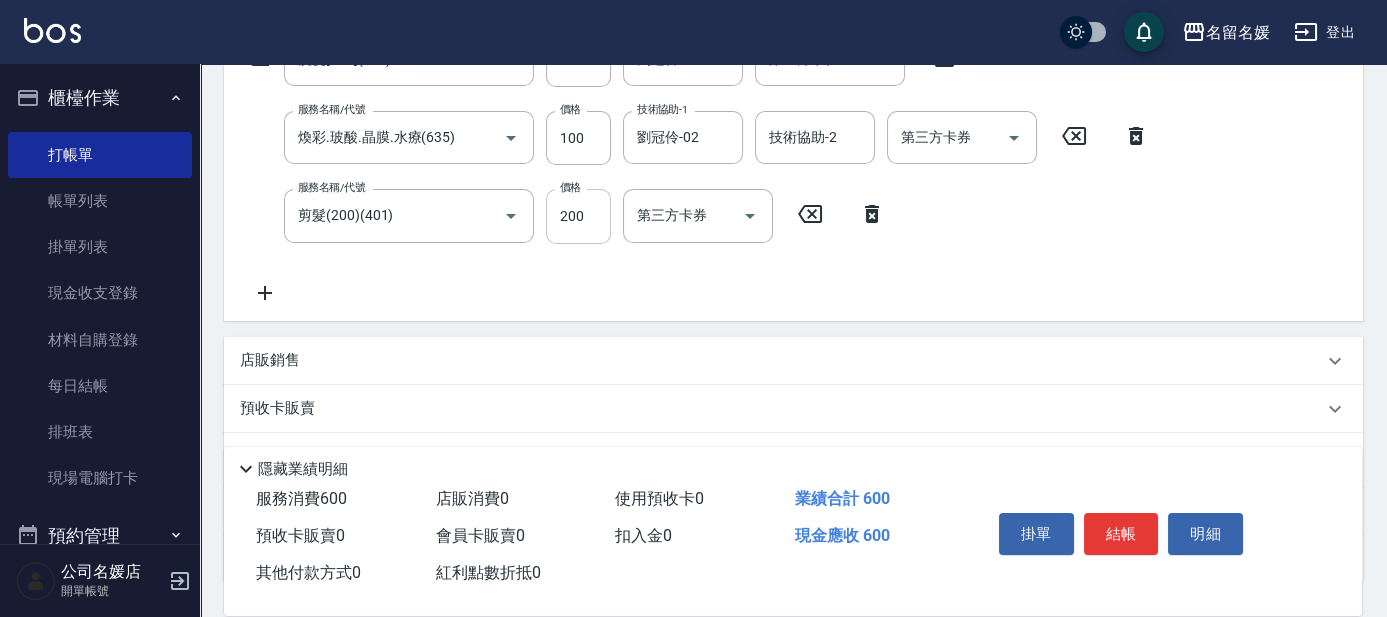 click on "200" at bounding box center [578, 216] 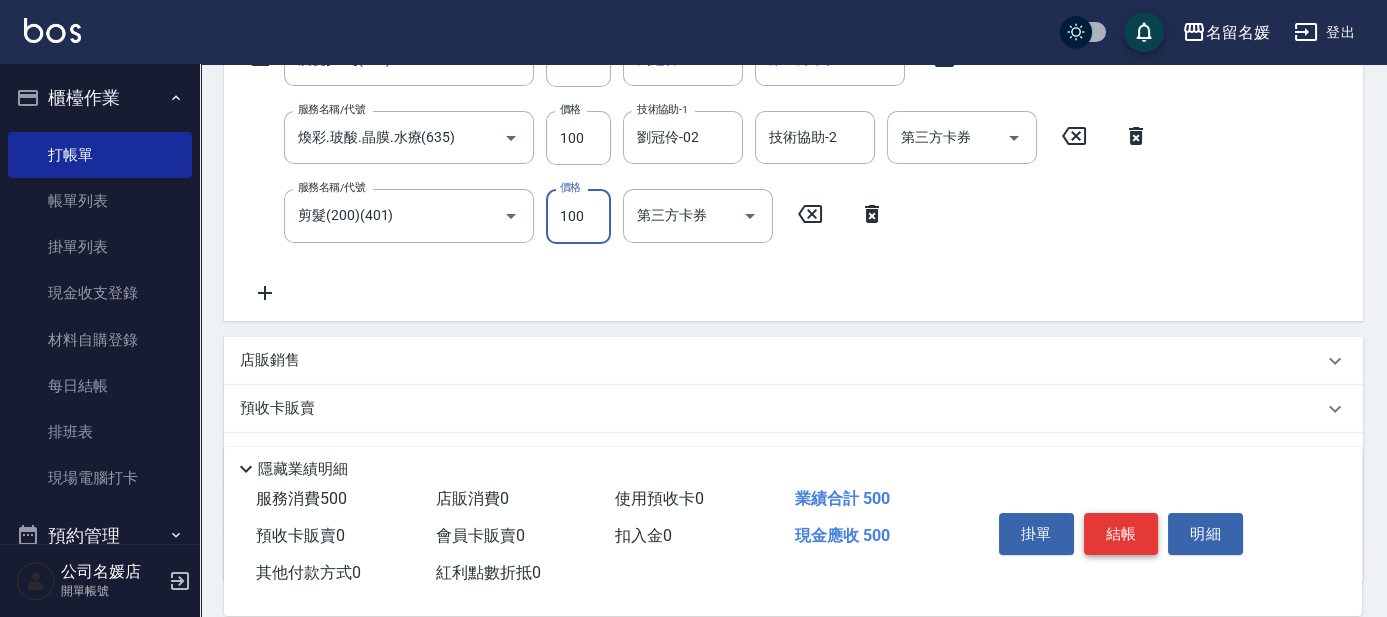 type on "100" 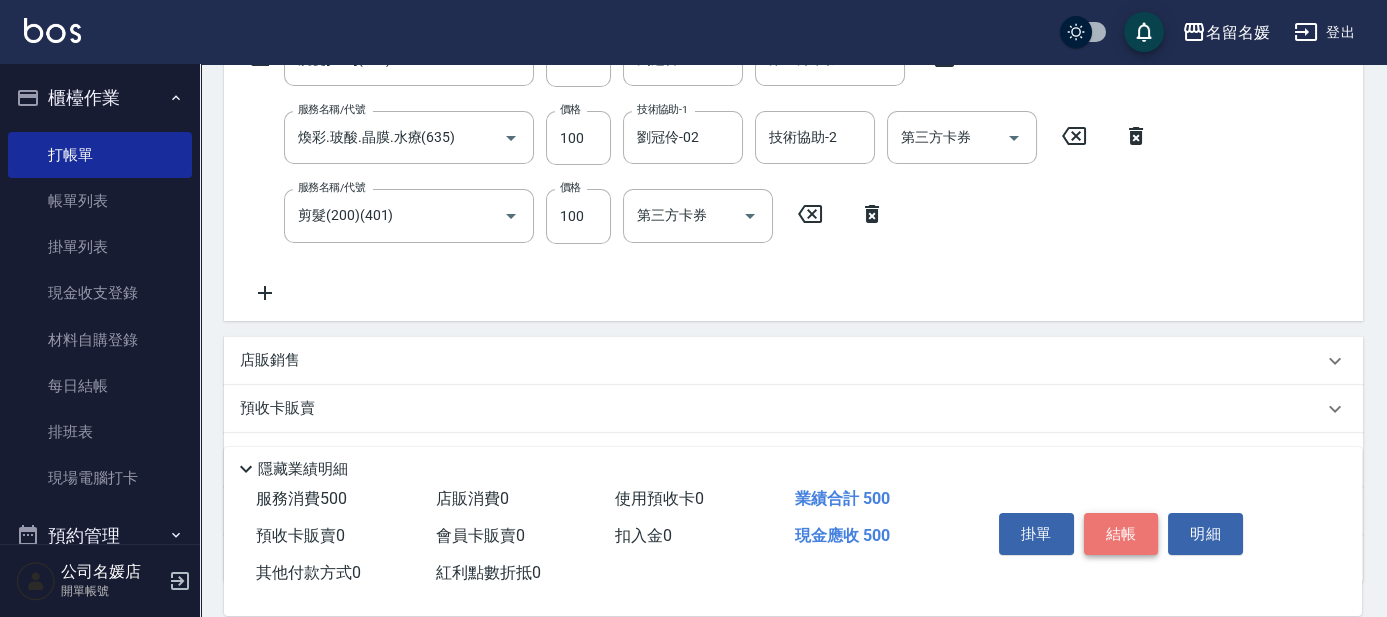 click on "結帳" at bounding box center (1121, 534) 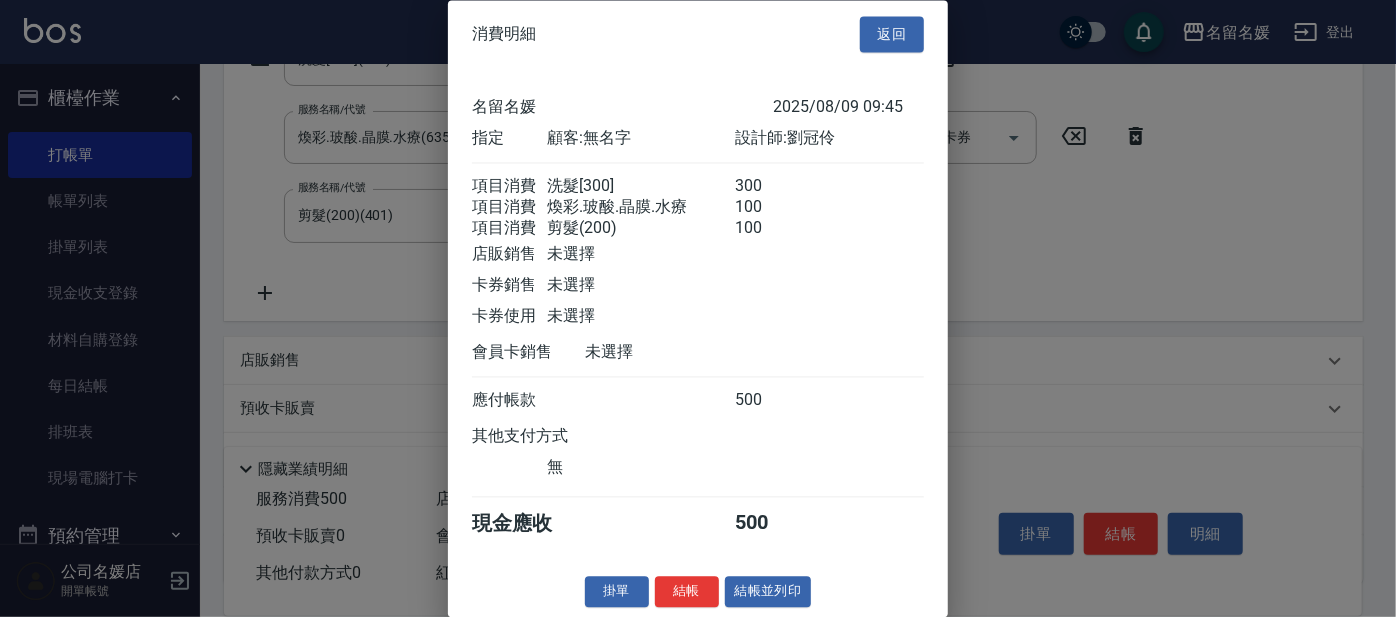 scroll, scrollTop: 29, scrollLeft: 0, axis: vertical 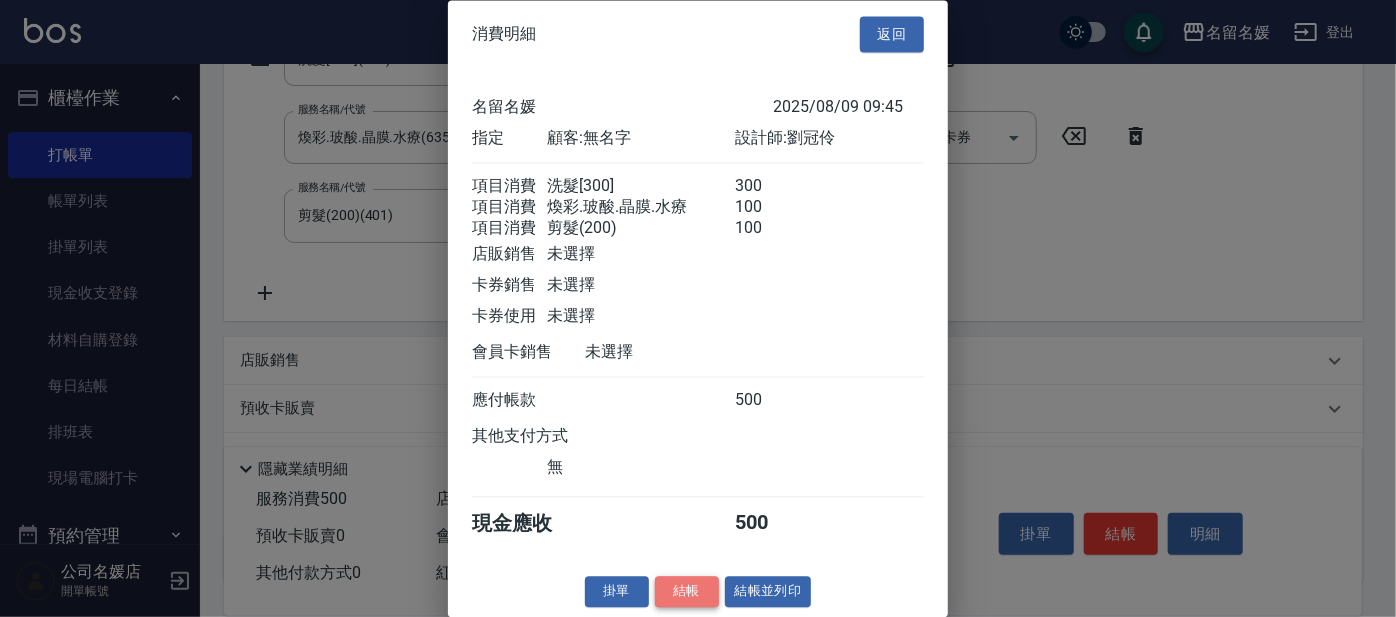 click on "結帳" at bounding box center [687, 592] 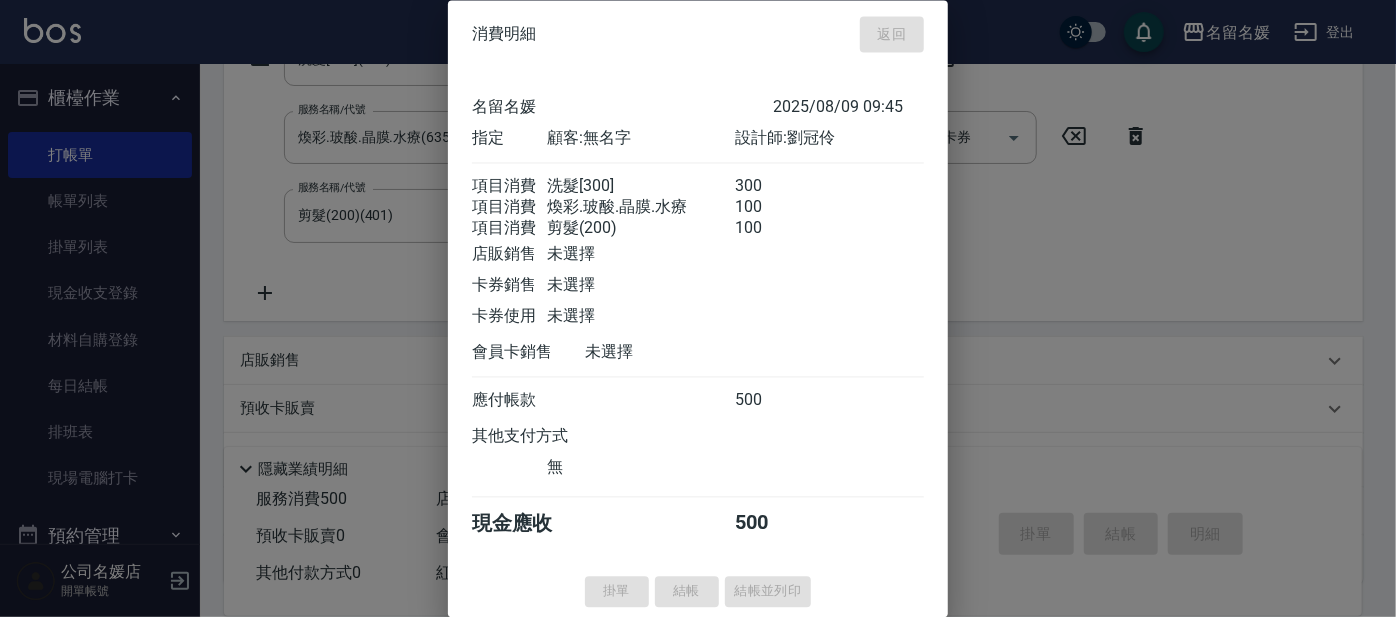 type 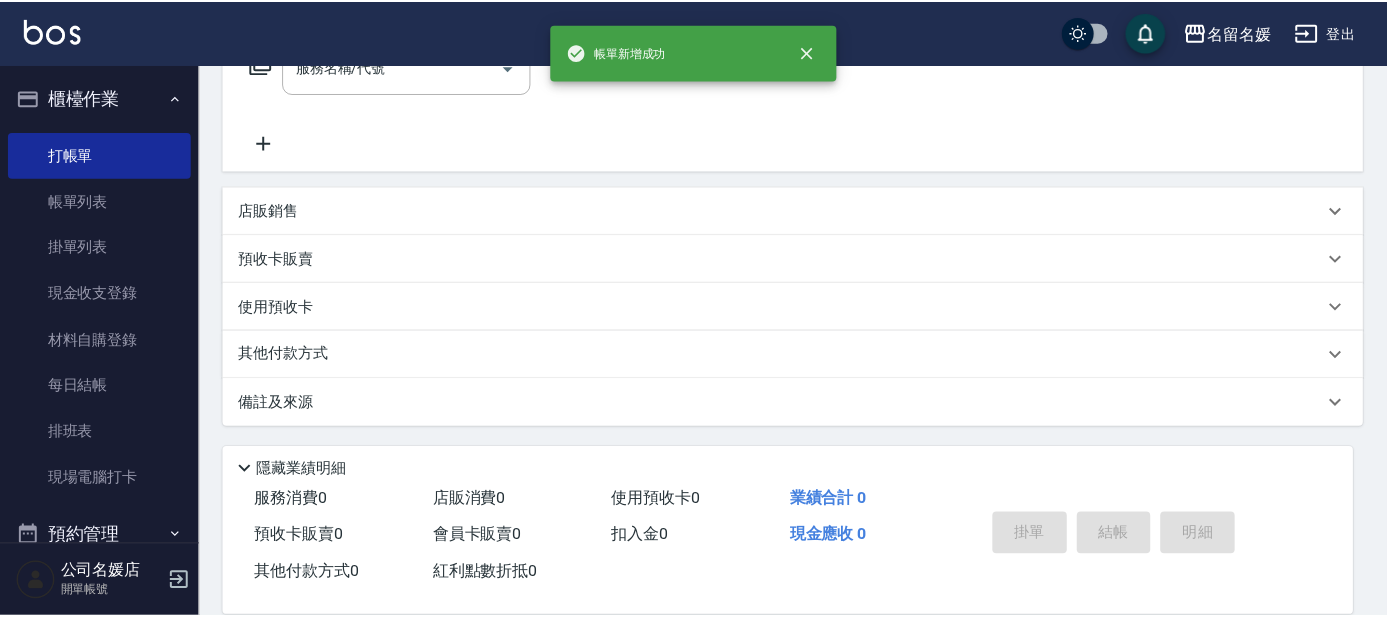 scroll, scrollTop: 0, scrollLeft: 0, axis: both 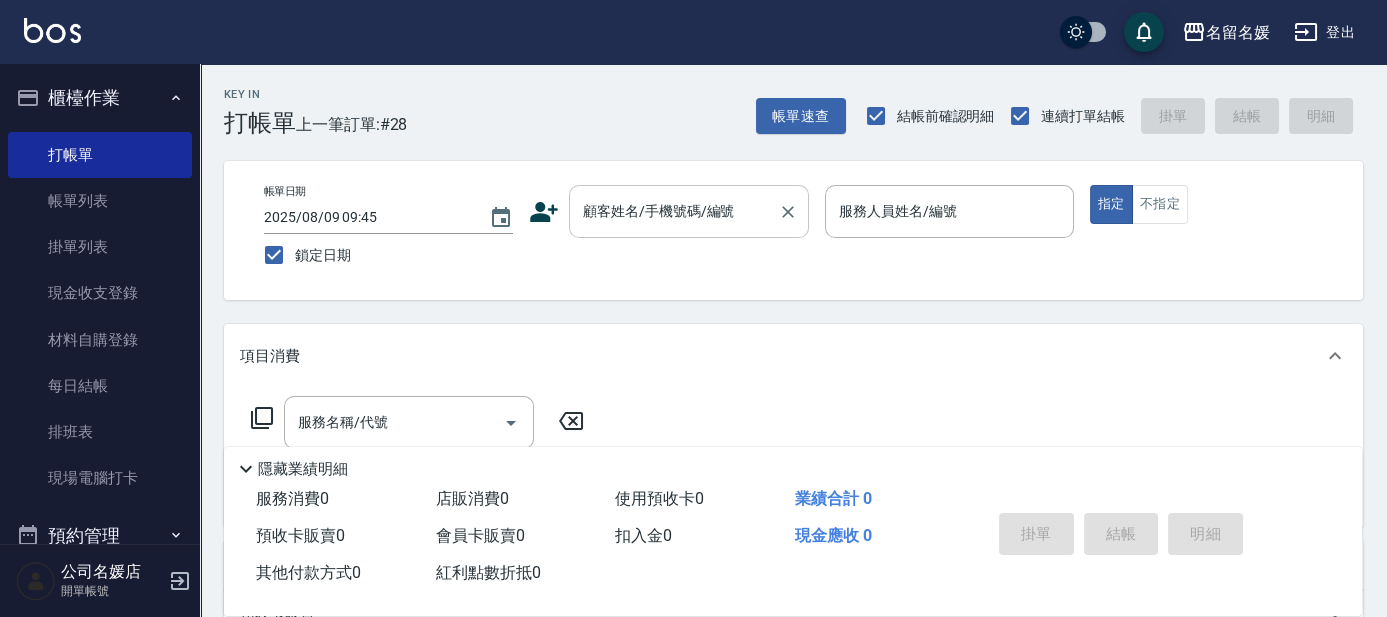 click on "顧客姓名/手機號碼/編號" at bounding box center [674, 211] 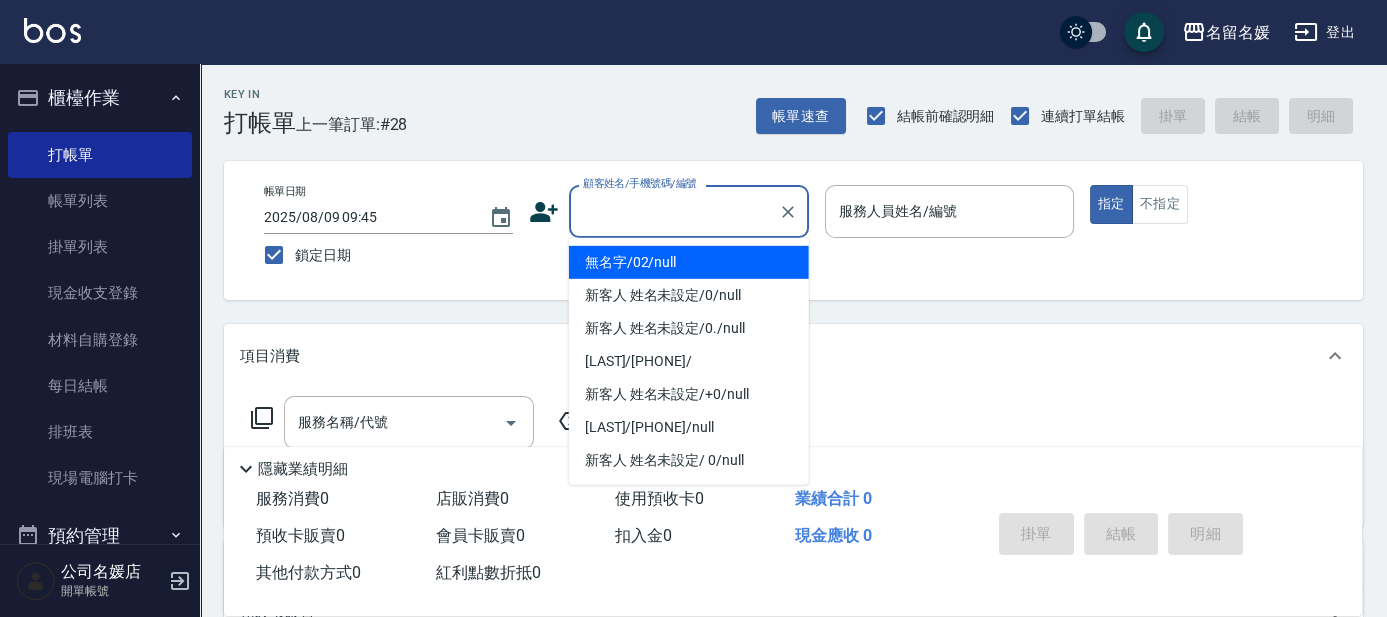 click on "無名字/02/null" at bounding box center (689, 262) 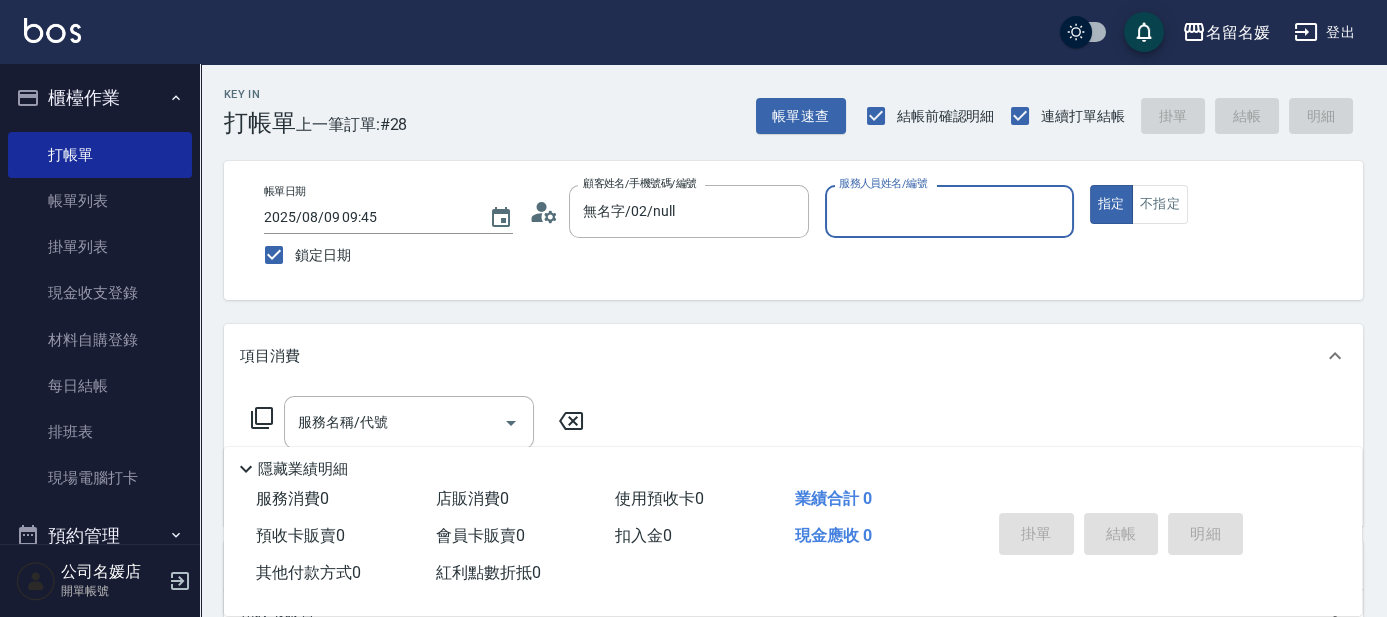 click on "服務人員姓名/編號" at bounding box center [949, 211] 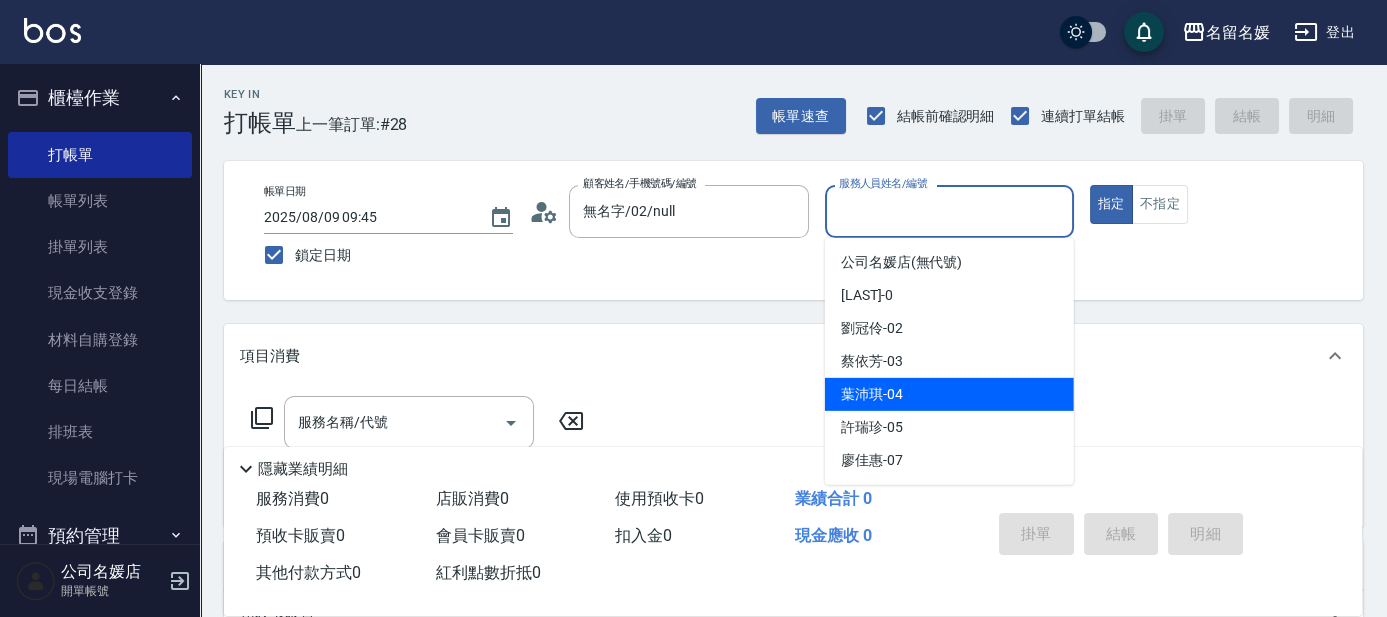 click on "葉沛琪 -04" at bounding box center (949, 394) 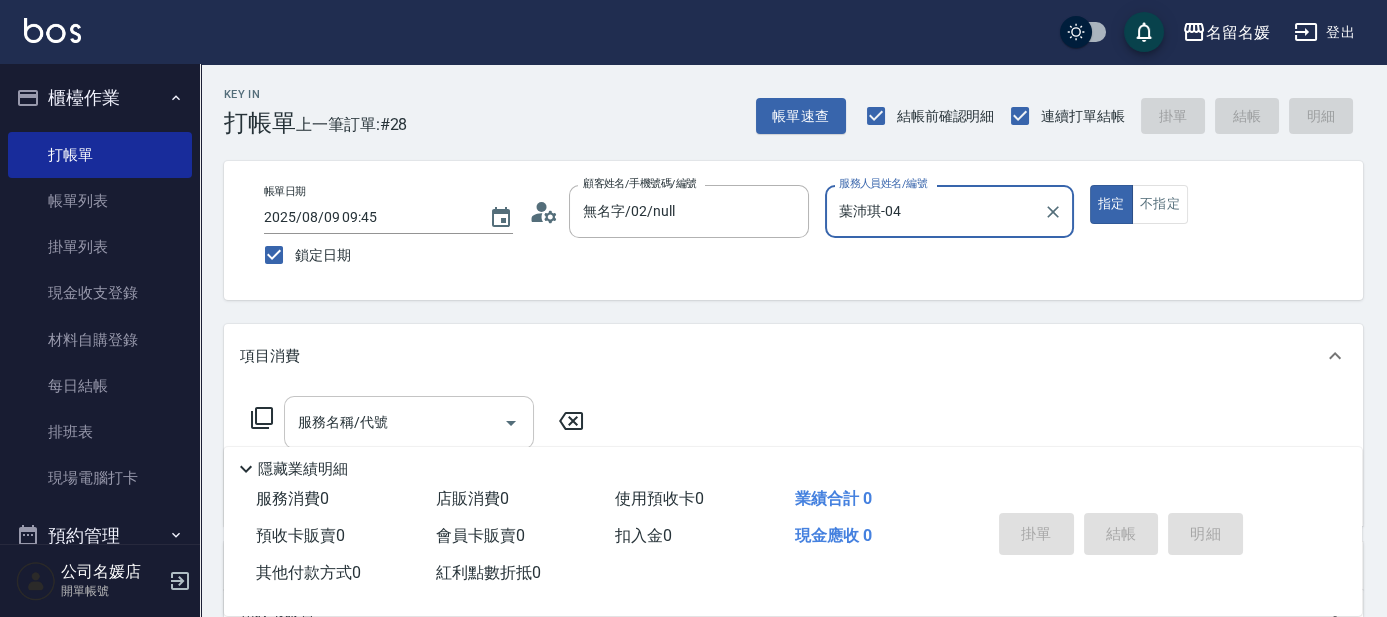 click on "服務名稱/代號" at bounding box center [394, 422] 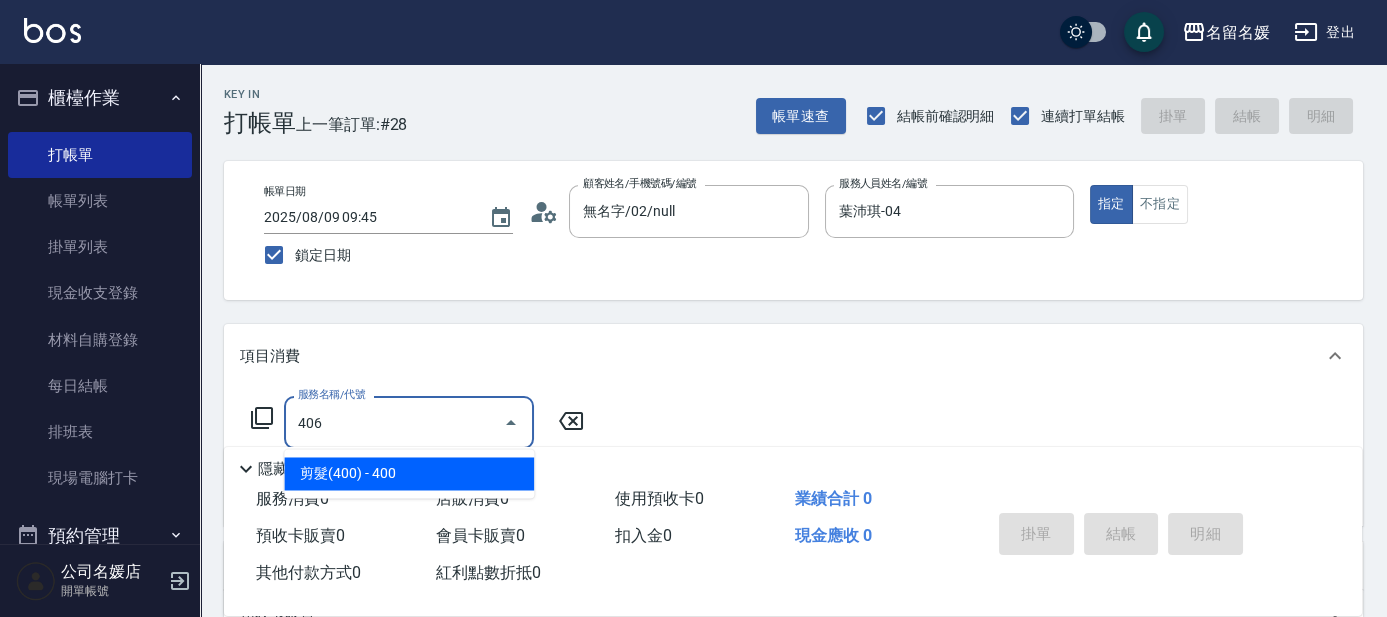 click on "剪髮(400) - 400" at bounding box center (409, 473) 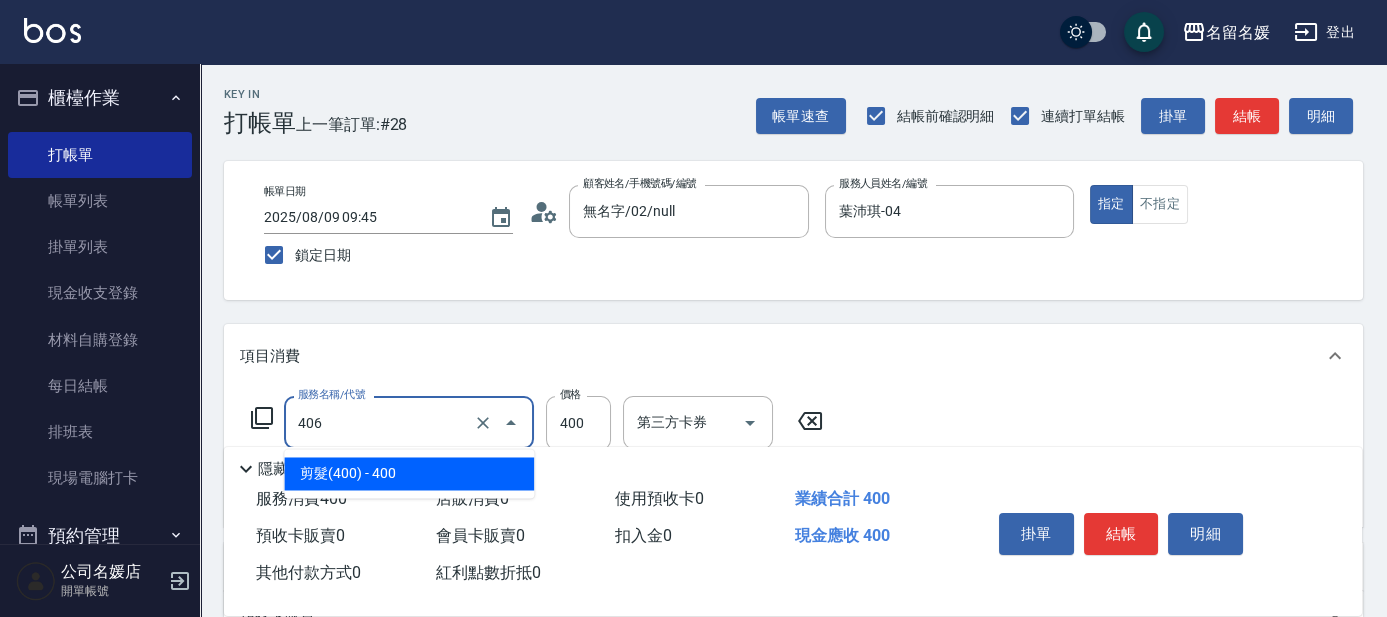 drag, startPoint x: 416, startPoint y: 422, endPoint x: 422, endPoint y: 464, distance: 42.426407 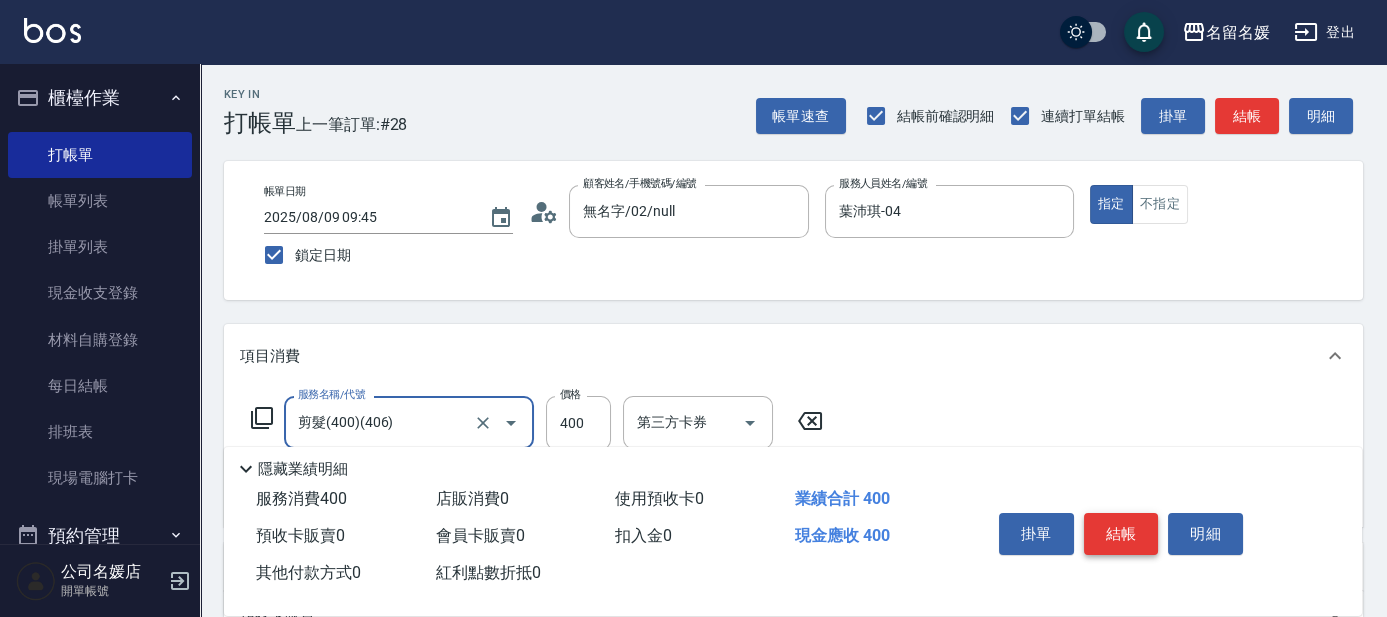 type on "剪髮(400)(406)" 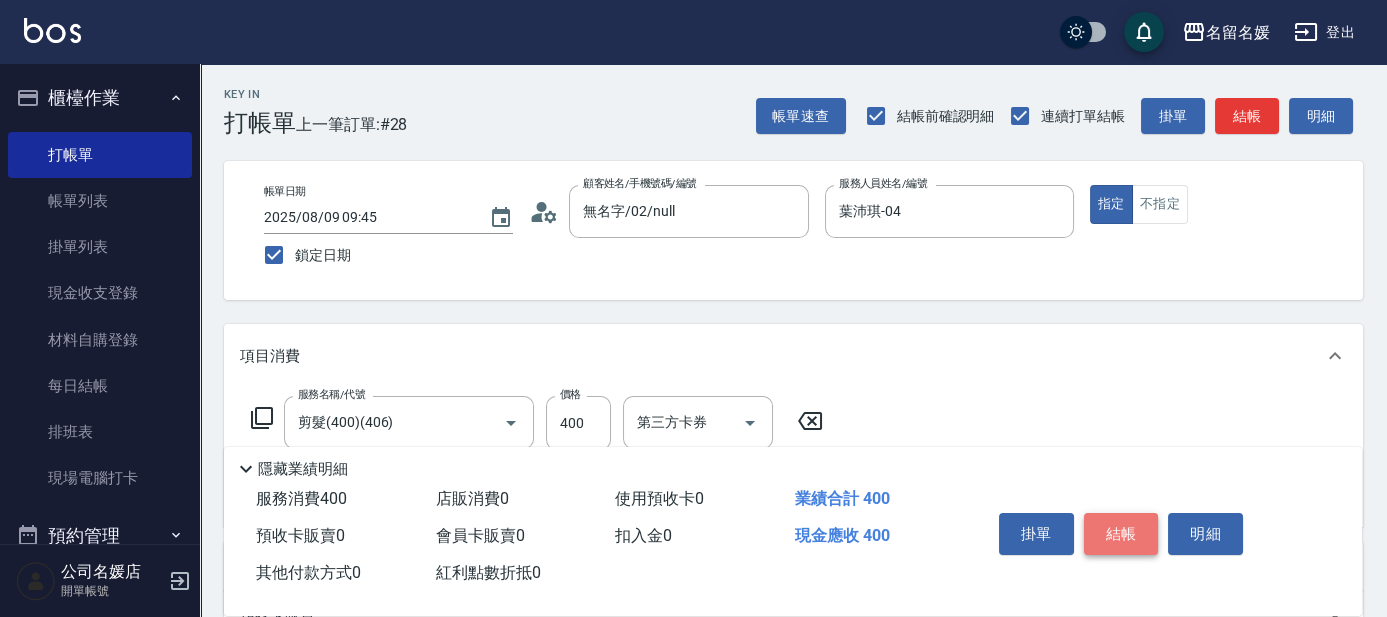 click on "結帳" at bounding box center [1121, 534] 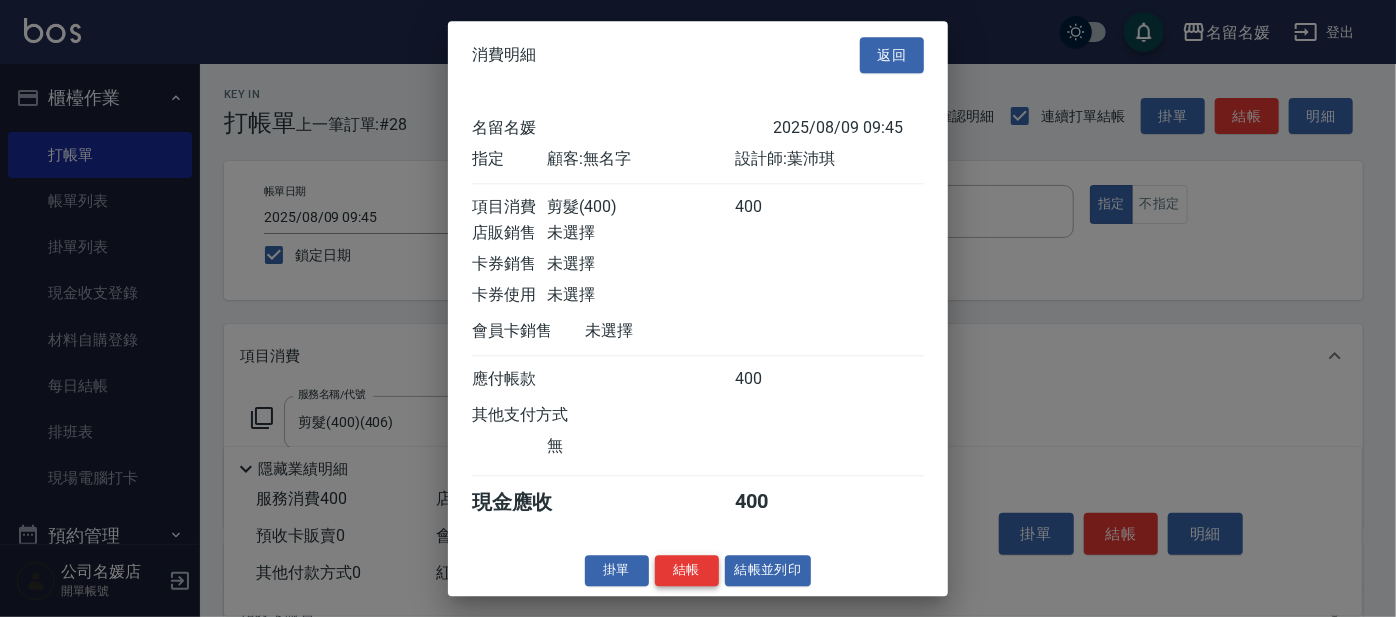 click on "結帳" at bounding box center (687, 570) 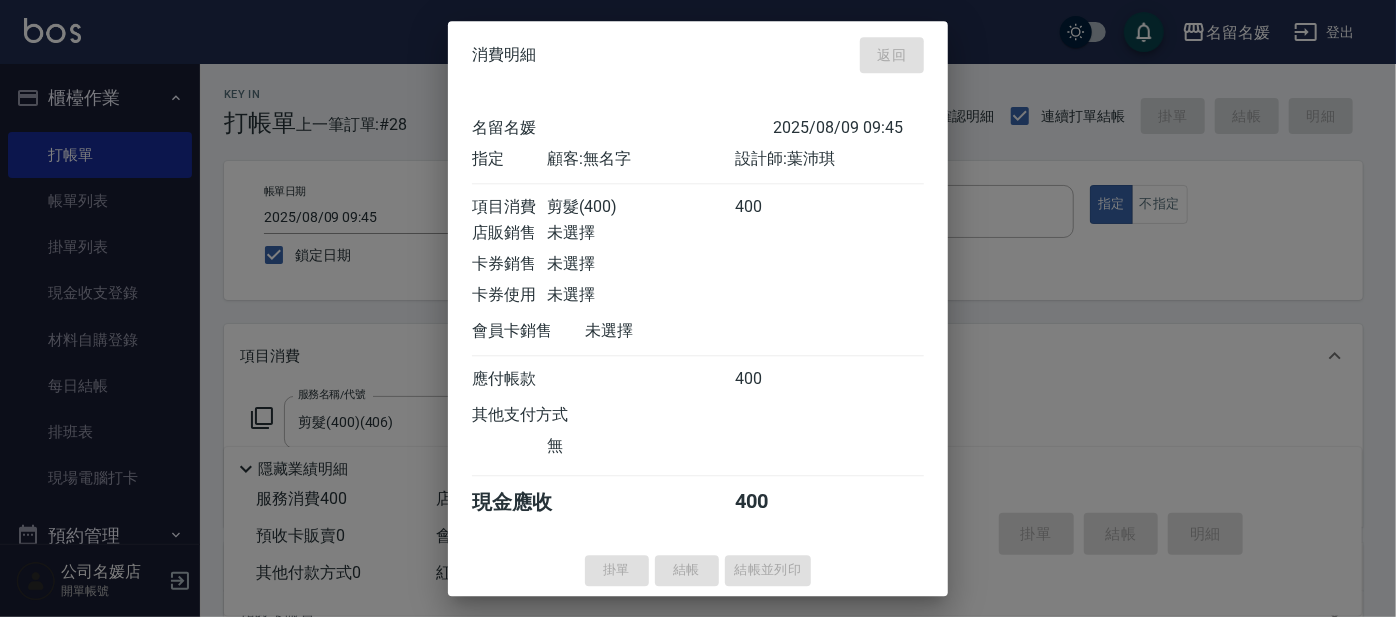type 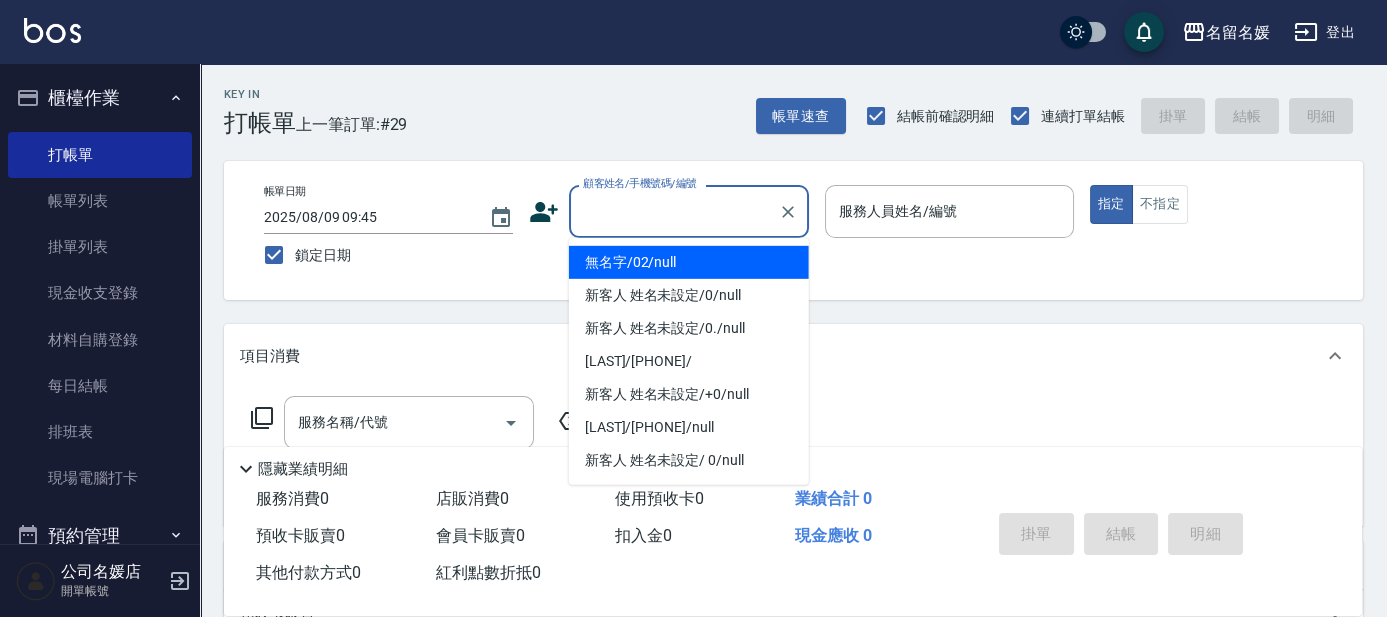 click on "顧客姓名/手機號碼/編號 顧客姓名/手機號碼/編號" at bounding box center [689, 211] 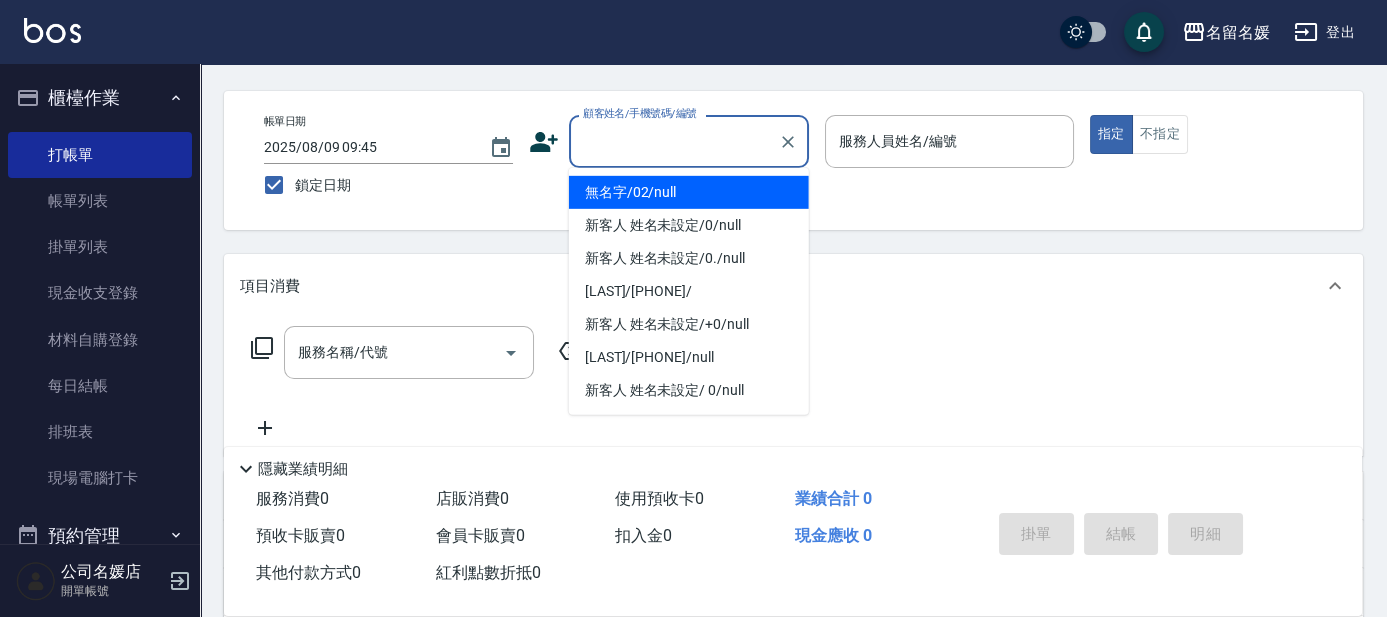 scroll, scrollTop: 90, scrollLeft: 0, axis: vertical 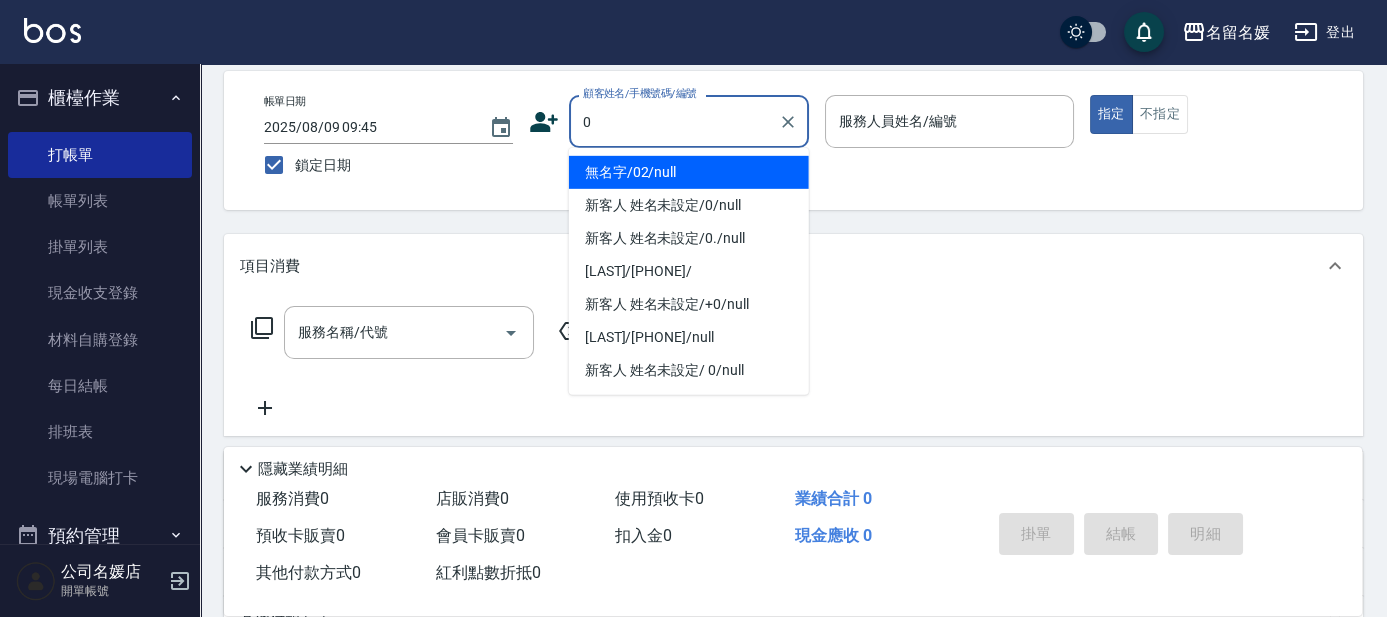 type on "0" 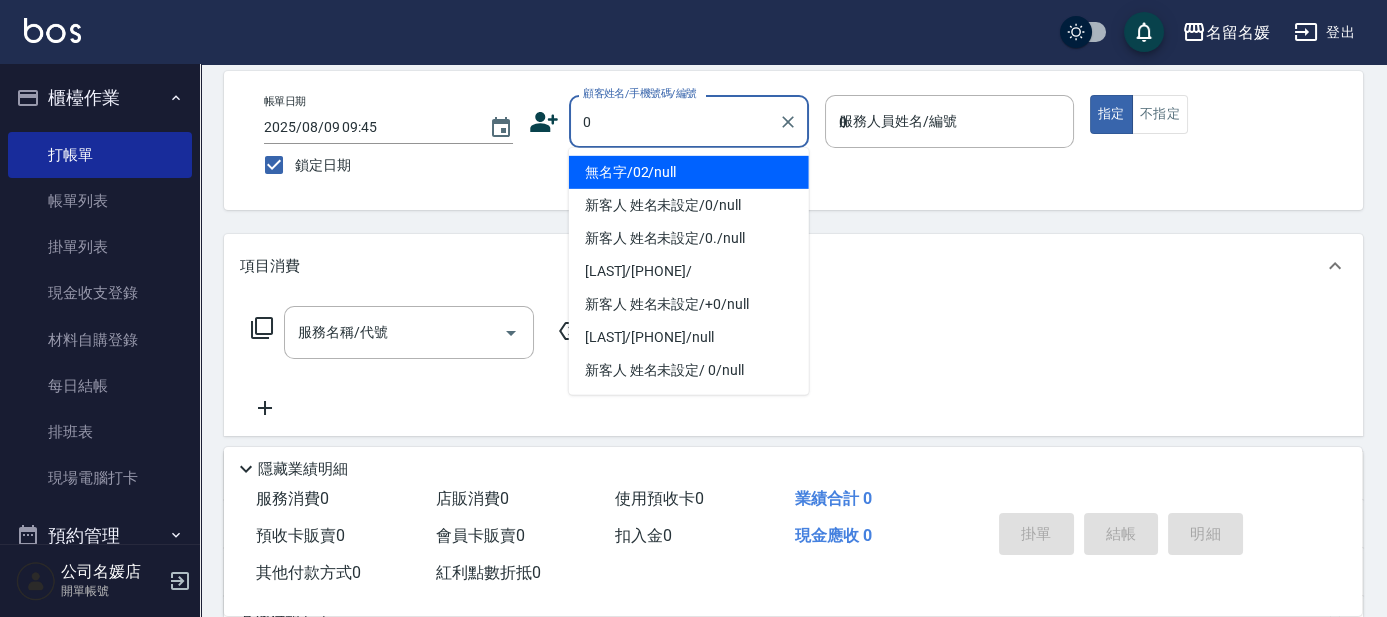 type on "08" 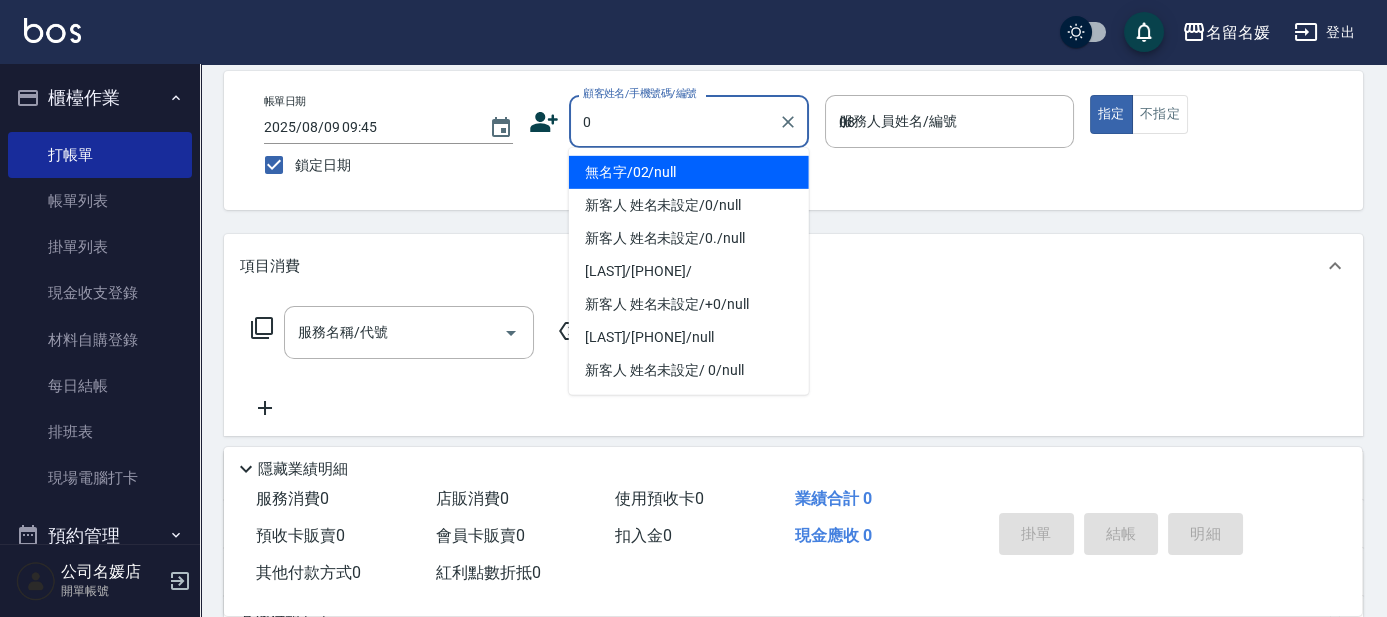 type on "無名字/02/null" 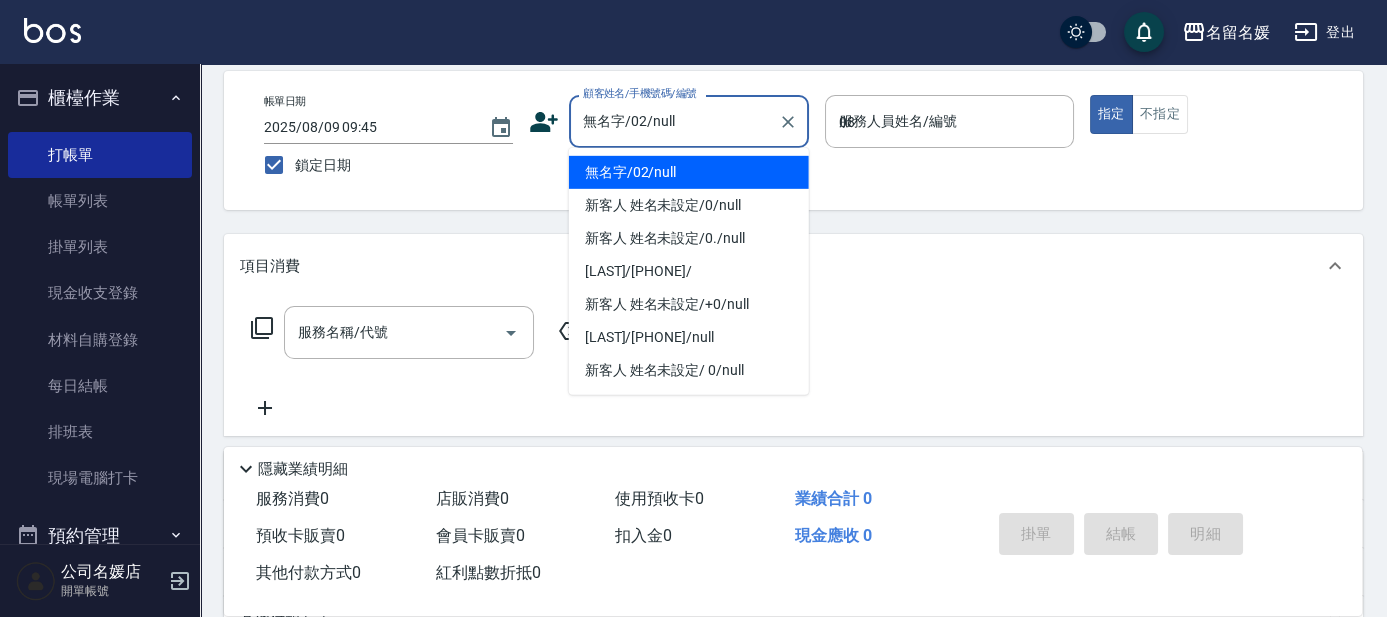 type on "08" 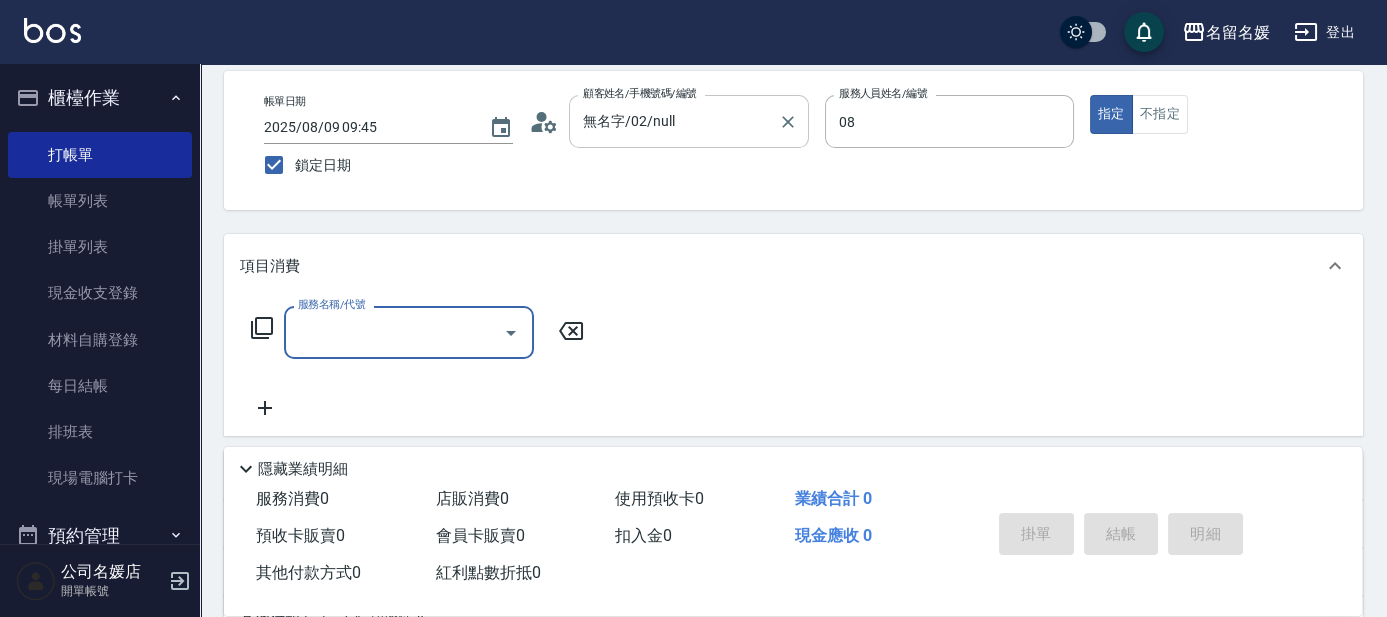 type on "許明雅-08" 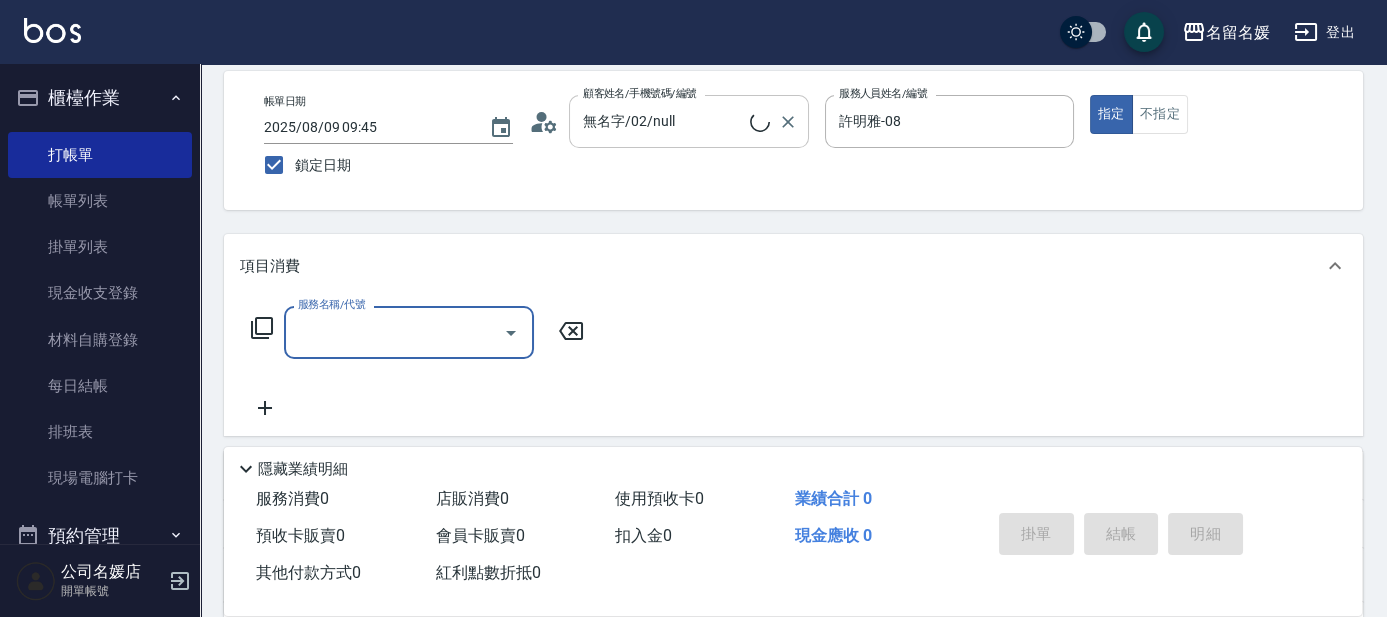type on "新客人 姓名未設定/0/null" 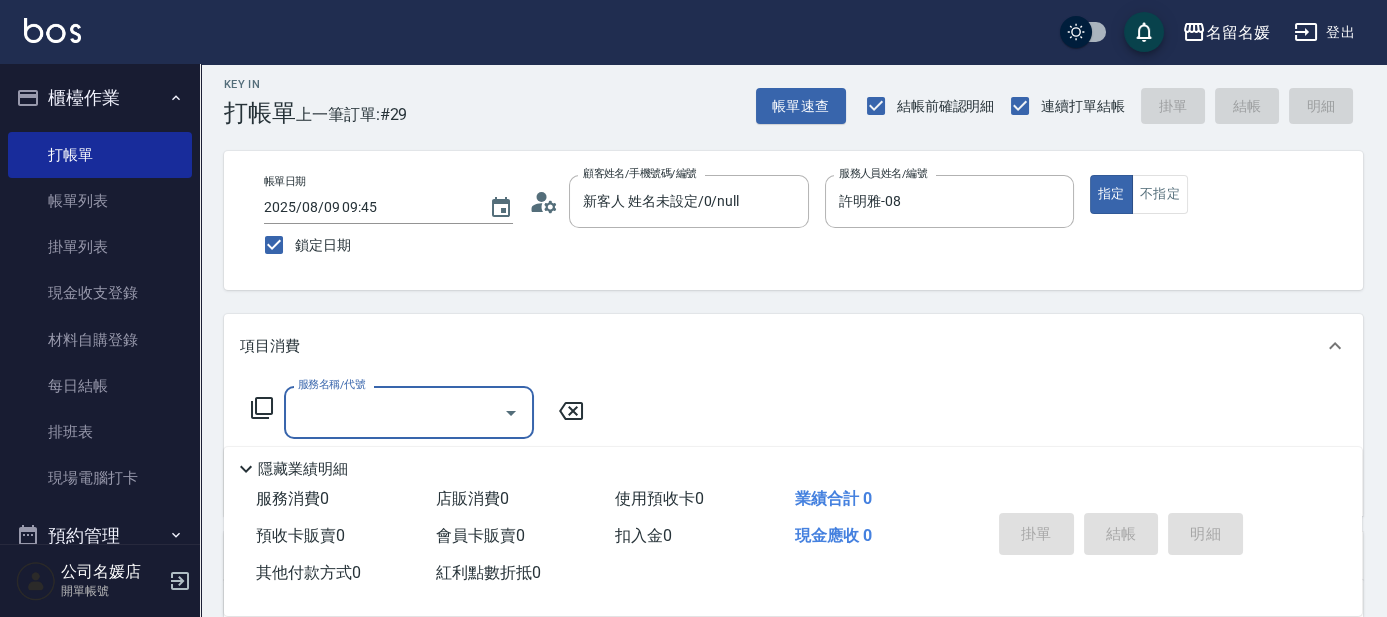 scroll, scrollTop: 0, scrollLeft: 0, axis: both 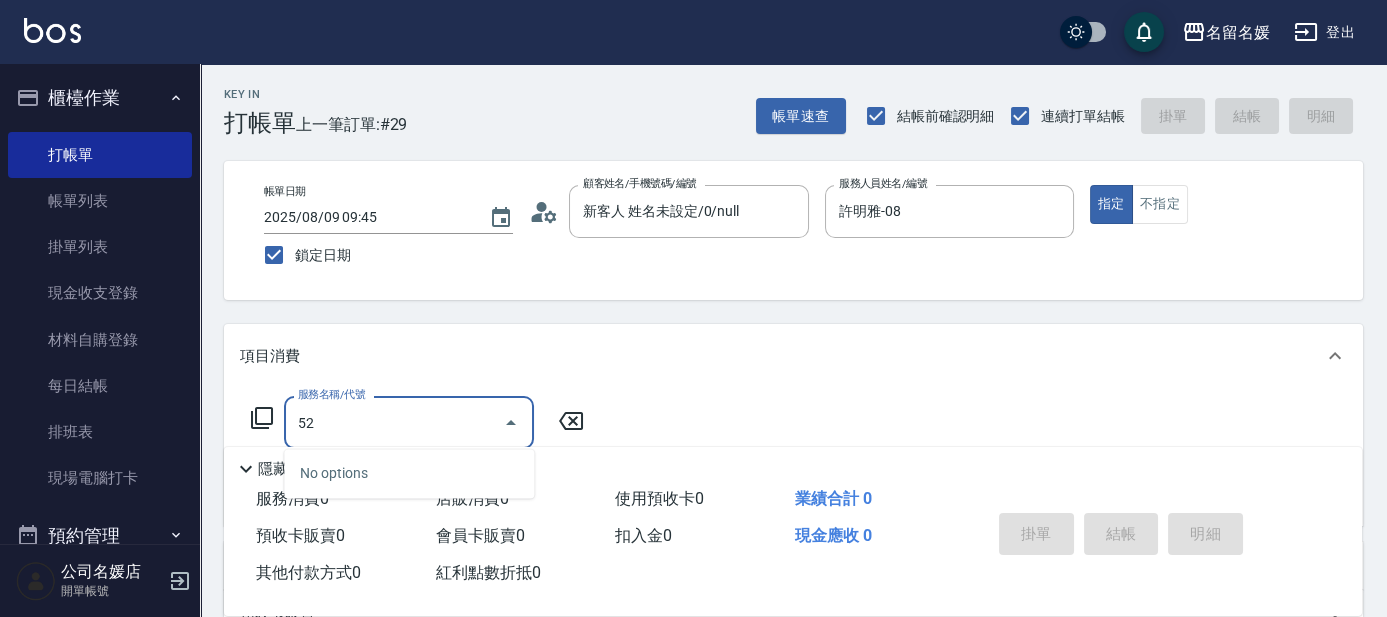 type on "5" 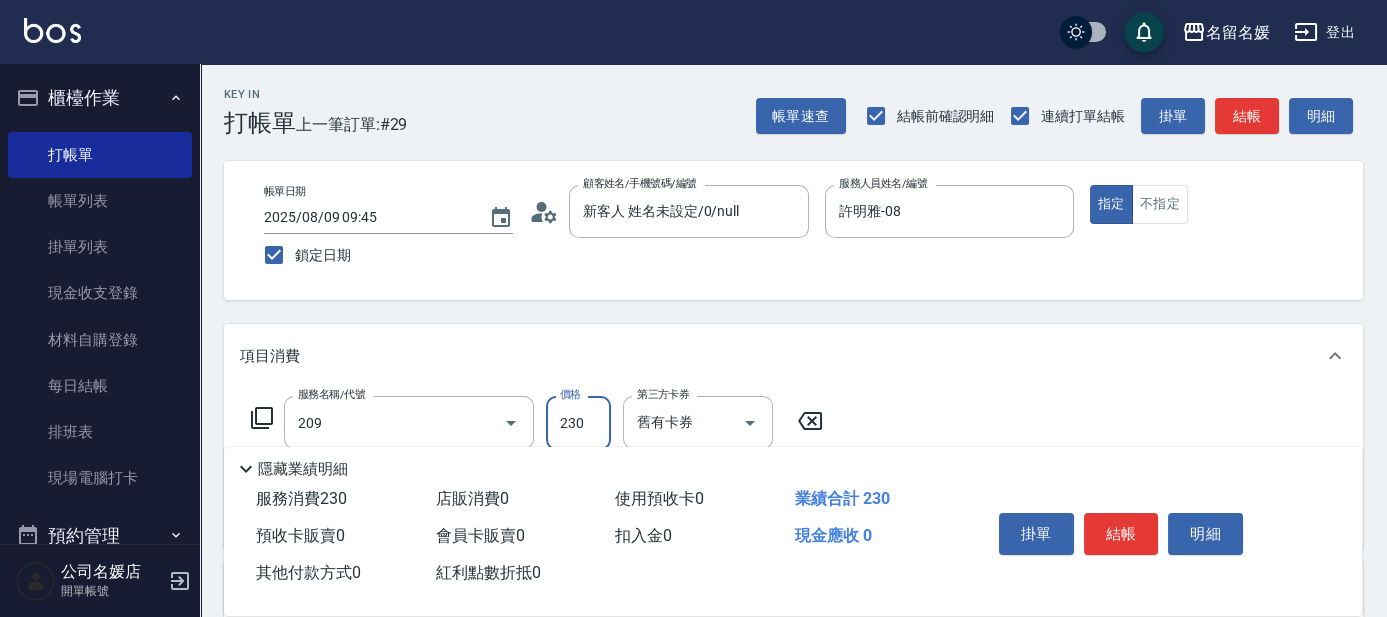 type on "洗髮券-(卡)230(209)" 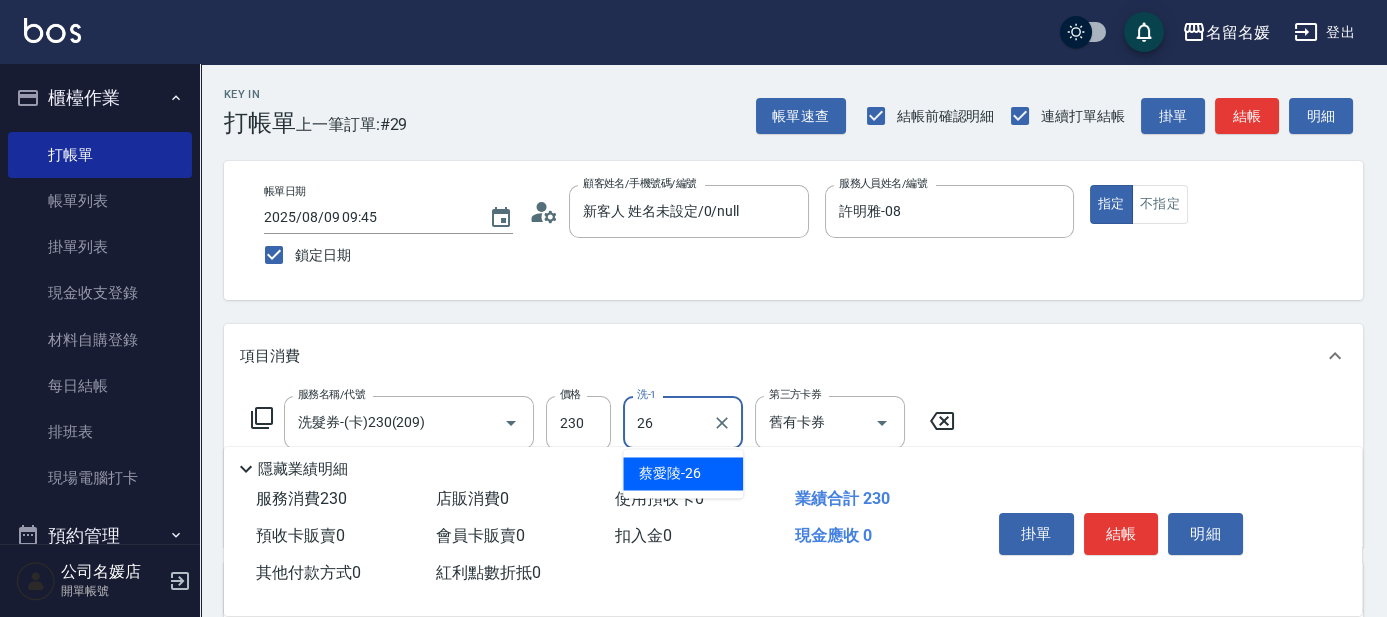 type on "蔡愛陵-26" 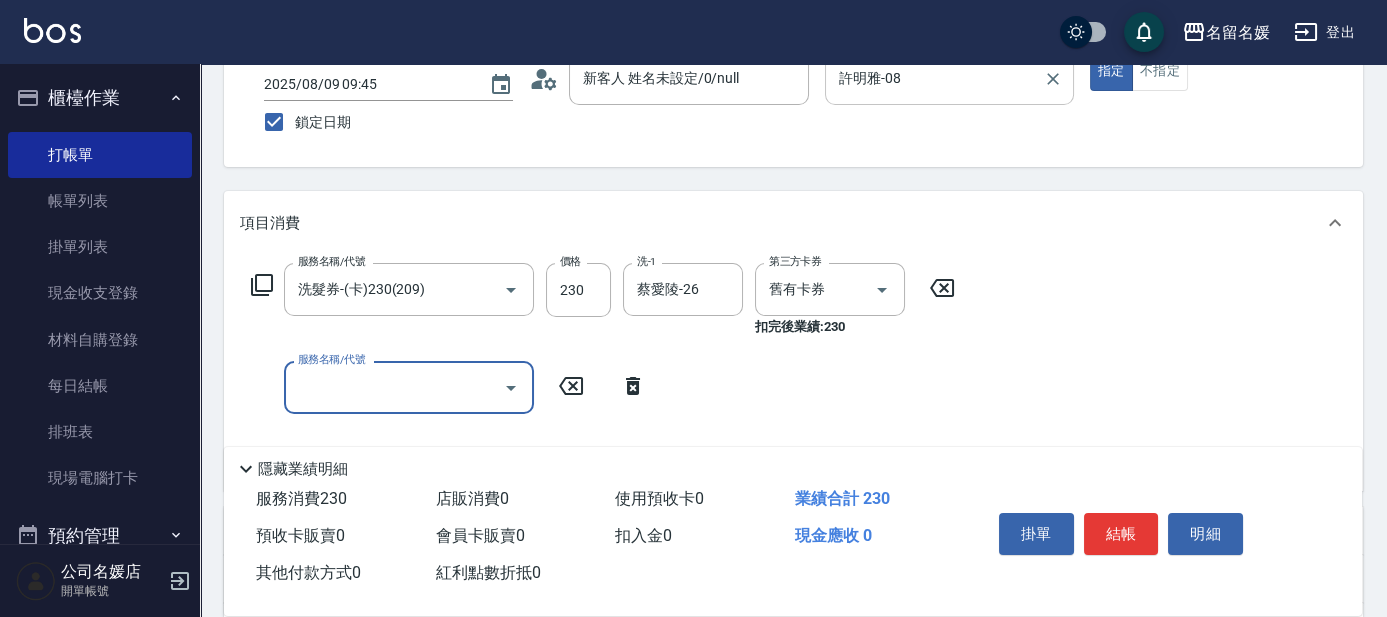scroll, scrollTop: 181, scrollLeft: 0, axis: vertical 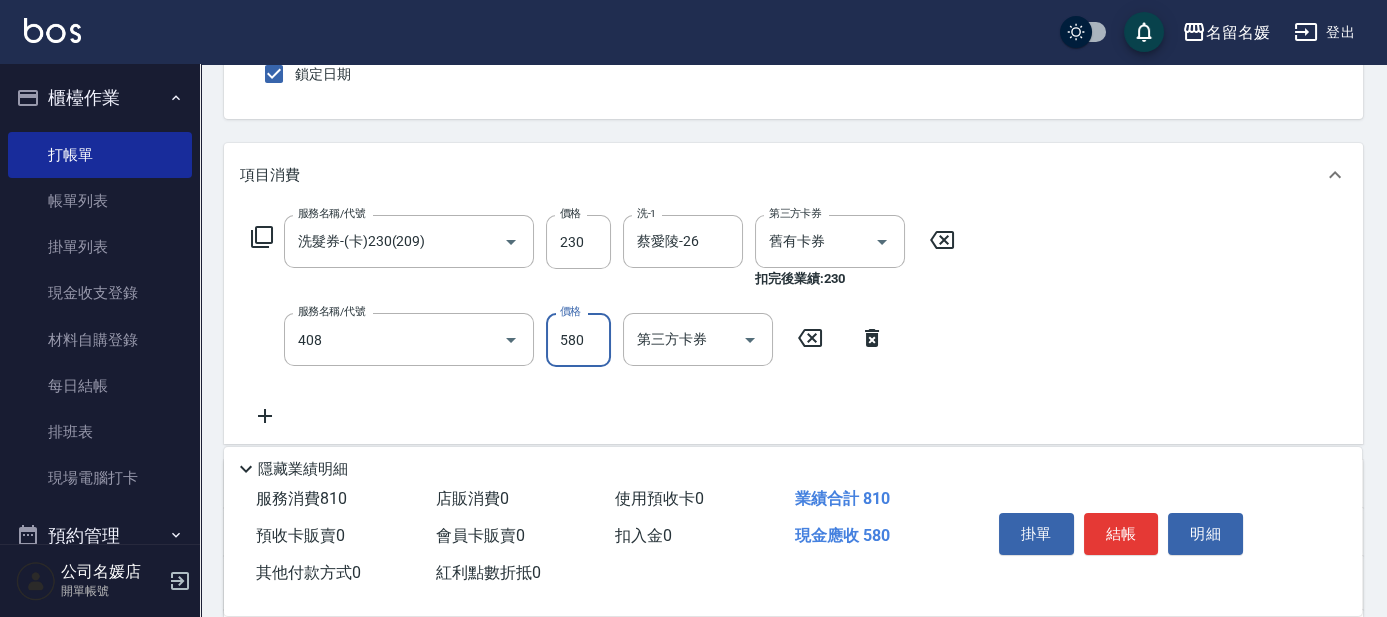 type on "剪髮(580)(408)" 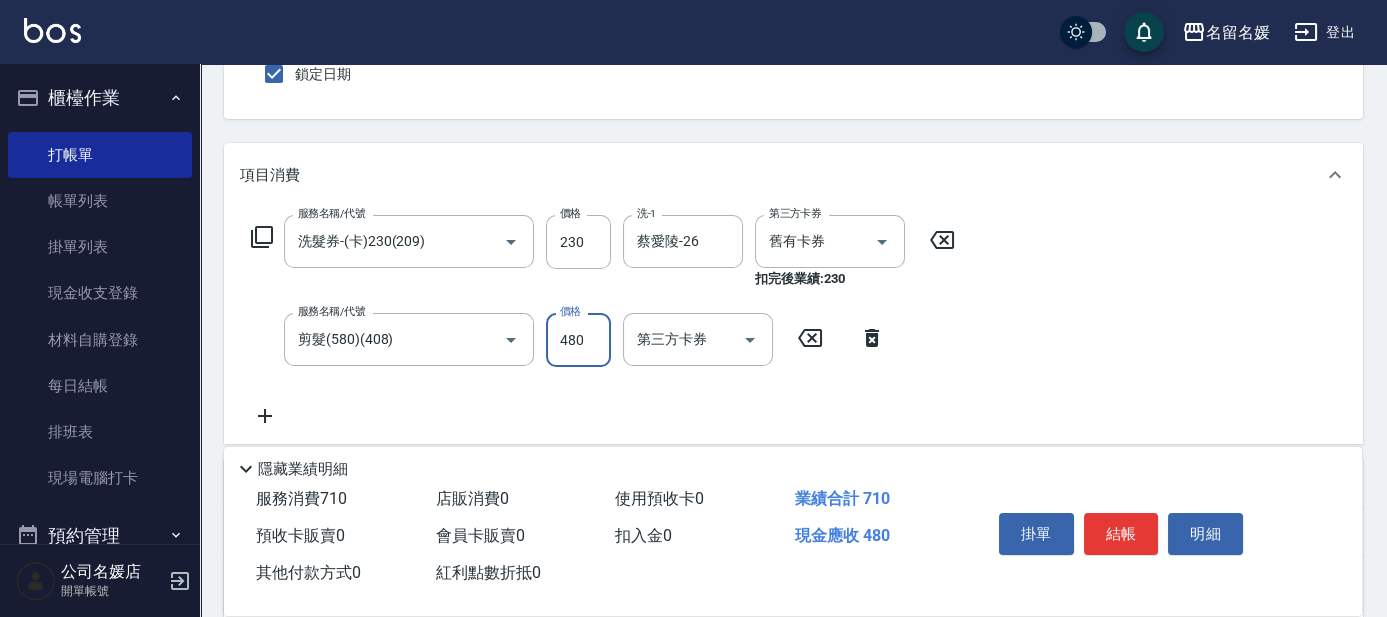 type on "480" 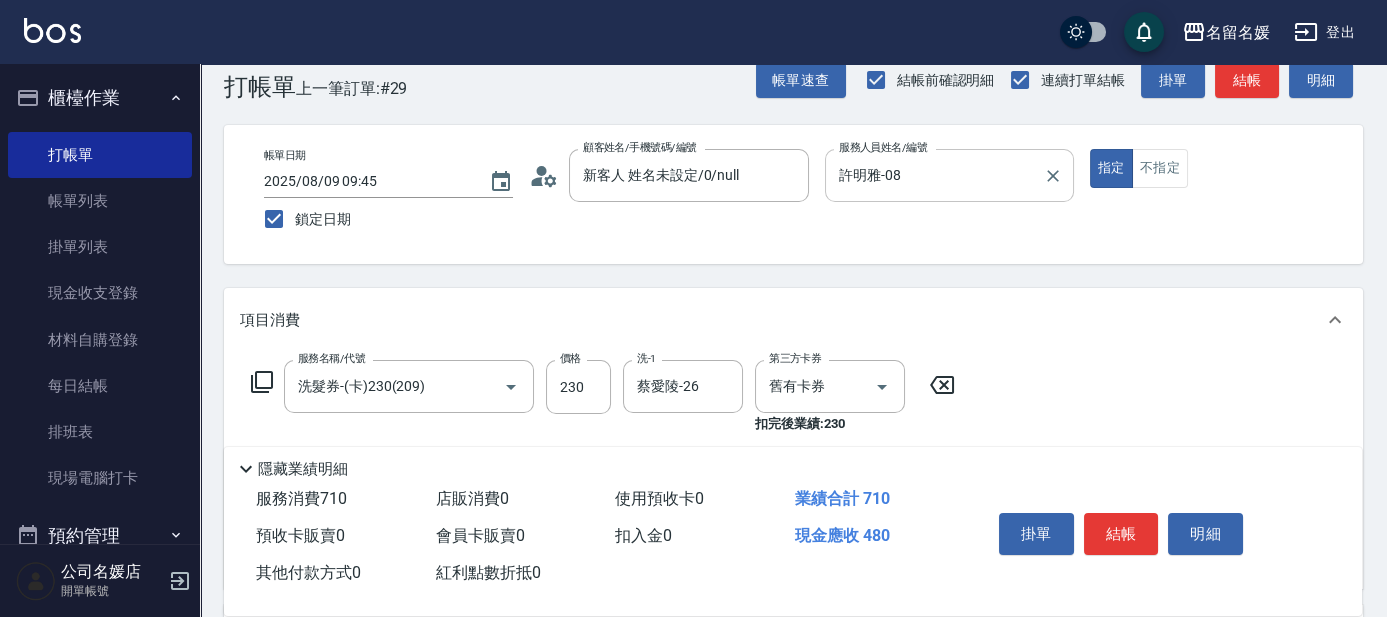 scroll, scrollTop: 0, scrollLeft: 0, axis: both 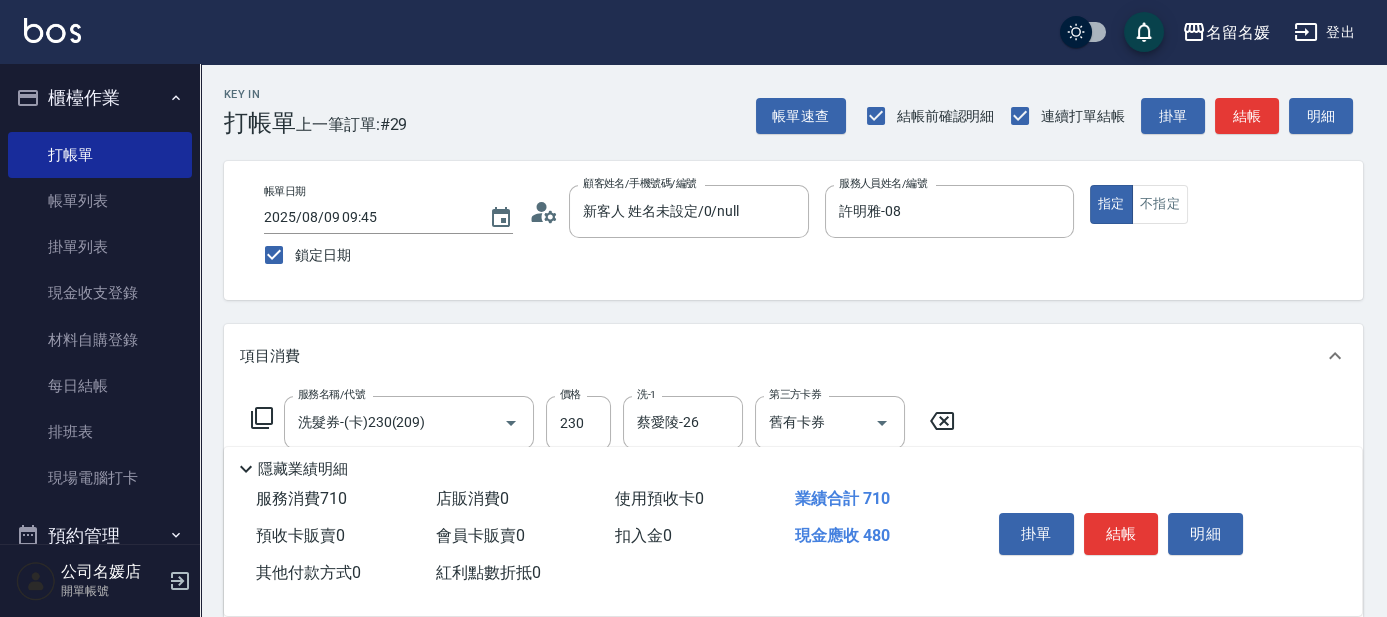 click on "Key In 打帳單 上一筆訂單:#29 帳單速查 結帳前確認明細 連續打單結帳 掛單 結帳 明細 帳單日期 [DATE] [TIME] 鎖定日期 顧客姓名/手機號碼/編號 新客人 姓名未設定/0/null 顧客姓名/手機號碼/編號 服務人員姓名/編號 [LAST]-08 服務人員姓名/編號 指定 不指定 項目消費 服務名稱/代號 洗髮券-(卡)230(209) 服務名稱/代號 價格 230 價格 洗-1 [LAST]-26 洗-1 第三方卡券 舊有卡券 第三方卡券 服務名稱/代號 剪髮(580)(408) 服務名稱/代號 價格 480 價格 第三方卡券 第三方卡券 店販銷售 服務人員姓名/編號 服務人員姓名/編號 商品代號/名稱 商品代號/名稱 預收卡販賣 卡券名稱/代號 卡券名稱/代號 使用預收卡 x40 卡券代號/名稱 卡券代號/名稱 其他付款方式 入金可用餘額: 0 其他付款方式 其他付款方式 入金剩餘： 0元 0 ​ 整筆扣入金 0元 異動入金 備註及來源 備註 備註 ​" at bounding box center (793, 570) 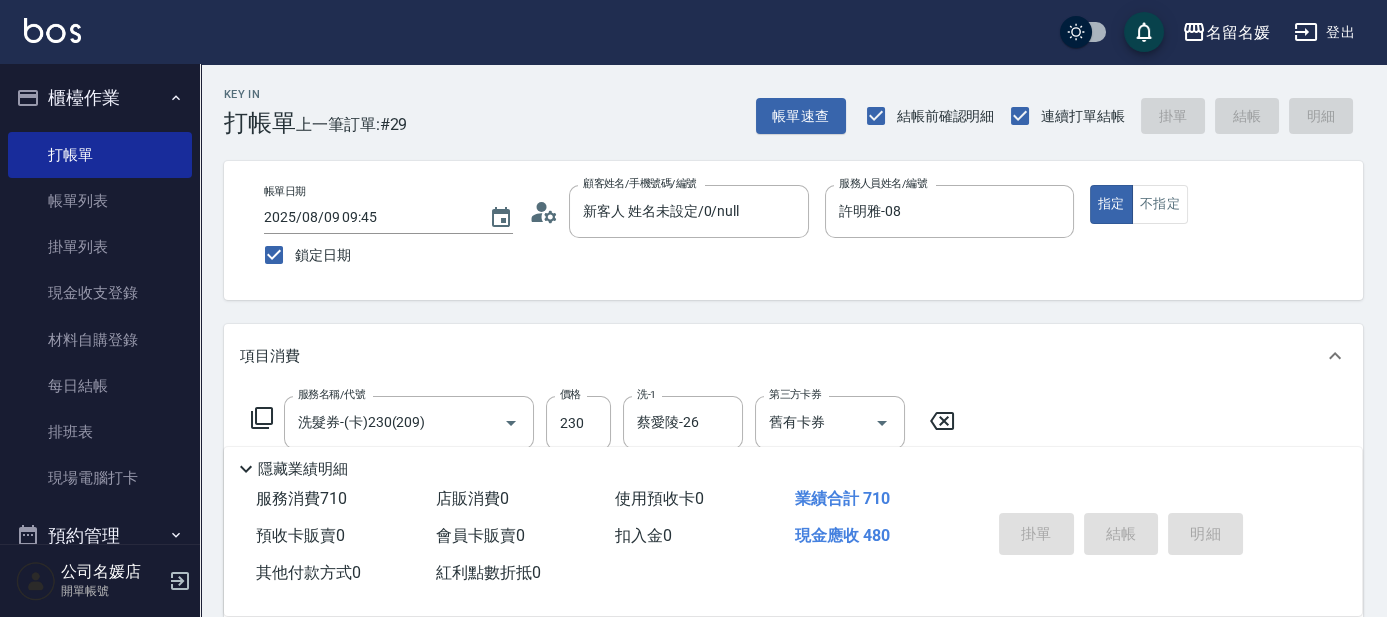 type 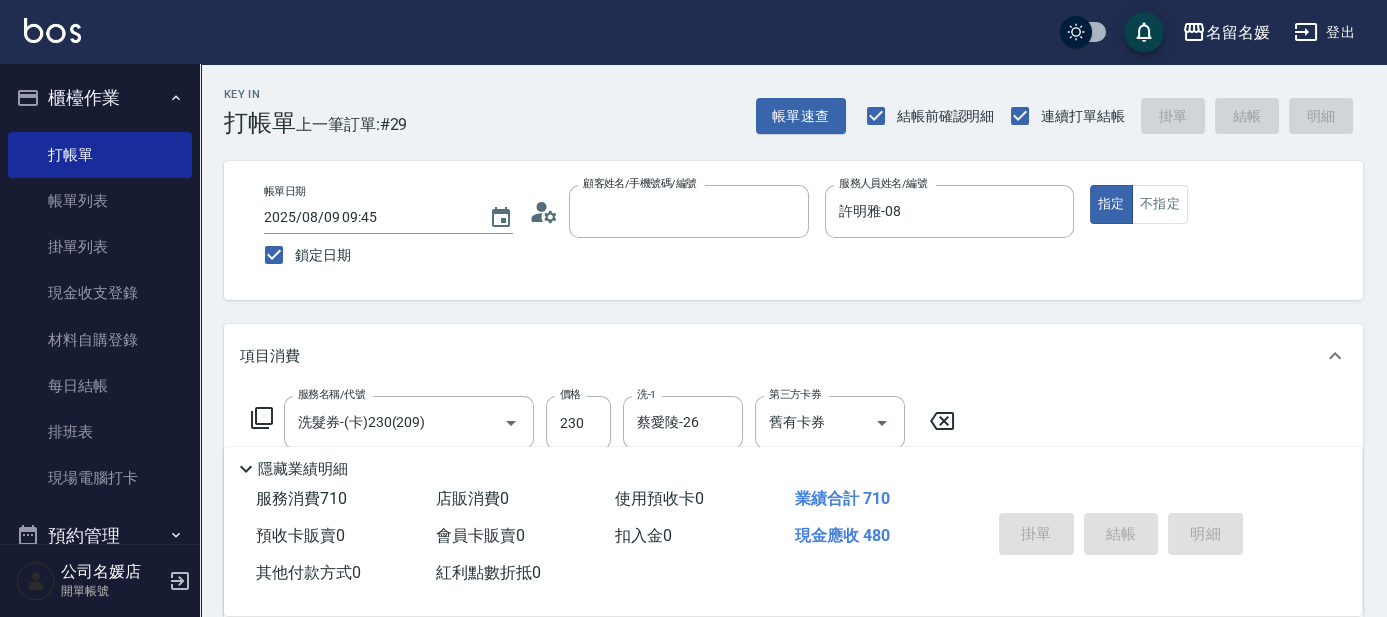 type 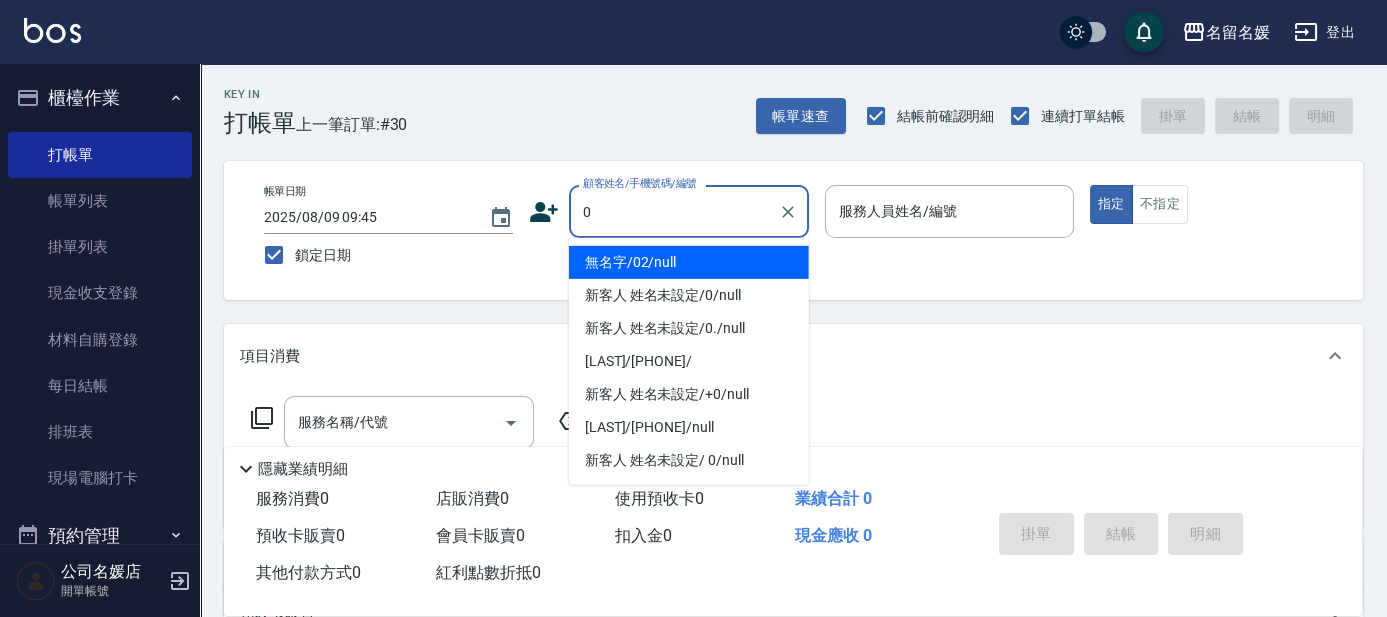 type on "0" 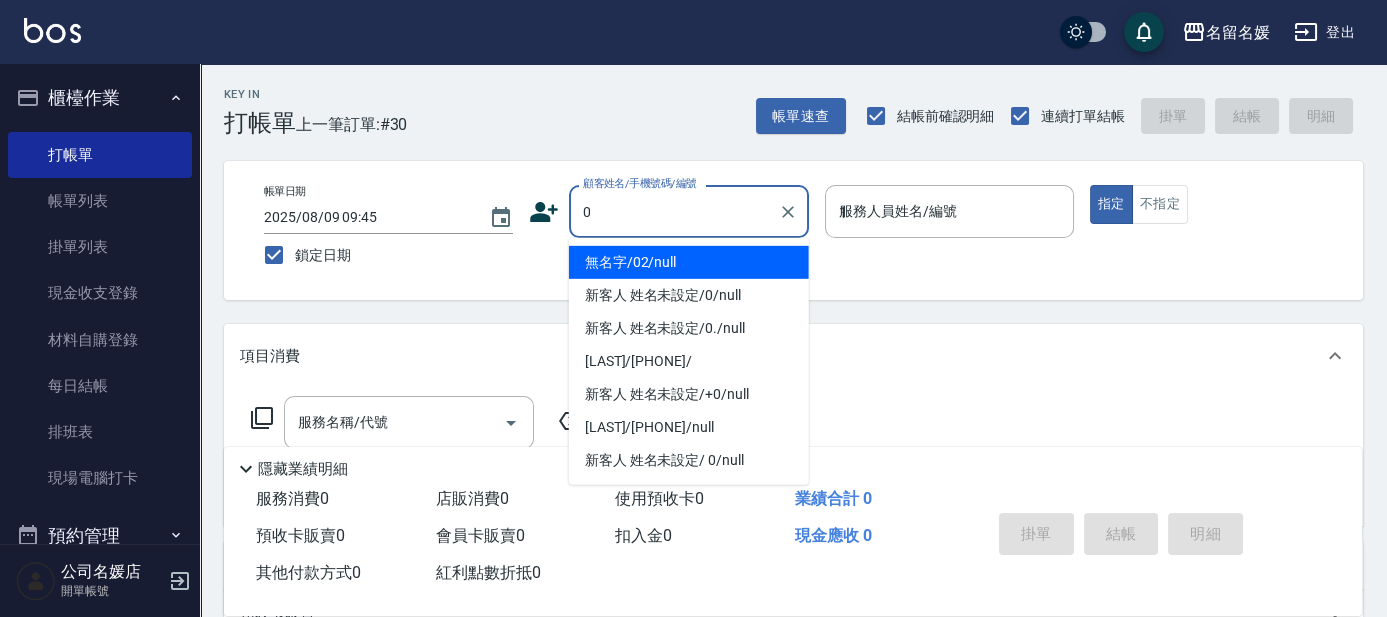 type on "無名字/02/null" 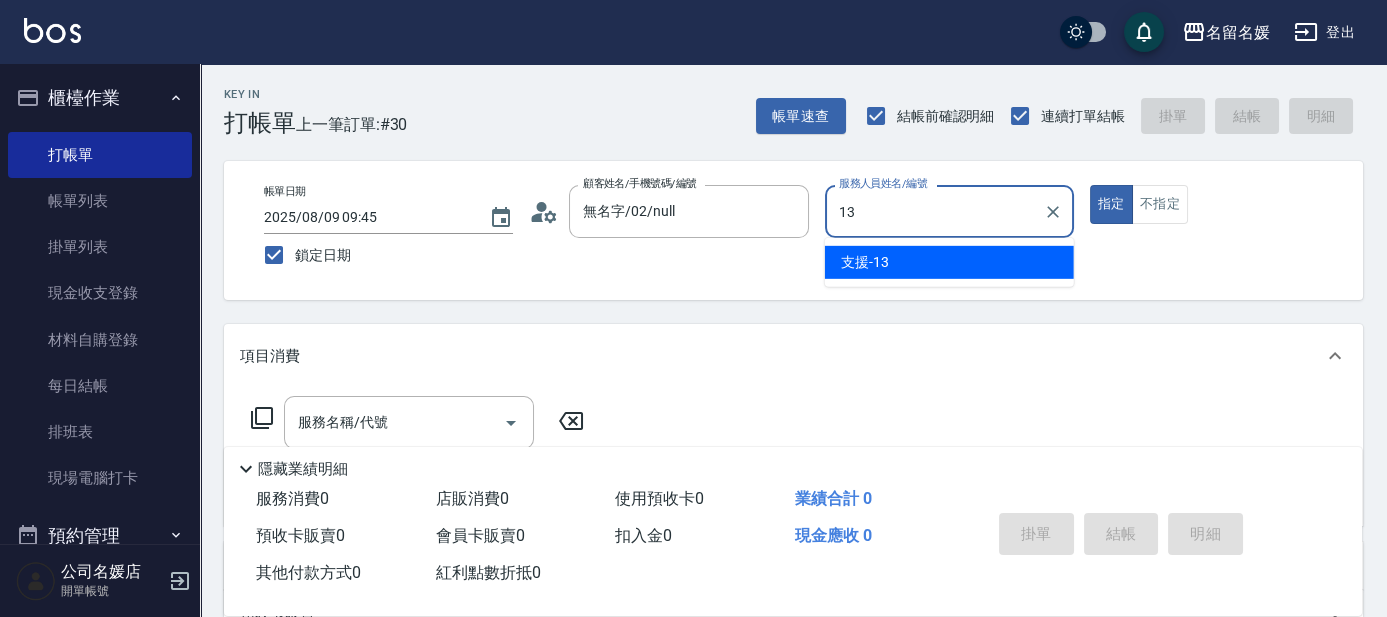 type on "支援-13" 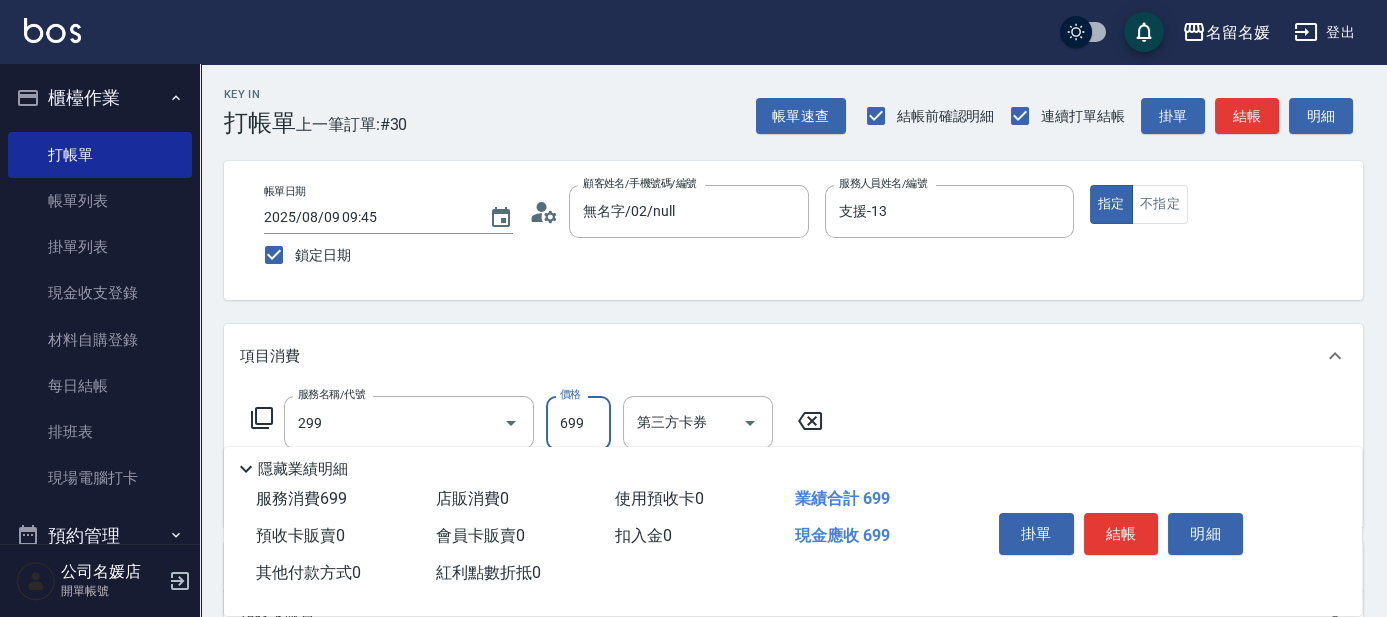 type on "滾珠洗髮699(299)" 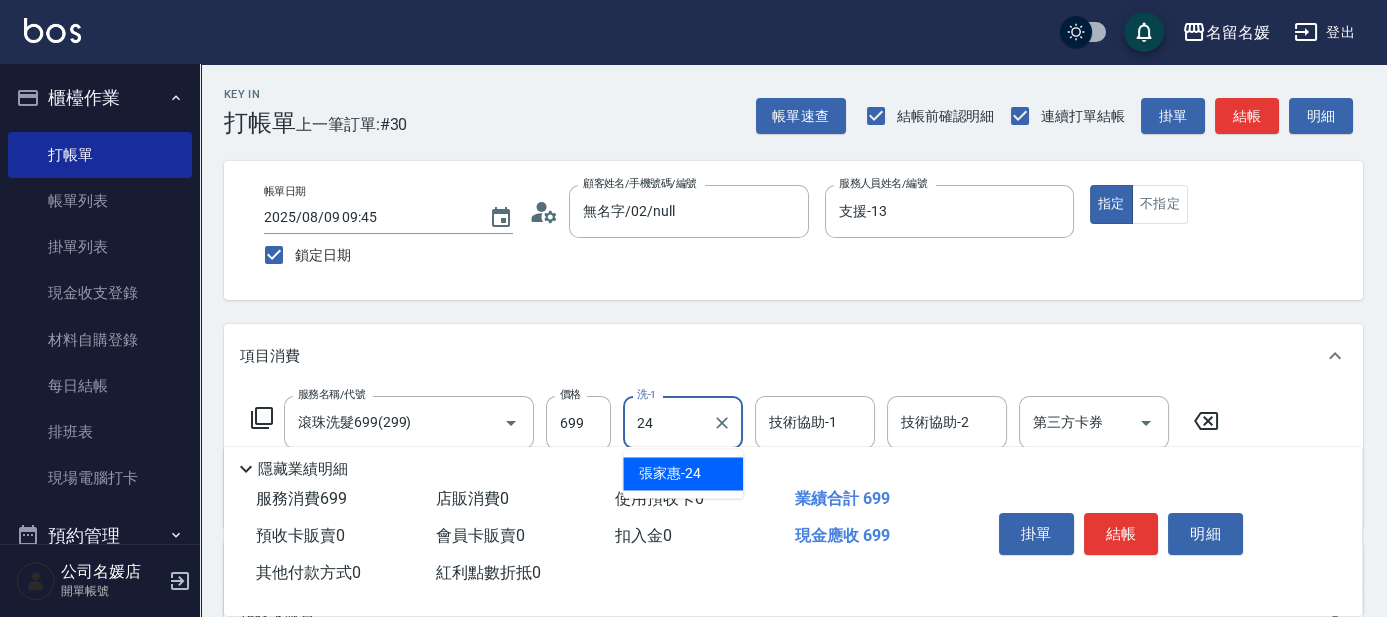 type on "張家惠-24" 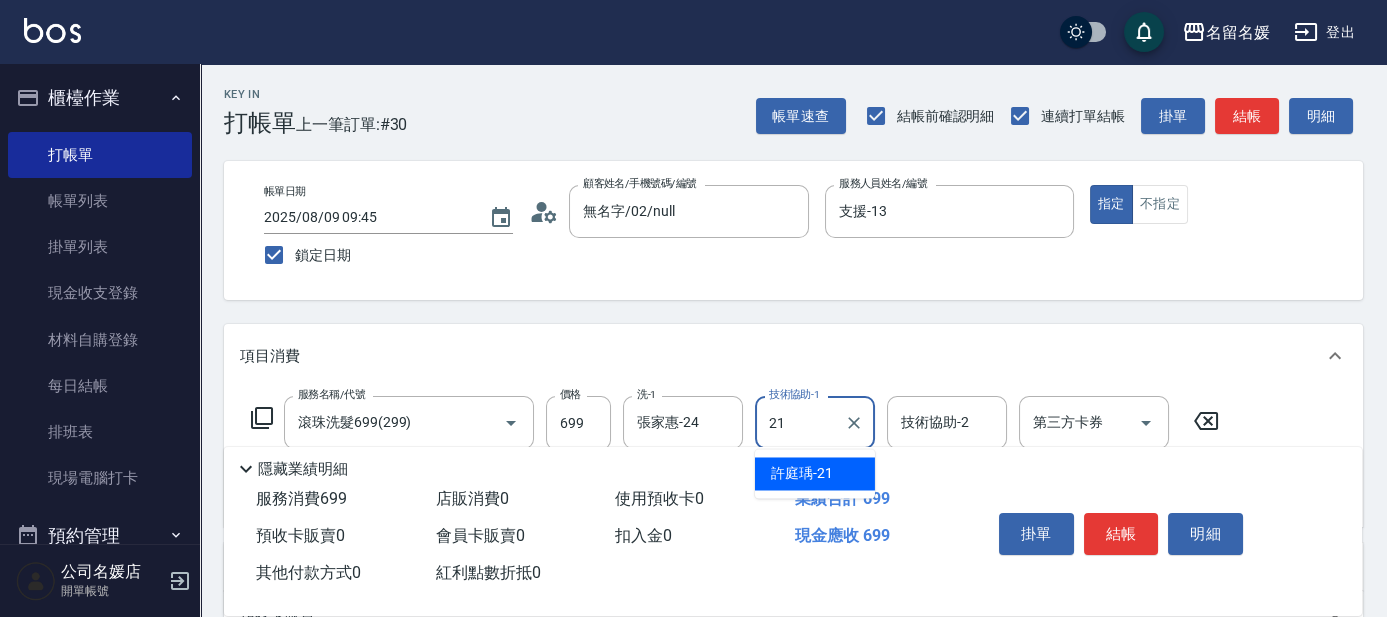 type on "許庭瑀-21" 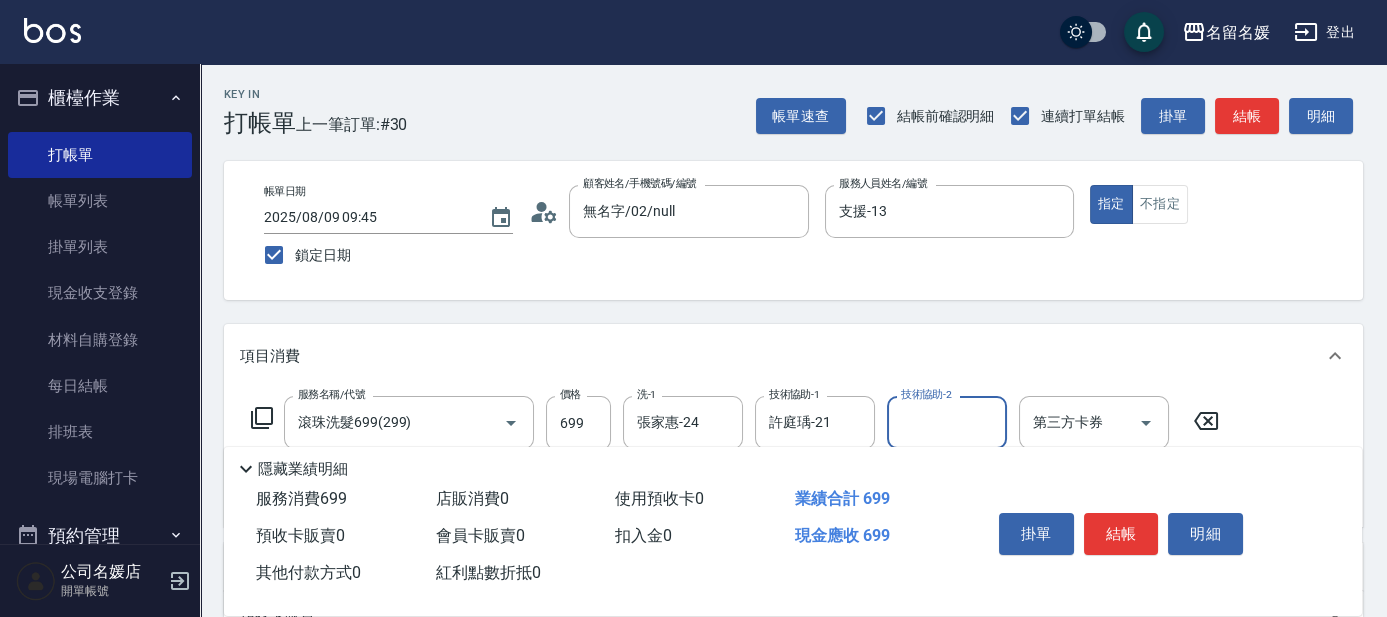 scroll, scrollTop: 90, scrollLeft: 0, axis: vertical 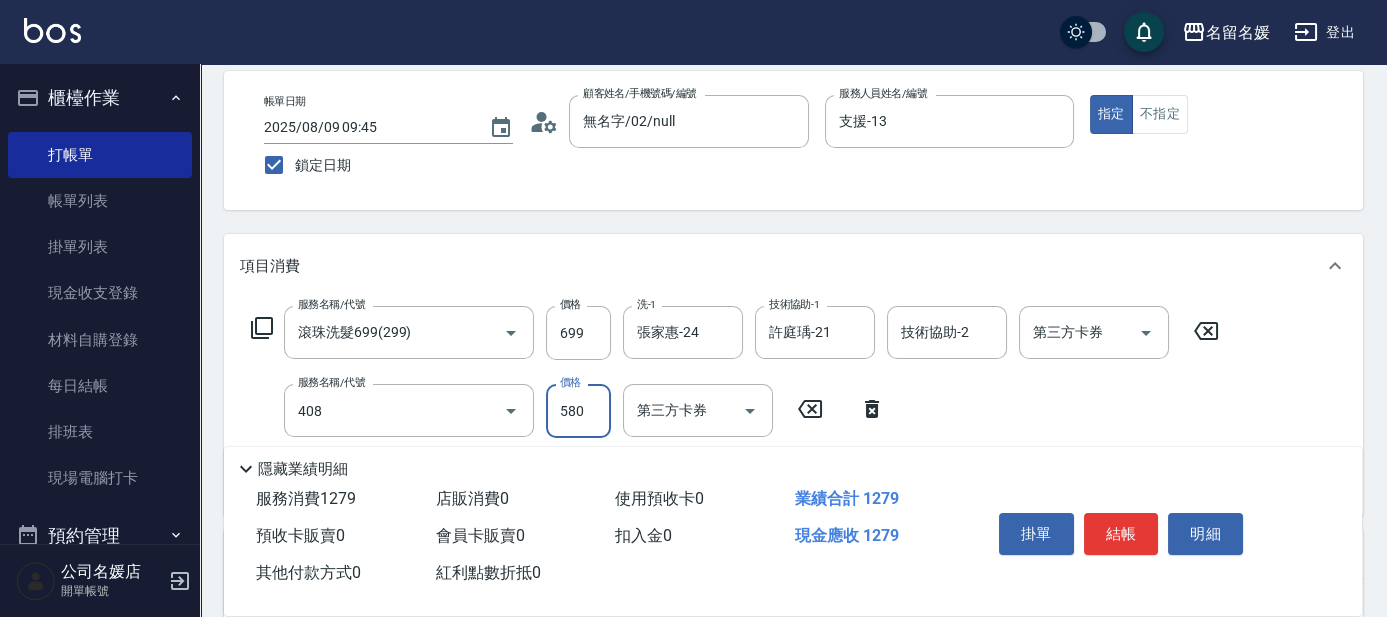 type on "剪髮(580)(408)" 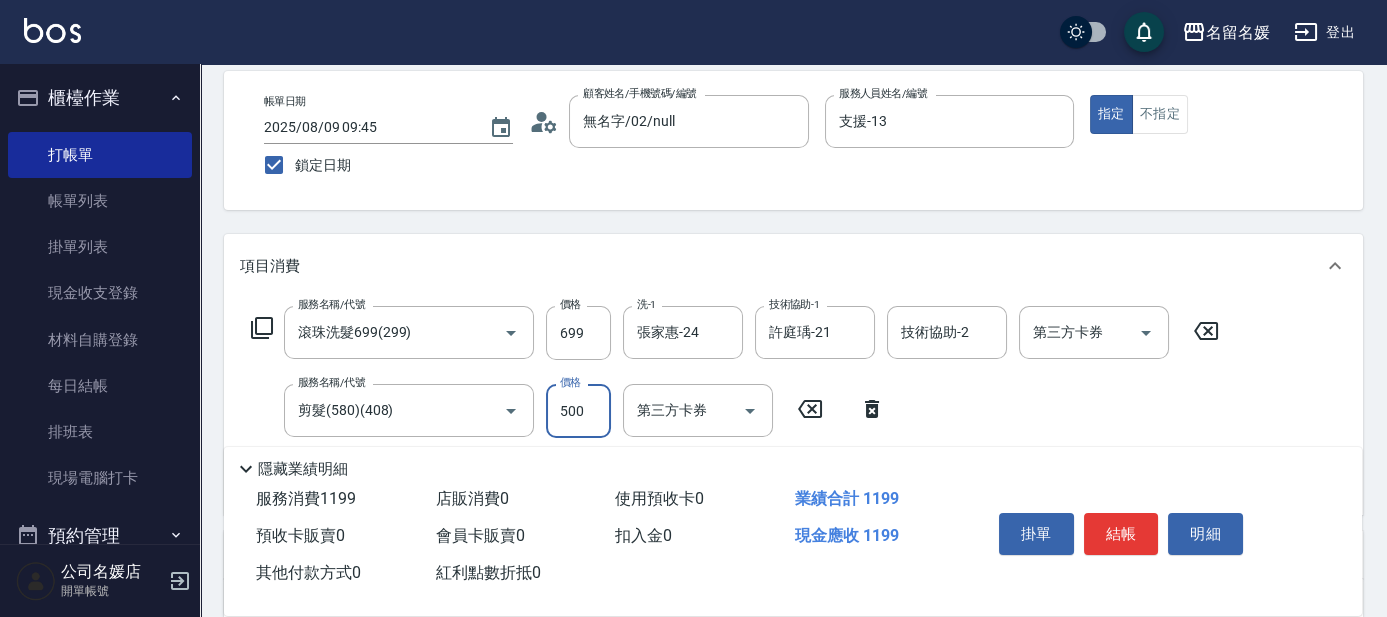 type on "500" 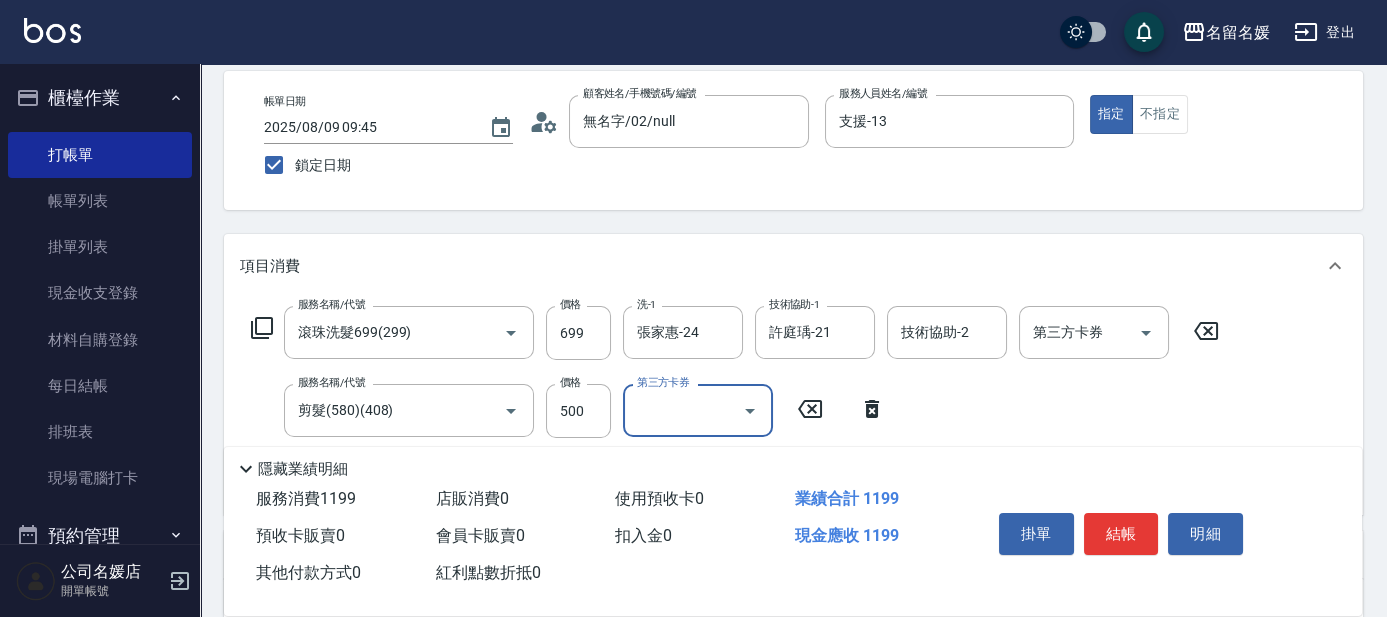 click on "Key In 打帳單 上一筆訂單:#30 帳單速查 結帳前確認明細 連續打單結帳 掛單 結帳 明細 帳單日期 [DATE] [TIME] 鎖定日期 顧客姓名/手機號碼/編號 無名字/02/null 顧客姓名/手機號碼/編號 服務人員姓名/編號 支援-13 服務人員姓名/編號 指定 不指定 項目消費 服務名稱/代號 滾珠洗髮699(299) 服務名稱/代號 價格 699 價格 洗-1 [LAST]-24 洗-1 技術協助-1 [LAST]-21 技術協助-1 技術協助-2 技術協助-2 第三方卡券 第三方卡券 服務名稱/代號 剪髮(580)(408) 服務名稱/代號 價格 500 價格 第三方卡券 第三方卡券 店販銷售 服務人員姓名/編號 服務人員姓名/編號 商品代號/名稱 商品代號/名稱 預收卡販賣 卡券名稱/代號 卡券名稱/代號 使用預收卡 x350 卡券代號/名稱 卡券代號/名稱 其他付款方式 入金可用餘額: 0 其他付款方式 其他付款方式 入金剩餘： 0元 0 ​ 整筆扣入金 0元 異動入金 備註及來源" at bounding box center (793, 470) 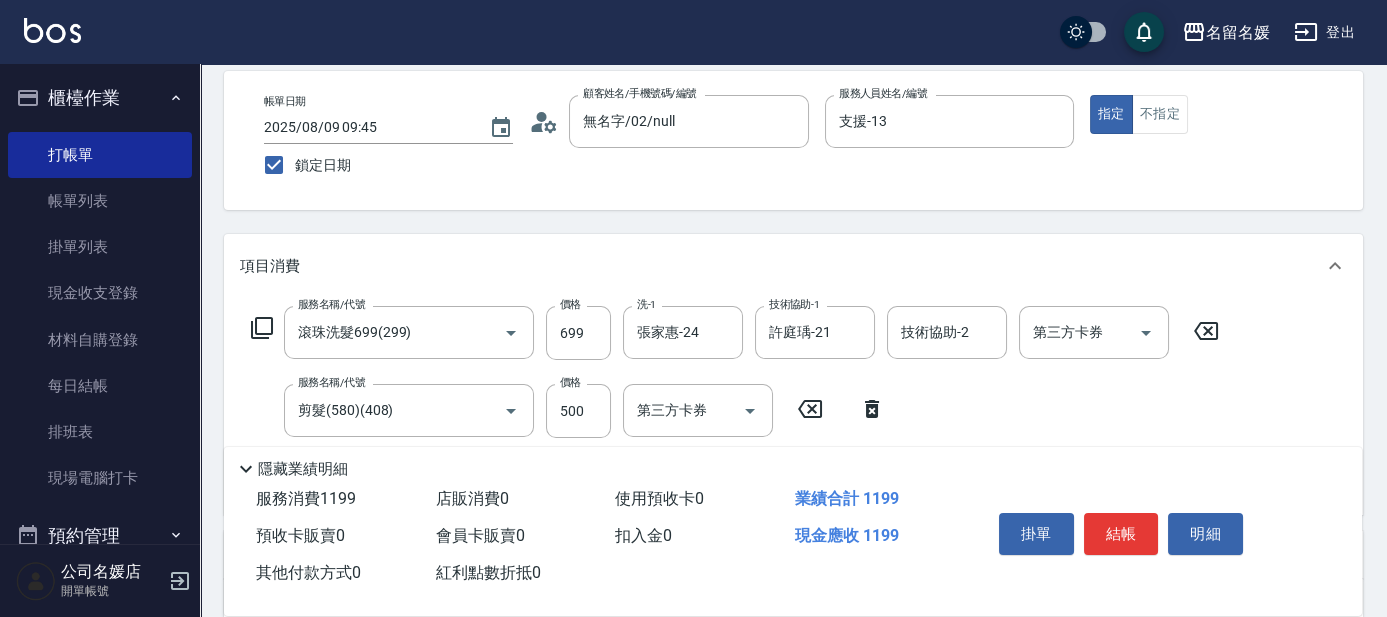 scroll, scrollTop: 0, scrollLeft: 0, axis: both 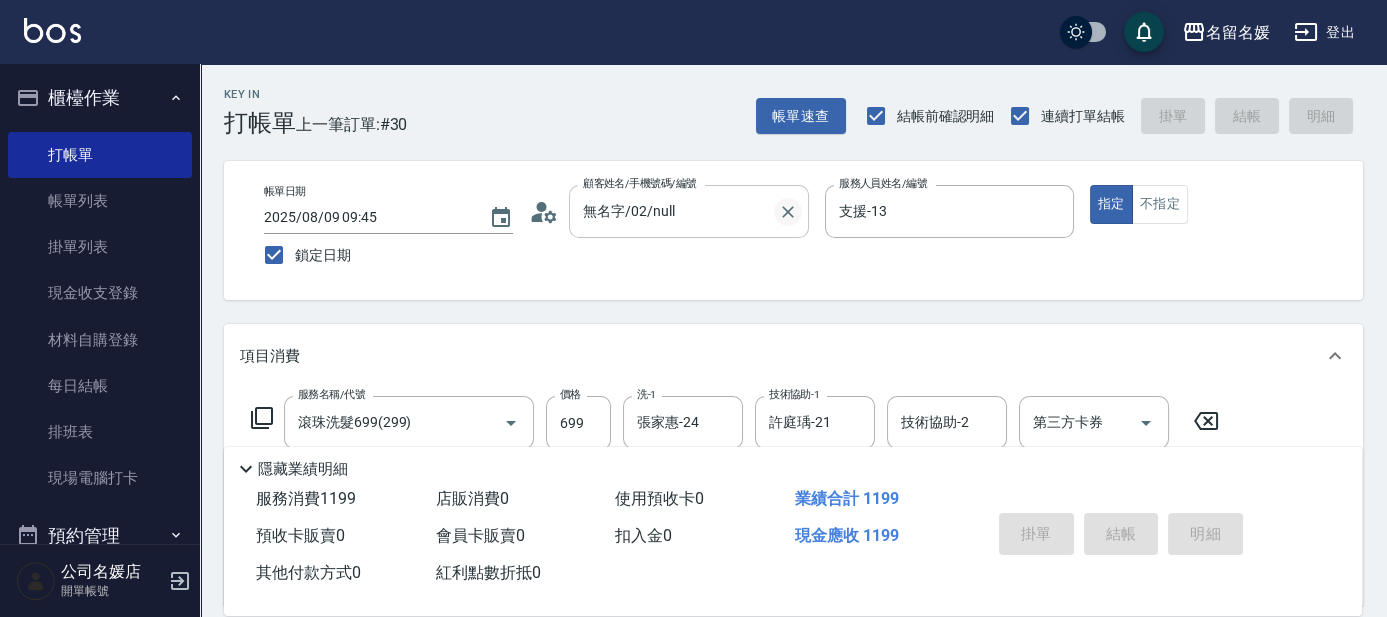 type 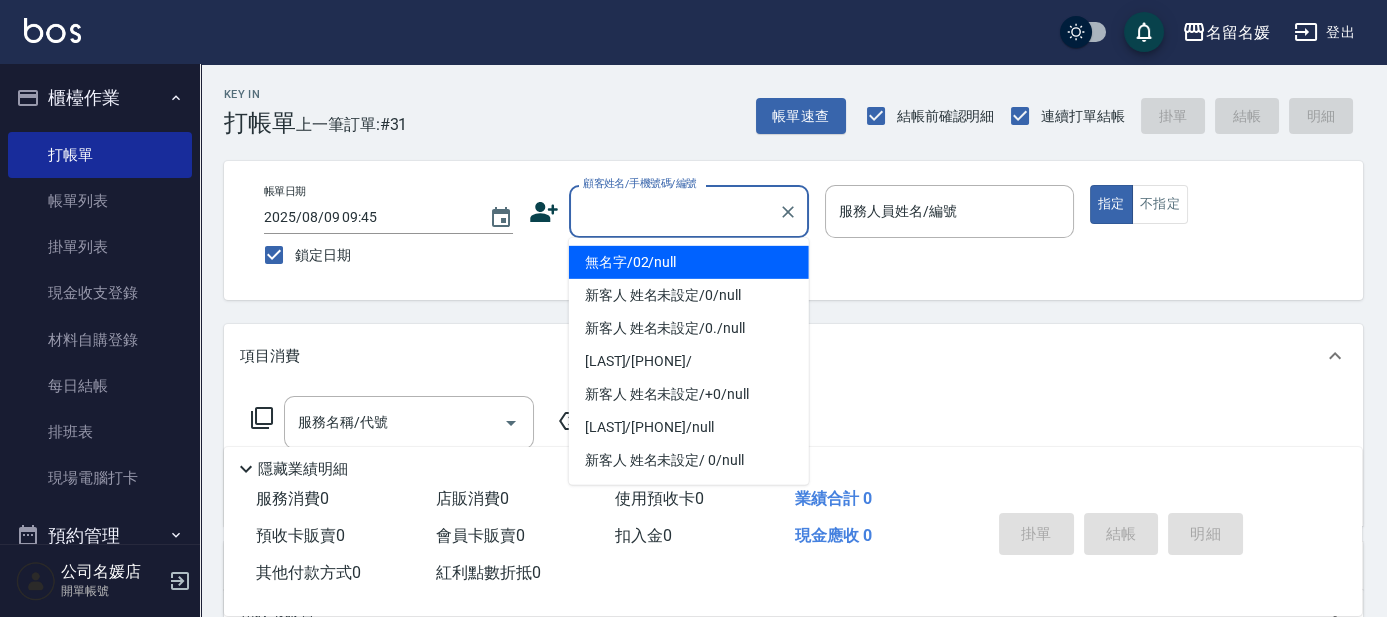 click on "顧客姓名/手機號碼/編號" at bounding box center [674, 211] 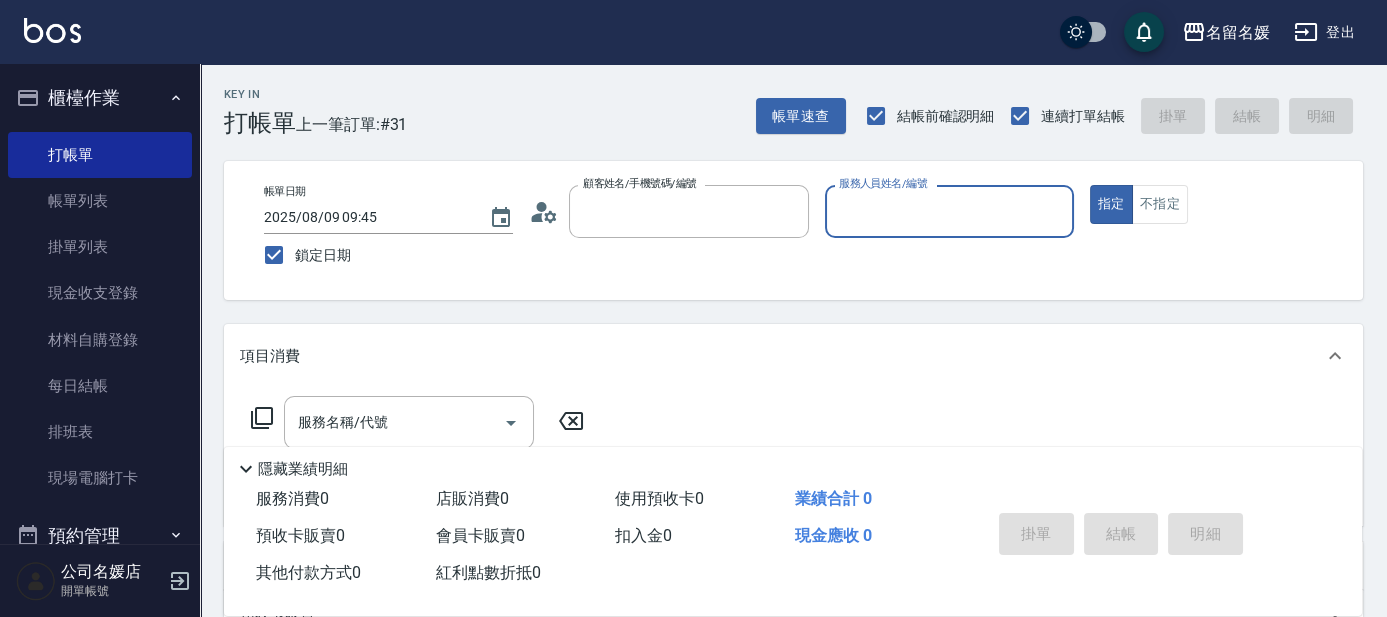 type on "無名字/02/null" 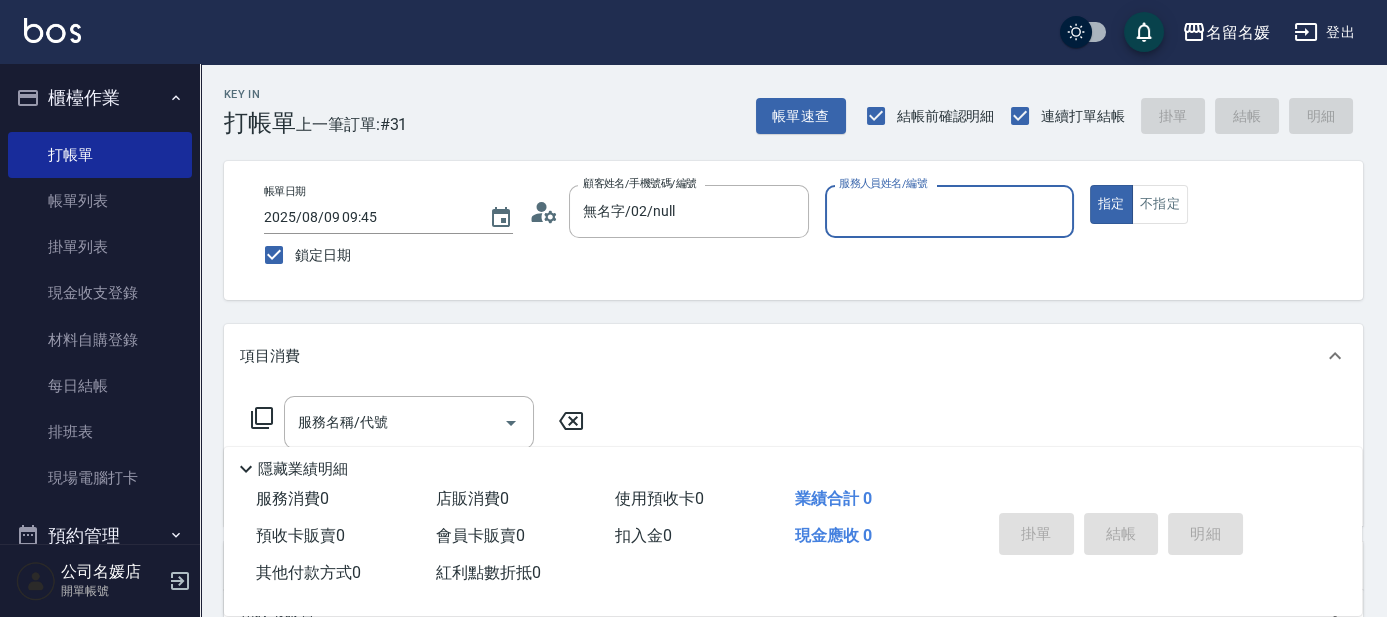 click on "服務人員姓名/編號" at bounding box center [949, 211] 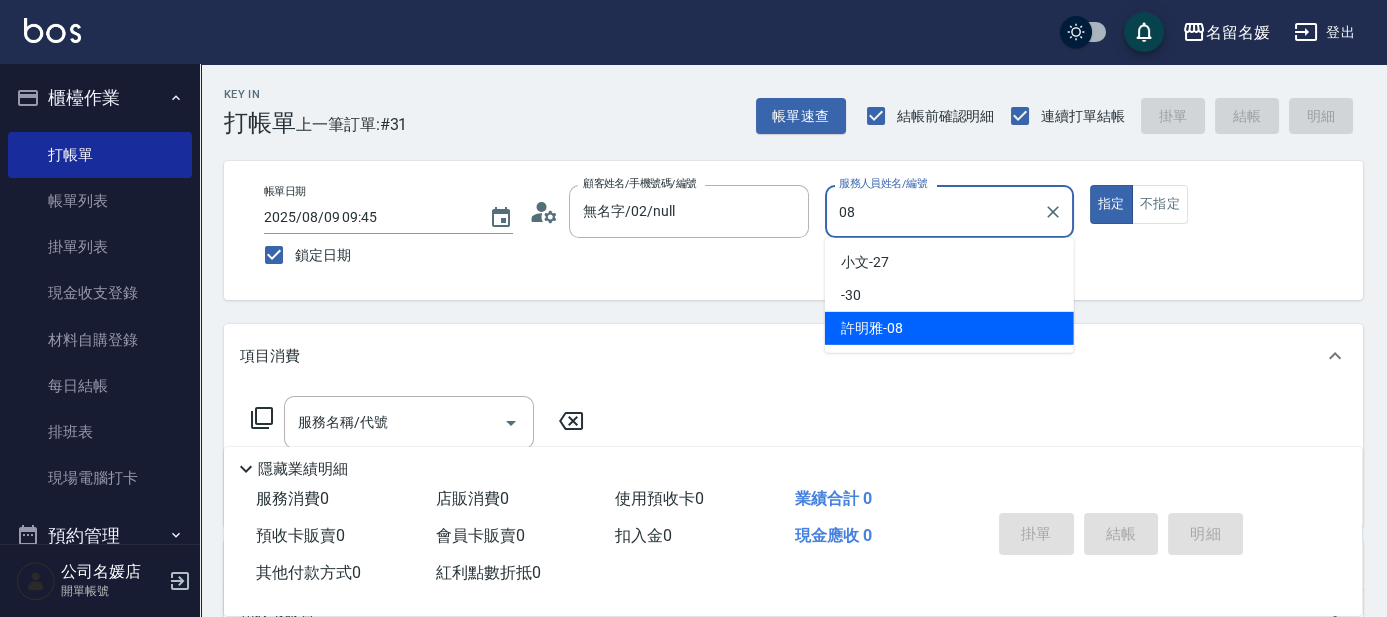 click on "許明雅 -08" at bounding box center [872, 328] 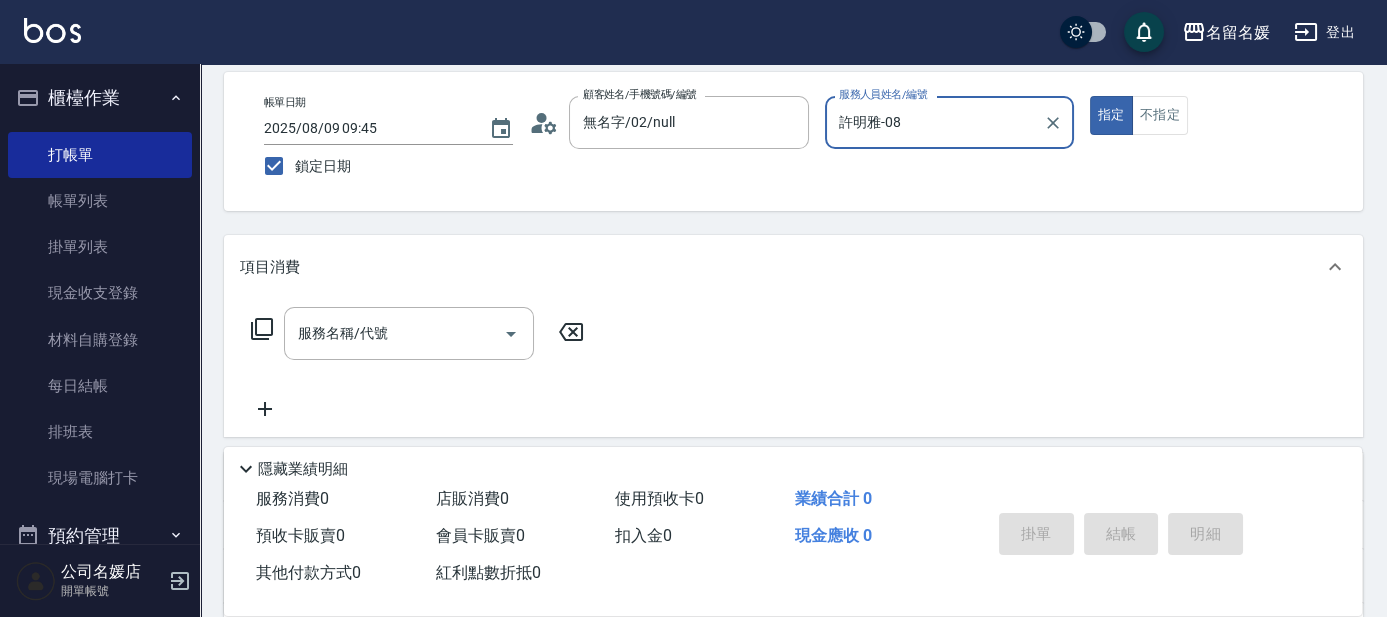 scroll, scrollTop: 181, scrollLeft: 0, axis: vertical 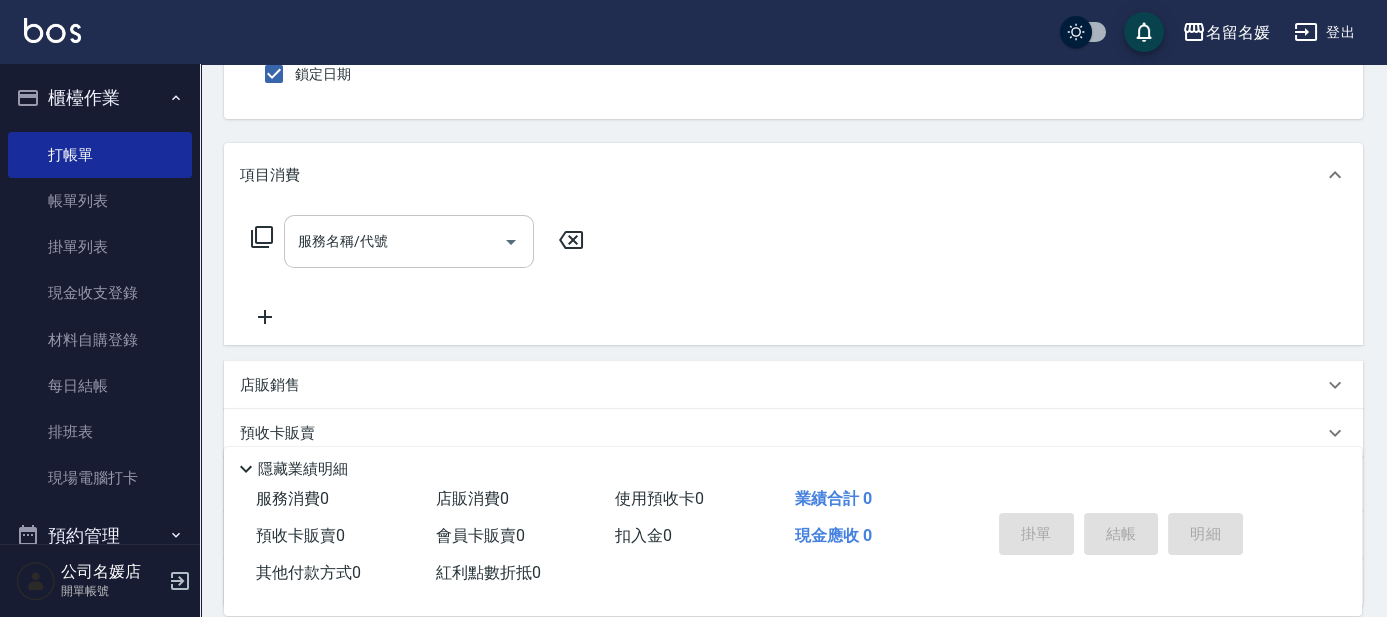 type on "許明雅-08" 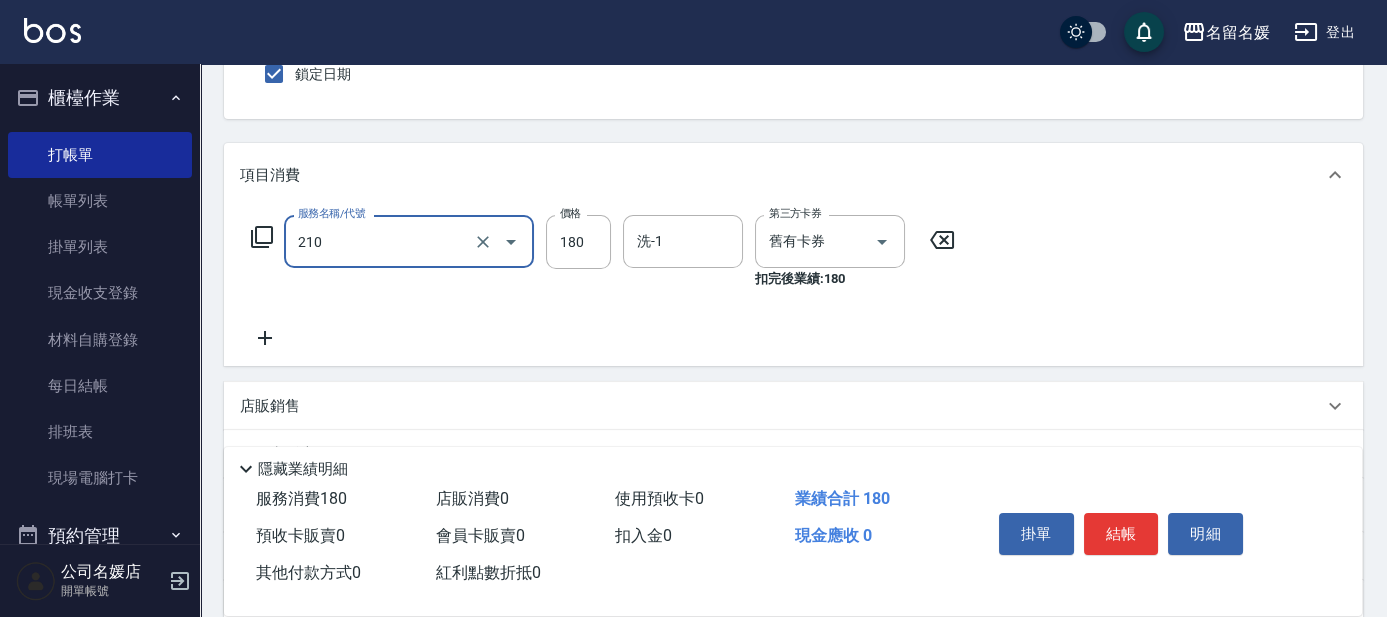 click on "210" at bounding box center [381, 241] 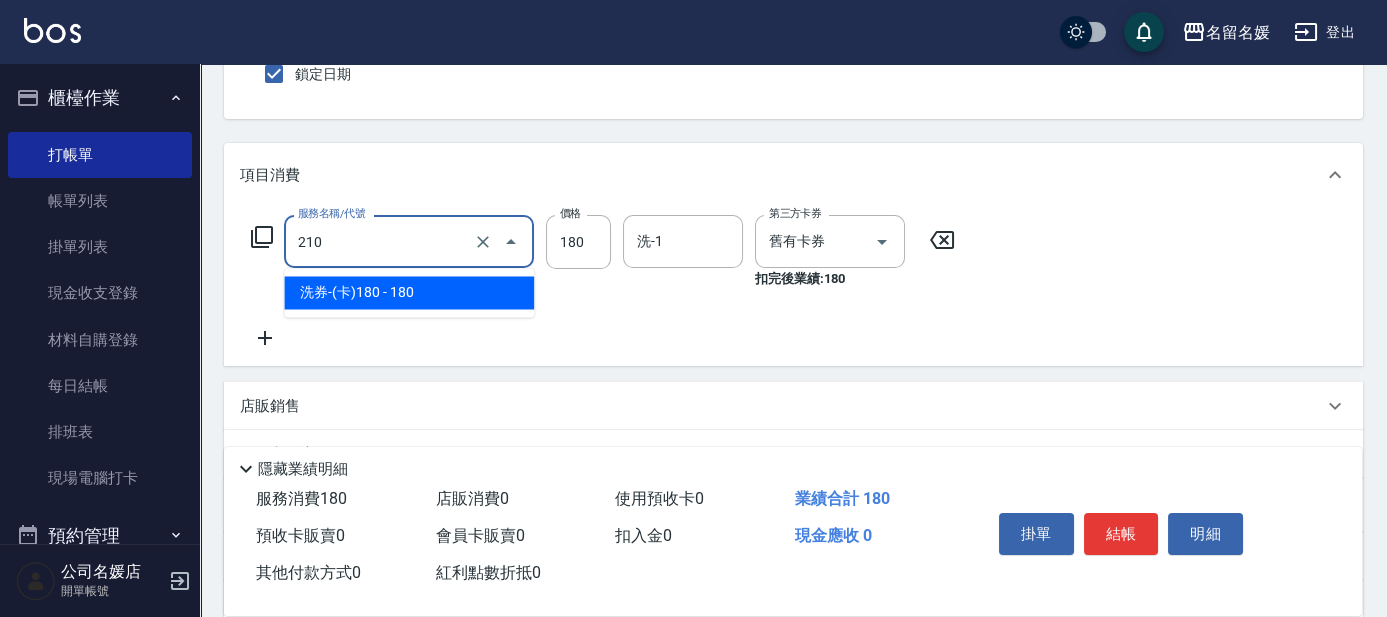click on "洗券-(卡)180 - 180" at bounding box center (409, 292) 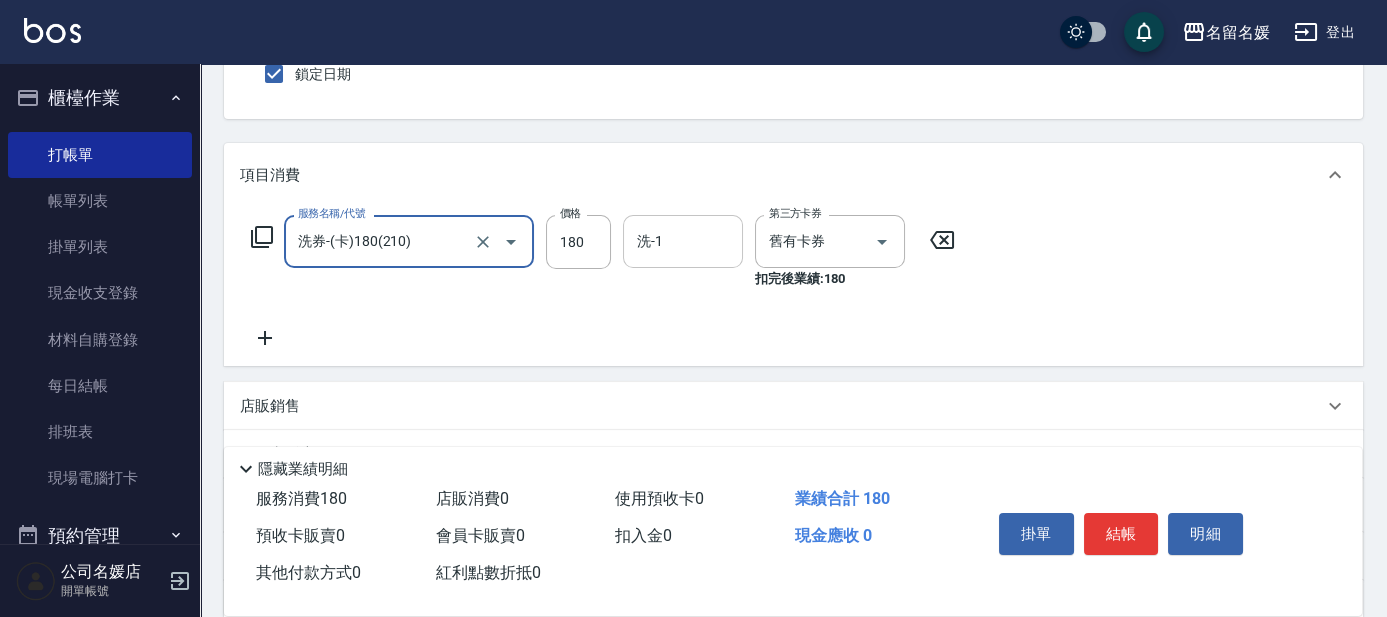 type on "洗券-(卡)180(210)" 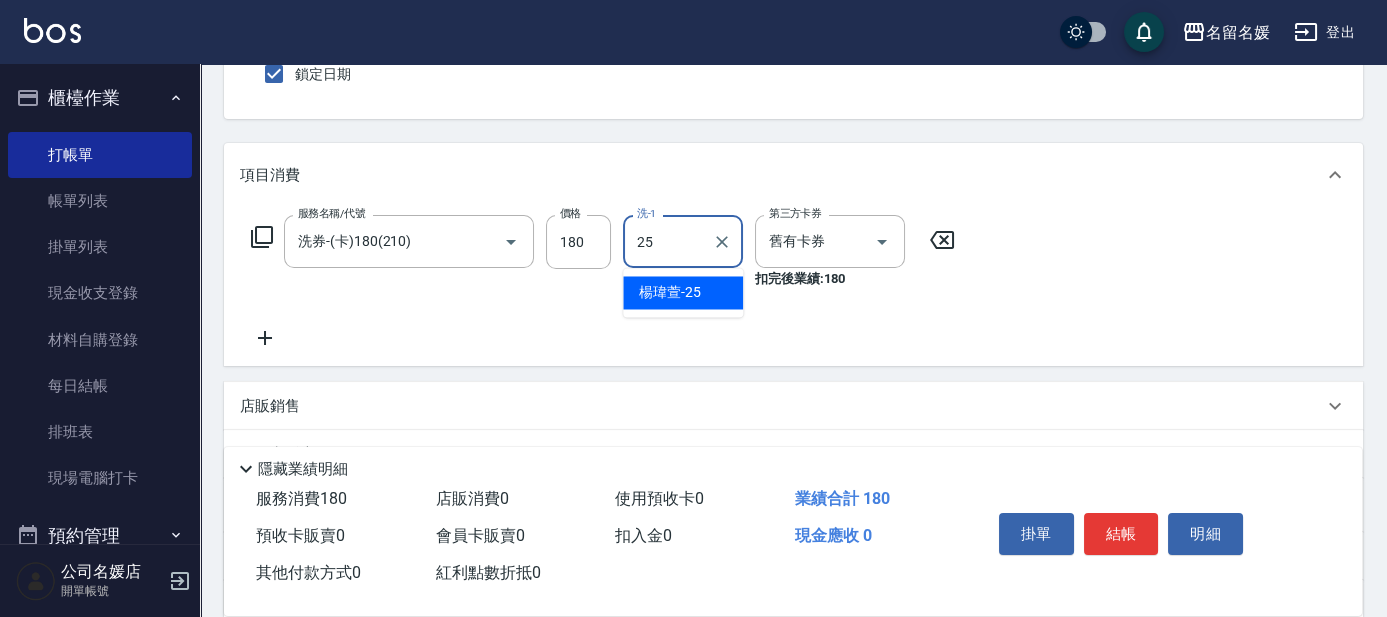 click on "楊瑋萱 -25" at bounding box center (683, 292) 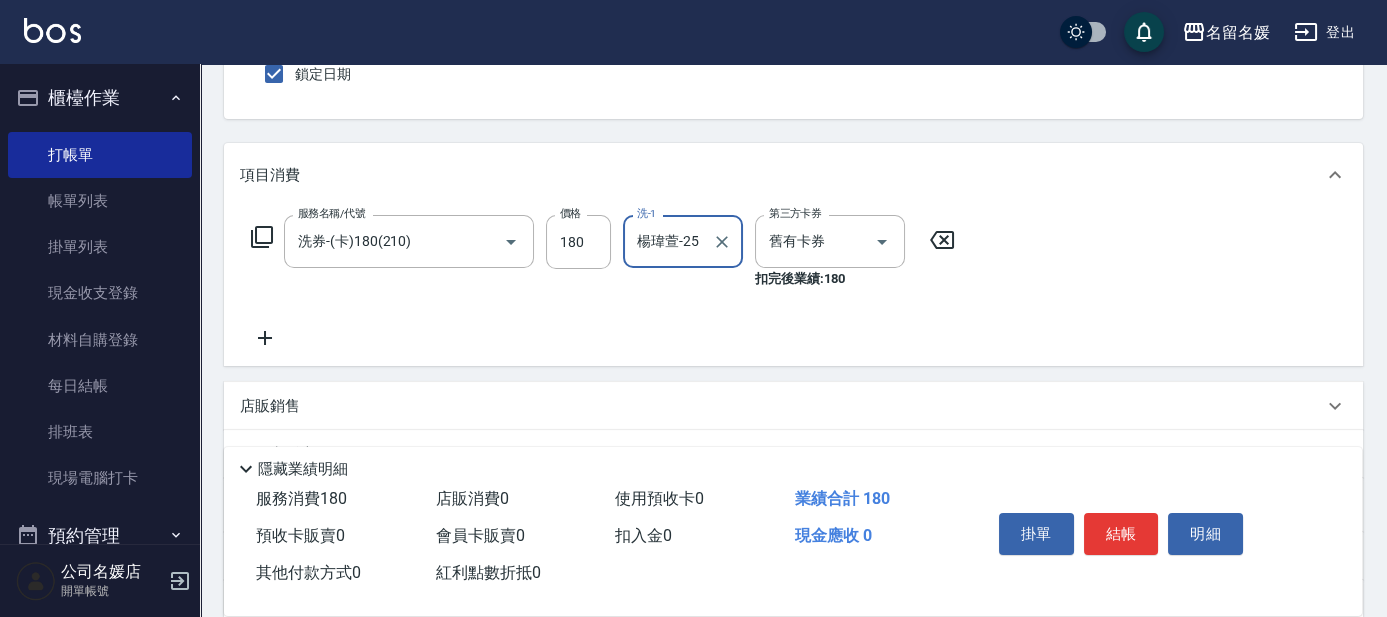 type on "楊瑋萱-25" 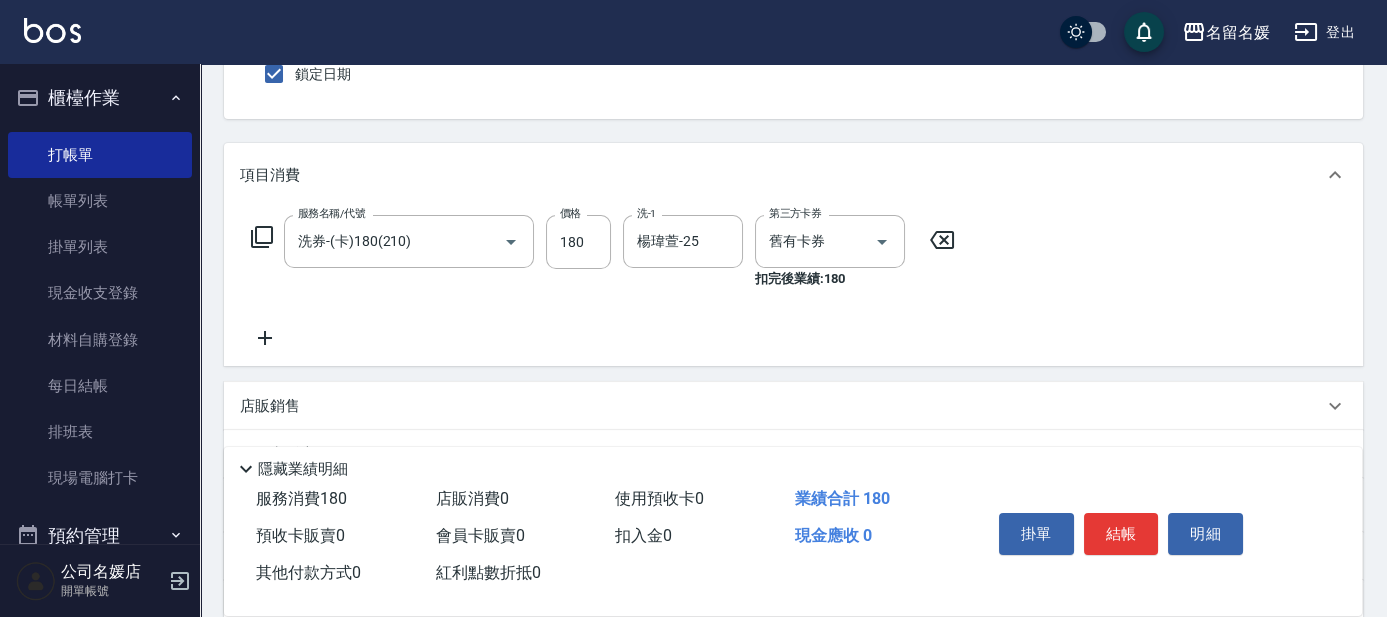 click 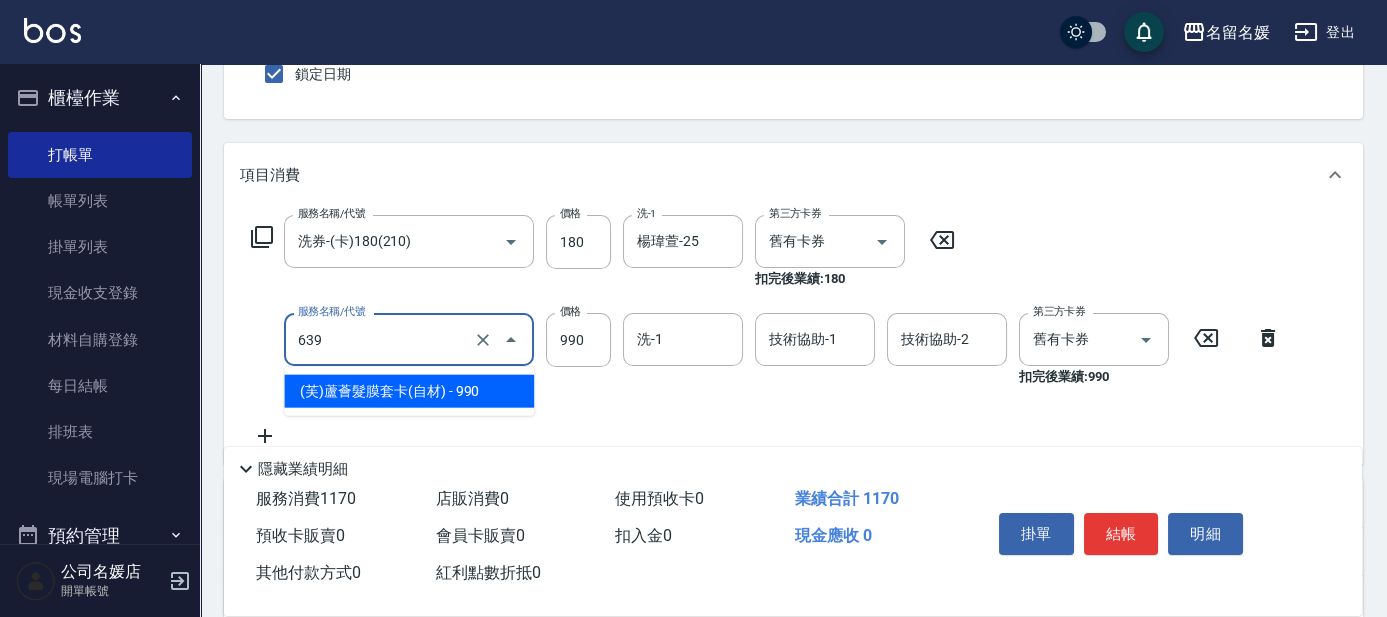 drag, startPoint x: 358, startPoint y: 334, endPoint x: 344, endPoint y: 401, distance: 68.44706 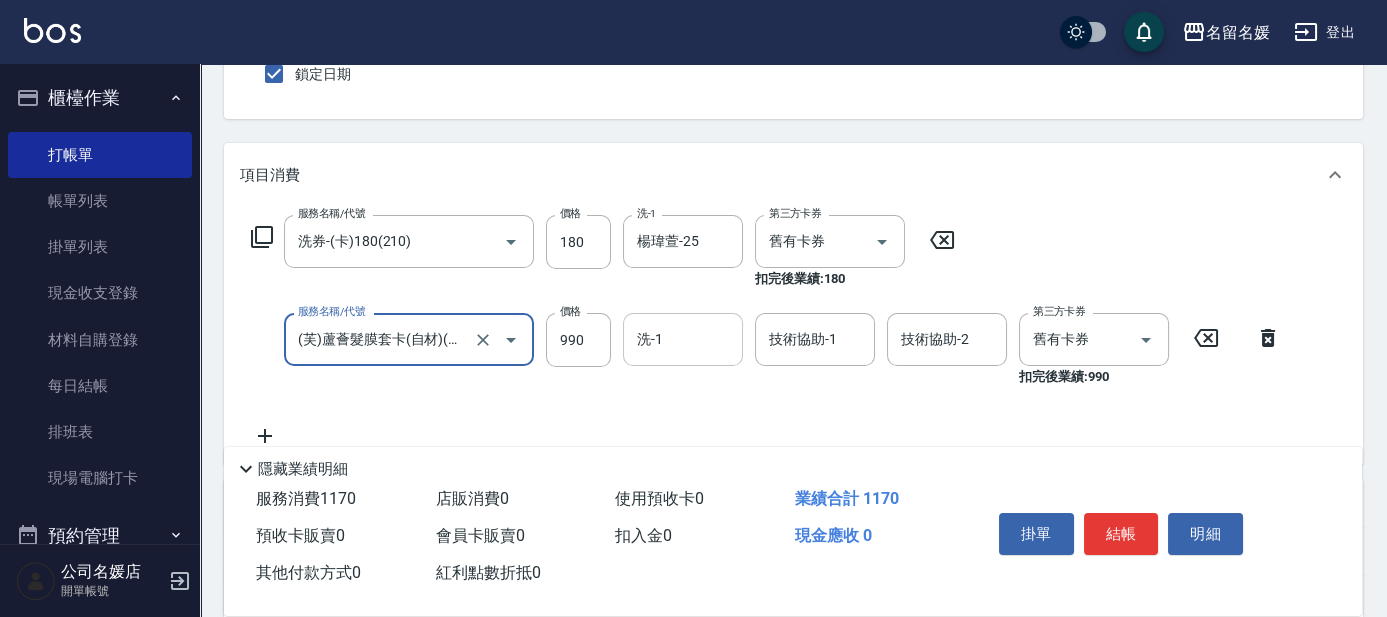 type on "(芙)蘆薈髮膜套卡(自材)(639)" 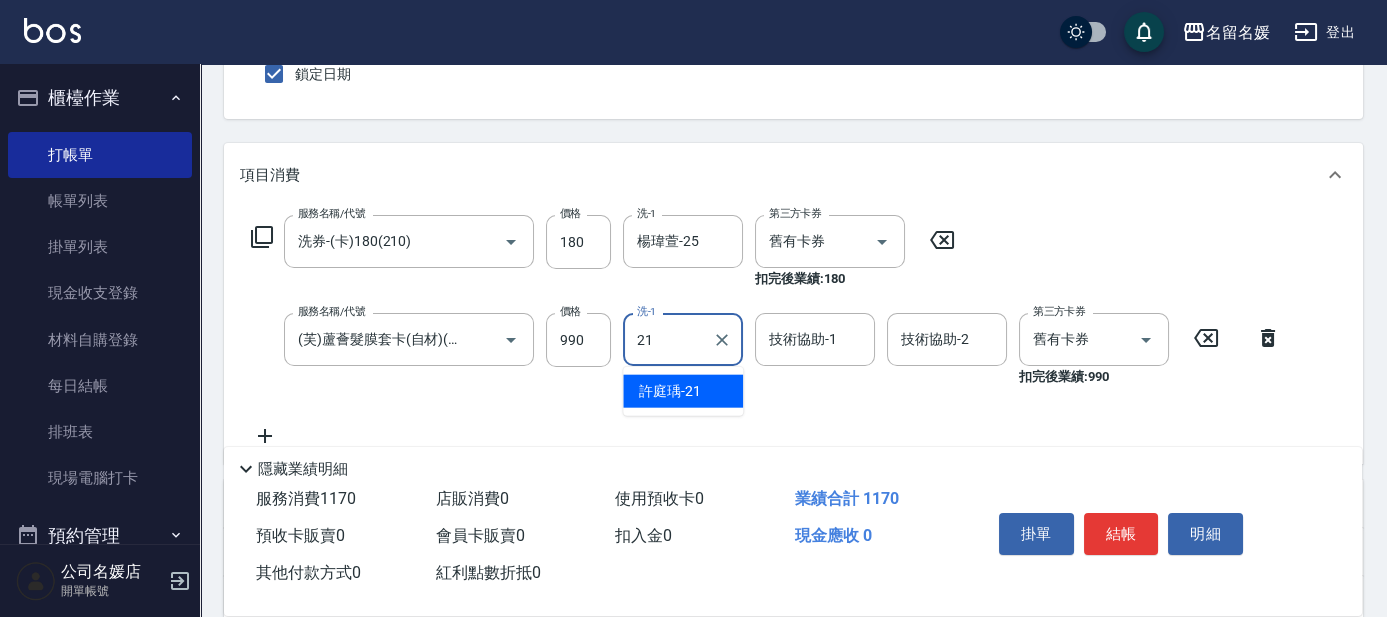 click on "許庭瑀 -21" at bounding box center (683, 391) 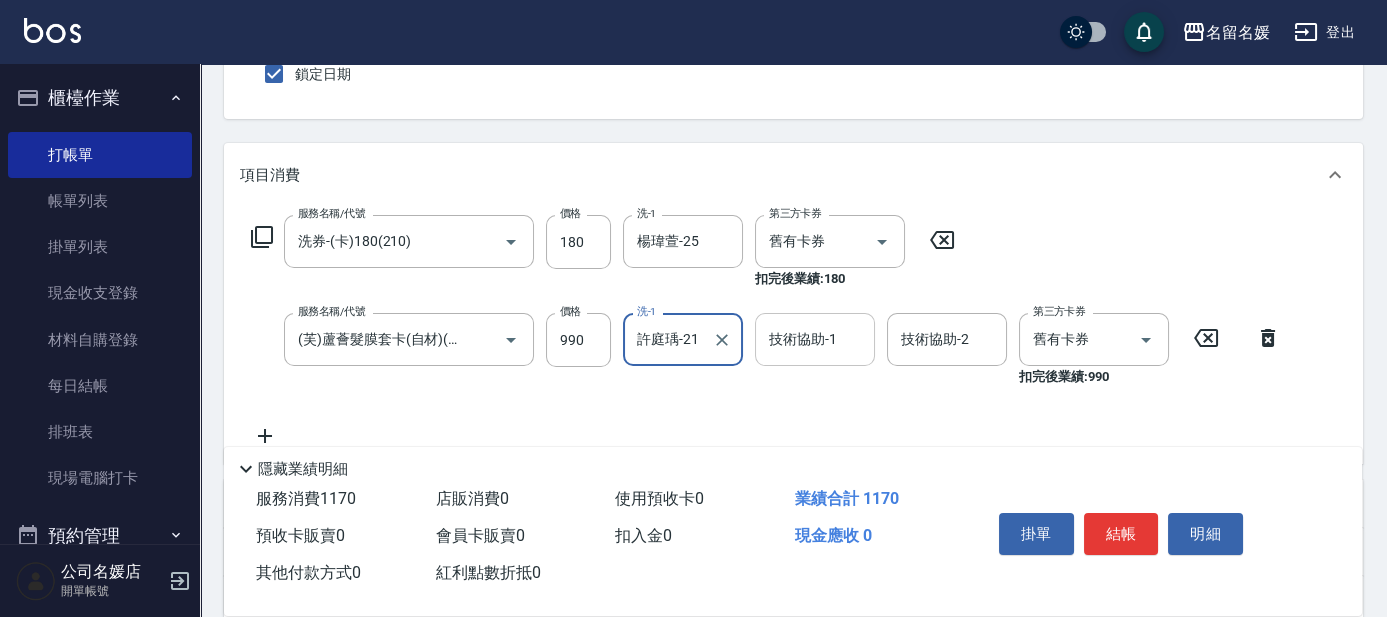 type on "許庭瑀-21" 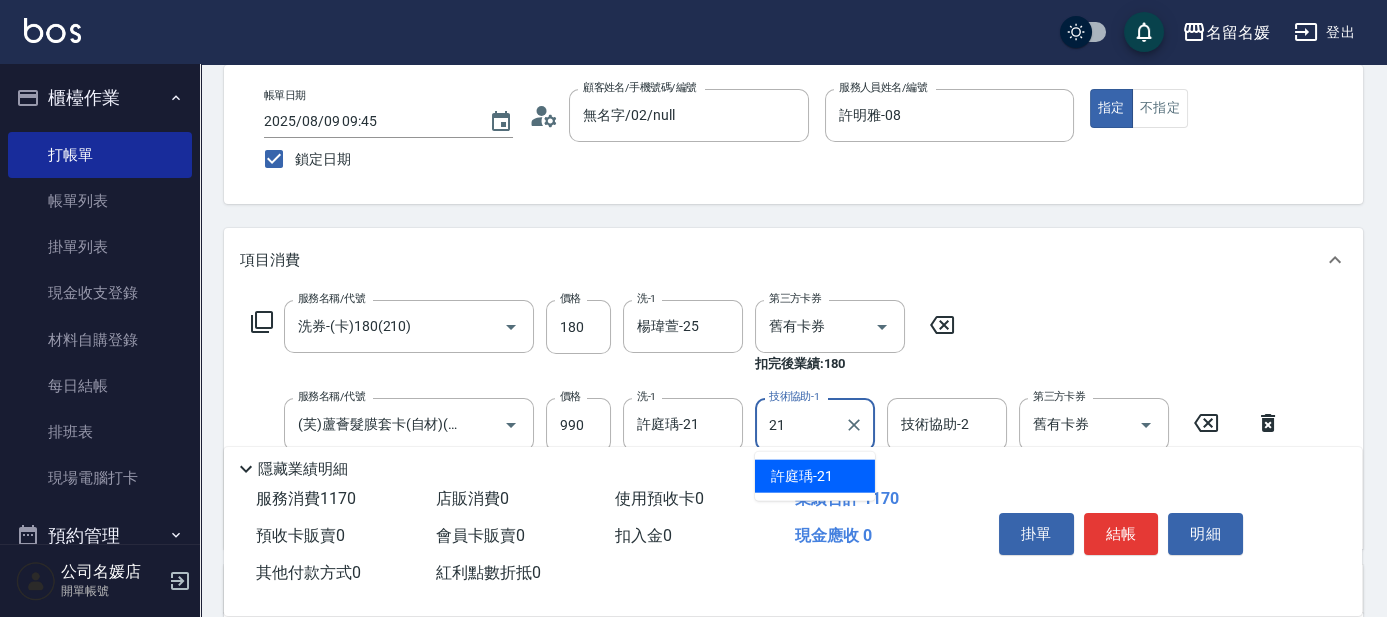 scroll, scrollTop: 90, scrollLeft: 0, axis: vertical 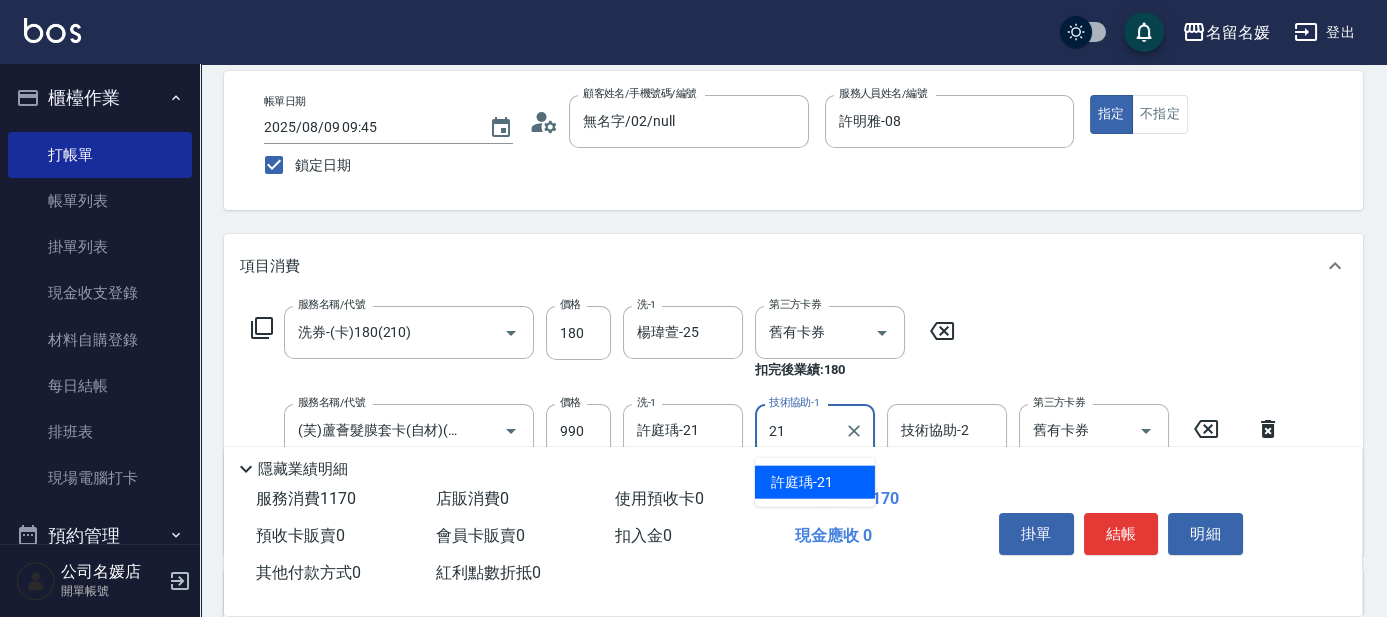 click on "許庭瑀 -21" at bounding box center (802, 482) 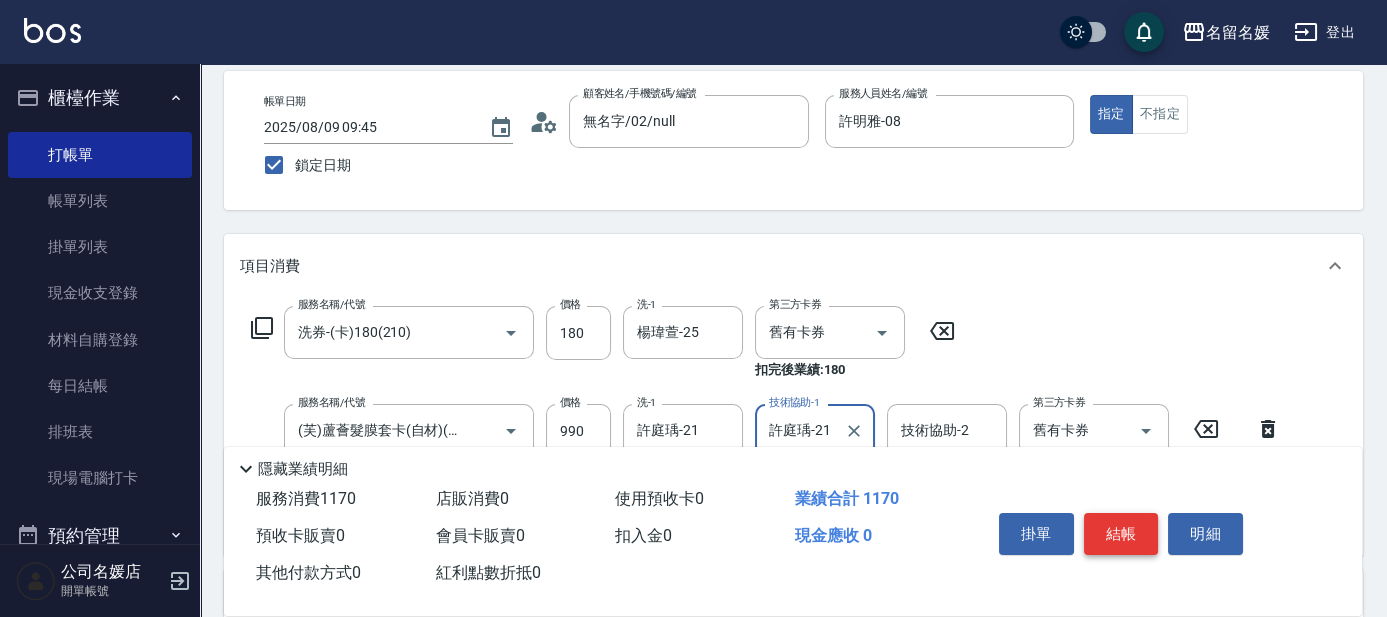 type on "許庭瑀-21" 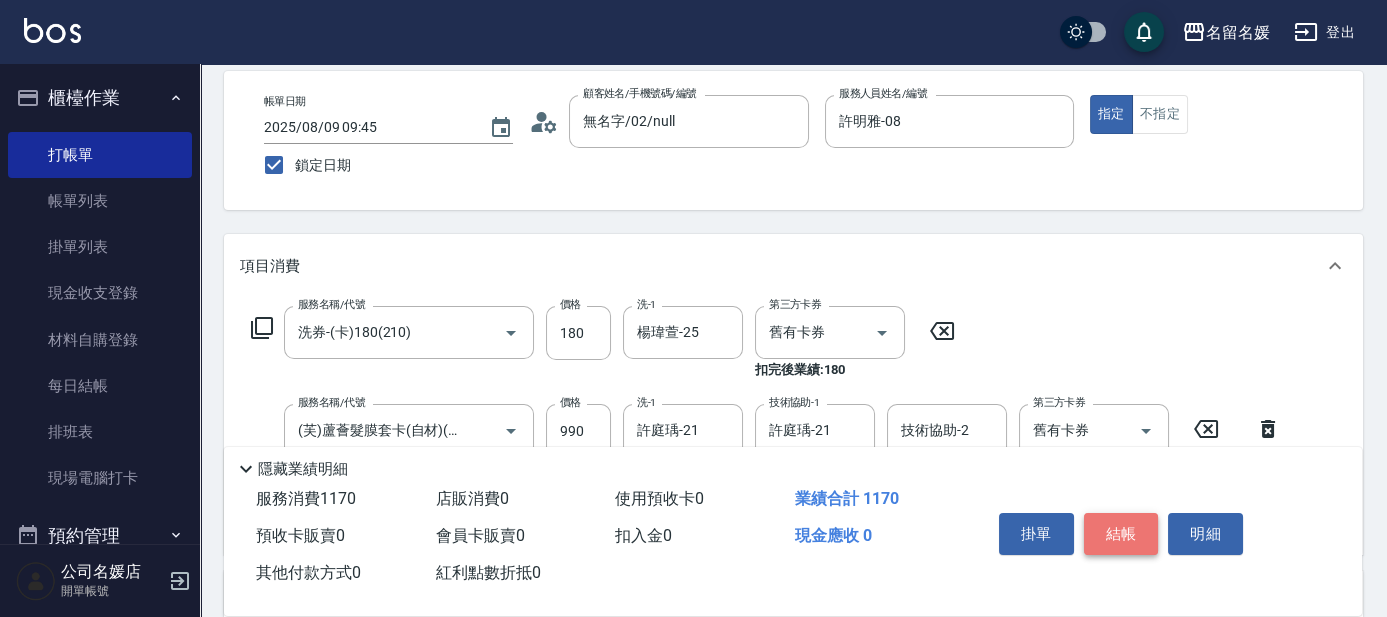 click on "結帳" at bounding box center [1121, 534] 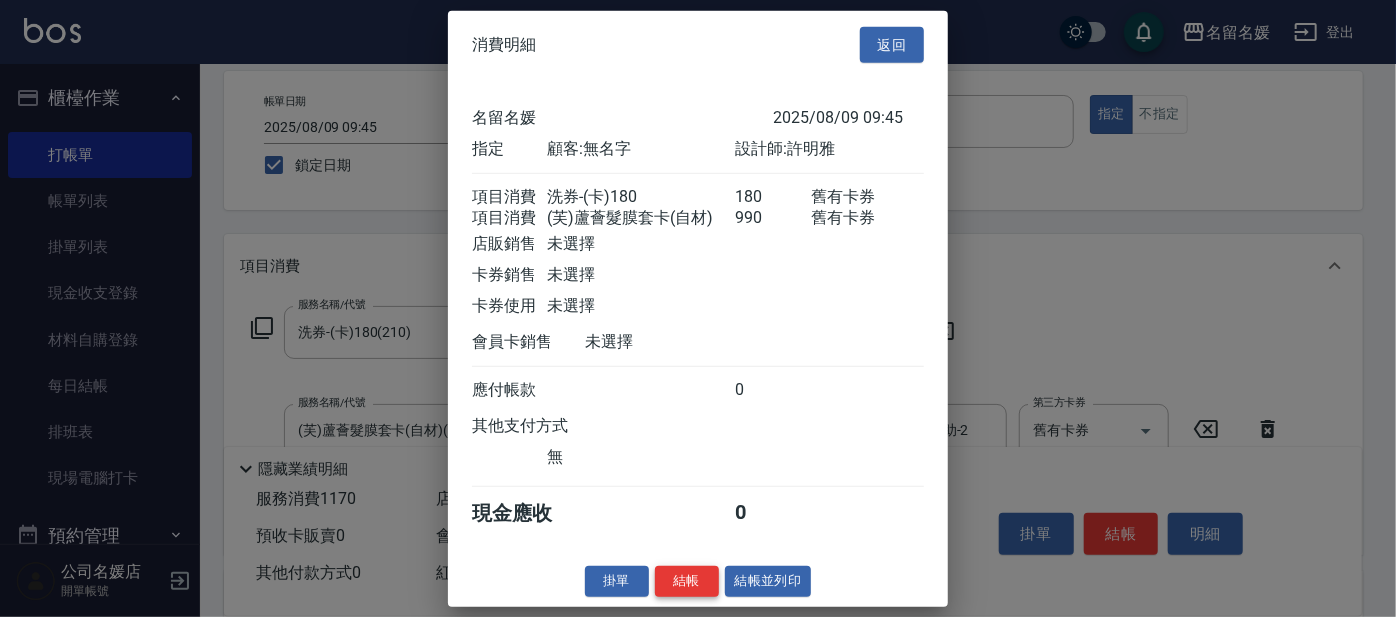 click on "結帳" at bounding box center [687, 581] 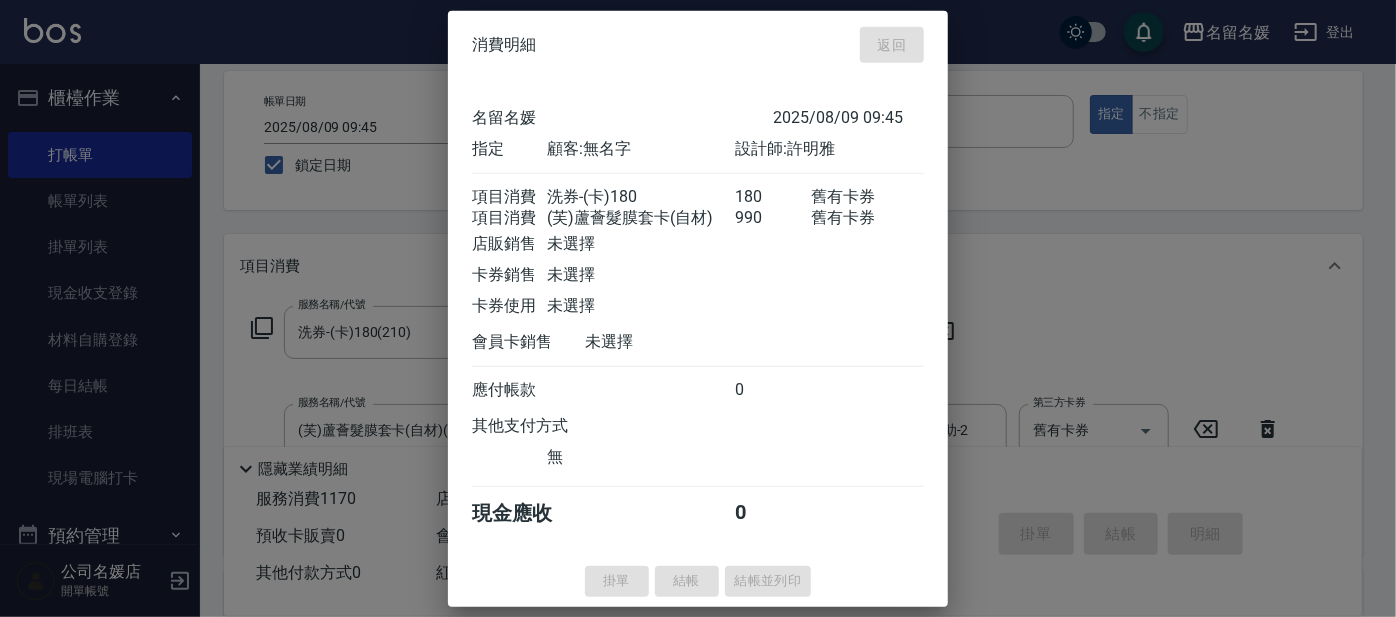 type 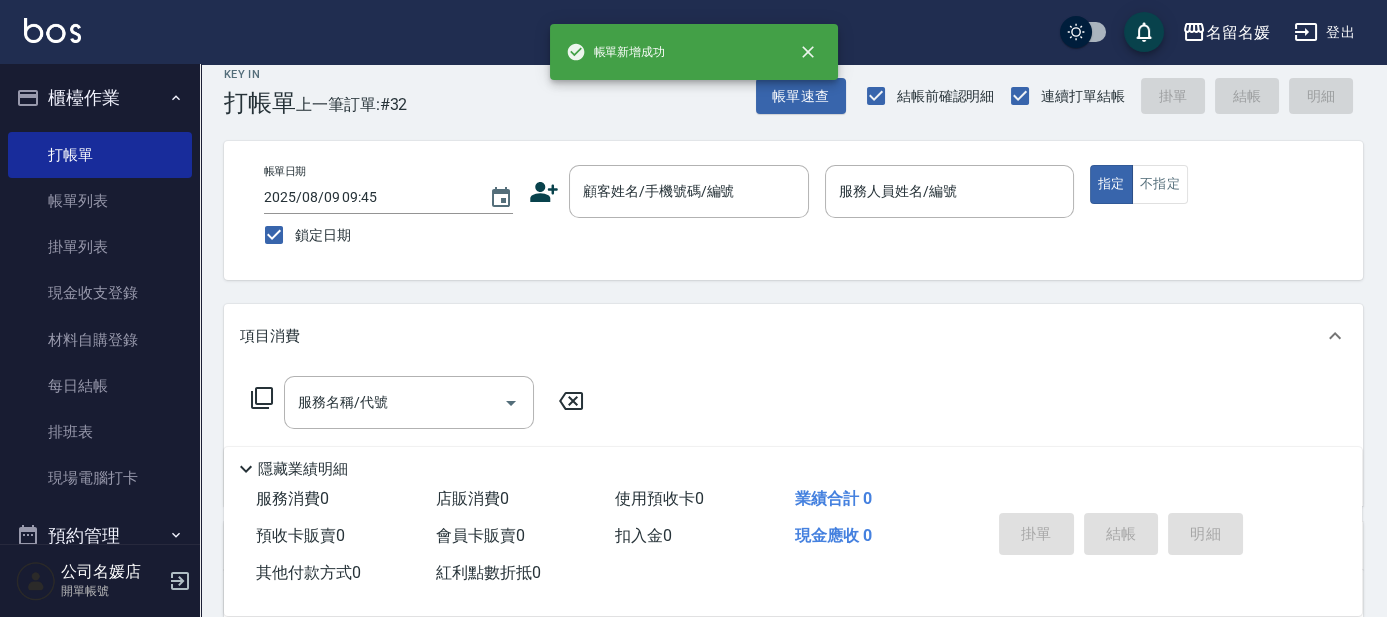 scroll, scrollTop: 0, scrollLeft: 0, axis: both 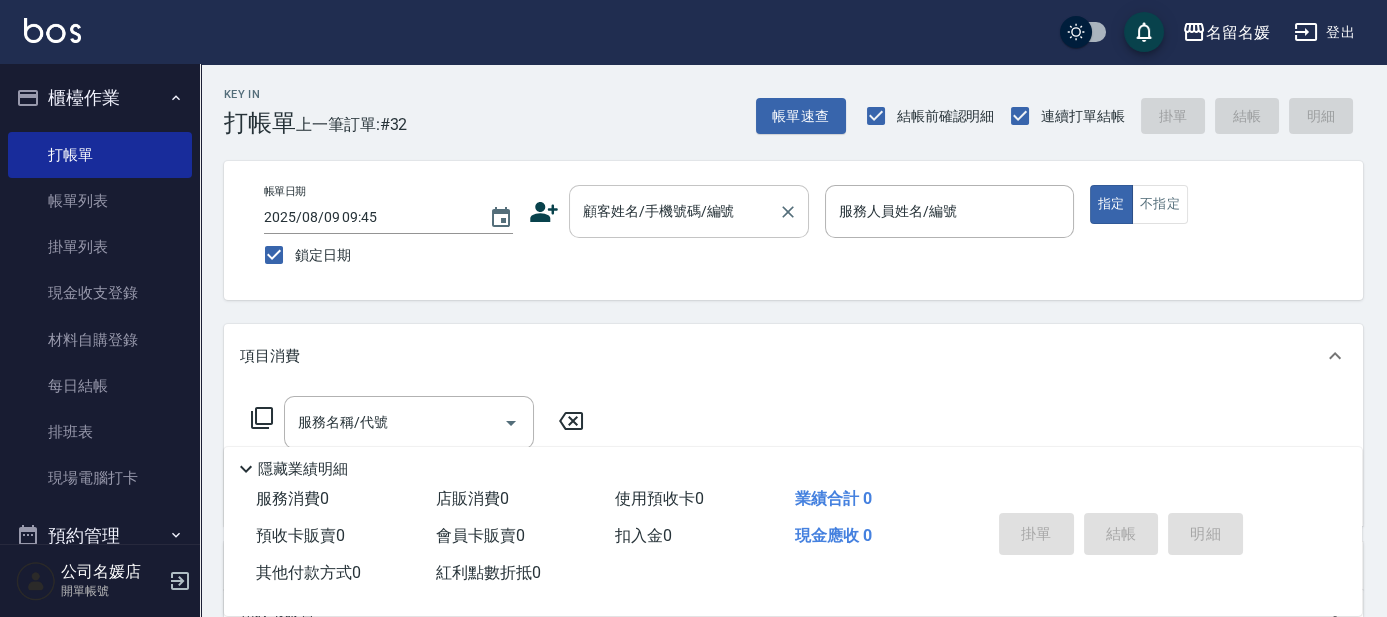 click on "顧客姓名/手機號碼/編號" at bounding box center (689, 211) 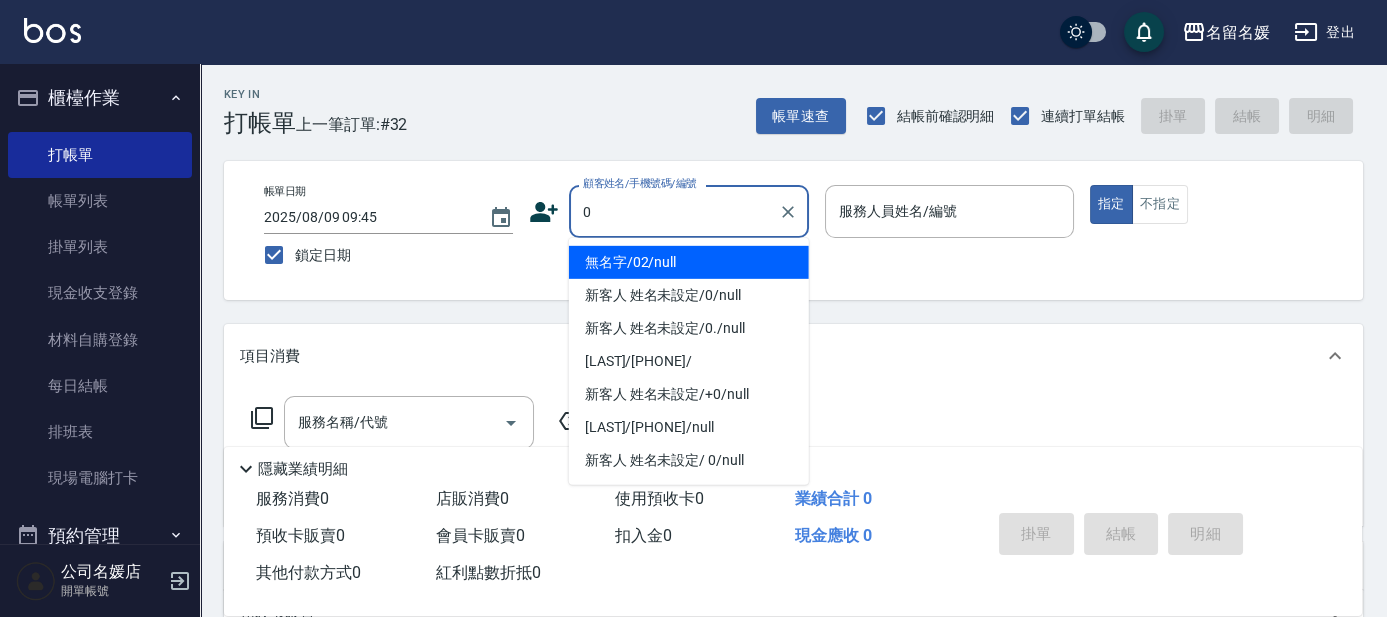type on "無名字/02/null" 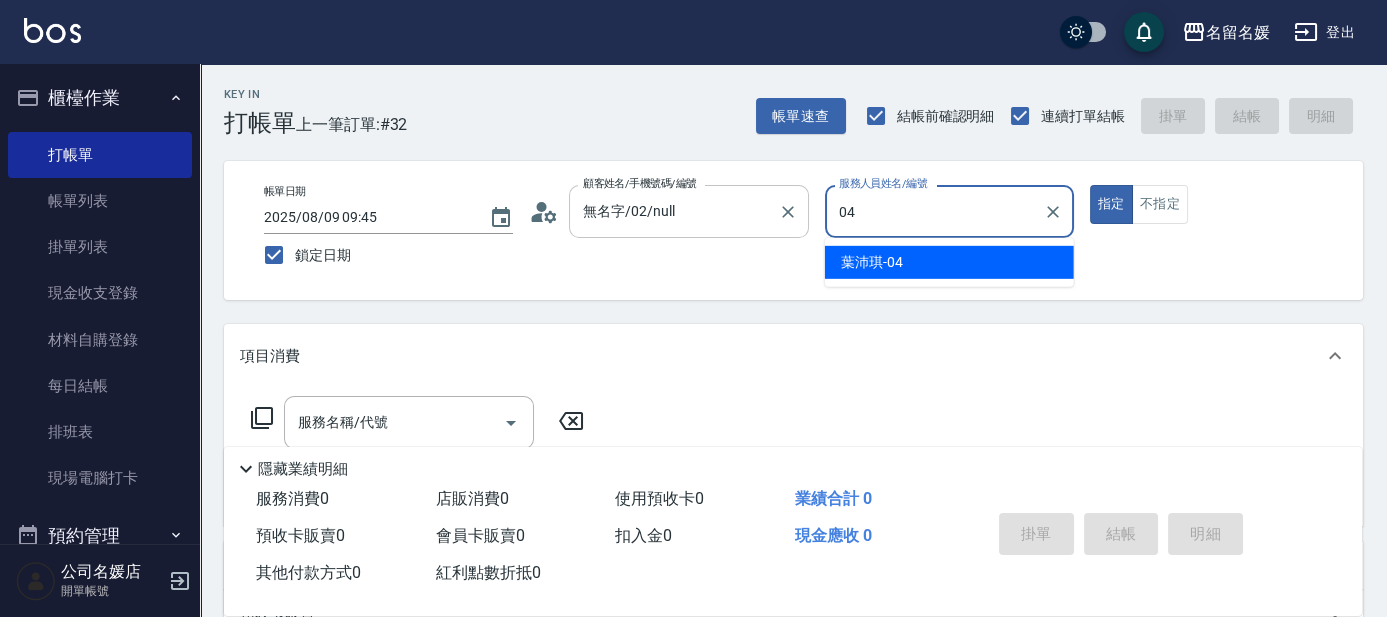 type on "葉沛琪-04" 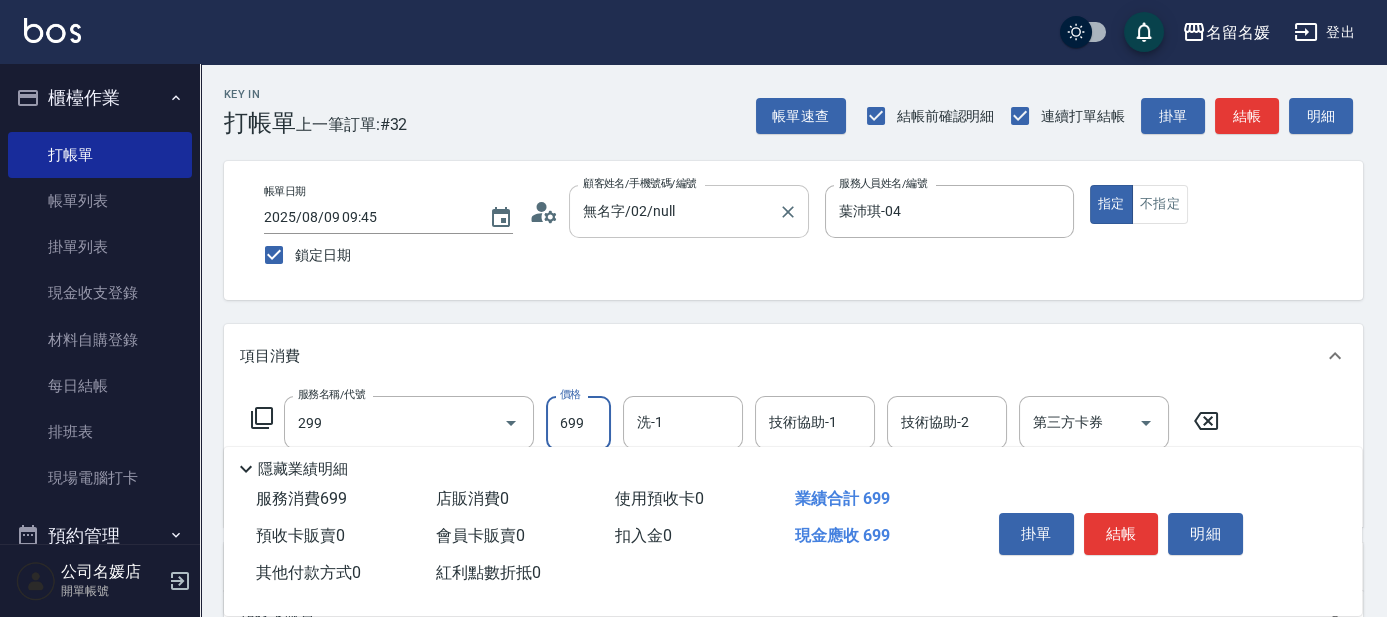 type on "滾珠洗髮699(299)" 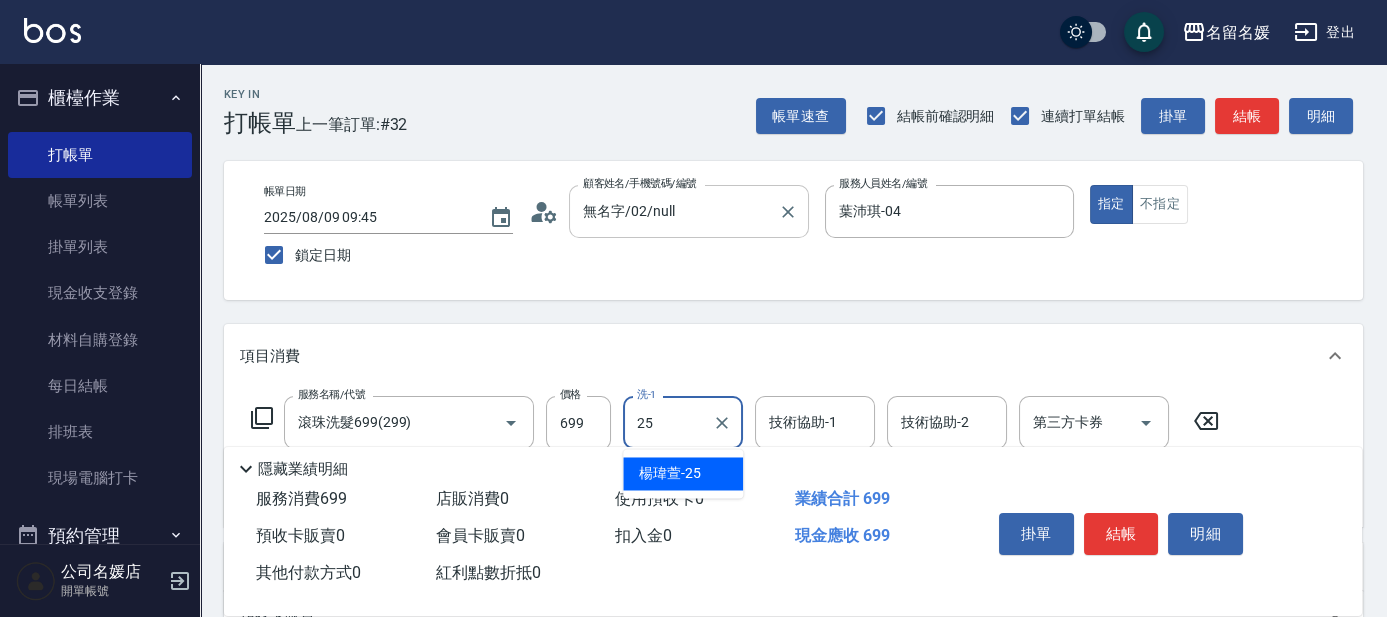 type on "2" 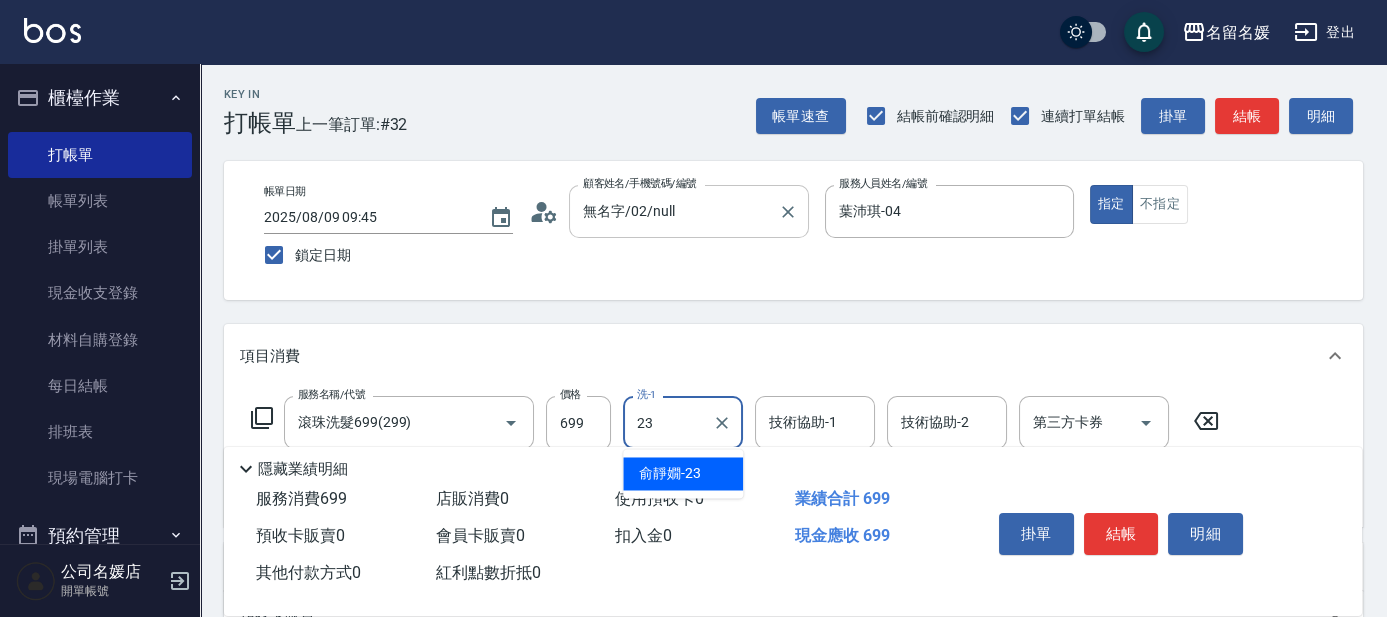 type on "俞靜嫺-23" 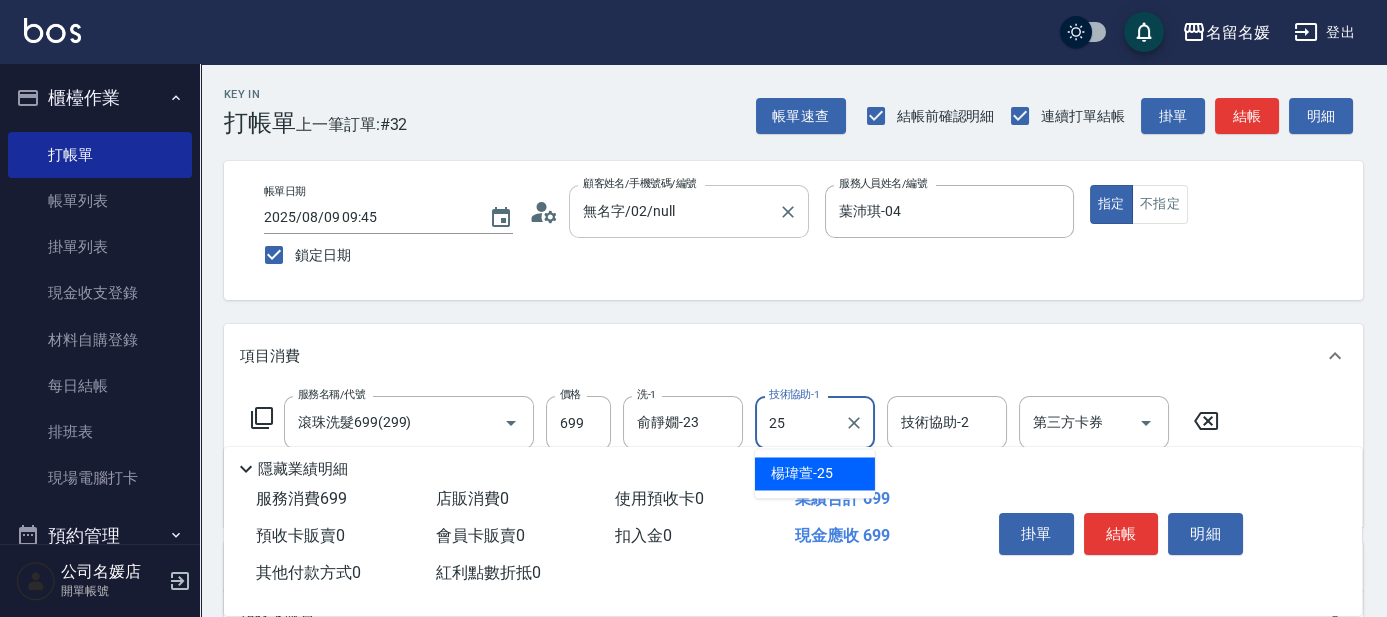 type on "楊瑋萱-25" 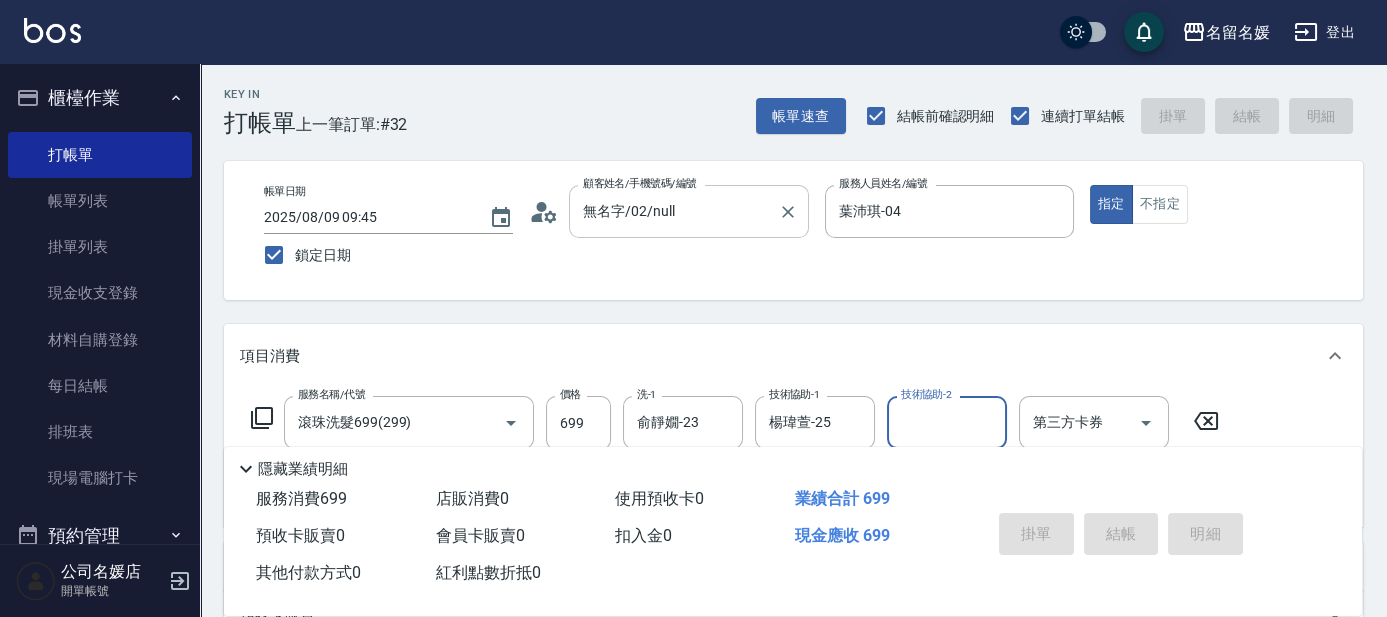 type 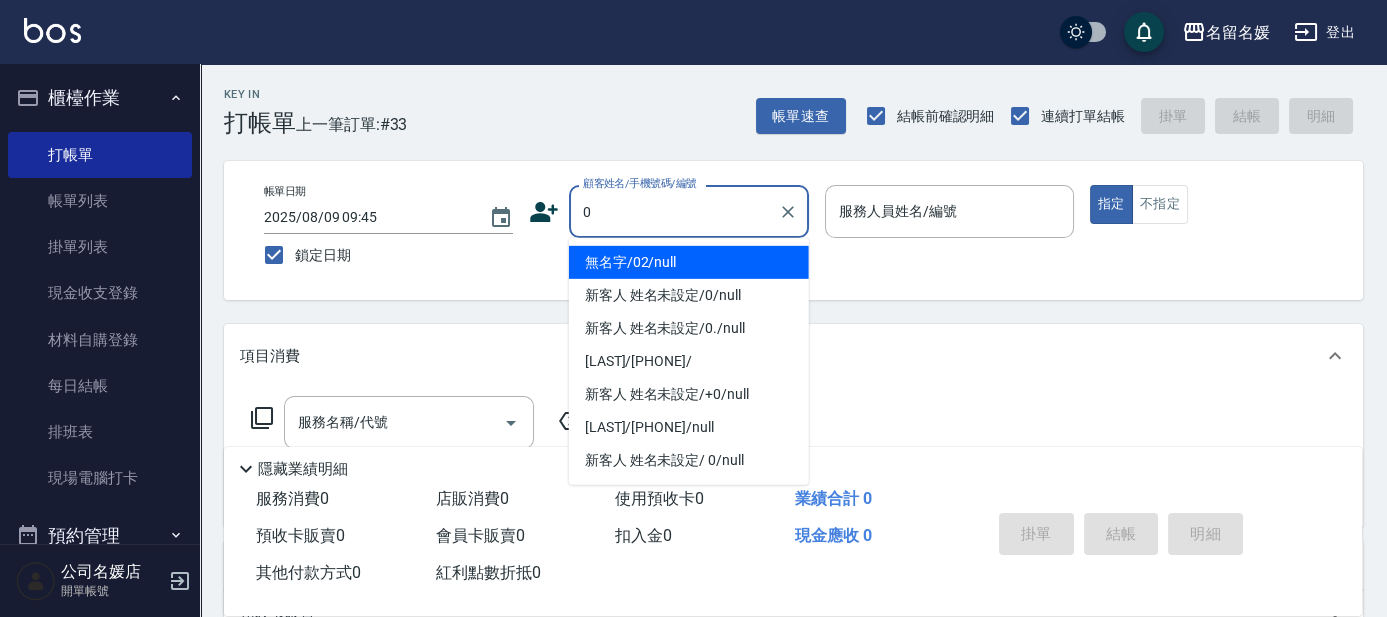 type on "0" 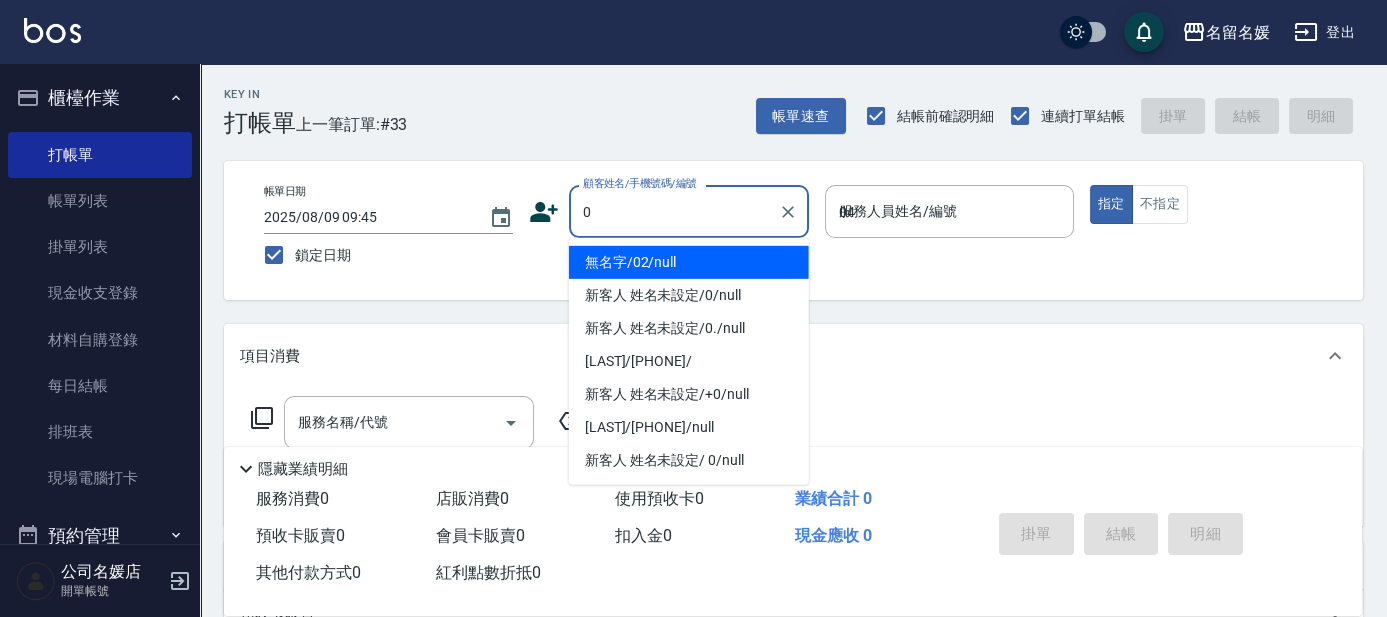 type on "04" 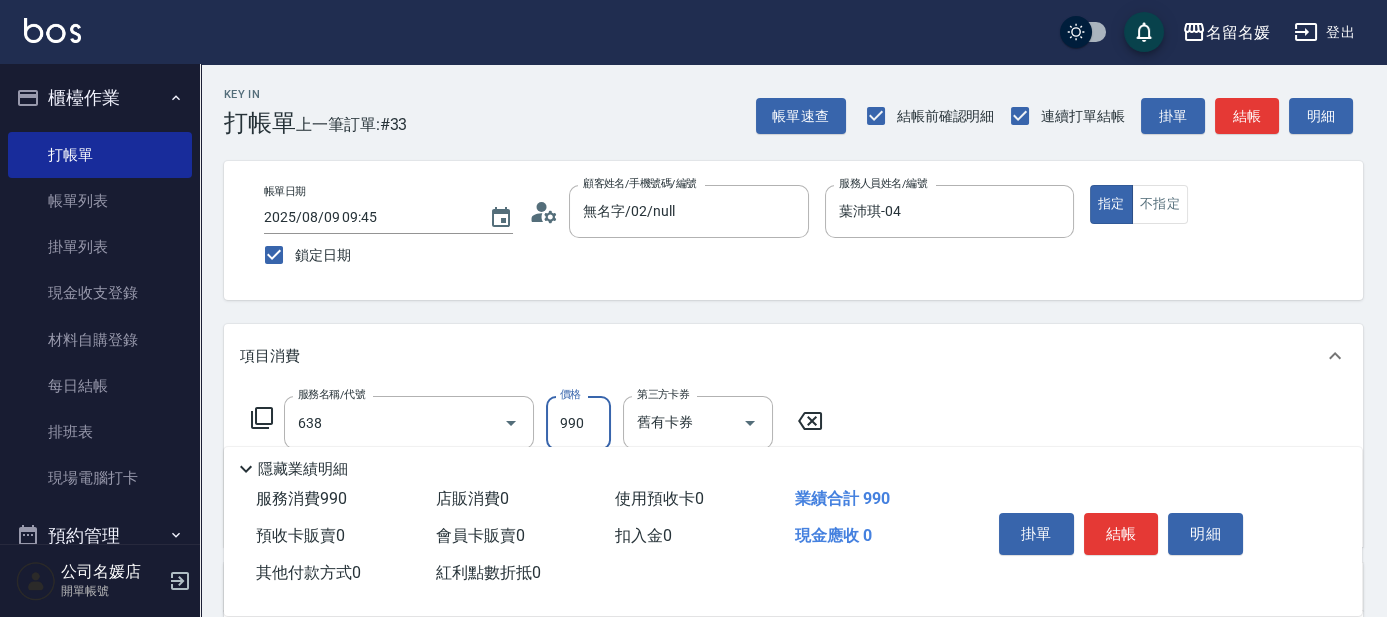 type on "(芙)頭皮養護套卡(638)" 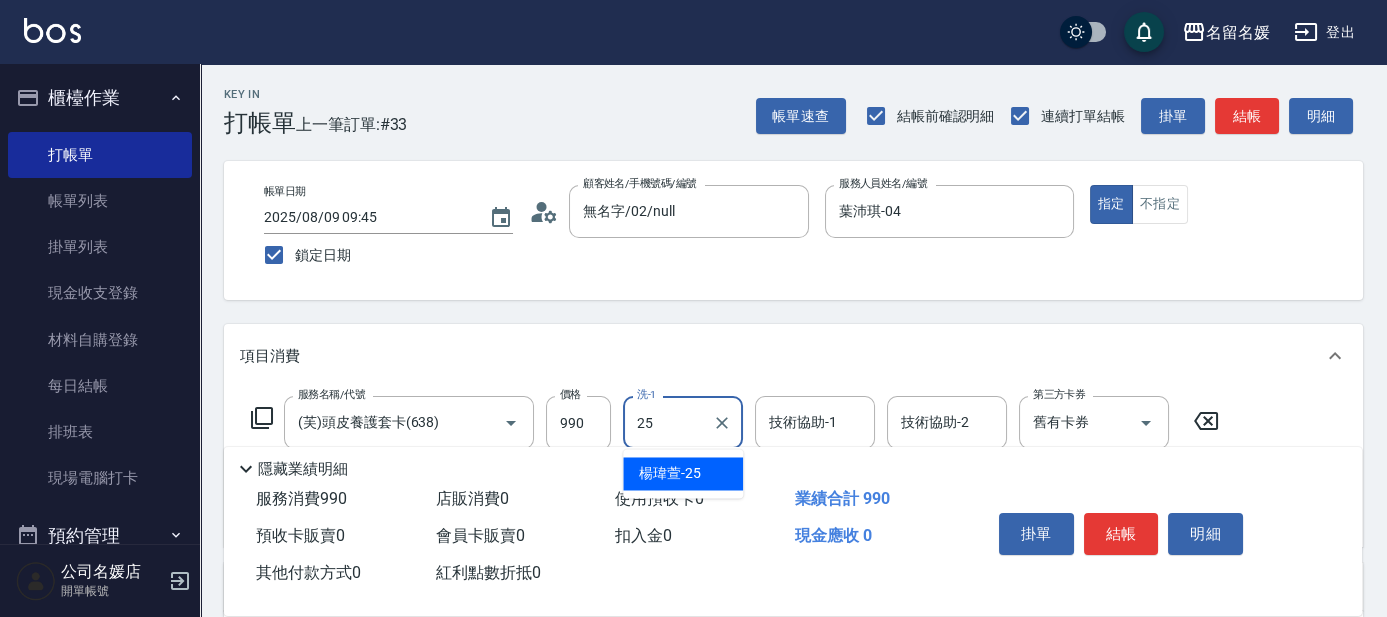 type on "楊瑋萱-25" 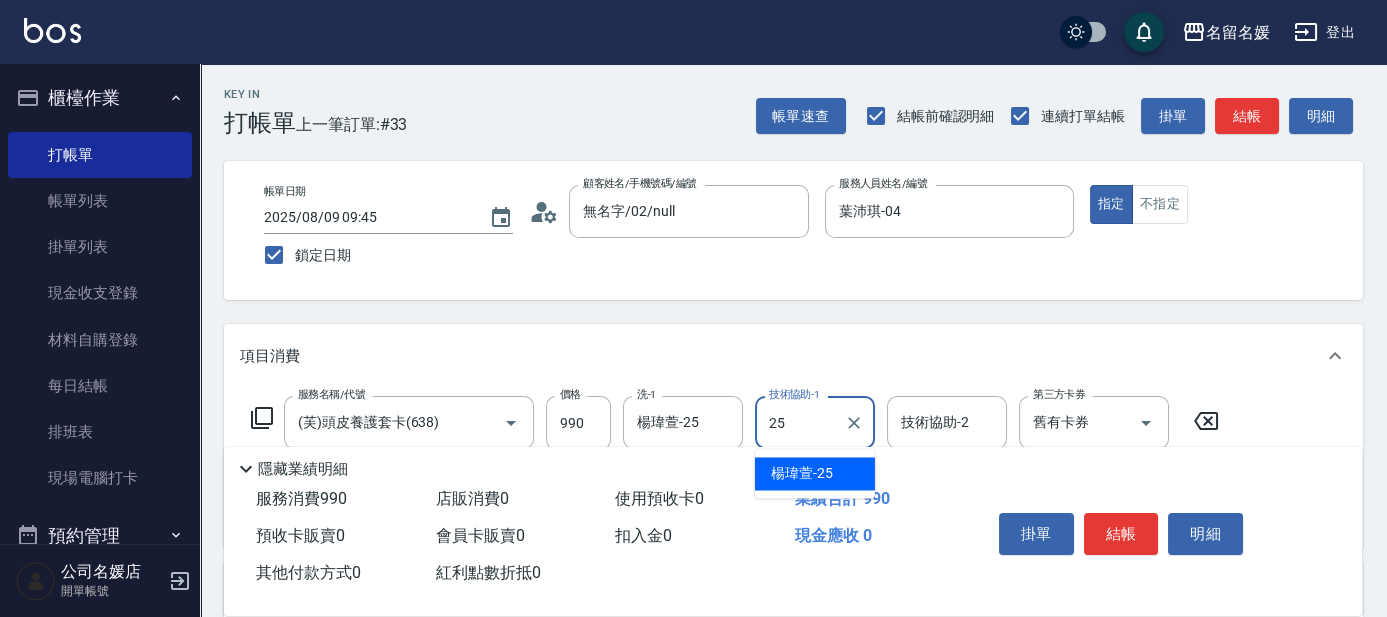 type on "楊瑋萱-25" 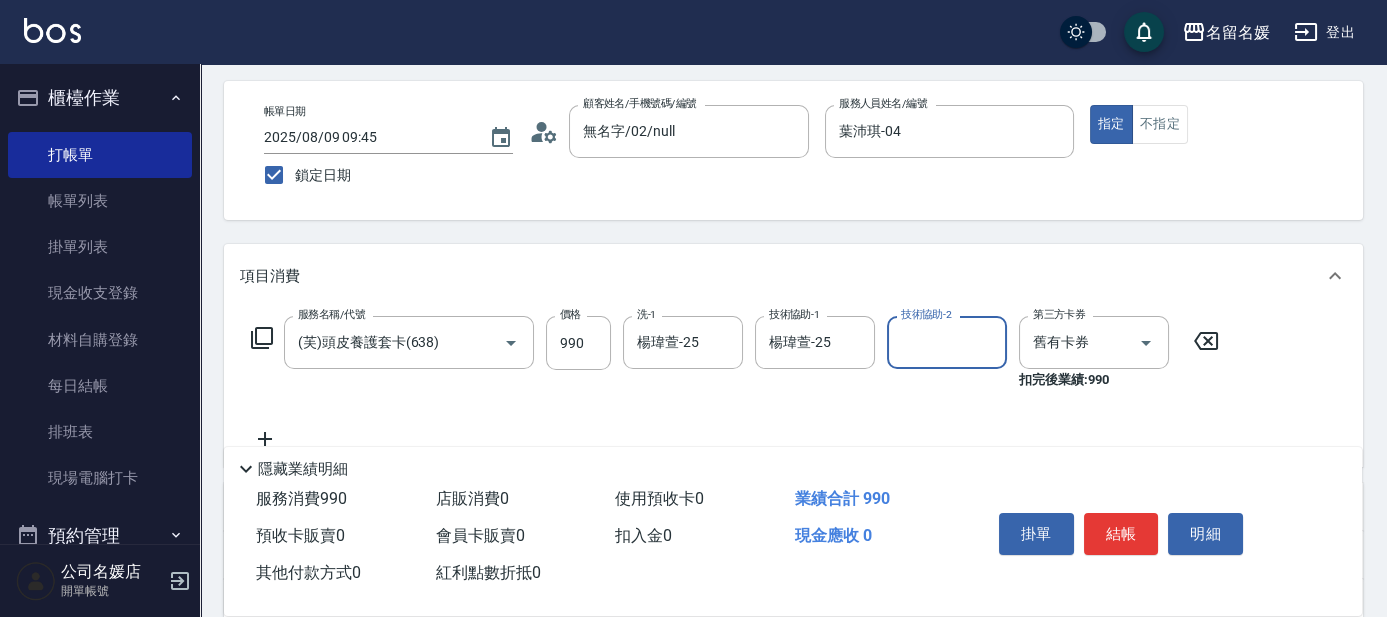 scroll, scrollTop: 90, scrollLeft: 0, axis: vertical 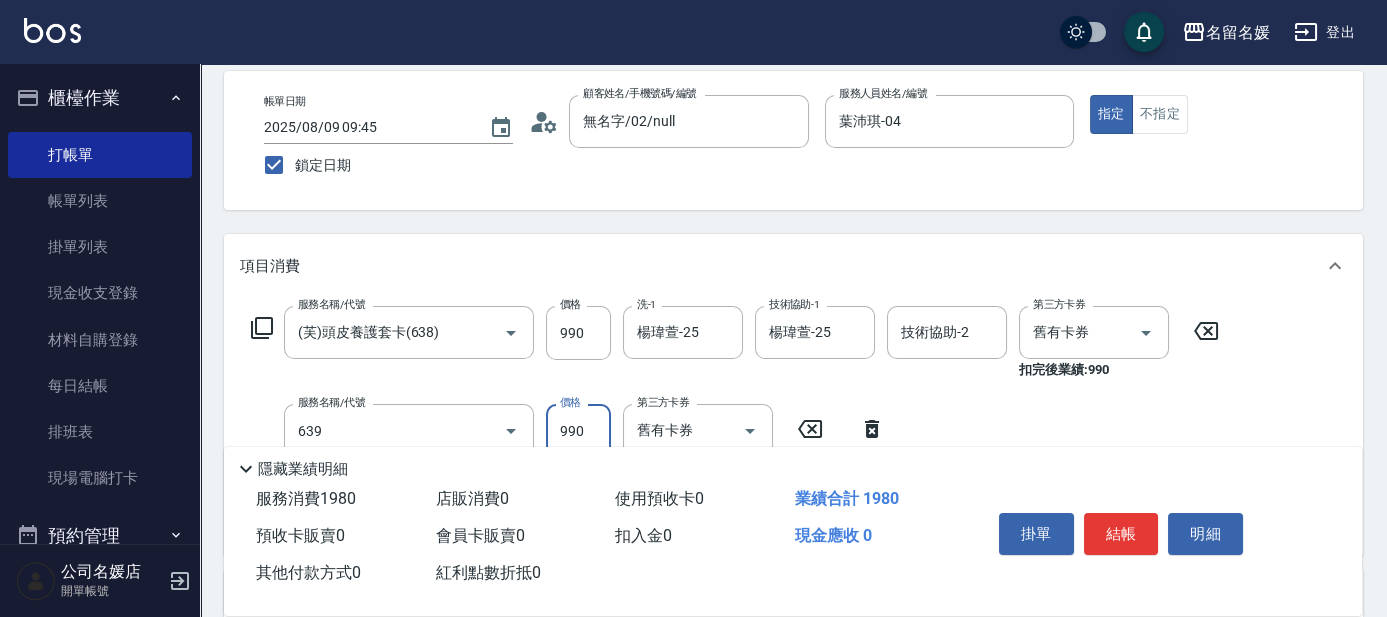 type on "(芙)蘆薈髮膜套卡(自材)(639)" 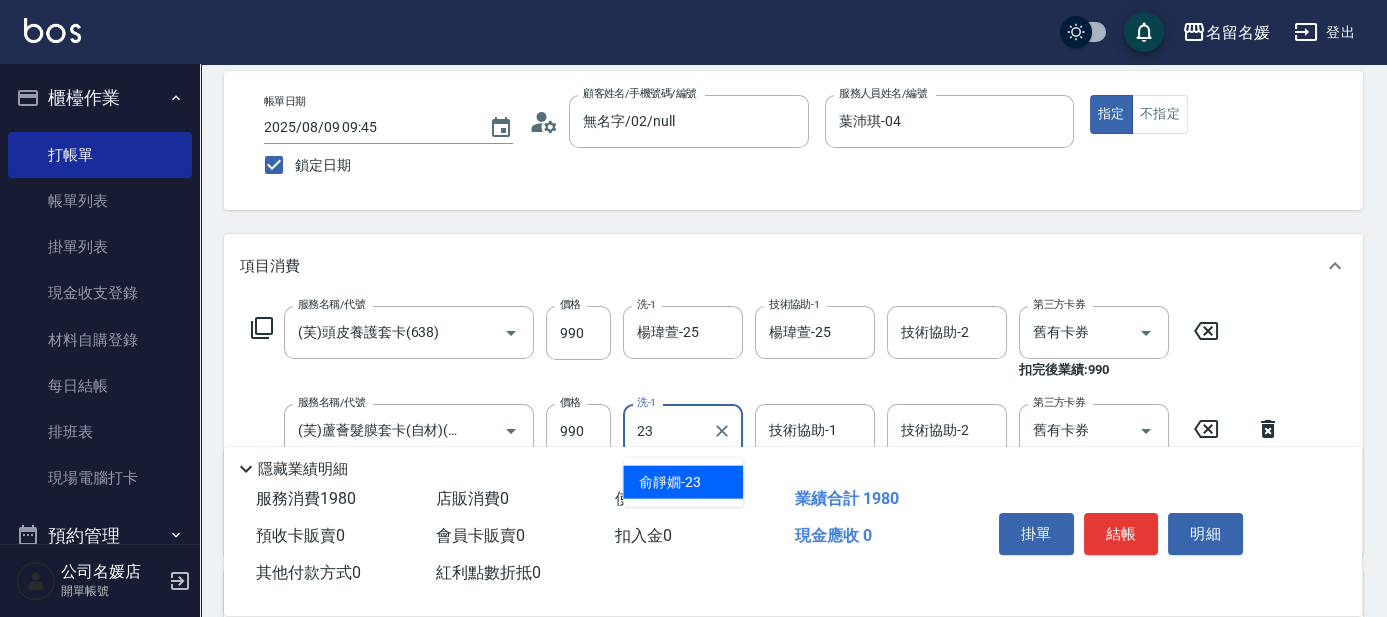 type on "俞靜嫺-23" 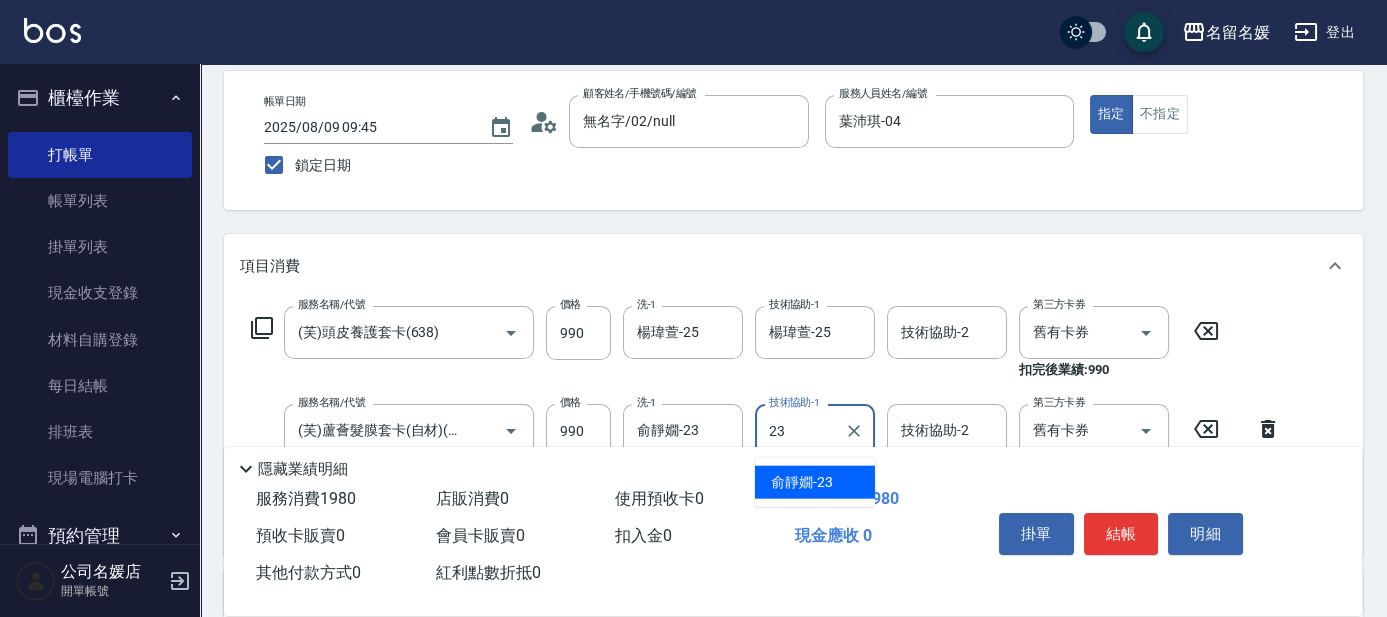 type on "俞靜嫺-23" 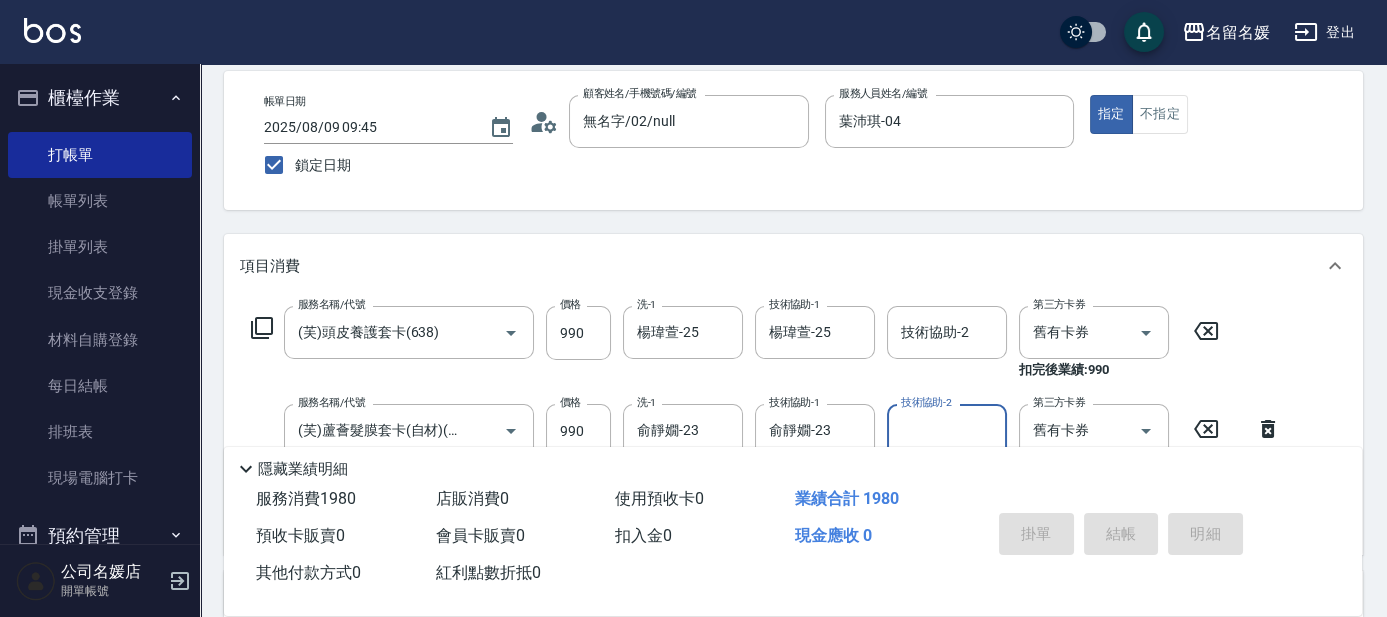 type 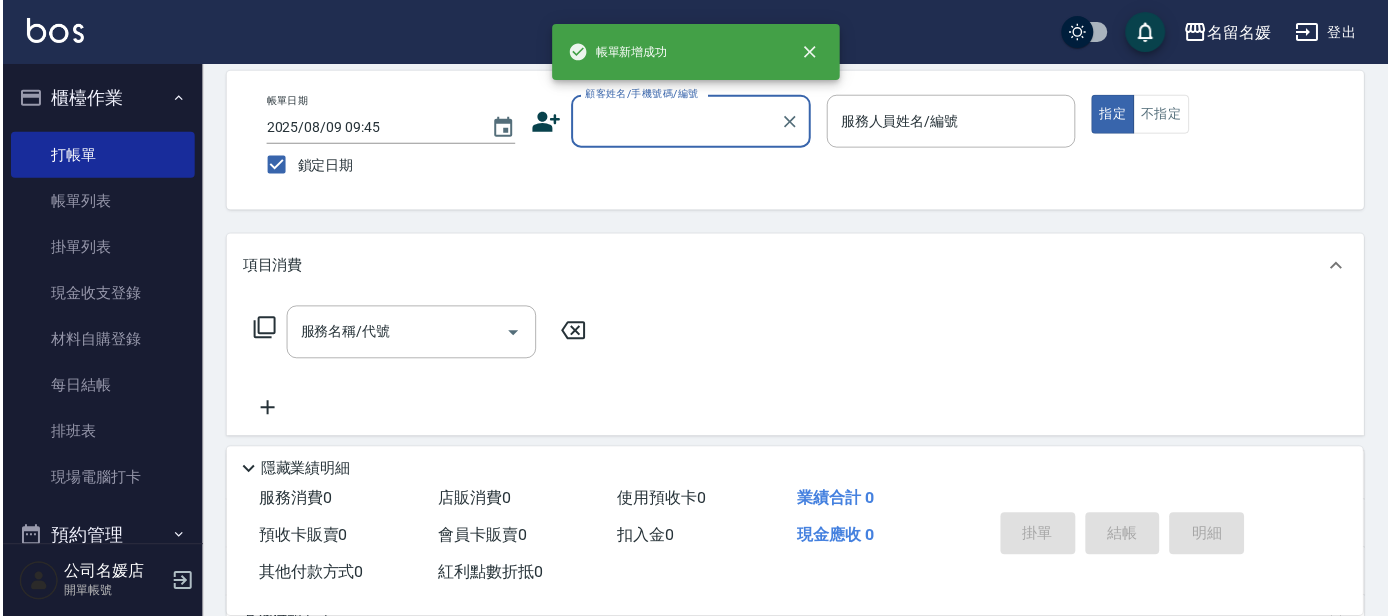 scroll, scrollTop: 0, scrollLeft: 0, axis: both 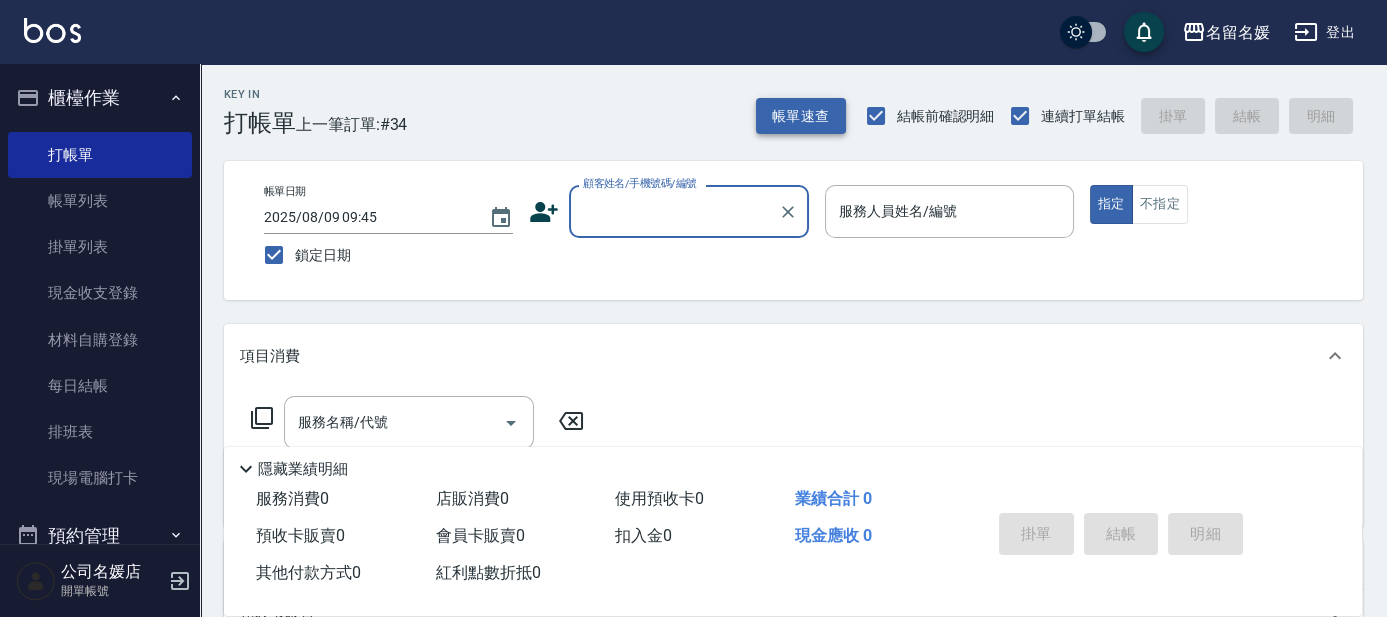 click on "帳單速查" at bounding box center (801, 116) 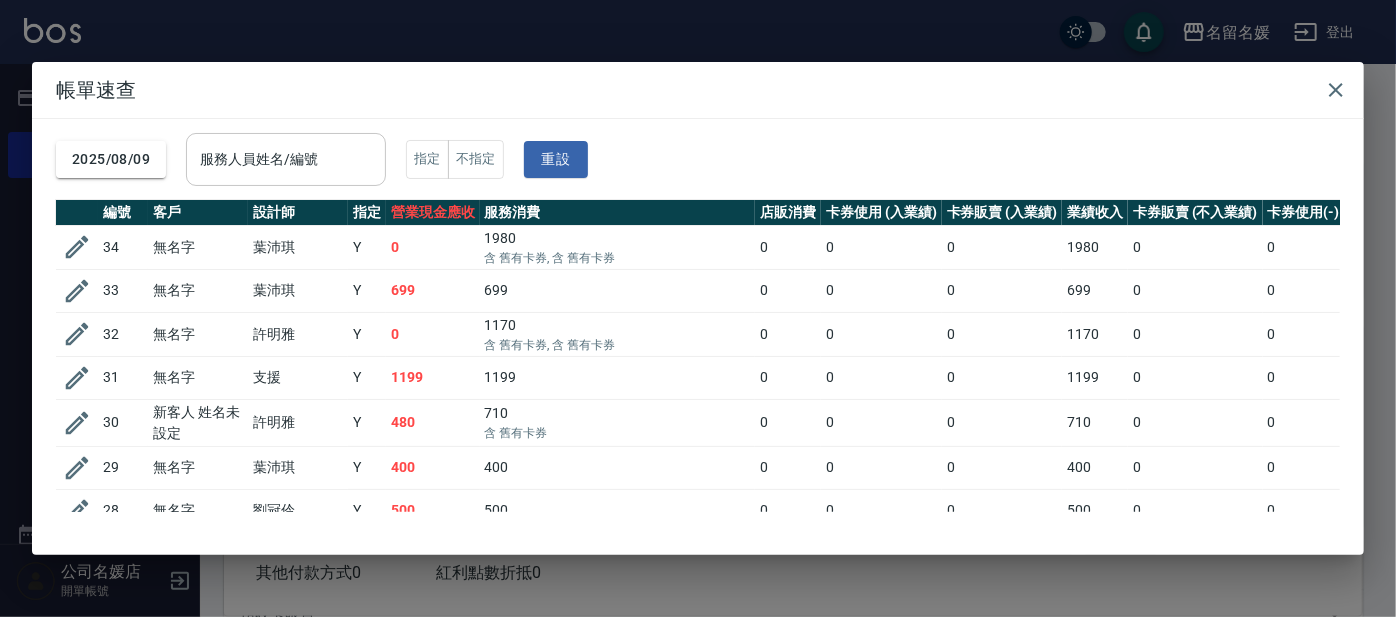 click on "服務人員姓名/編號 服務人員姓名/編號" at bounding box center [286, 159] 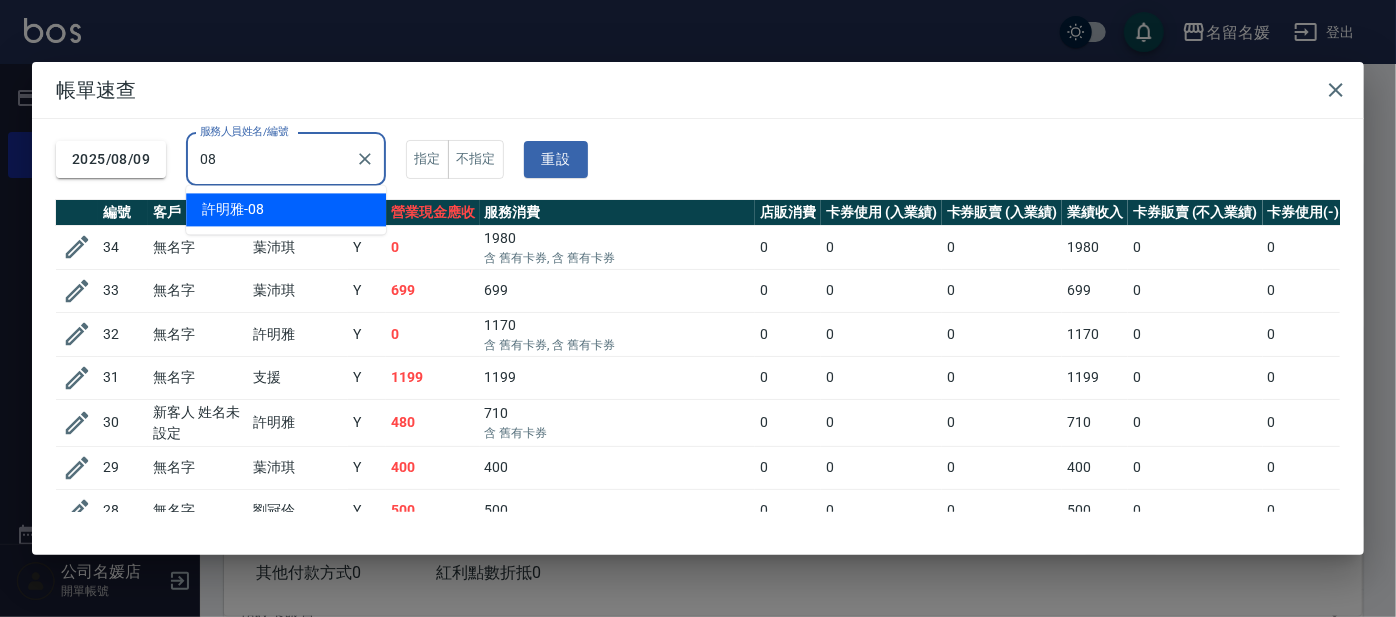 click on "許明雅 -08" at bounding box center (233, 209) 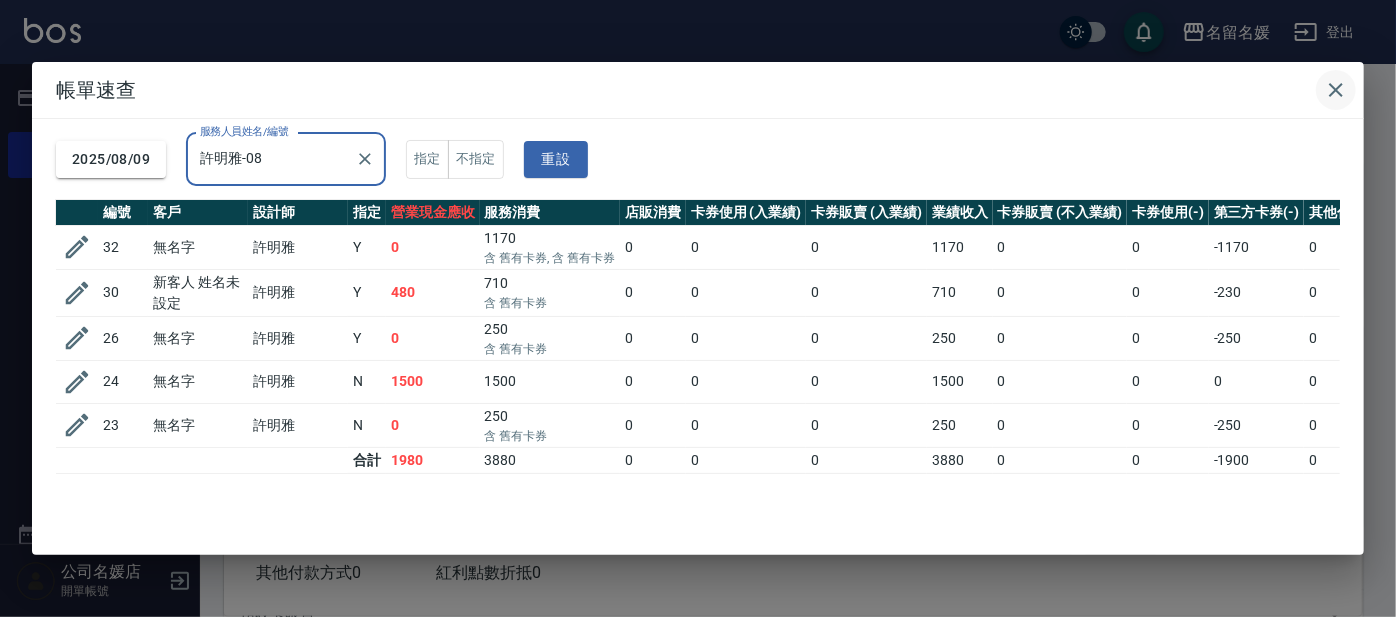 type on "許明雅-08" 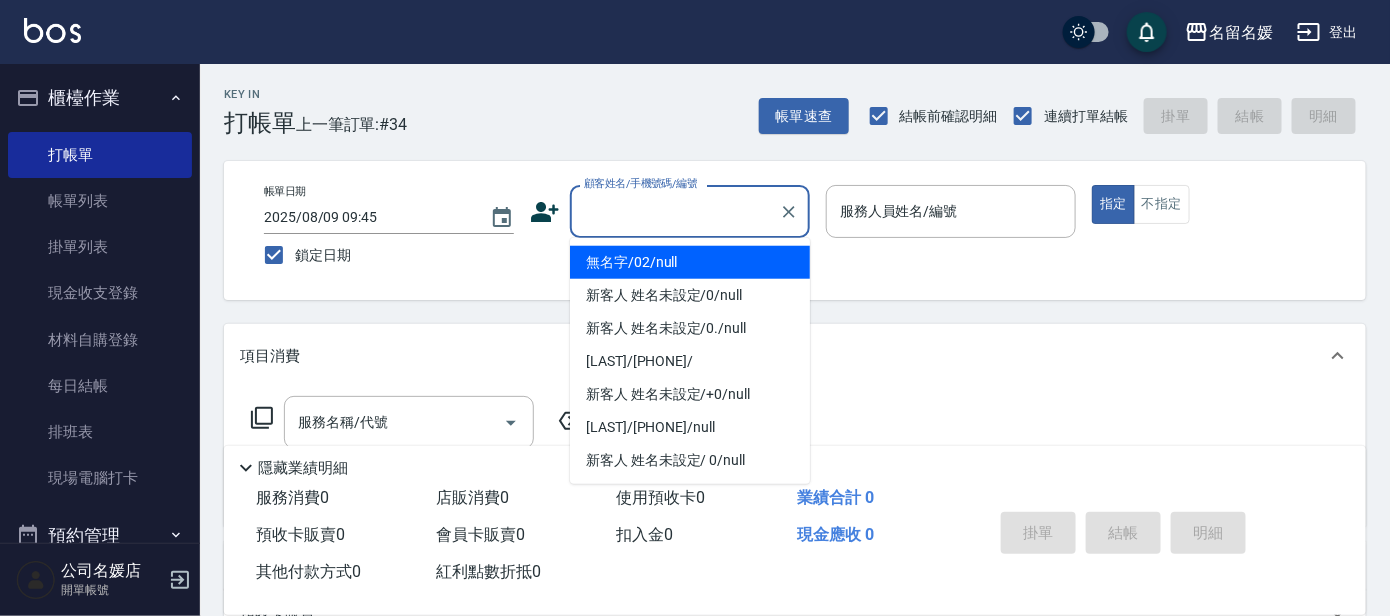click on "顧客姓名/手機號碼/編號" at bounding box center (675, 211) 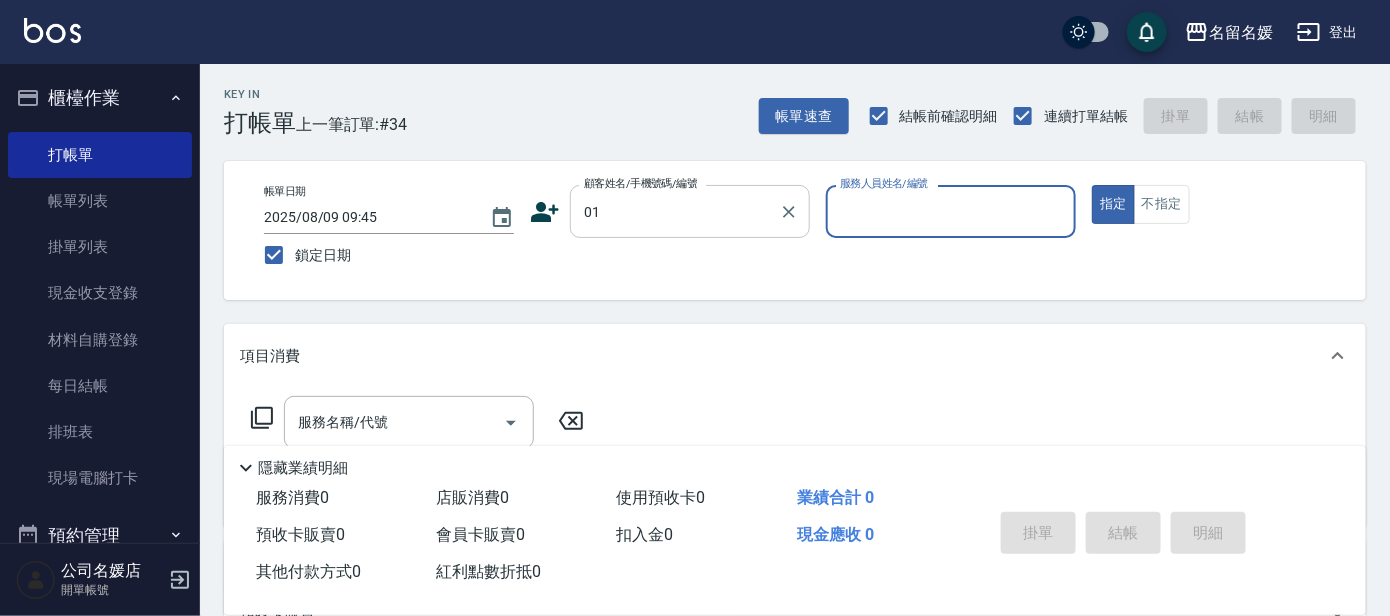 click on "01" at bounding box center [675, 211] 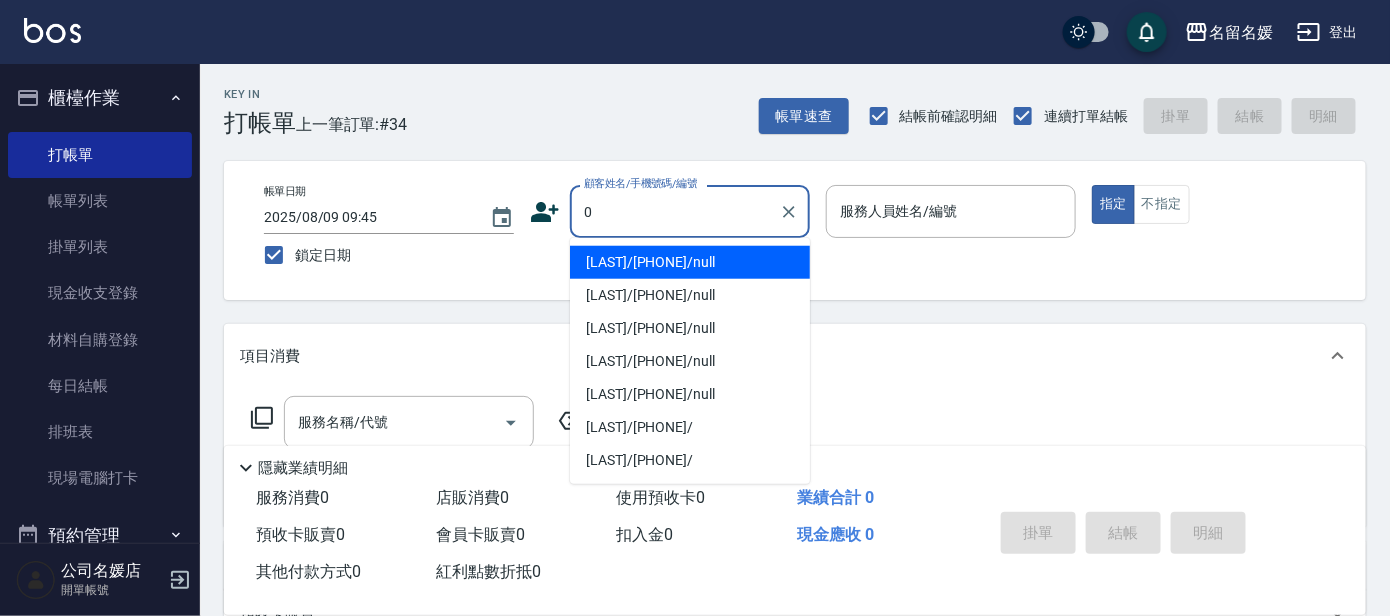 type on "0" 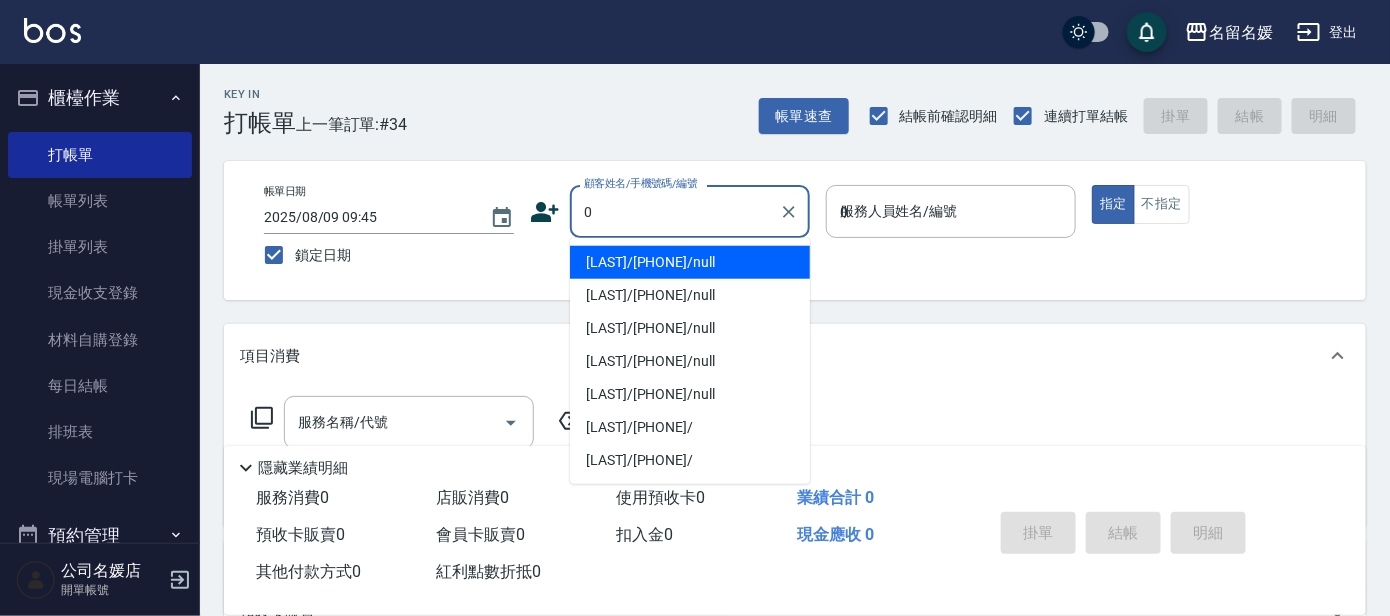 type on "[LAST]/[PHONE]/null" 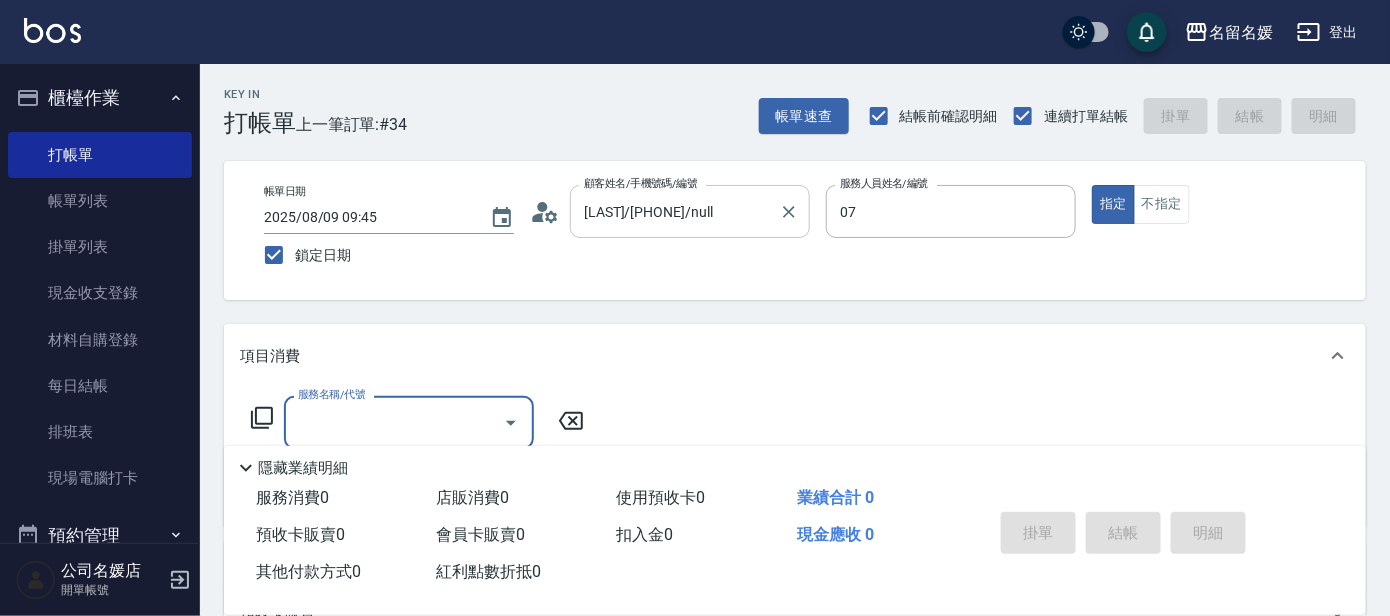 type on "廖佳惠-07" 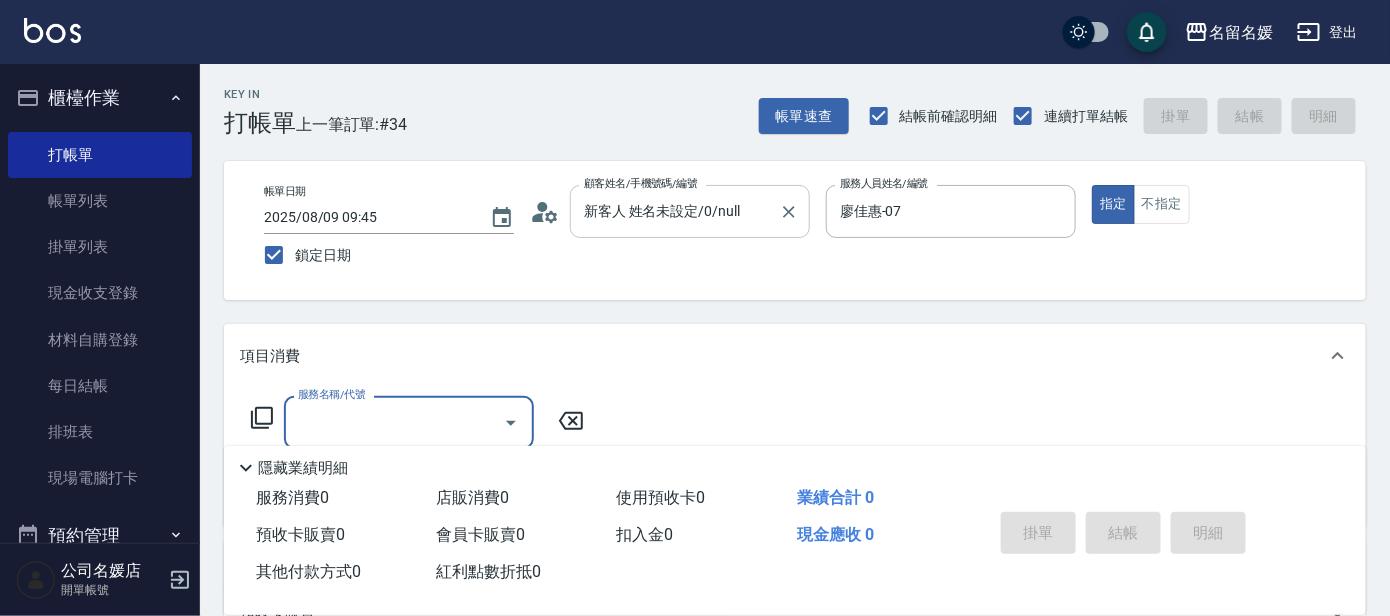 scroll, scrollTop: 90, scrollLeft: 0, axis: vertical 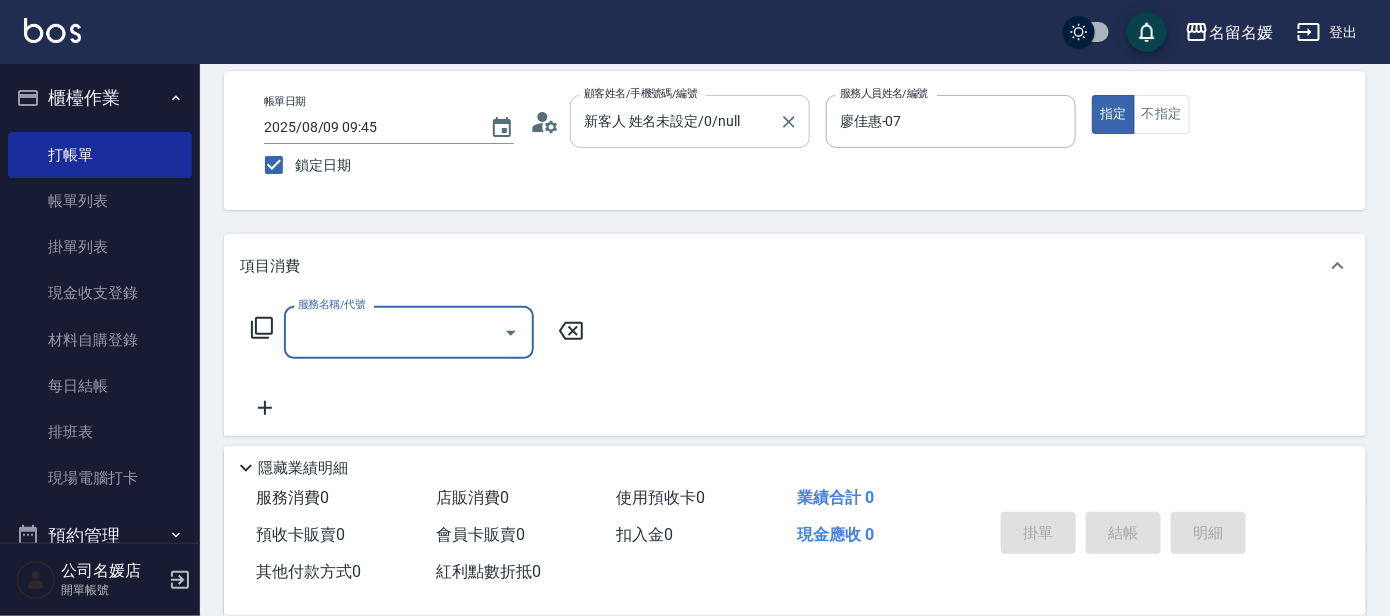 click on "新客人 姓名未設定/0/null" at bounding box center [675, 121] 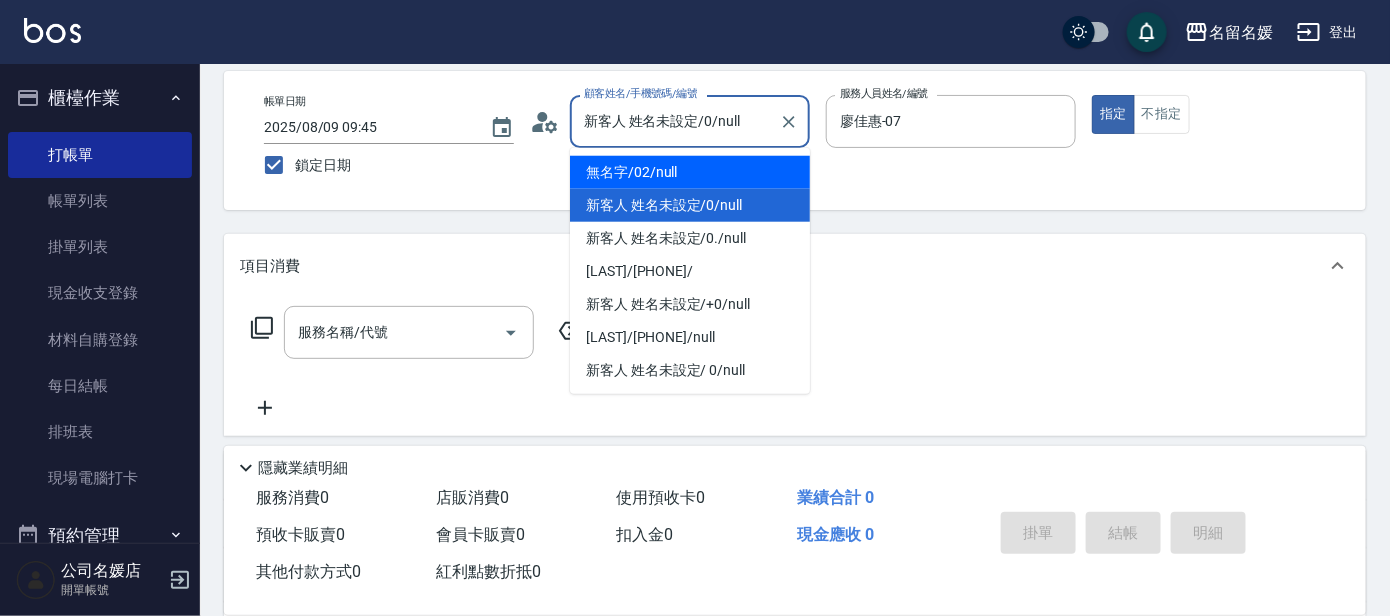 click on "無名字/02/null" at bounding box center (690, 172) 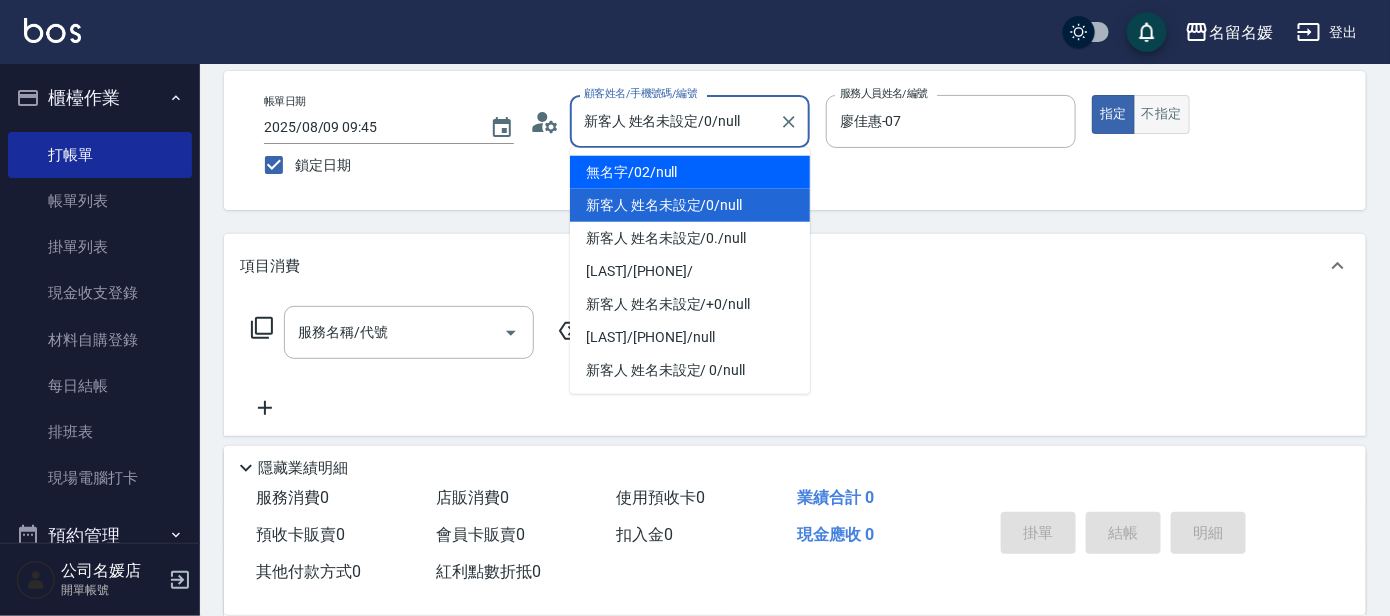 type on "無名字/02/null" 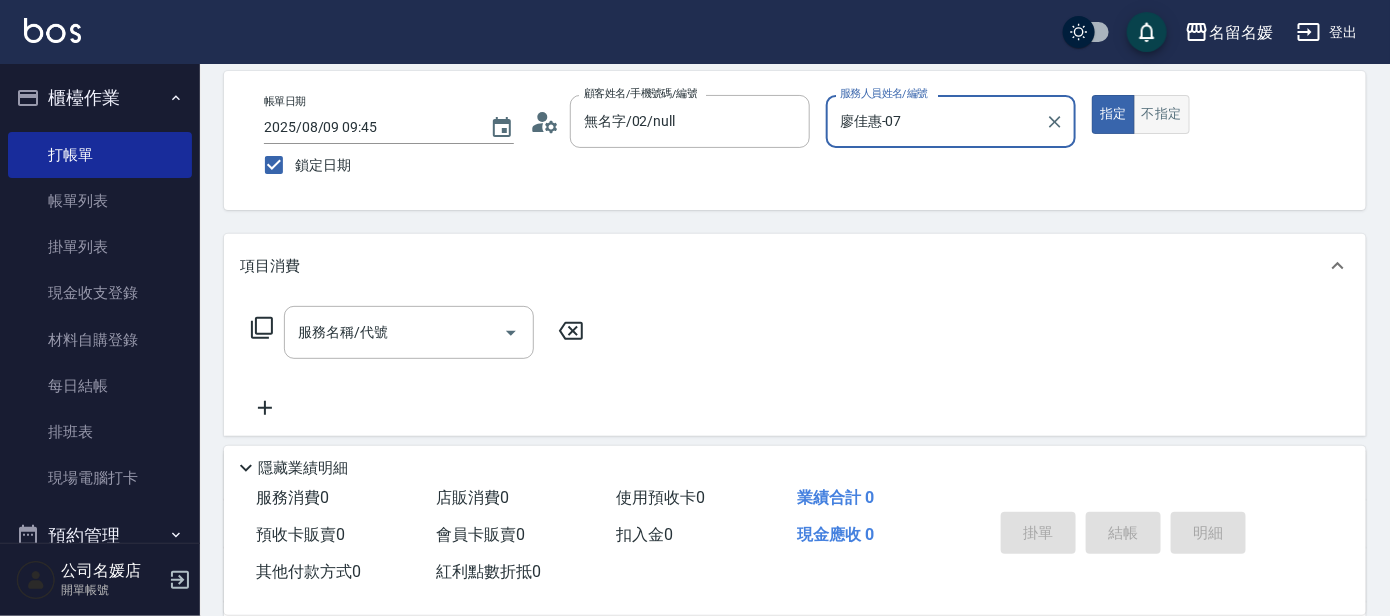 click on "不指定" at bounding box center [1162, 114] 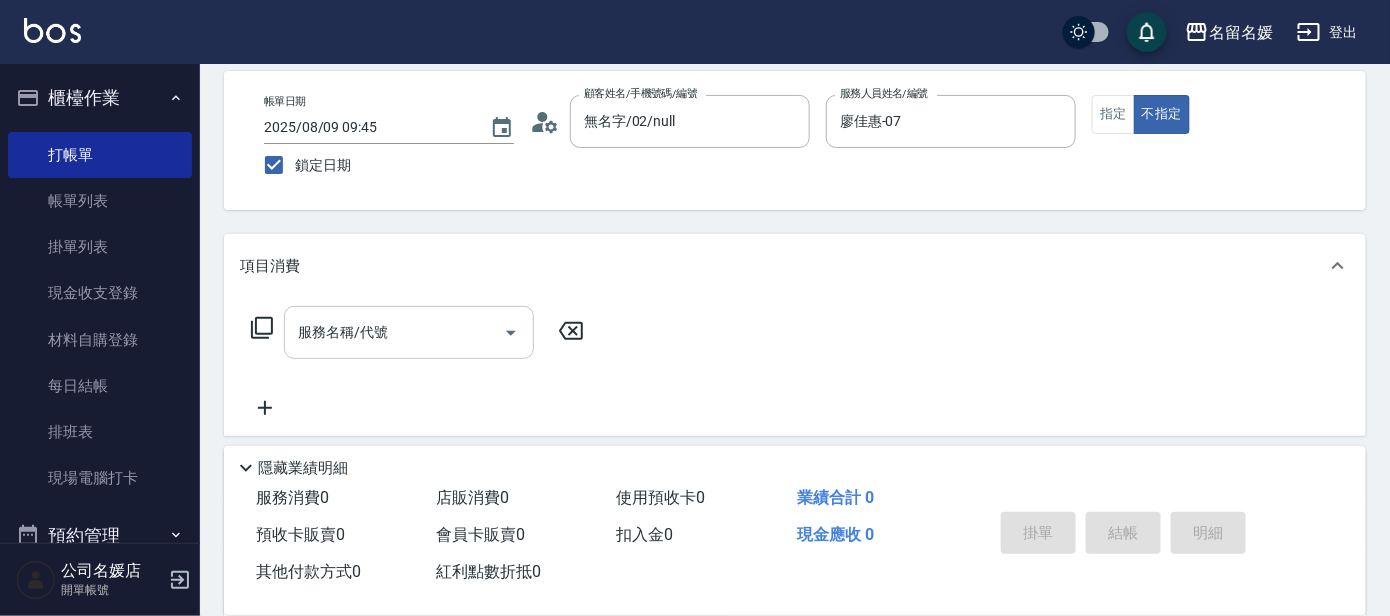click on "服務名稱/代號" at bounding box center [394, 332] 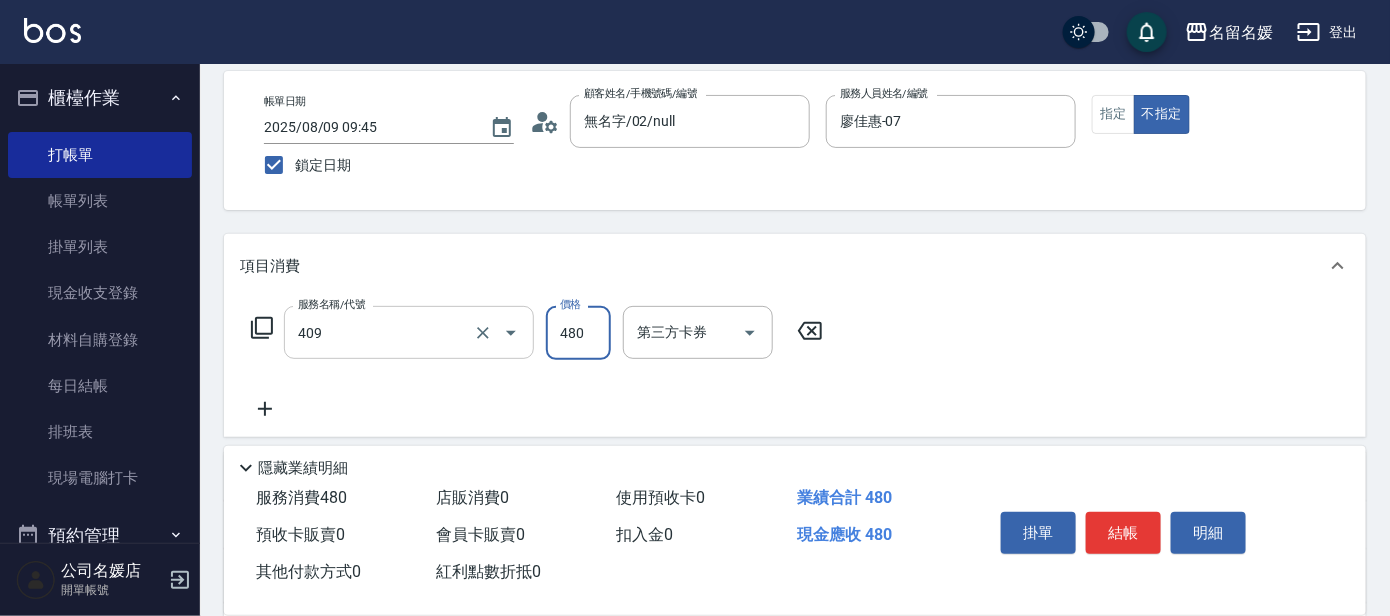type on "洗+剪(409)" 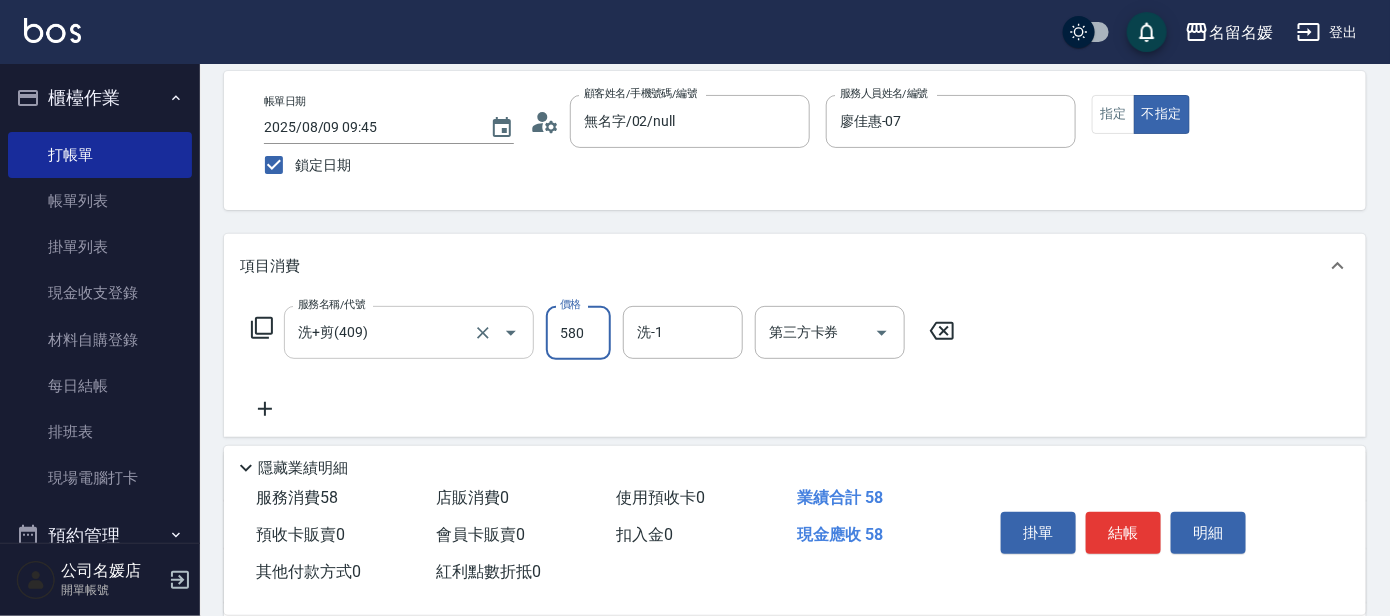 type on "580" 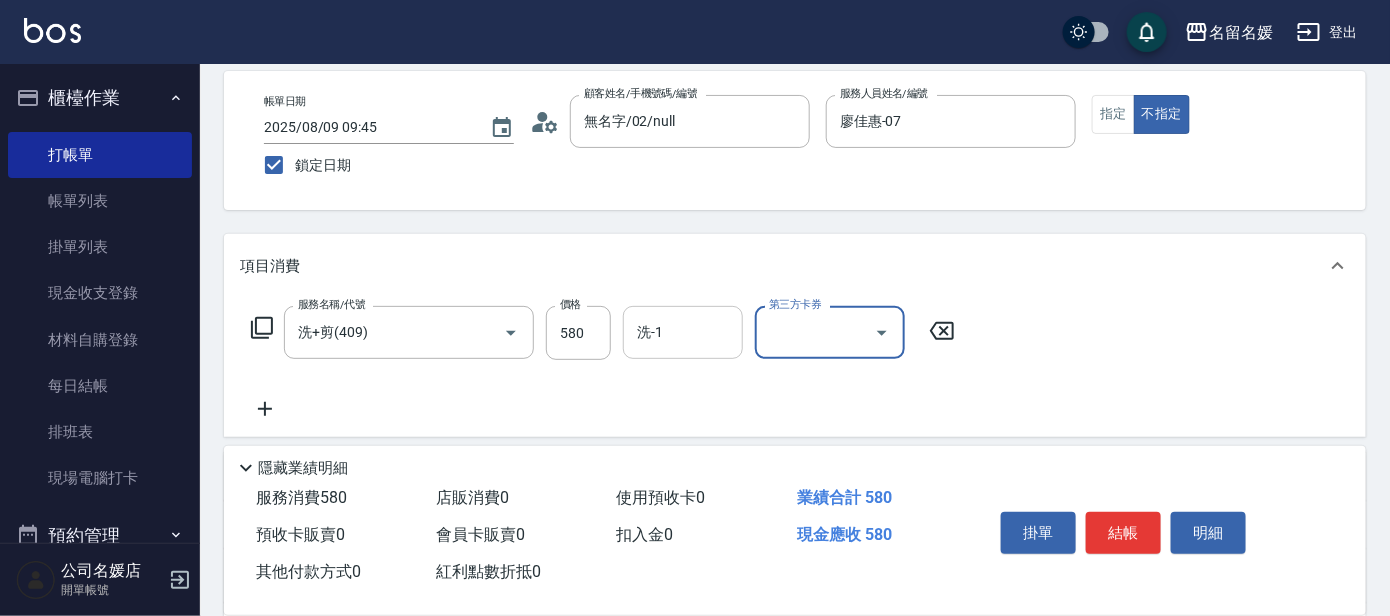 click on "洗-1 洗-1" at bounding box center (683, 332) 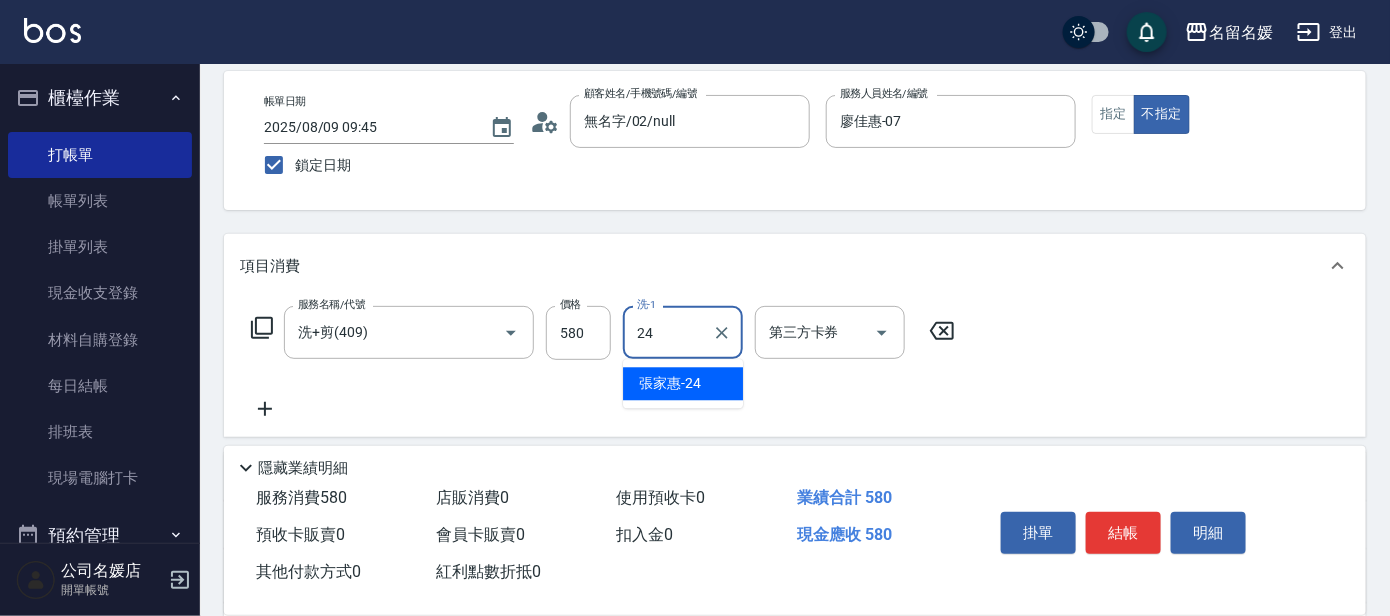 type on "張家惠-24" 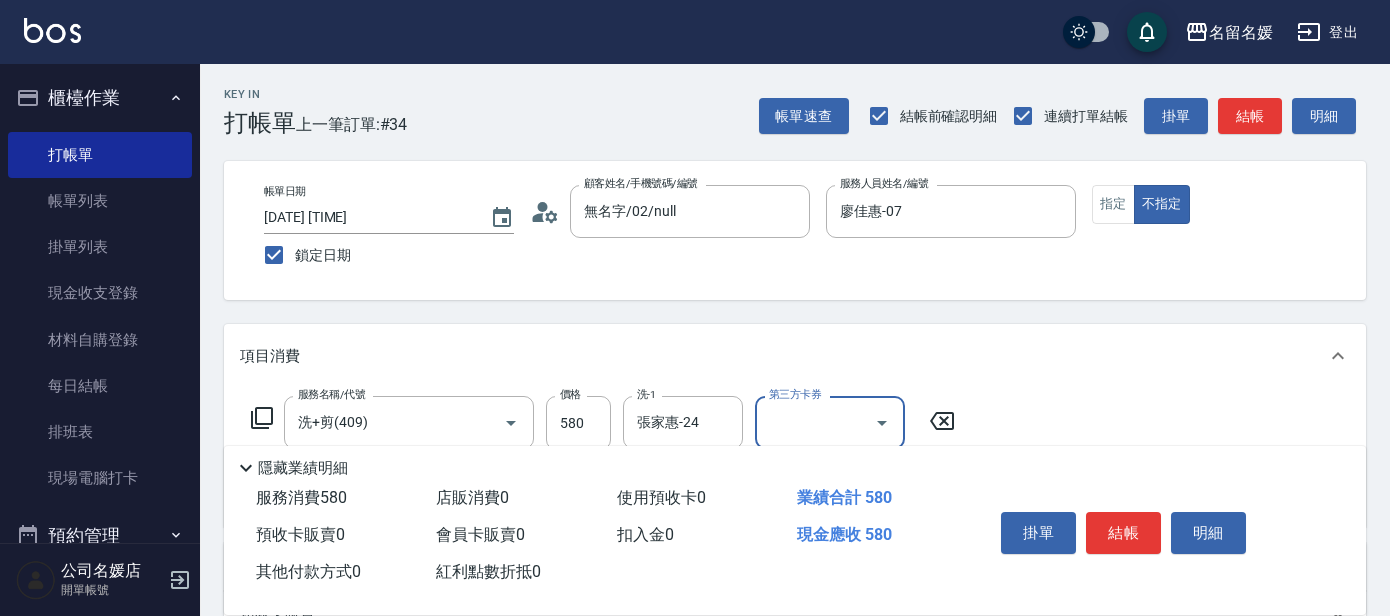 scroll, scrollTop: 90, scrollLeft: 0, axis: vertical 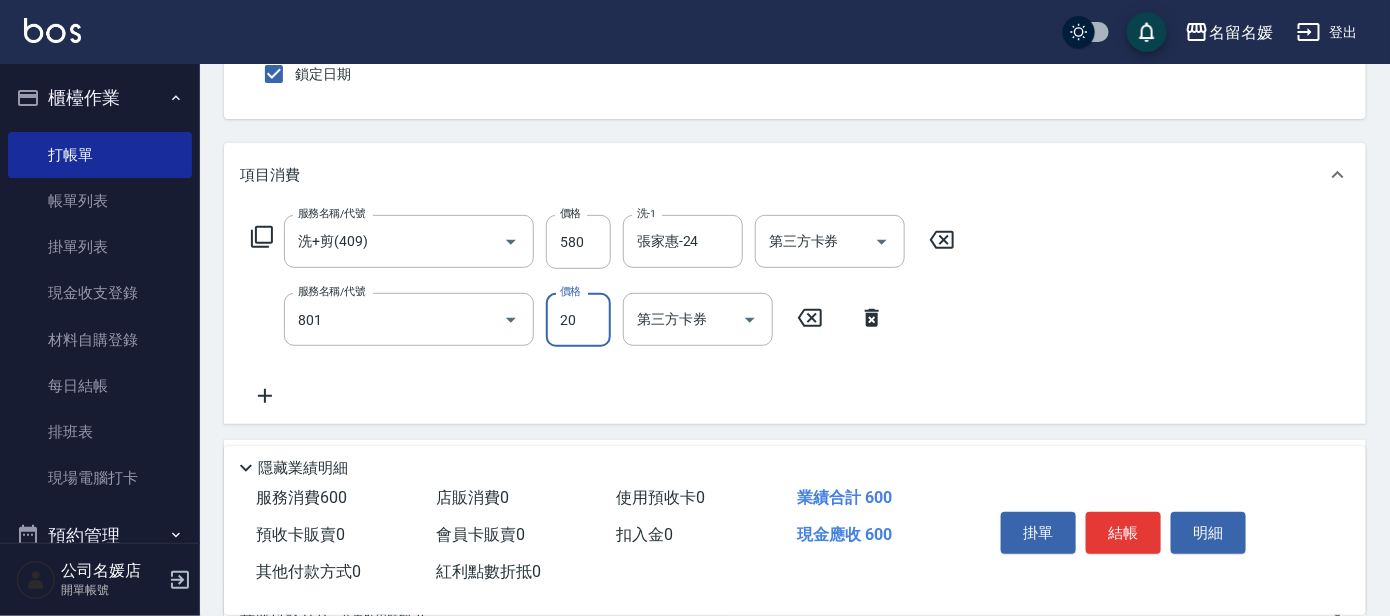 type on "潤絲(801)" 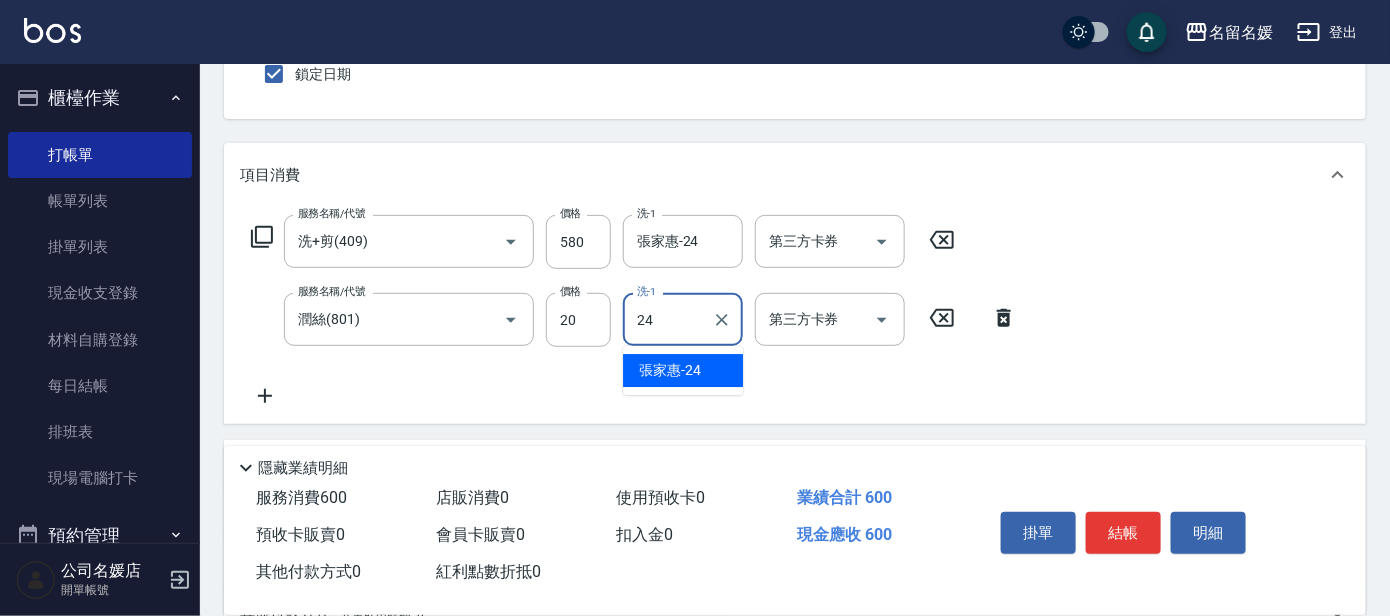 type on "張家惠-24" 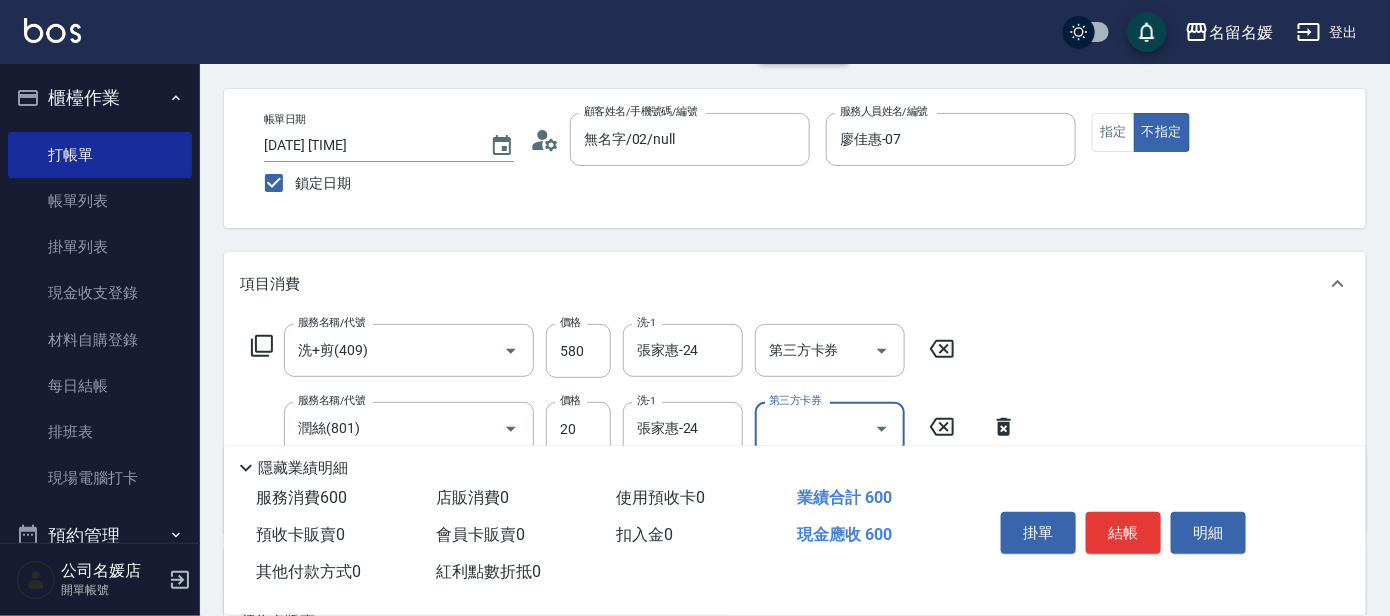 scroll, scrollTop: 0, scrollLeft: 0, axis: both 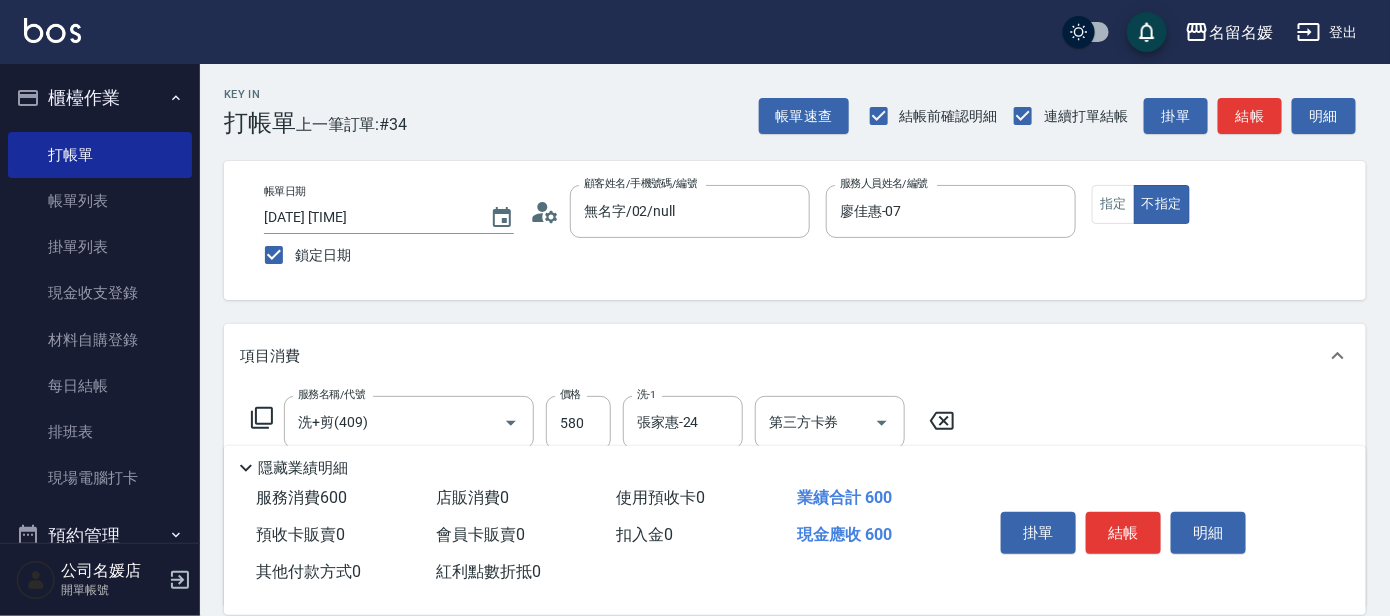 click on "Key In 打帳單 上一筆訂單:#34 帳單速查 結帳前確認明細 連續打單結帳 掛單 結帳 明細 帳單日期 2025/08/09 09:45 鎖定日期 顧客姓名/手機號碼/編號 無名字/02/null 顧客姓名/手機號碼/編號 服務人員姓名/編號 廖佳惠-07 服務人員姓名/編號 指定 不指定 項目消費 服務名稱/代號 洗+剪(409) 服務名稱/代號 價格 580 價格 洗-1 張家惠-24 洗-1 第三方卡券 第三方卡券 服務名稱/代號 潤絲(801) 服務名稱/代號 價格 20 價格 洗-1 張家惠-24 洗-1 第三方卡券 第三方卡券 店販銷售 服務人員姓名/編號 服務人員姓名/編號 商品代號/名稱 商品代號/名稱 預收卡販賣 卡券名稱/代號 卡券名稱/代號 使用預收卡 x350 卡券代號/名稱 卡券代號/名稱 其他付款方式 入金可用餘額: 0 其他付款方式 其他付款方式 入金剩餘： 0元 0 ​ 整筆扣入金 0元 異動入金 備註及來源 備註 備註 訂單來源 ​ 訂單來源 服務消費" at bounding box center [795, 560] 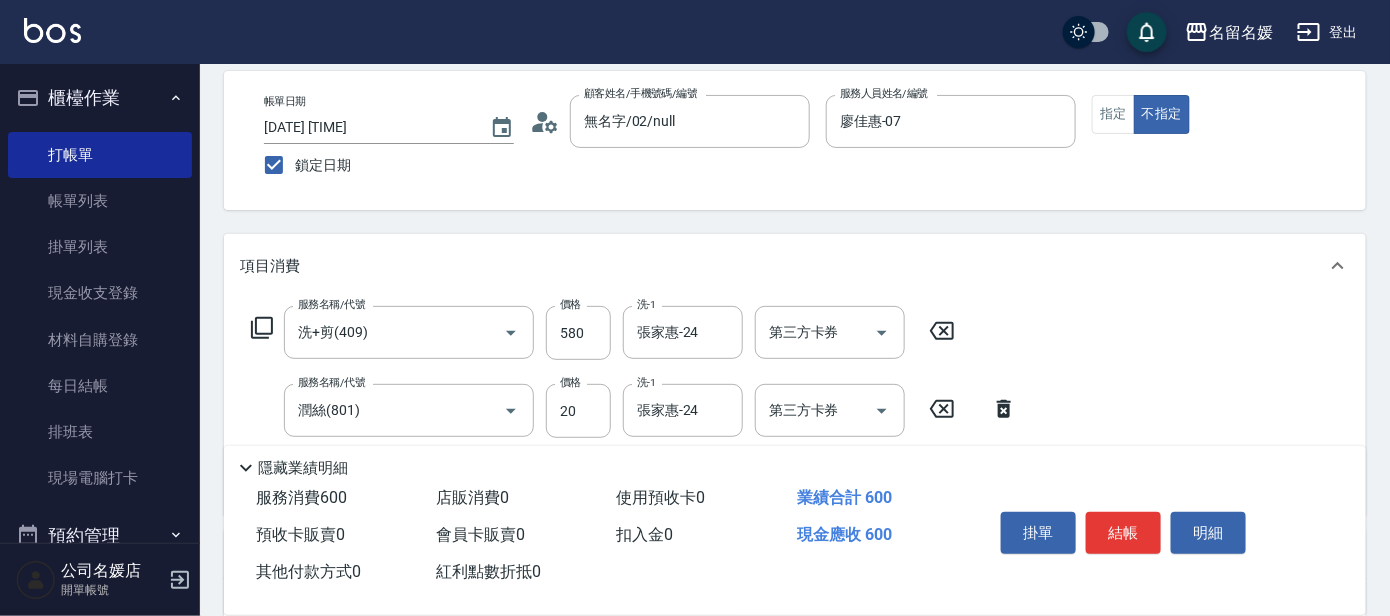 scroll, scrollTop: 0, scrollLeft: 0, axis: both 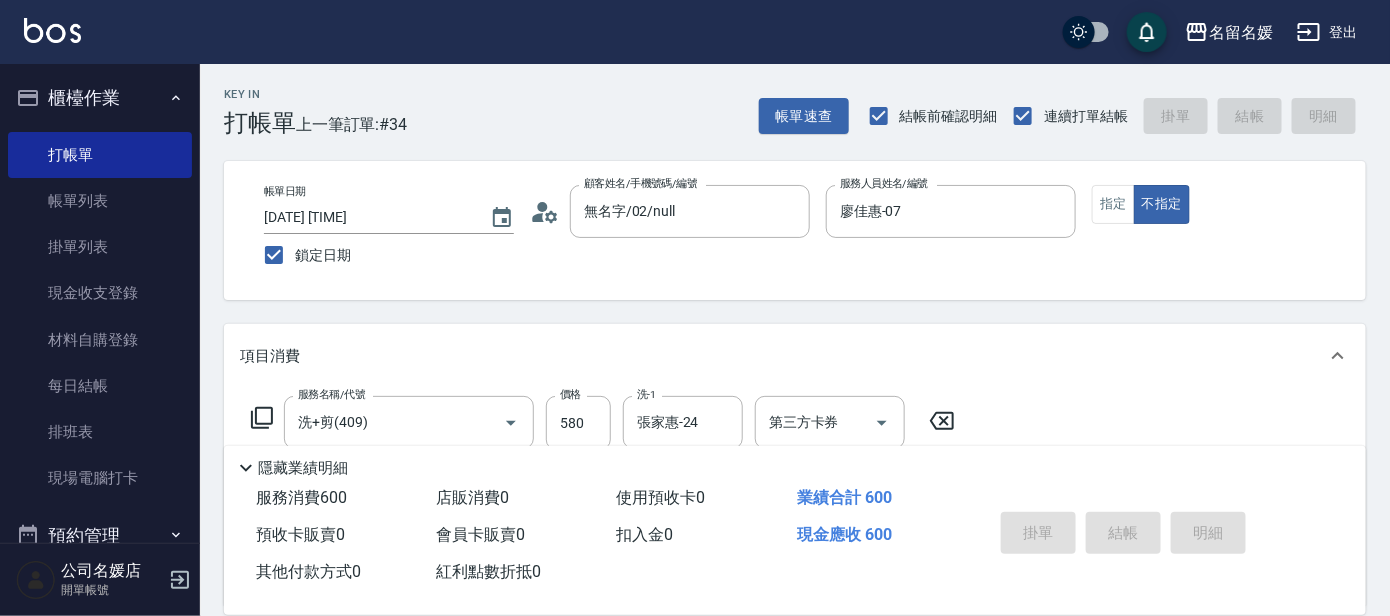 type 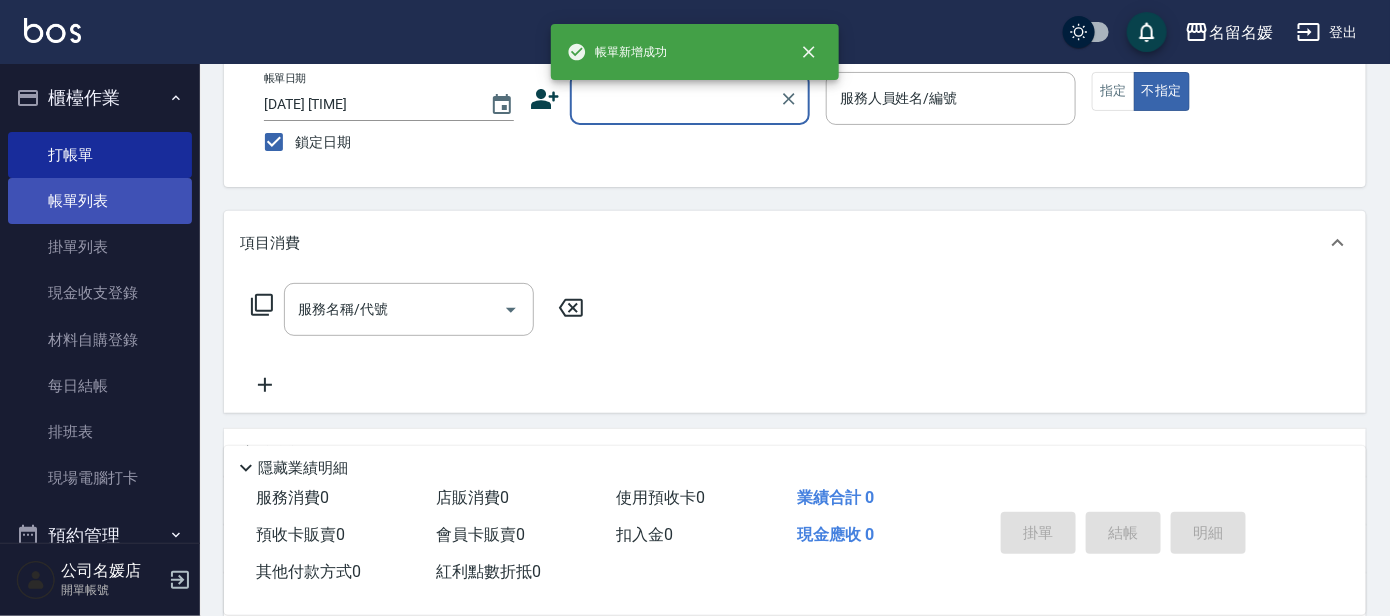 scroll, scrollTop: 0, scrollLeft: 0, axis: both 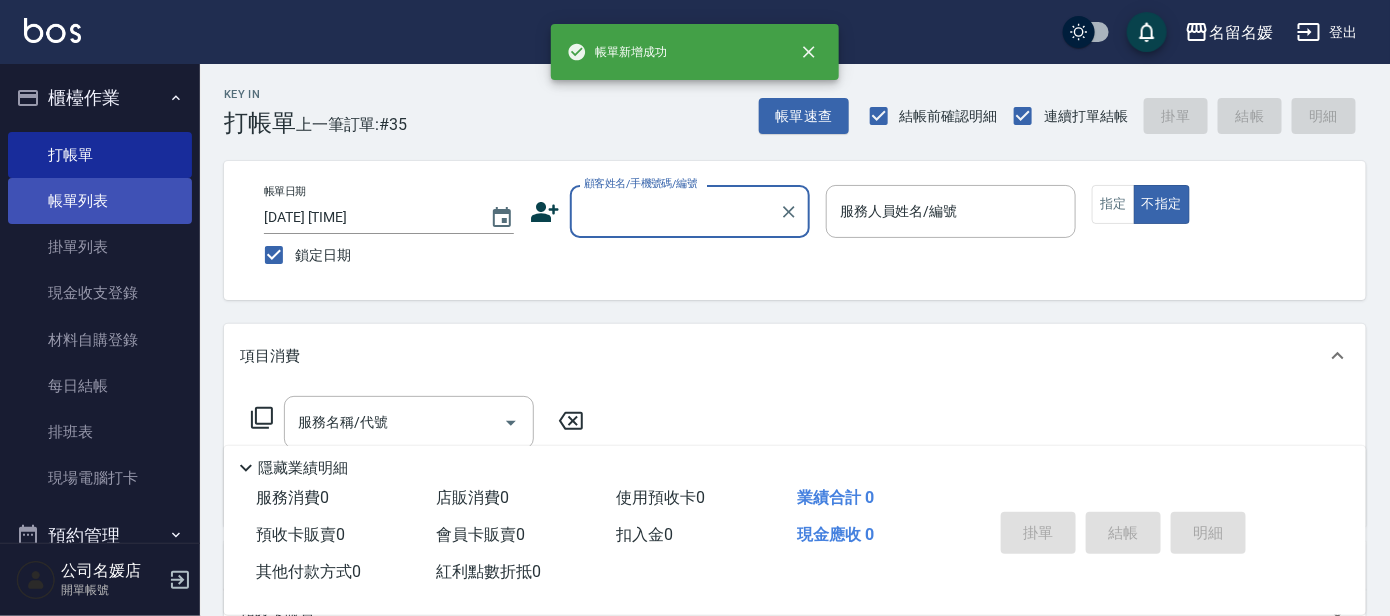 click on "帳單列表" at bounding box center [100, 201] 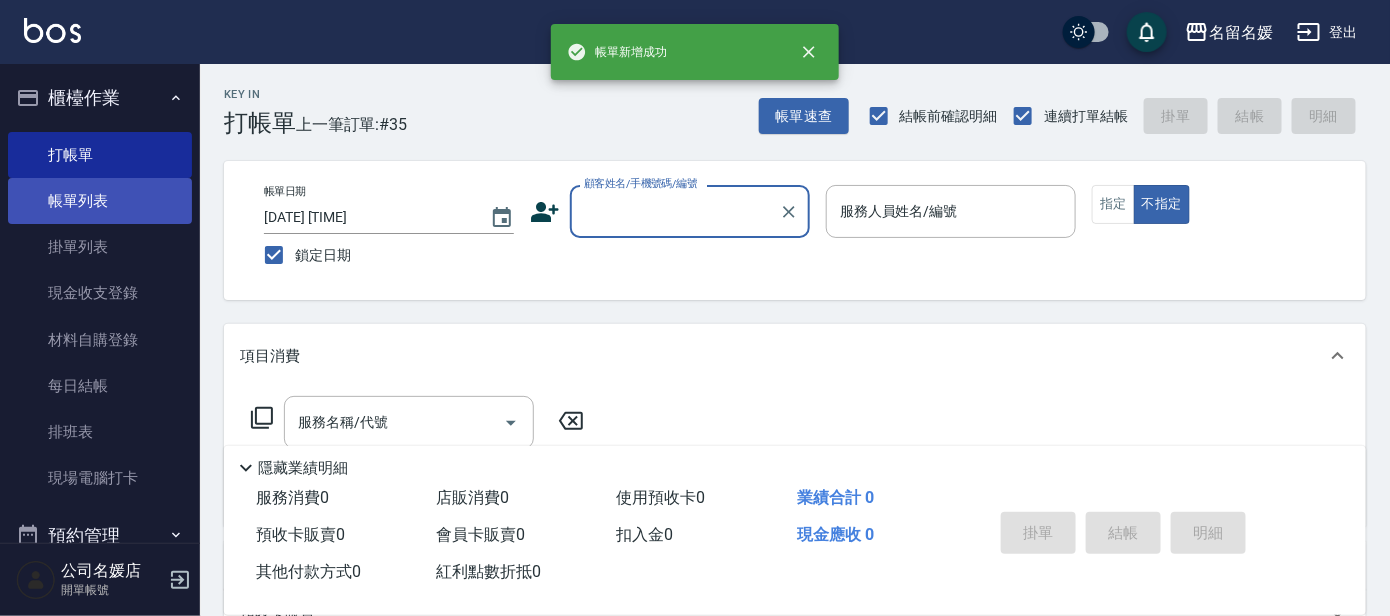 click on "帳單列表" at bounding box center [100, 201] 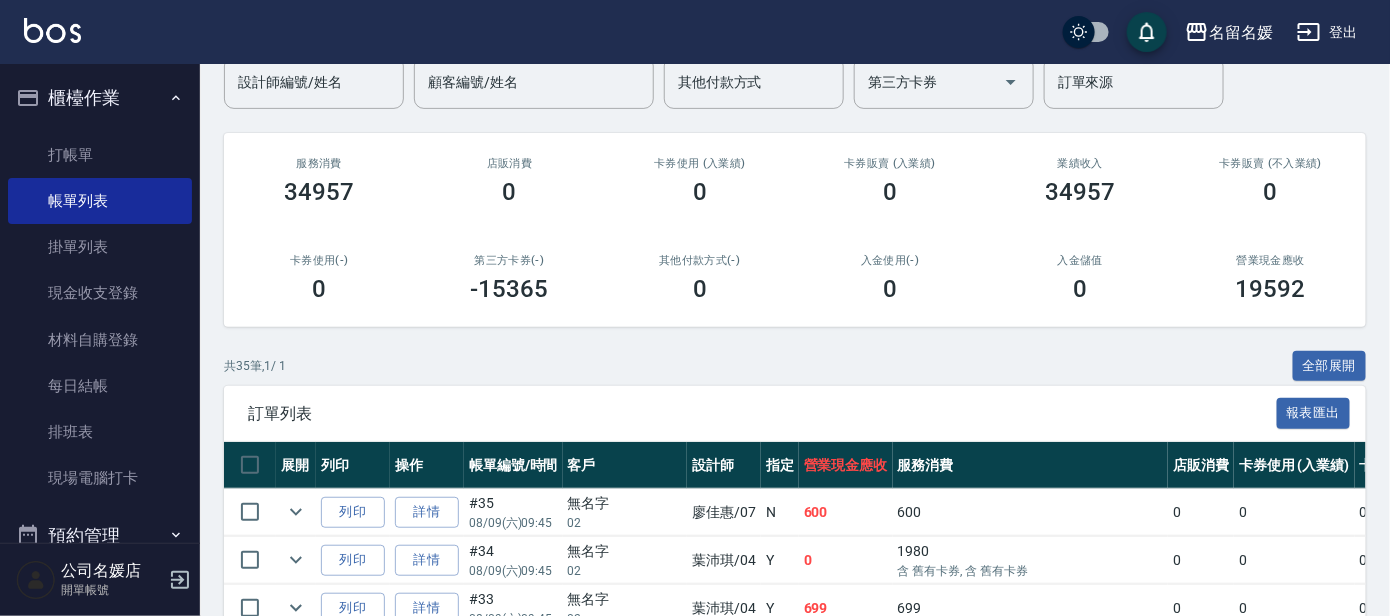 scroll, scrollTop: 181, scrollLeft: 0, axis: vertical 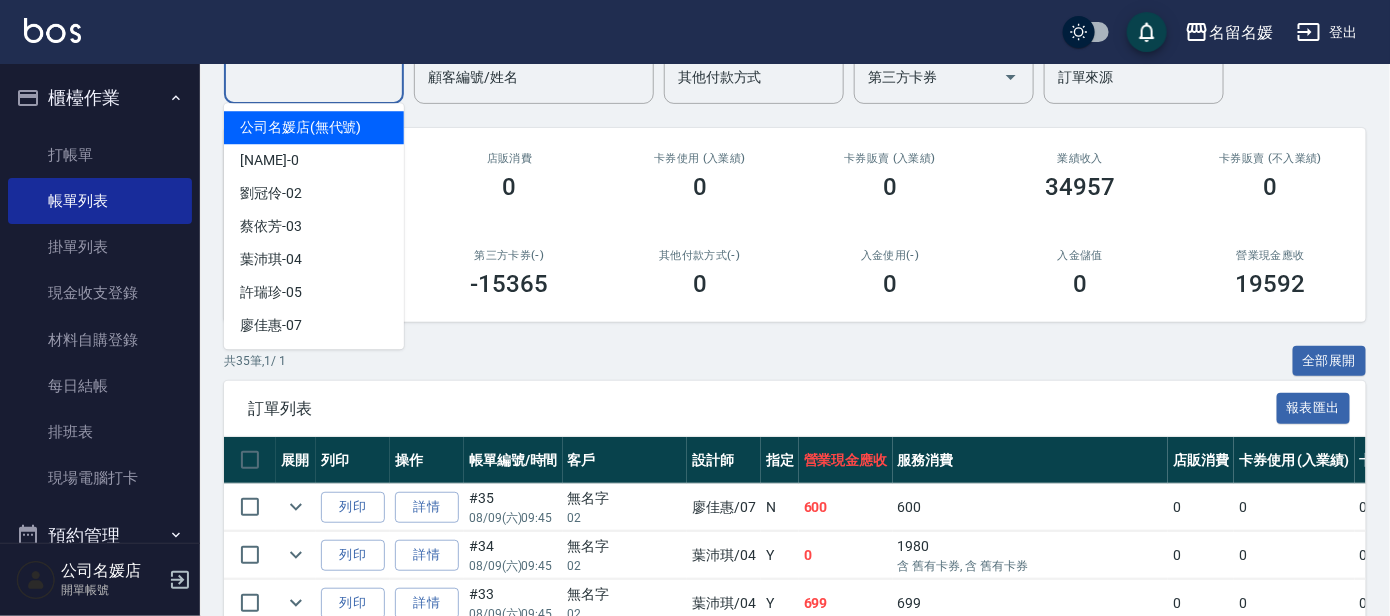 click on "設計師編號/姓名" at bounding box center (314, 77) 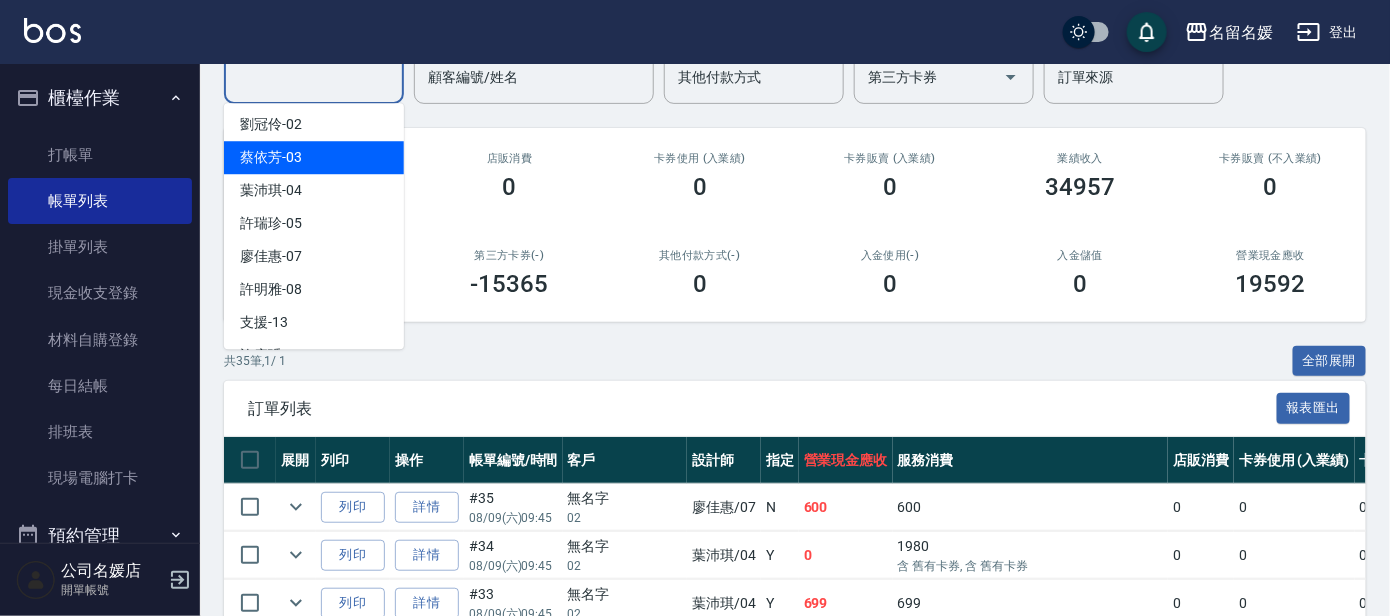 scroll, scrollTop: 181, scrollLeft: 0, axis: vertical 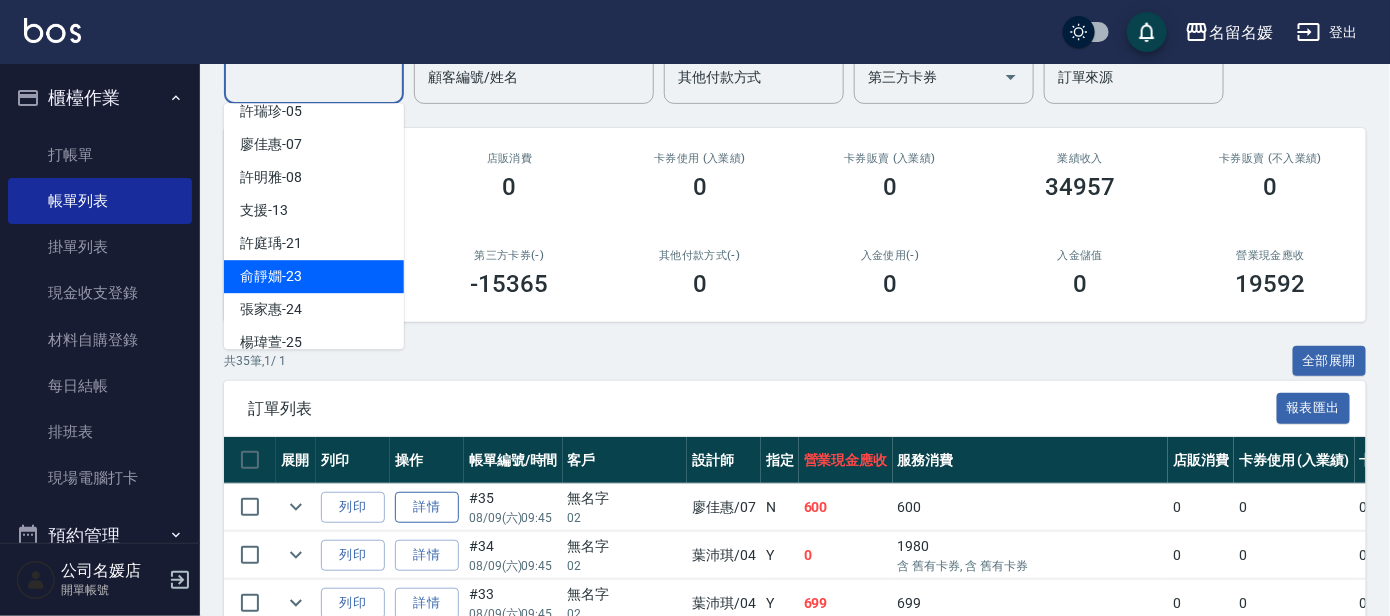 click on "詳情" at bounding box center [427, 507] 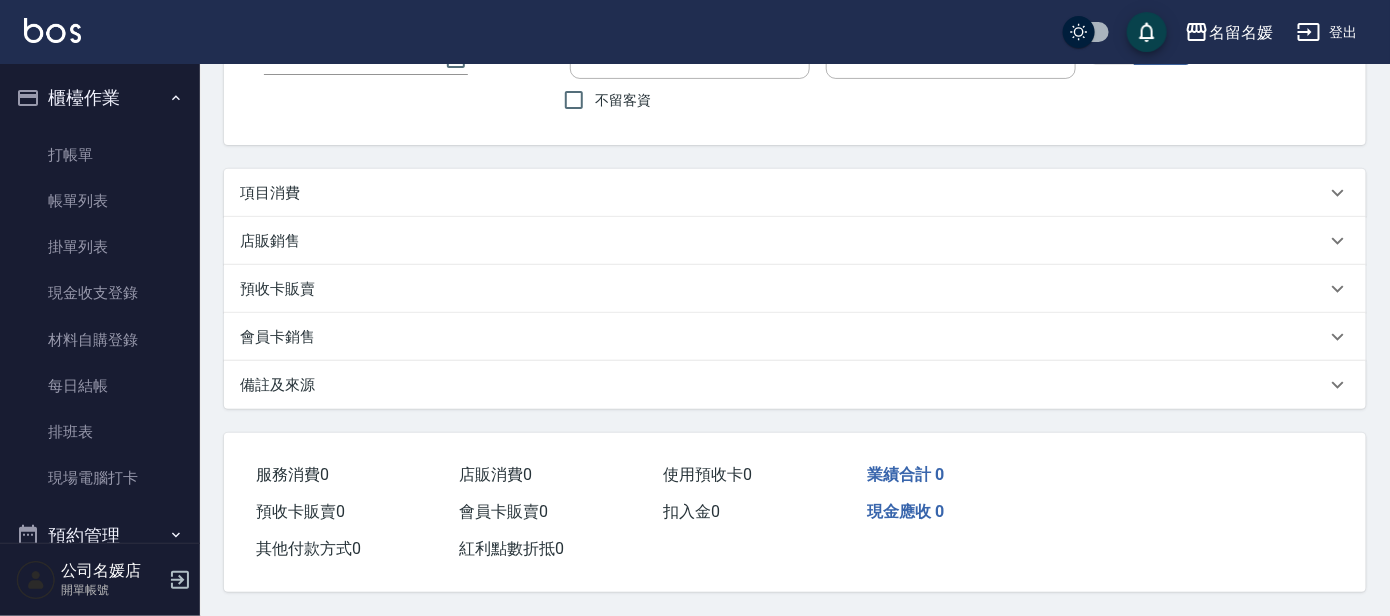scroll, scrollTop: 0, scrollLeft: 0, axis: both 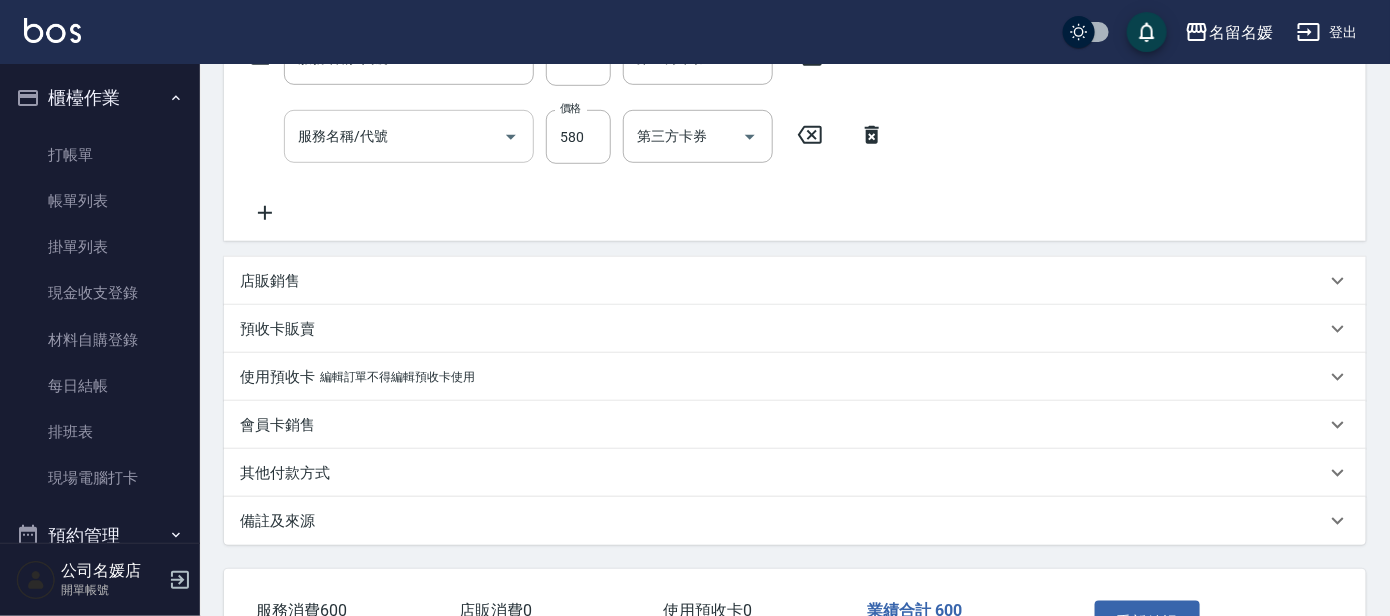 type on "2025/08/09 09:45" 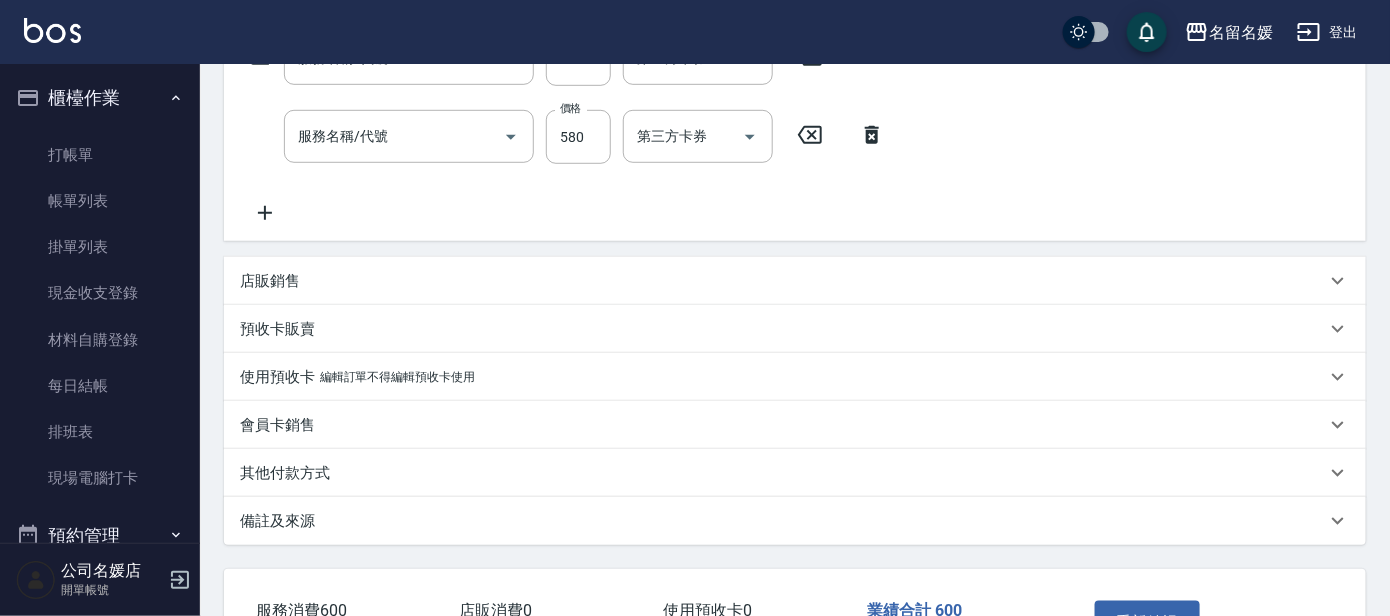 scroll, scrollTop: 511, scrollLeft: 0, axis: vertical 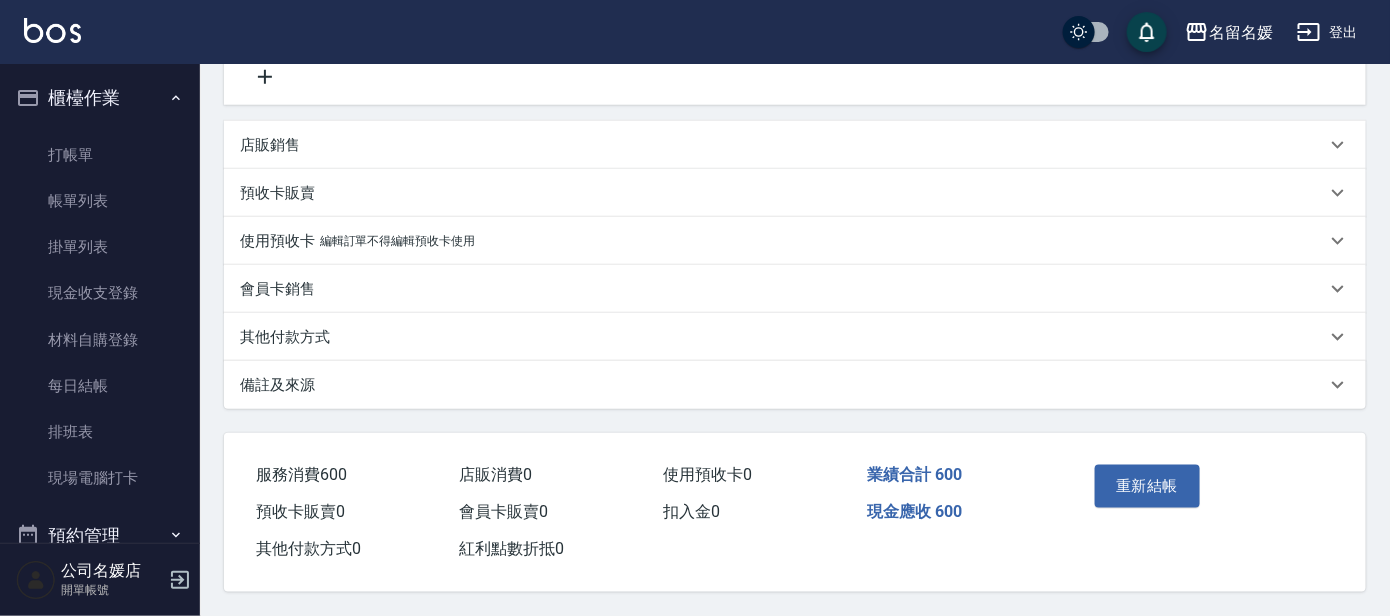 click on "店販銷售" at bounding box center (783, 145) 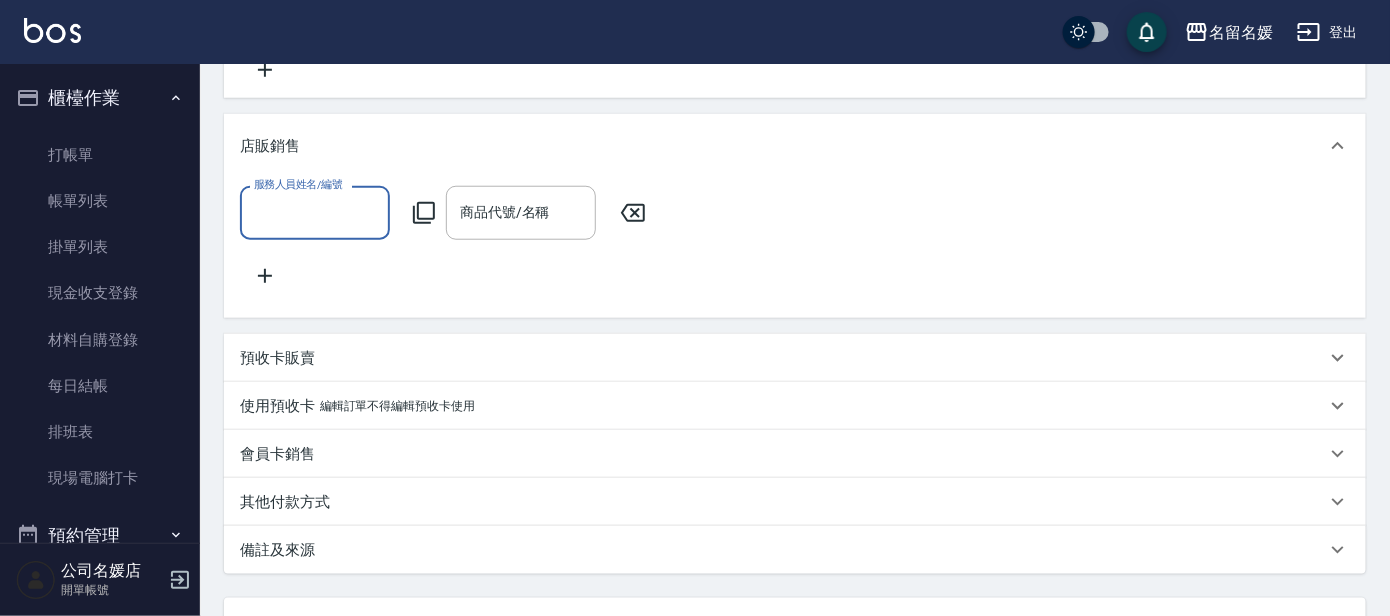 type on "無名字/02/null" 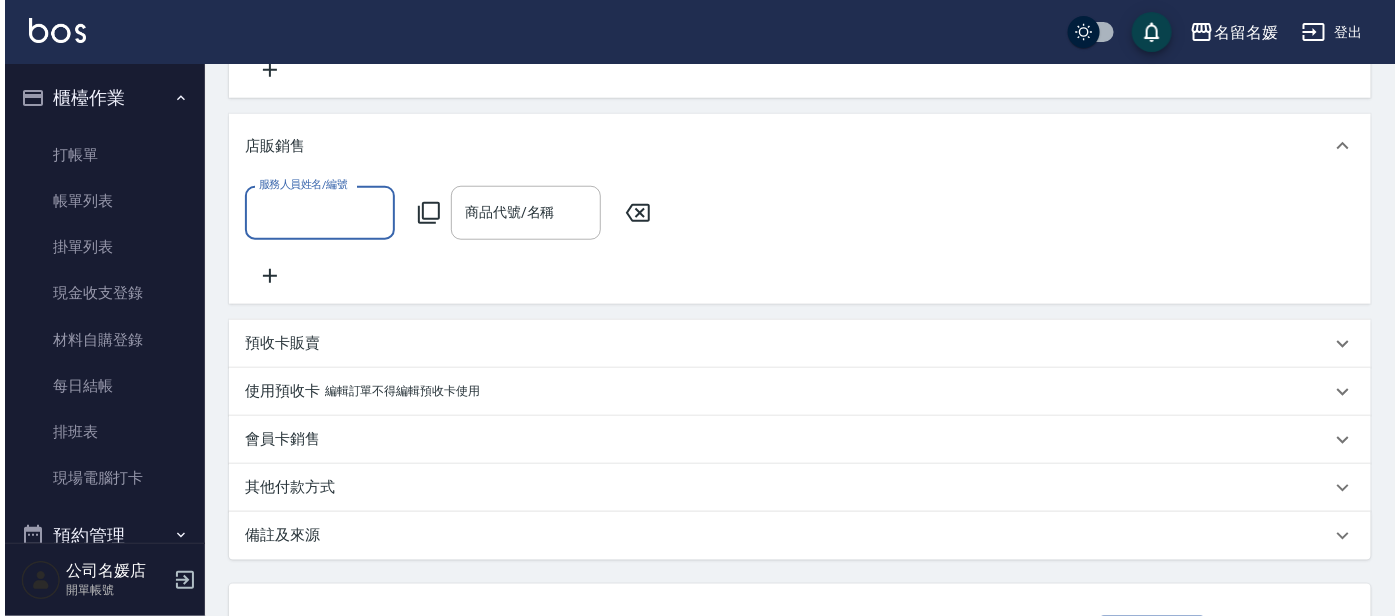 scroll, scrollTop: 0, scrollLeft: 0, axis: both 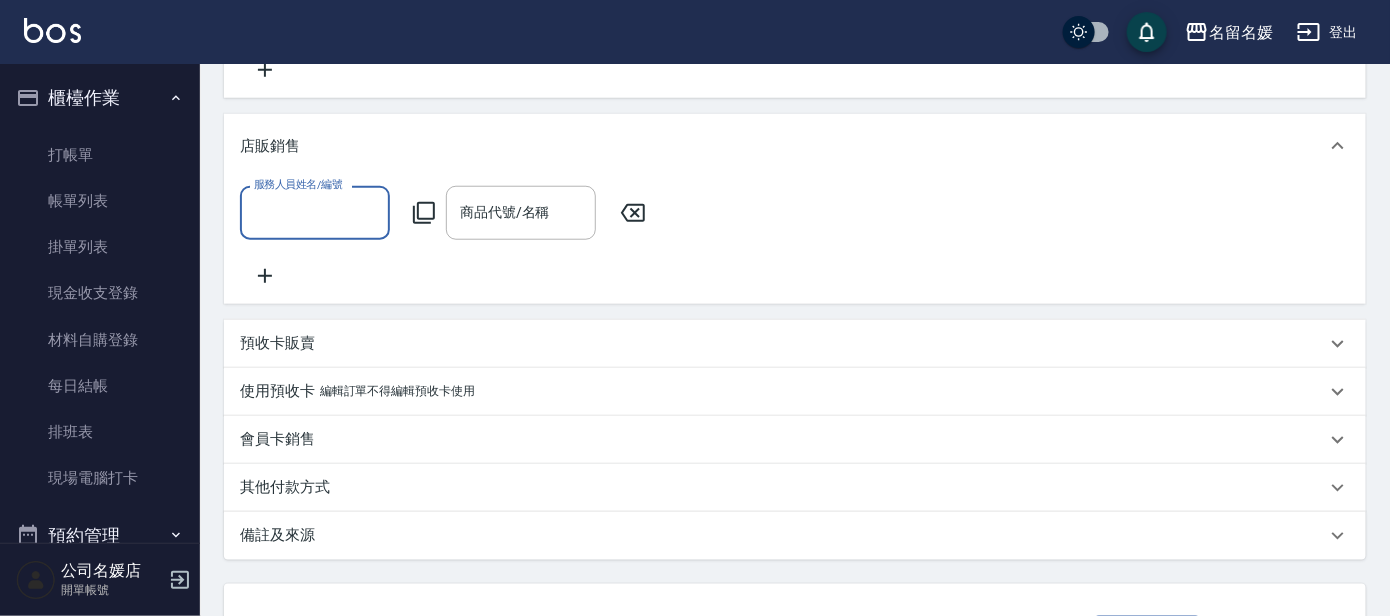 click on "服務人員姓名/編號" at bounding box center (315, 212) 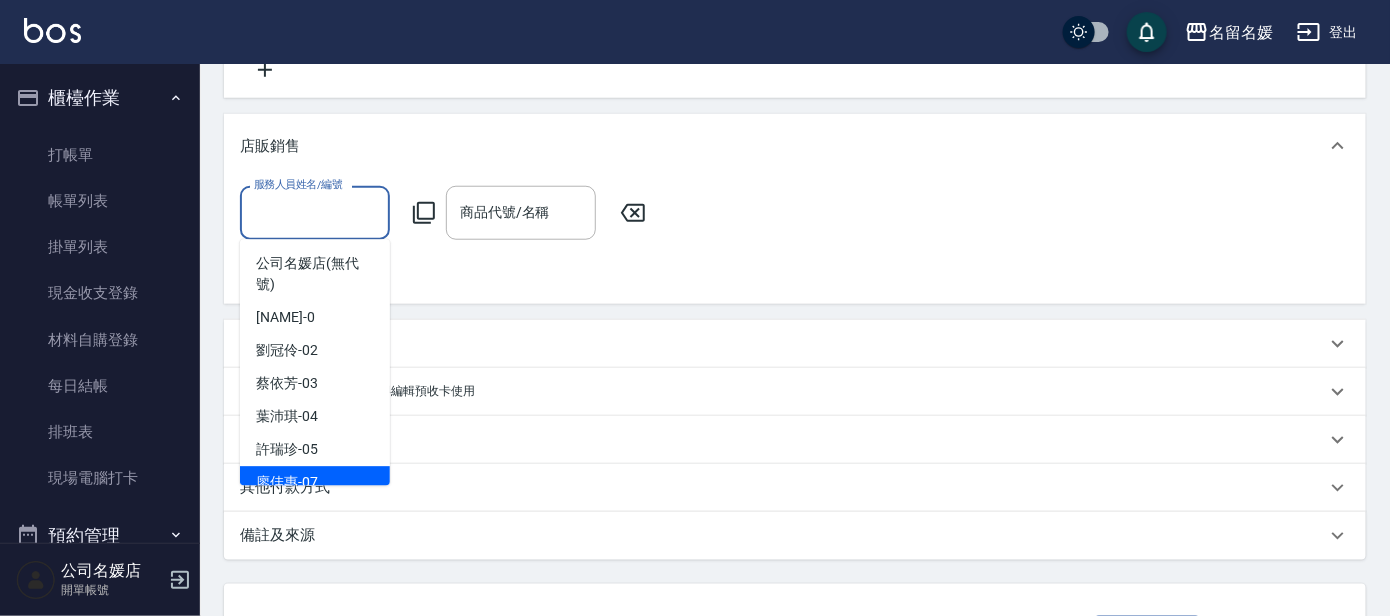 click on "廖佳惠 -07" at bounding box center [315, 483] 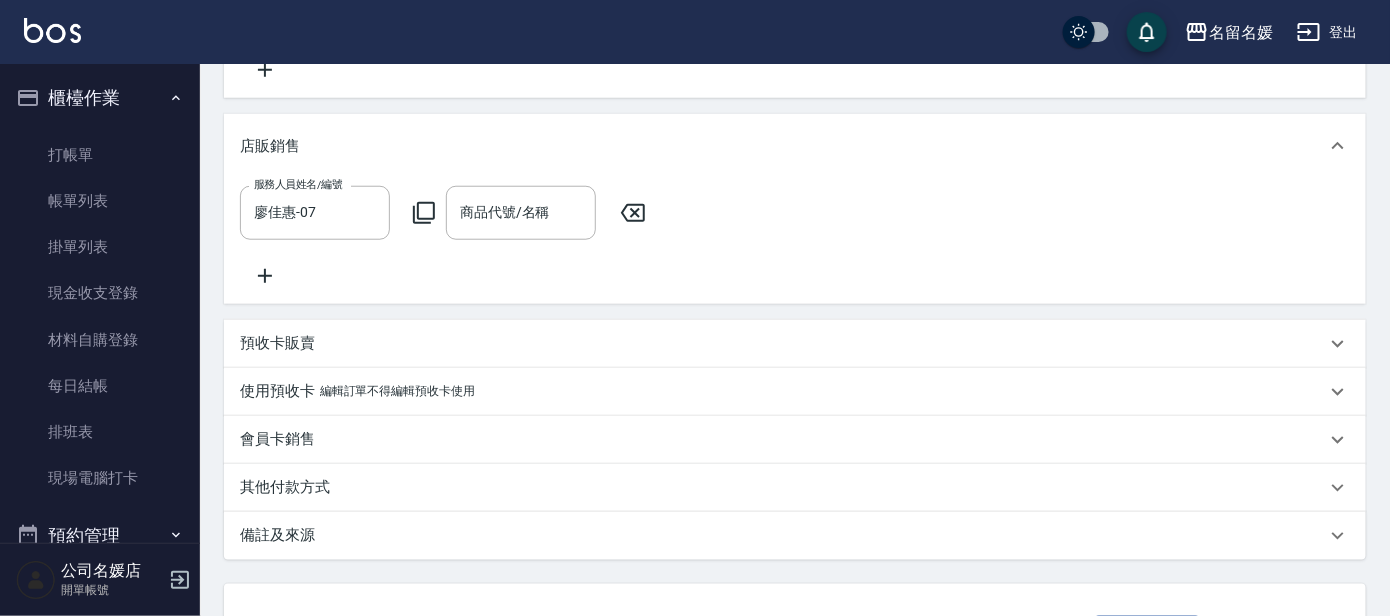 click 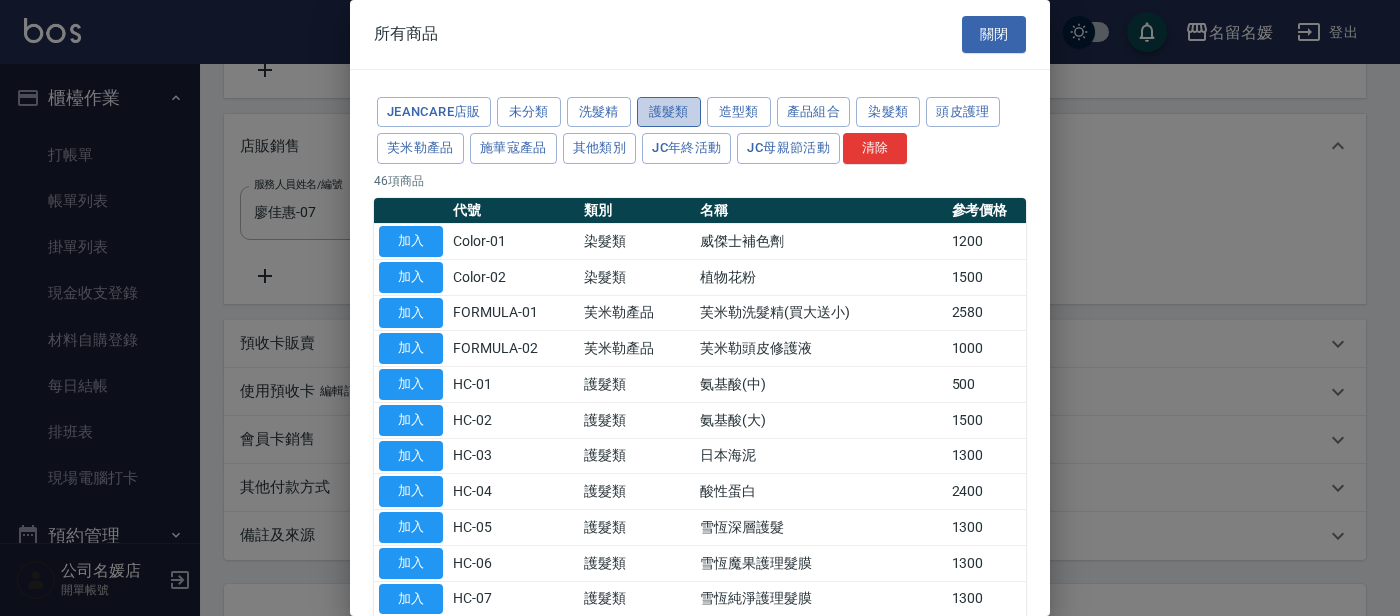 click on "護髮類" at bounding box center (669, 112) 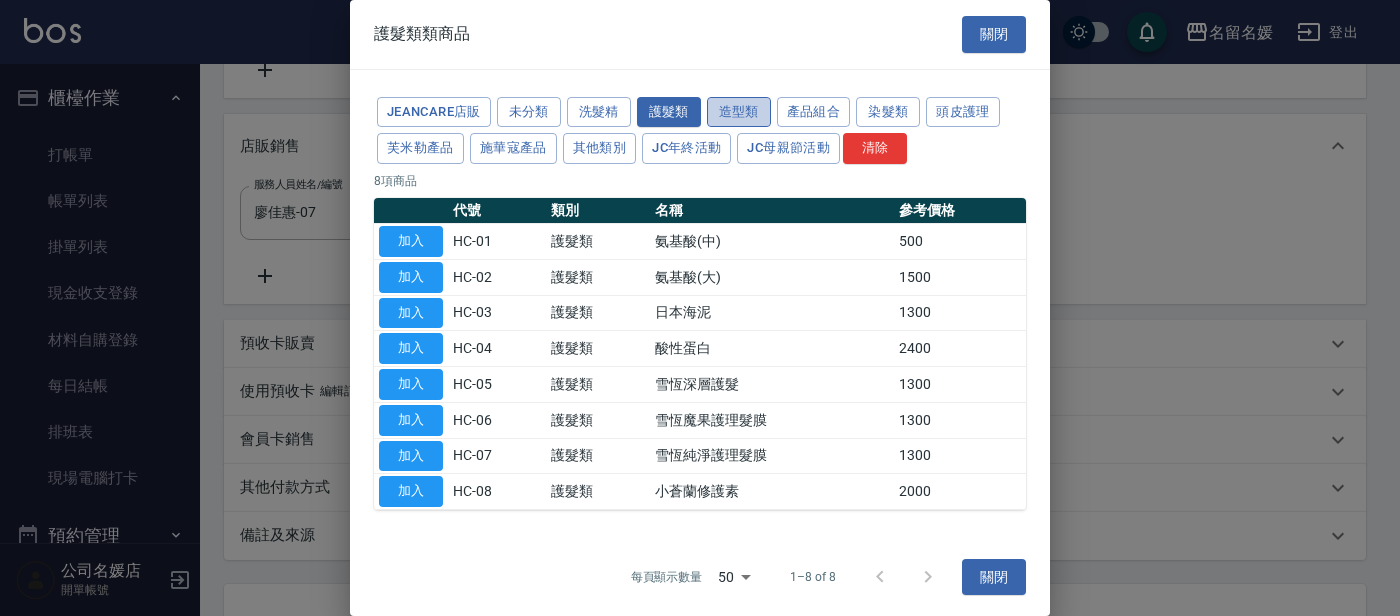 click on "造型類" at bounding box center [739, 112] 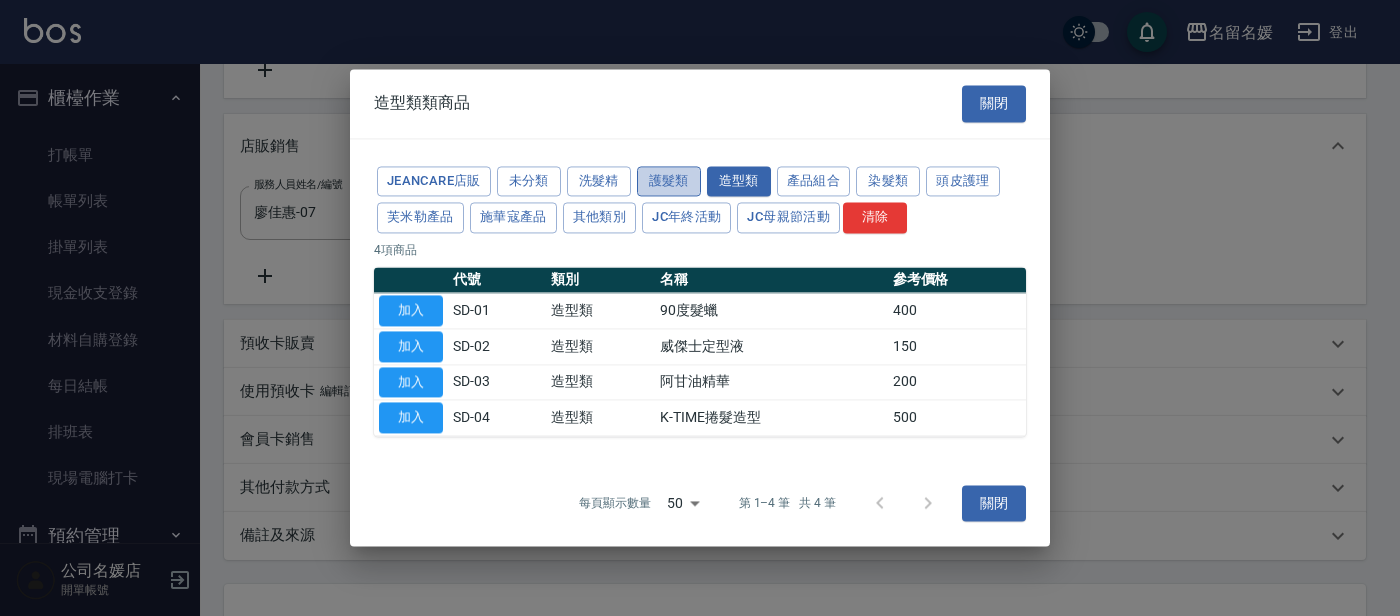 click on "護髮類" at bounding box center (669, 181) 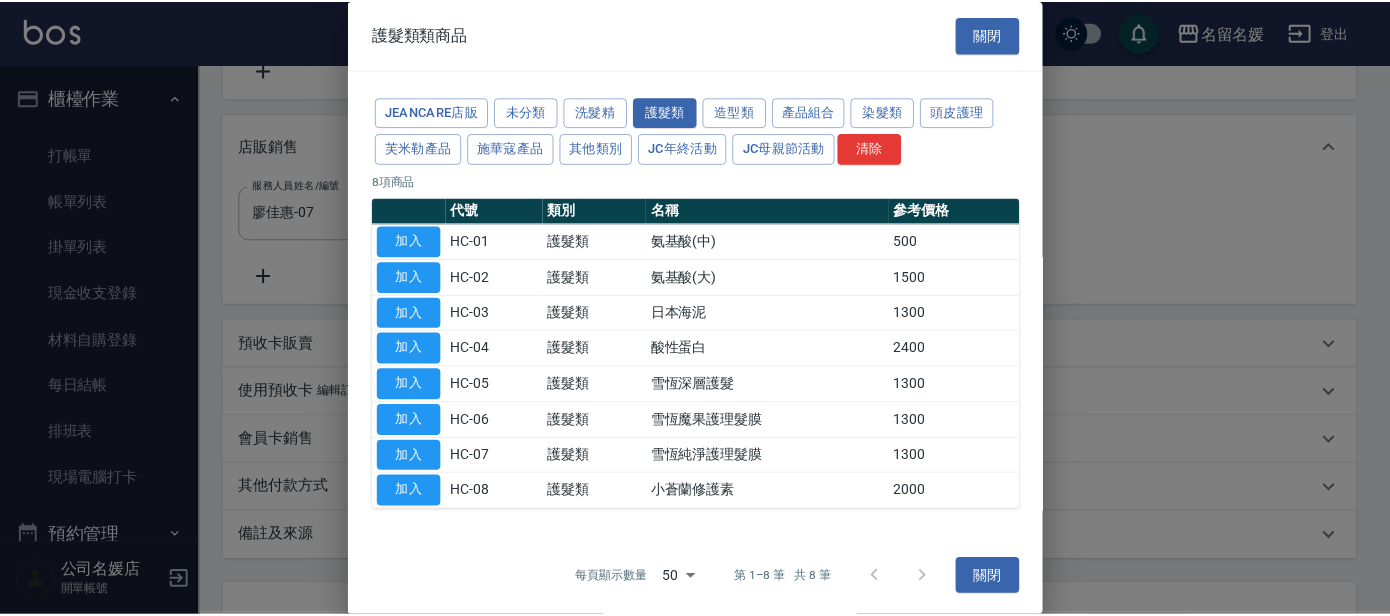 scroll, scrollTop: 0, scrollLeft: 0, axis: both 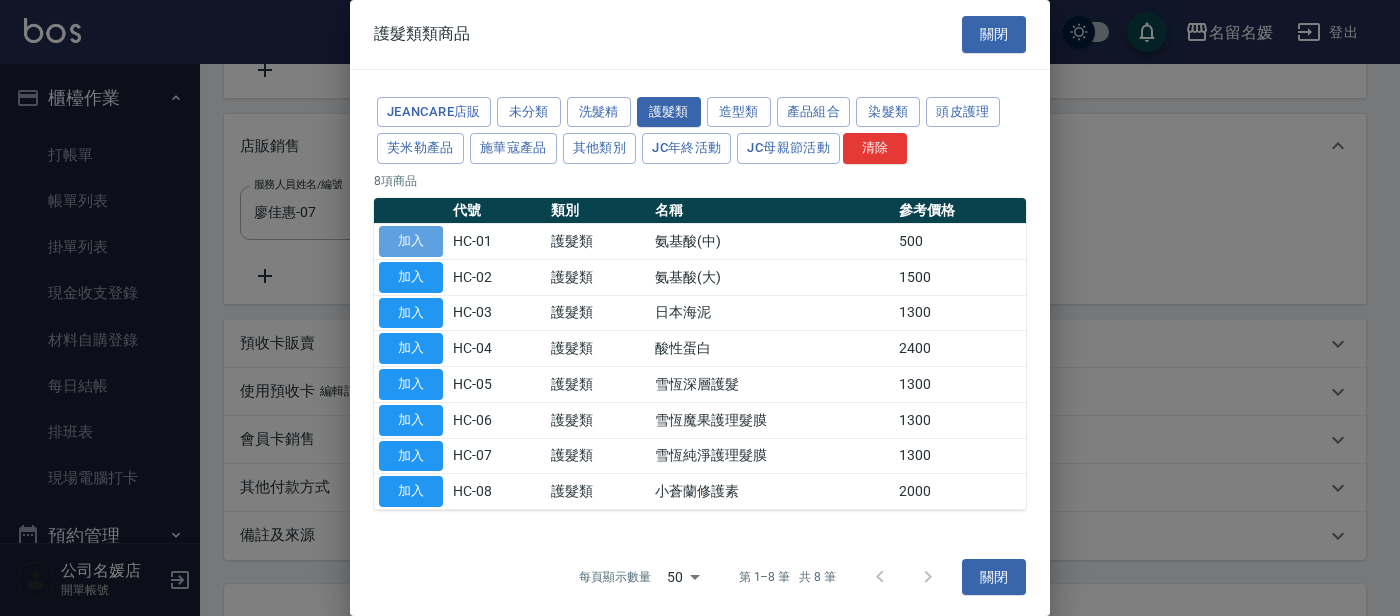 click on "加入" at bounding box center [411, 241] 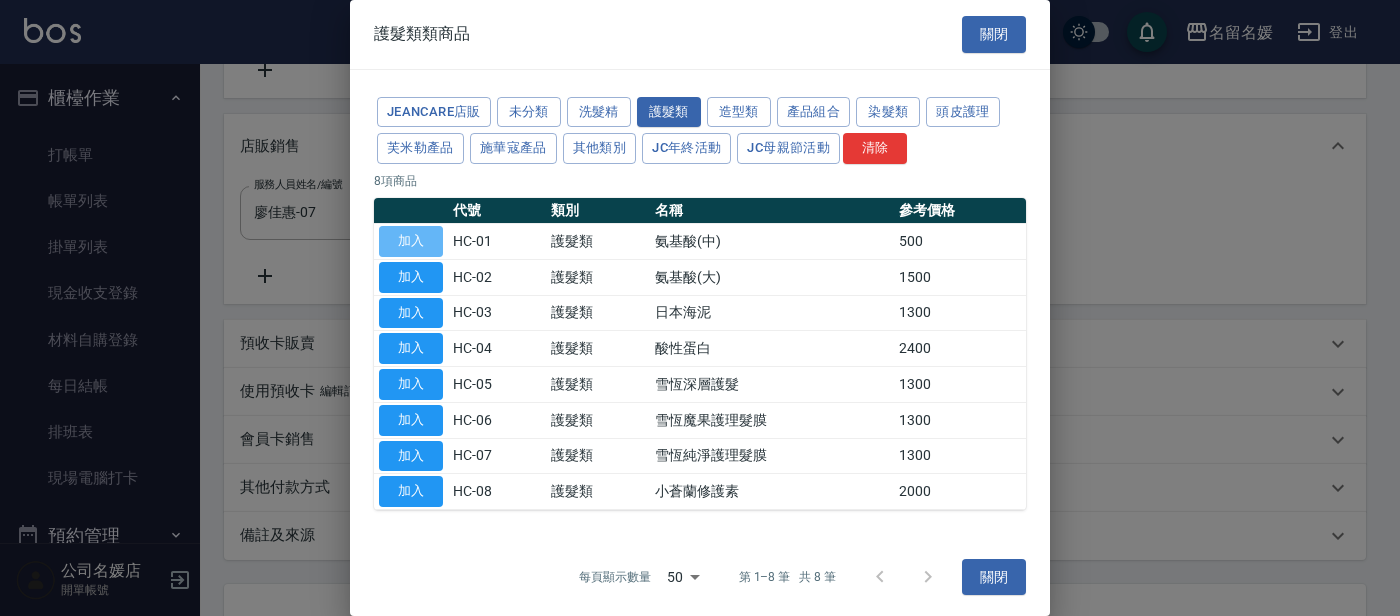 type on "氨基酸(中)" 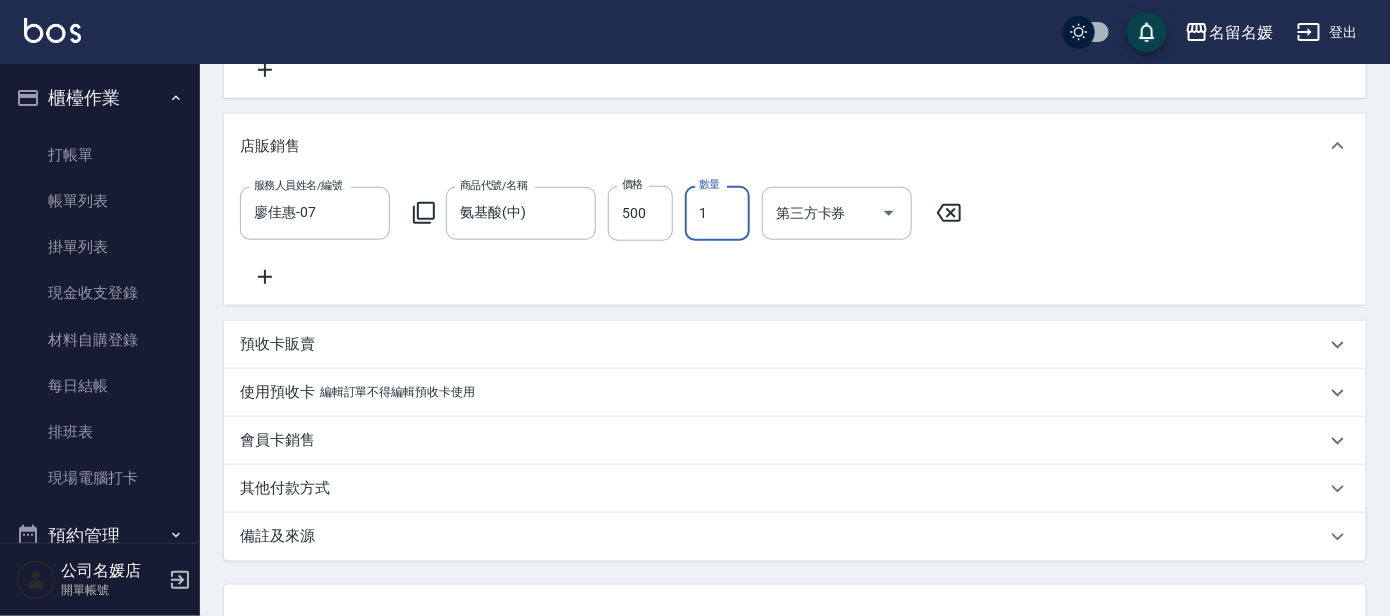 click on "1" at bounding box center [717, 213] 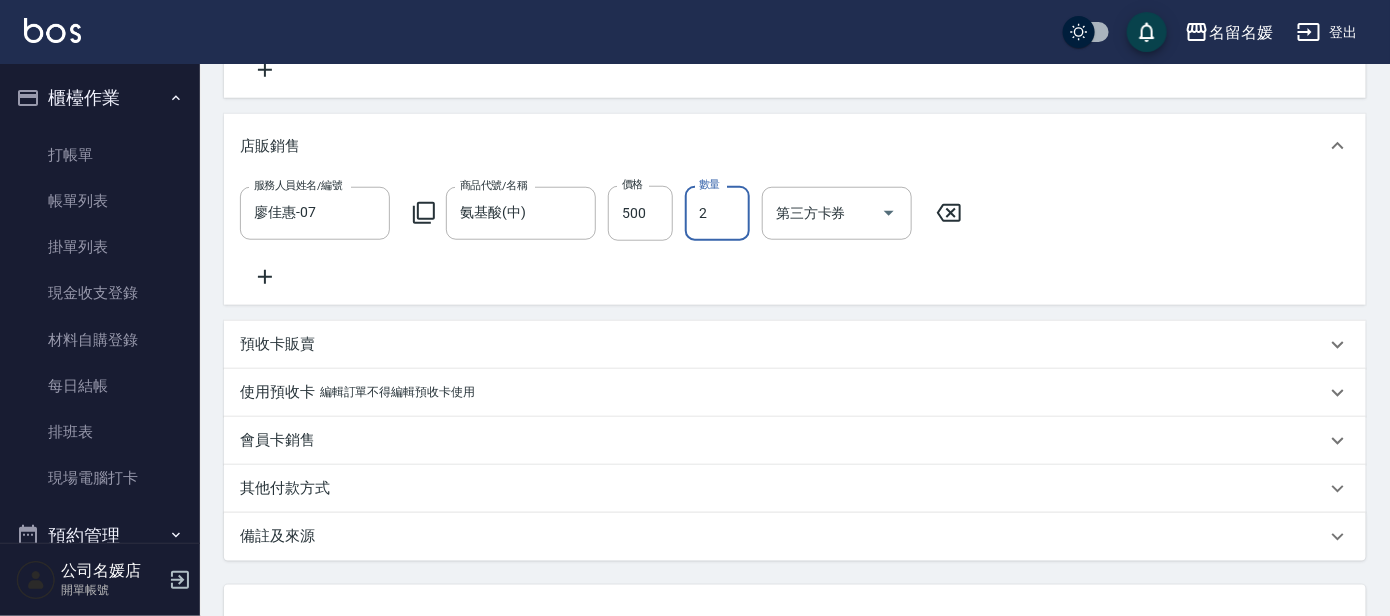 type on "2" 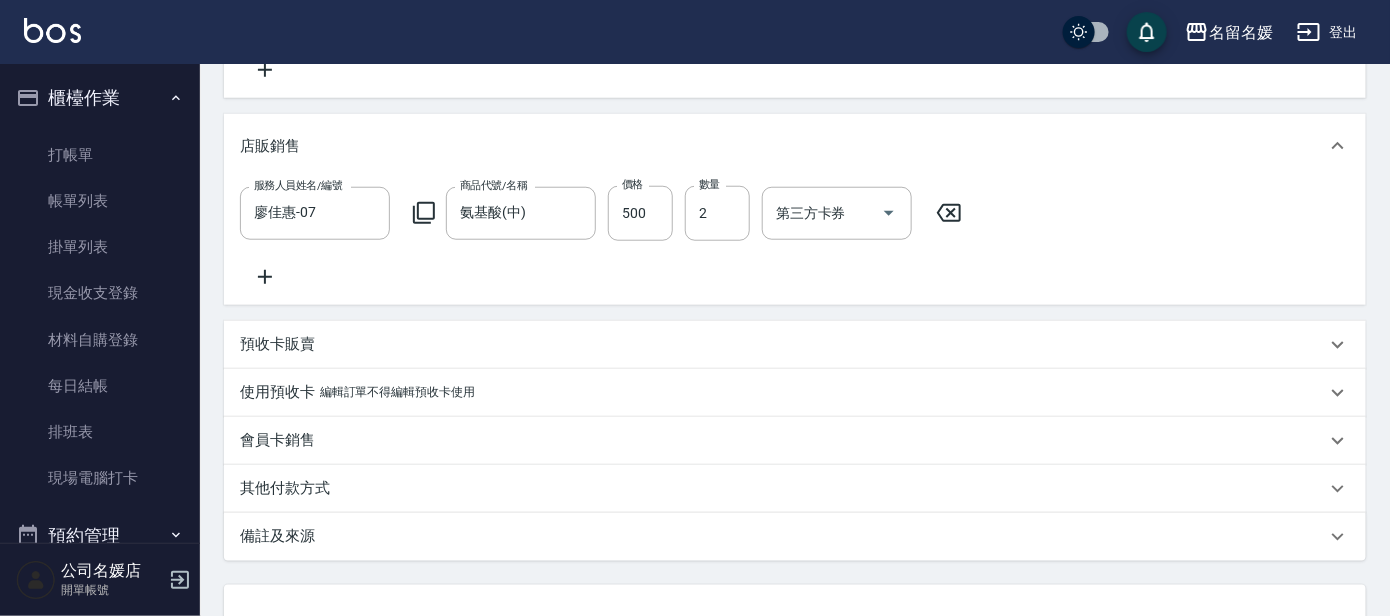 click on "店販銷售" at bounding box center (795, 146) 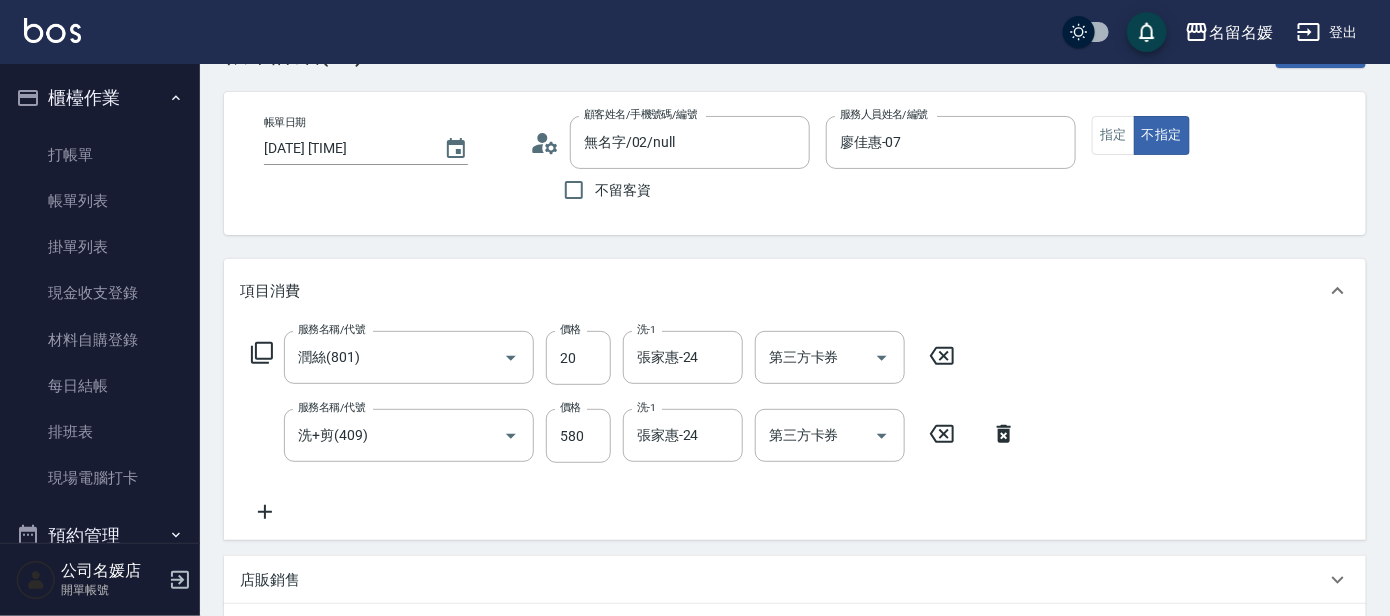 scroll, scrollTop: 0, scrollLeft: 0, axis: both 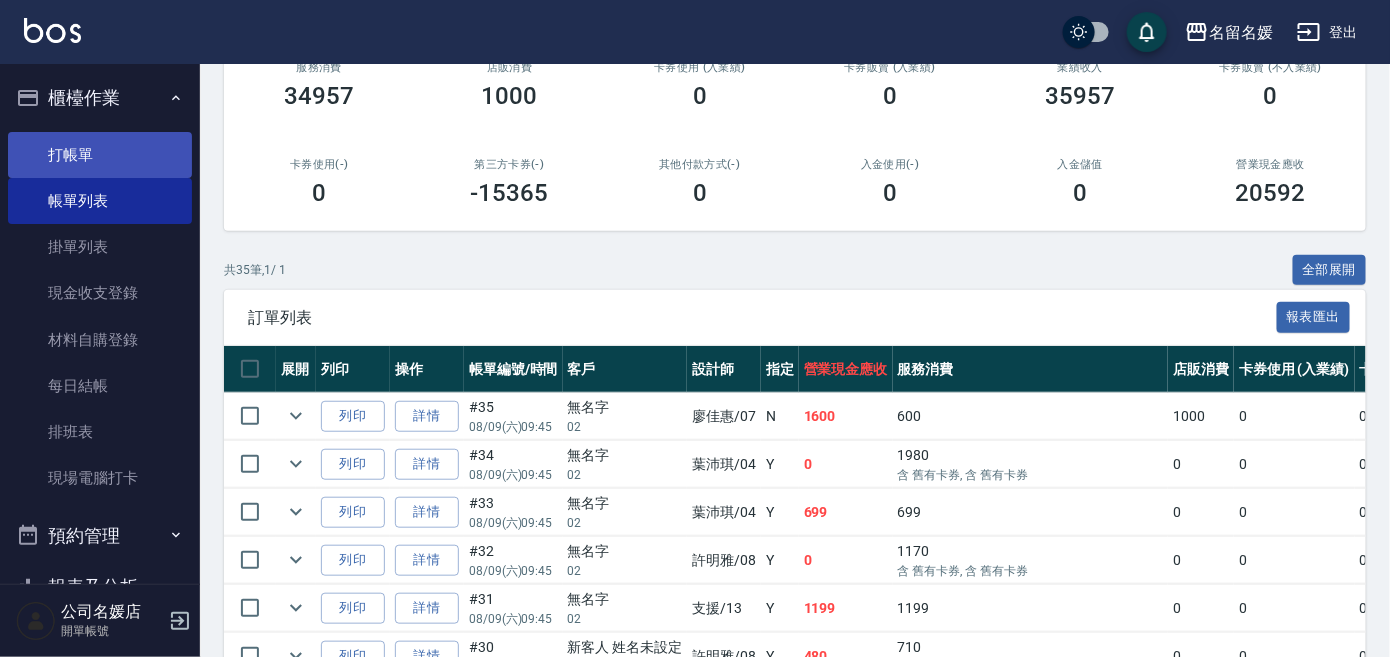 drag, startPoint x: 88, startPoint y: 148, endPoint x: 100, endPoint y: 163, distance: 19.209373 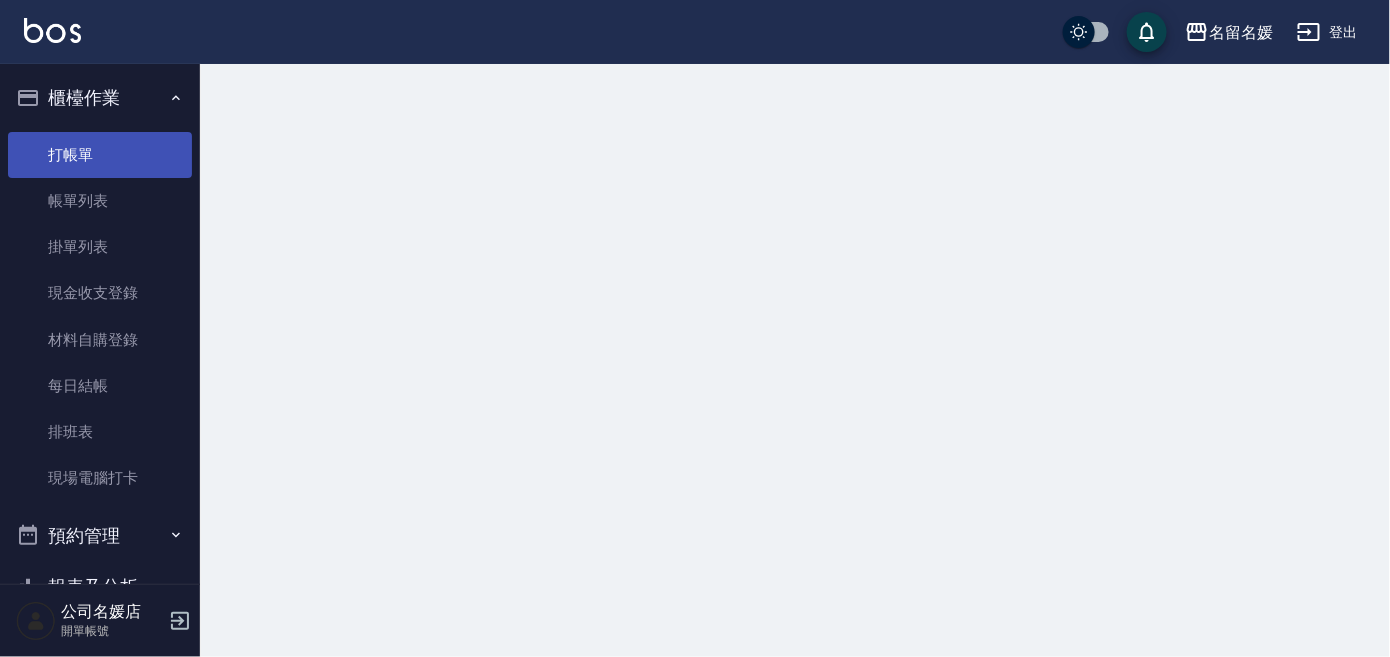 scroll, scrollTop: 0, scrollLeft: 0, axis: both 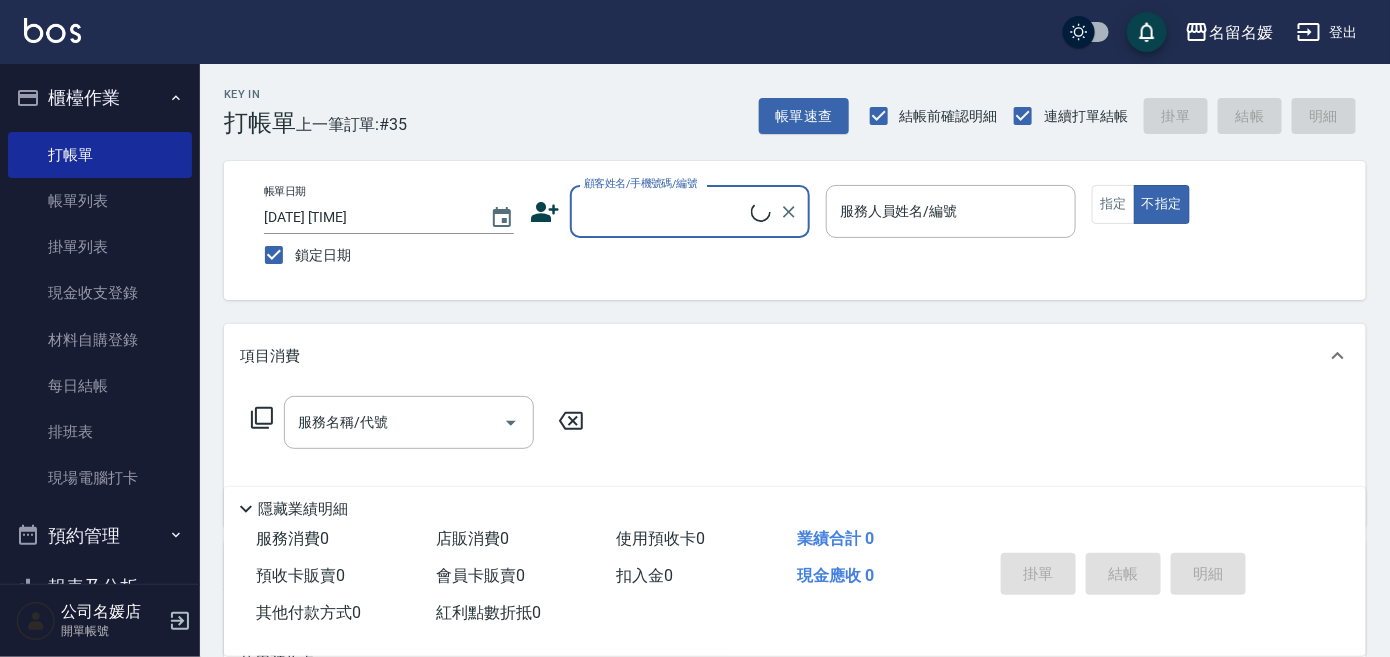 click on "顧客姓名/手機號碼/編號" at bounding box center [665, 211] 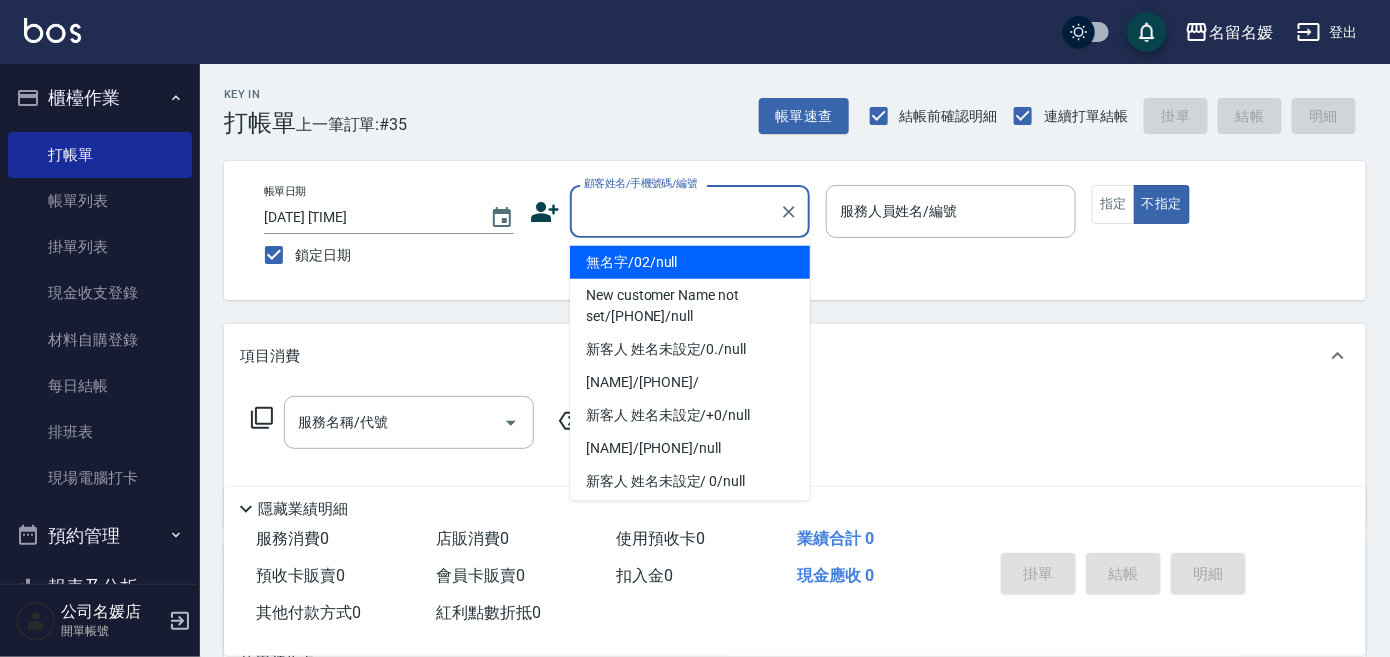 click on "無名字/02/null" at bounding box center (690, 262) 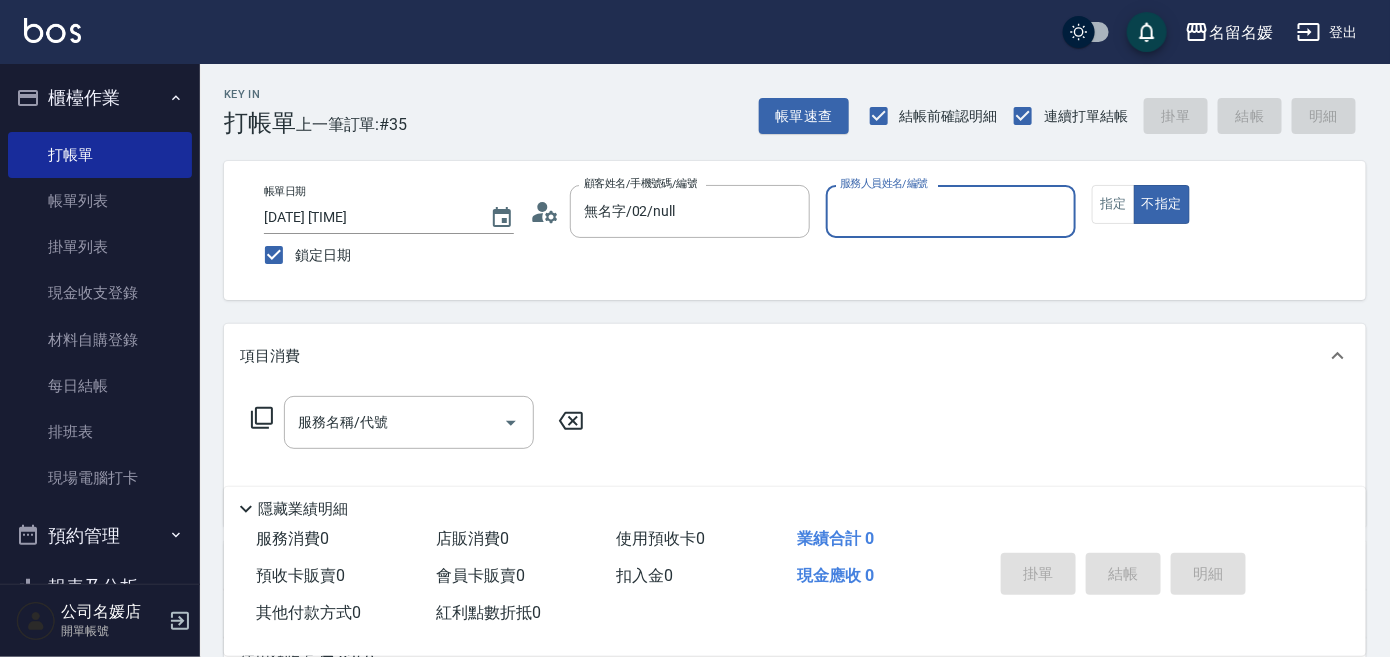 click on "服務人員姓名/編號" 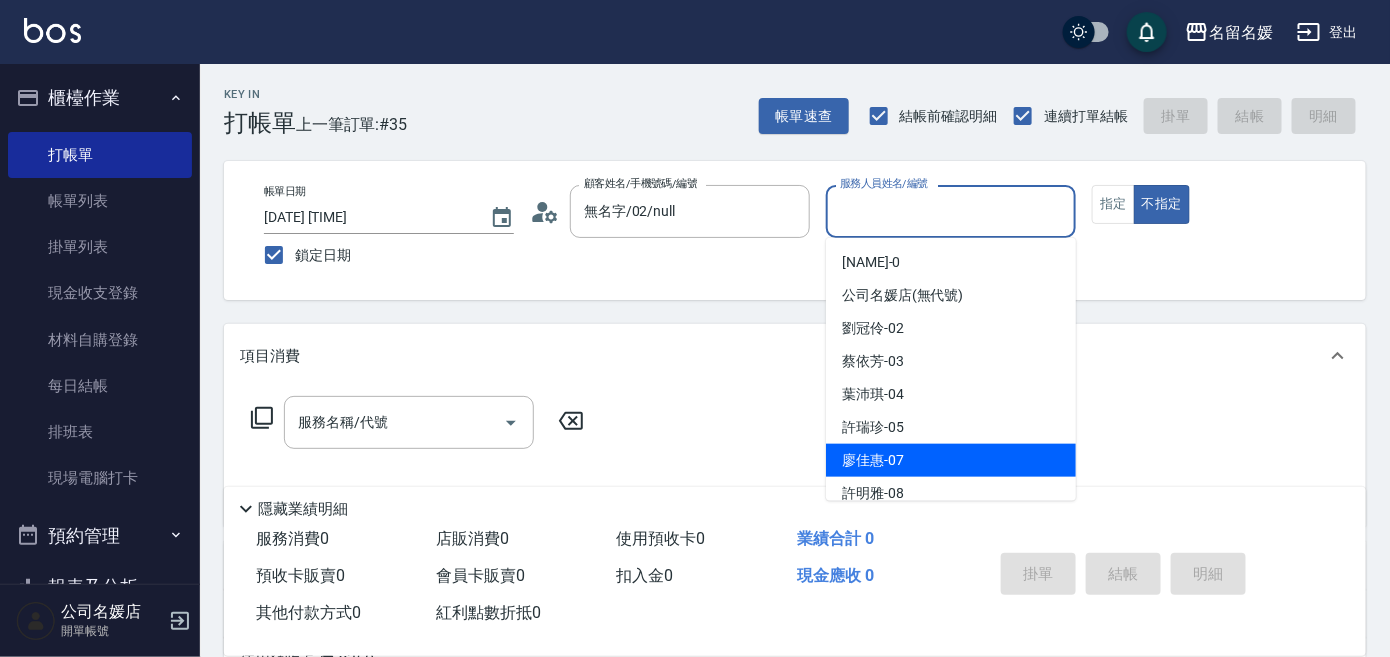 click on "廖佳惠 -07" at bounding box center [951, 460] 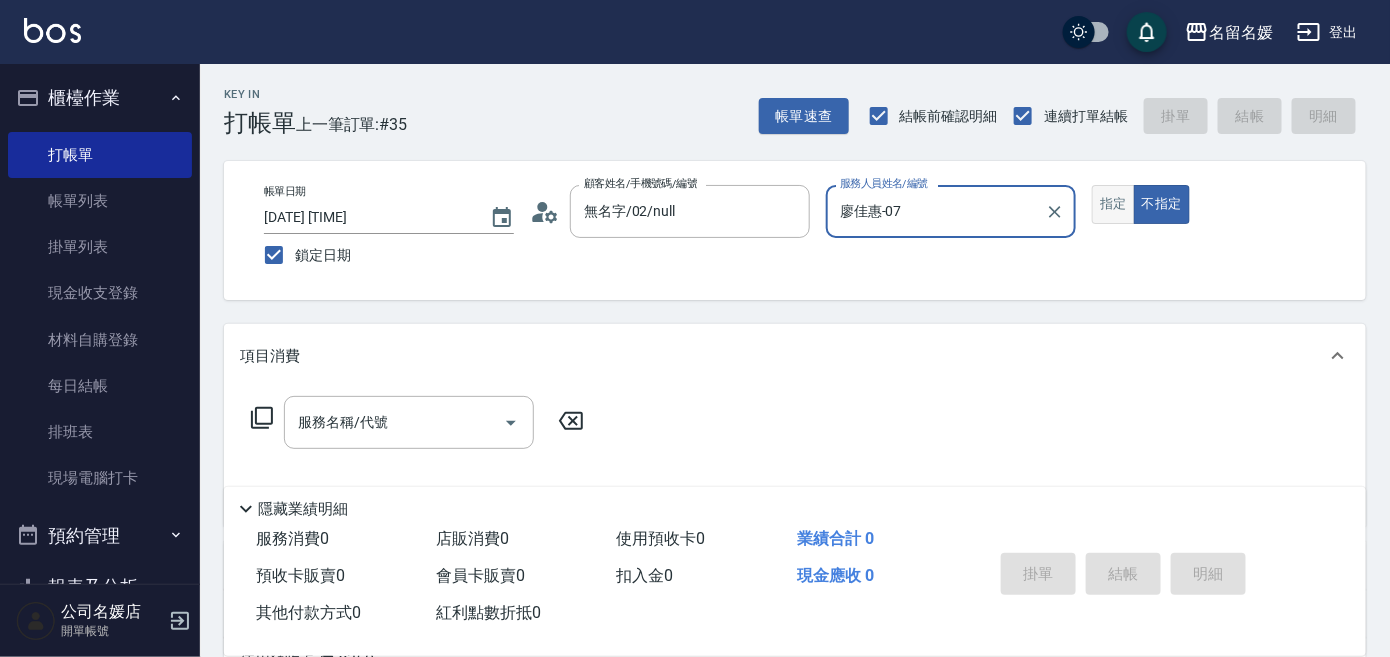 click on "指定" at bounding box center [1113, 204] 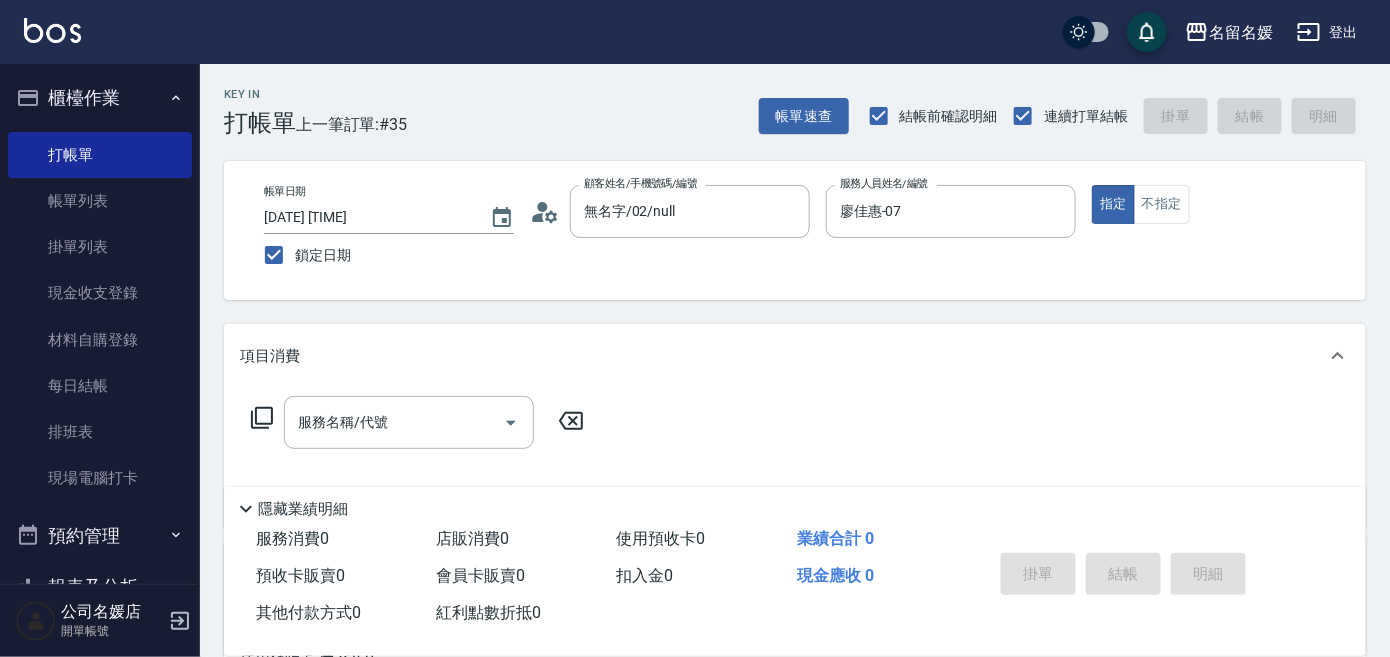 click 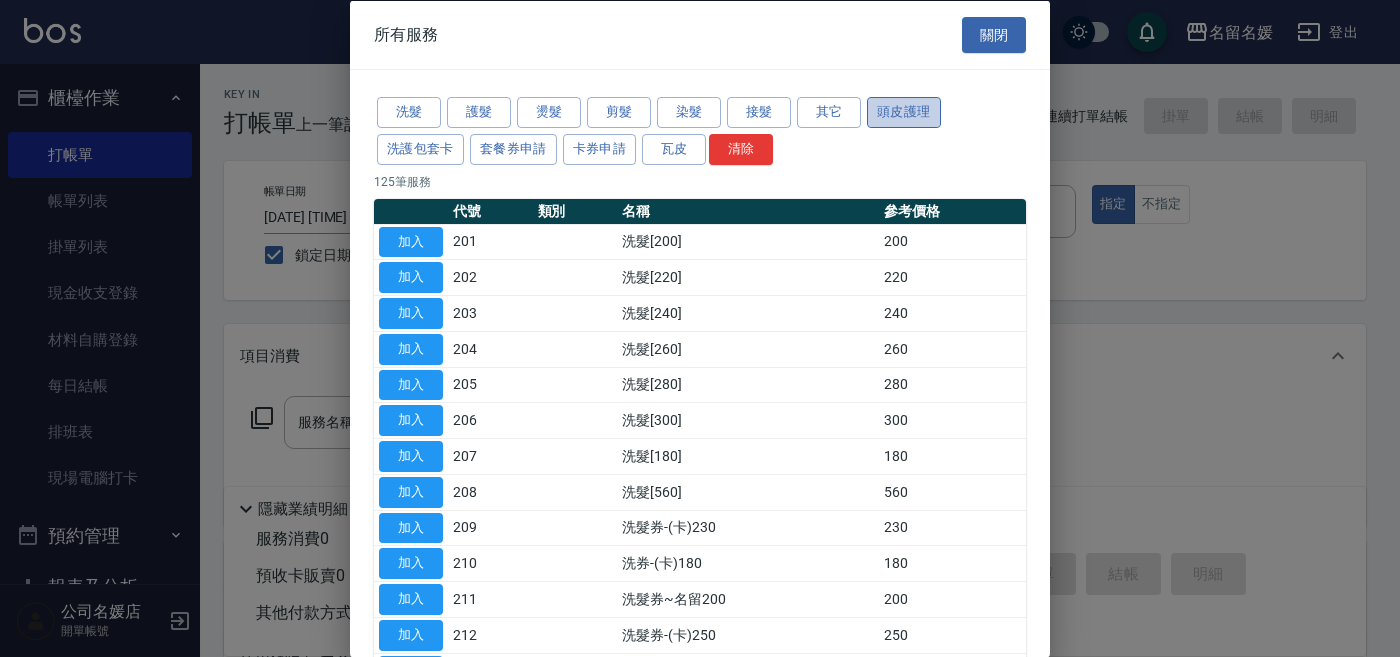 click on "頭皮護理" at bounding box center [904, 112] 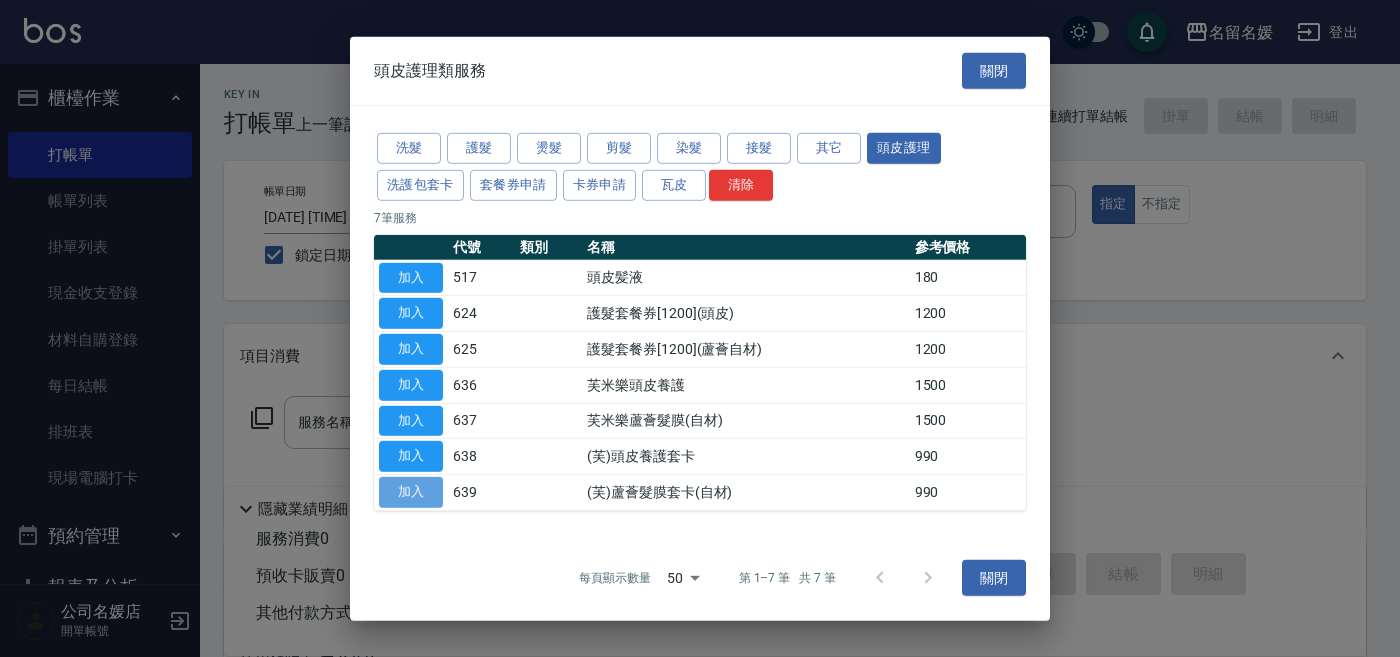 click on "加入" at bounding box center (411, 492) 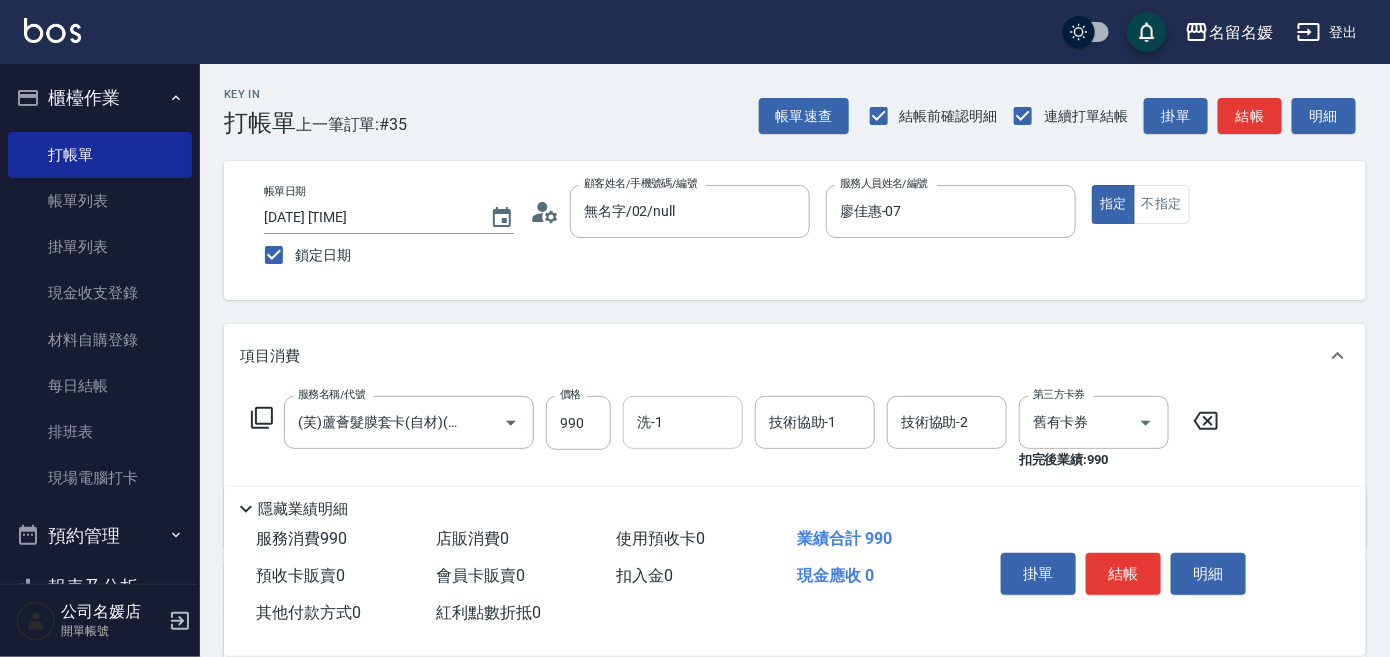 click on "洗-1" at bounding box center [683, 422] 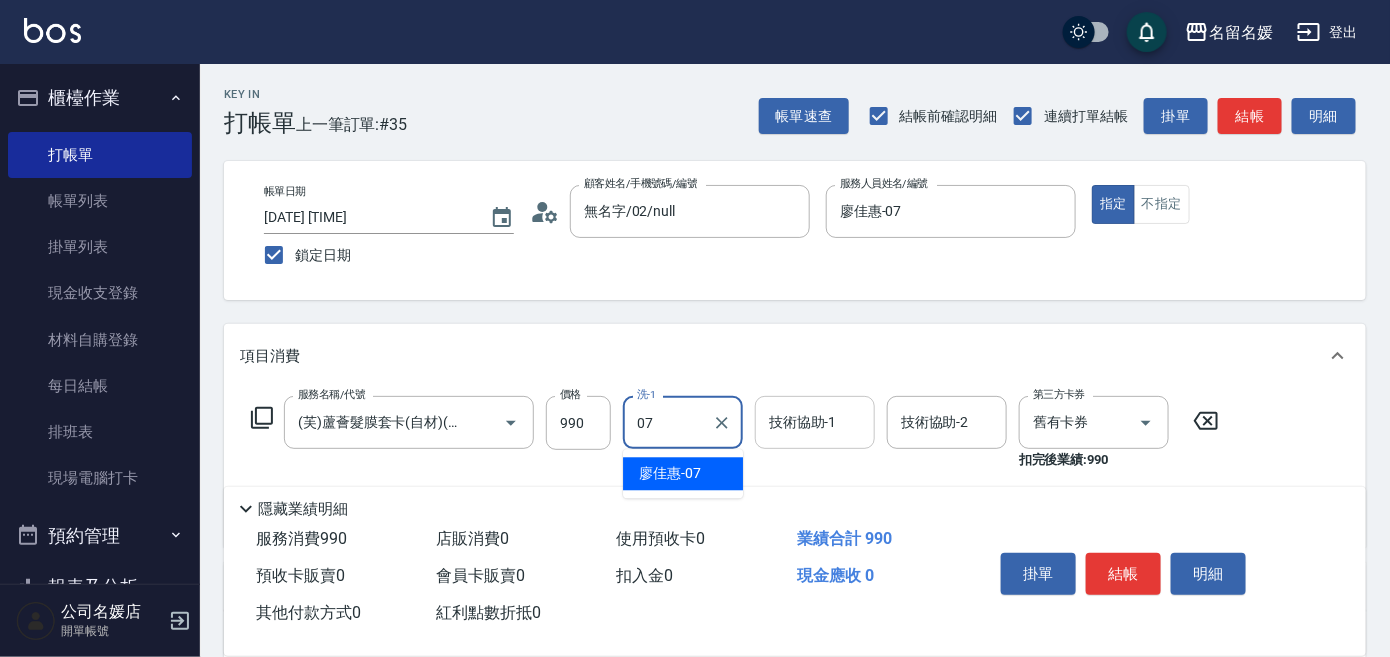 drag, startPoint x: 681, startPoint y: 477, endPoint x: 828, endPoint y: 408, distance: 162.38843 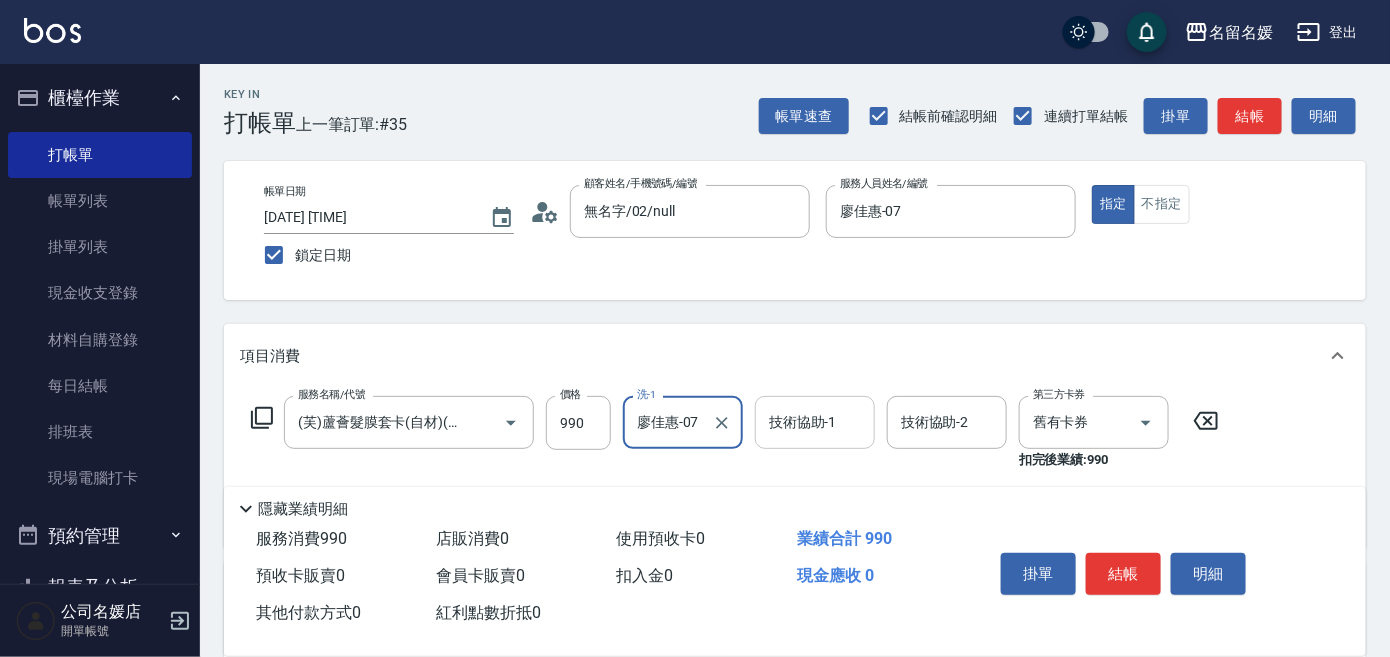 type on "廖佳惠-07" 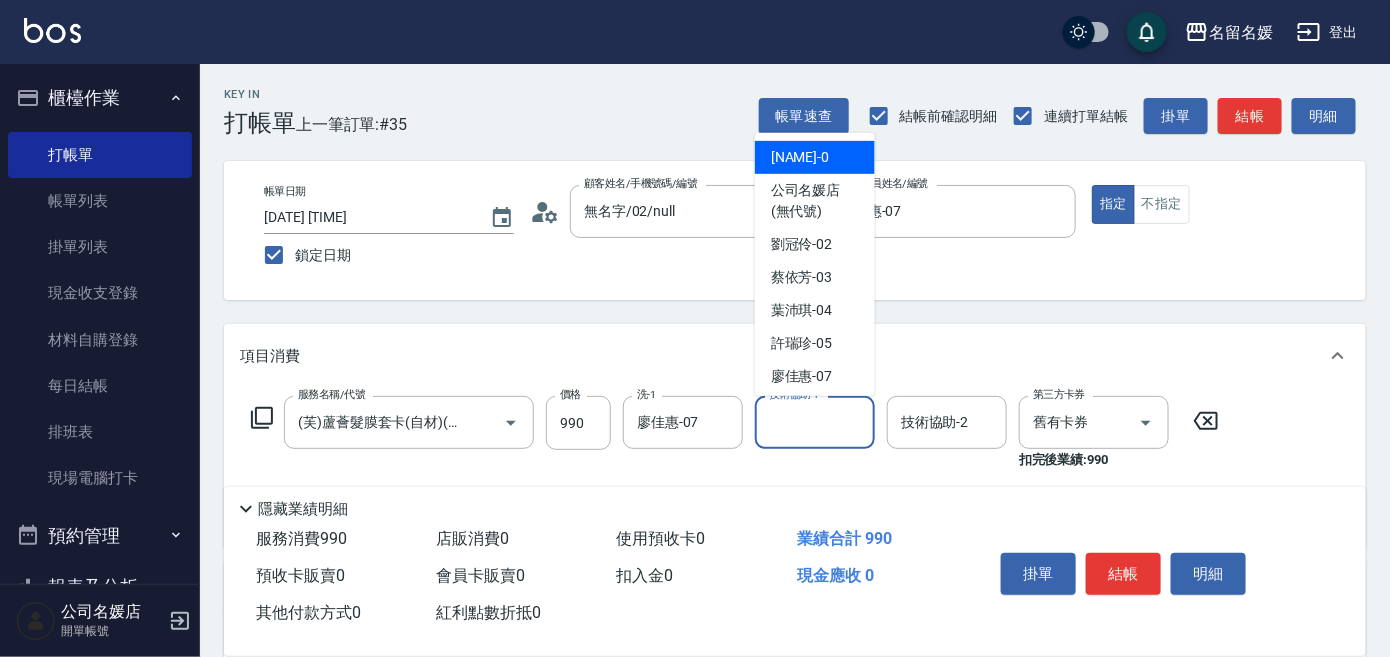 click on "技術協助-1 技術協助-1" at bounding box center [815, 422] 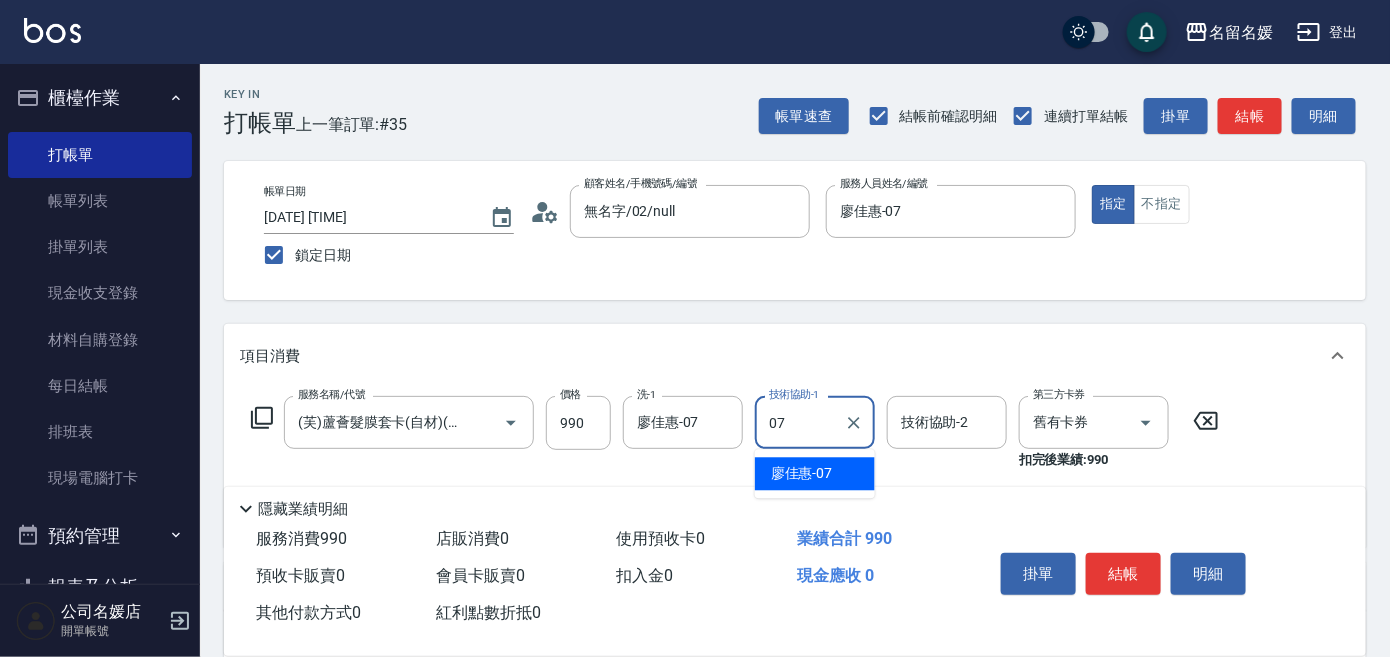 click on "廖佳惠 -07" at bounding box center (802, 473) 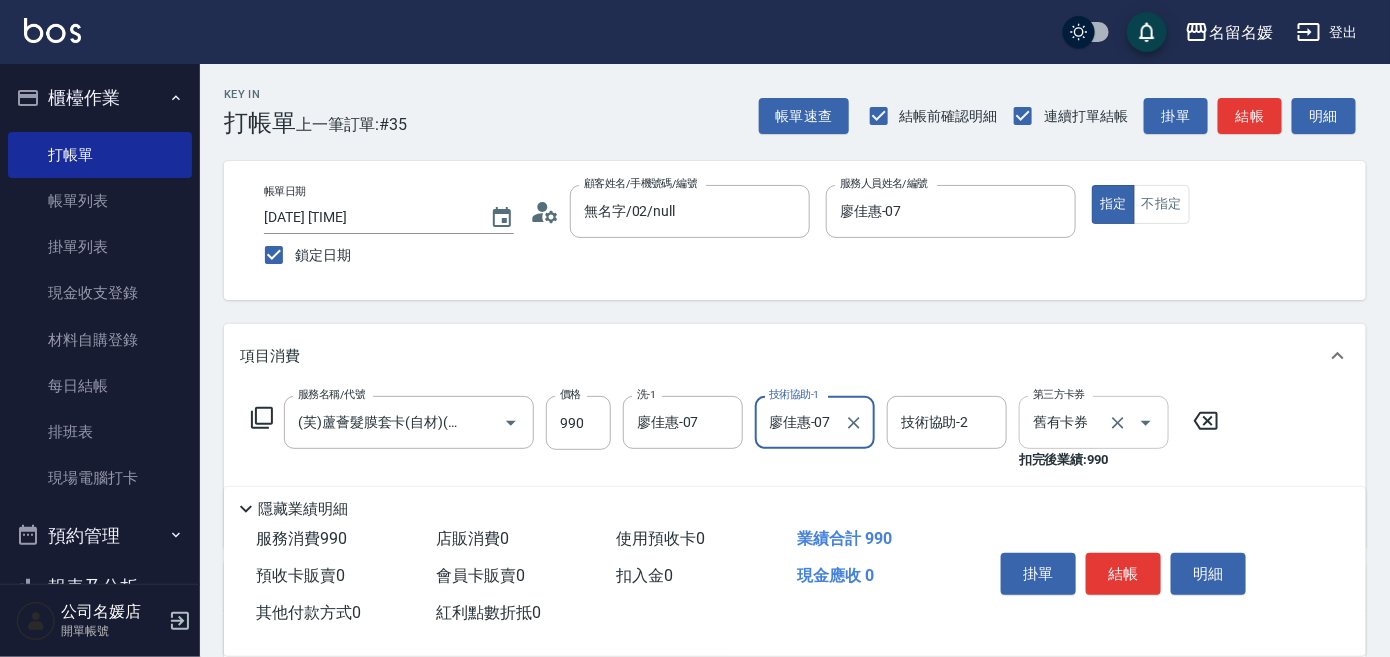 type on "廖佳惠-07" 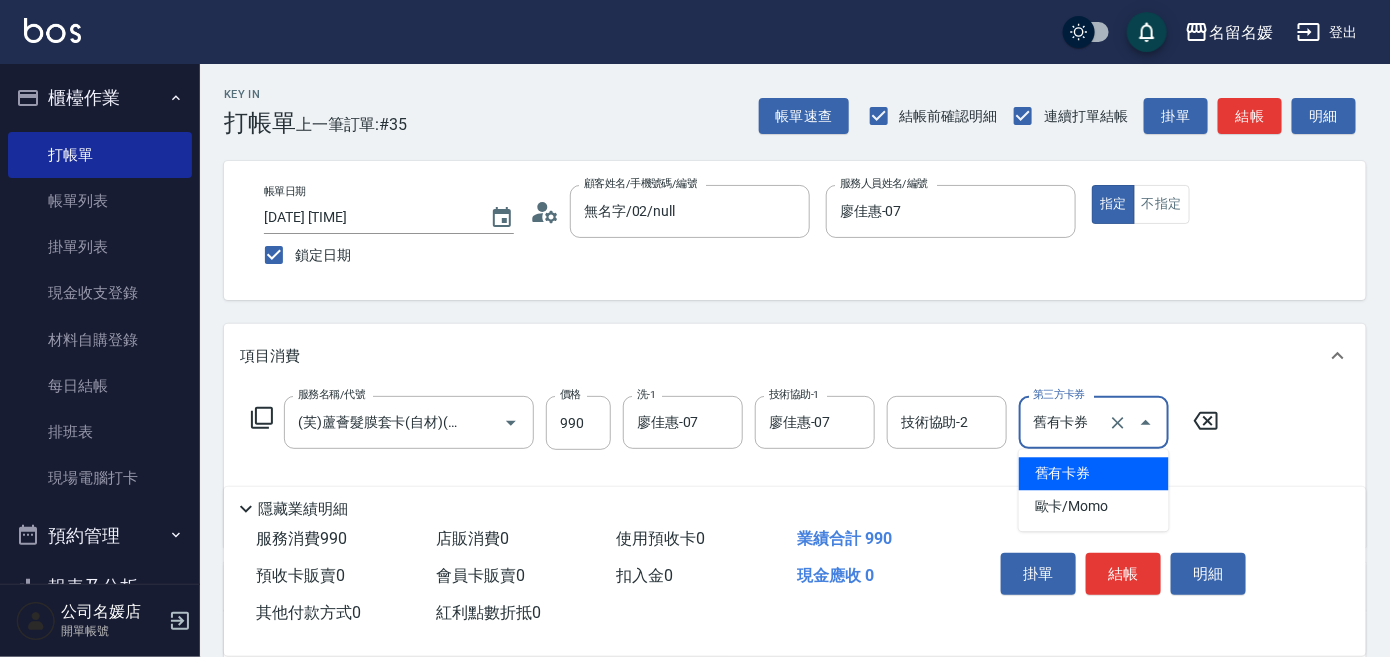 click on "舊有卡券" at bounding box center (1094, 473) 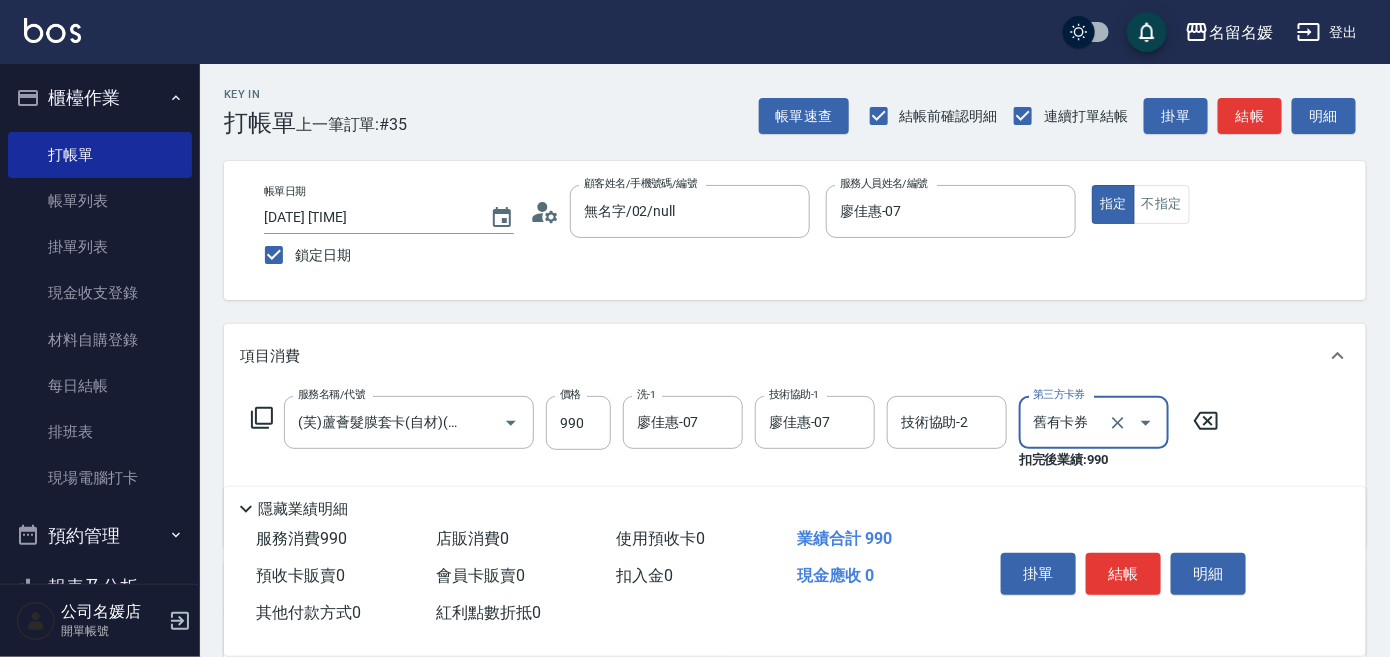 click 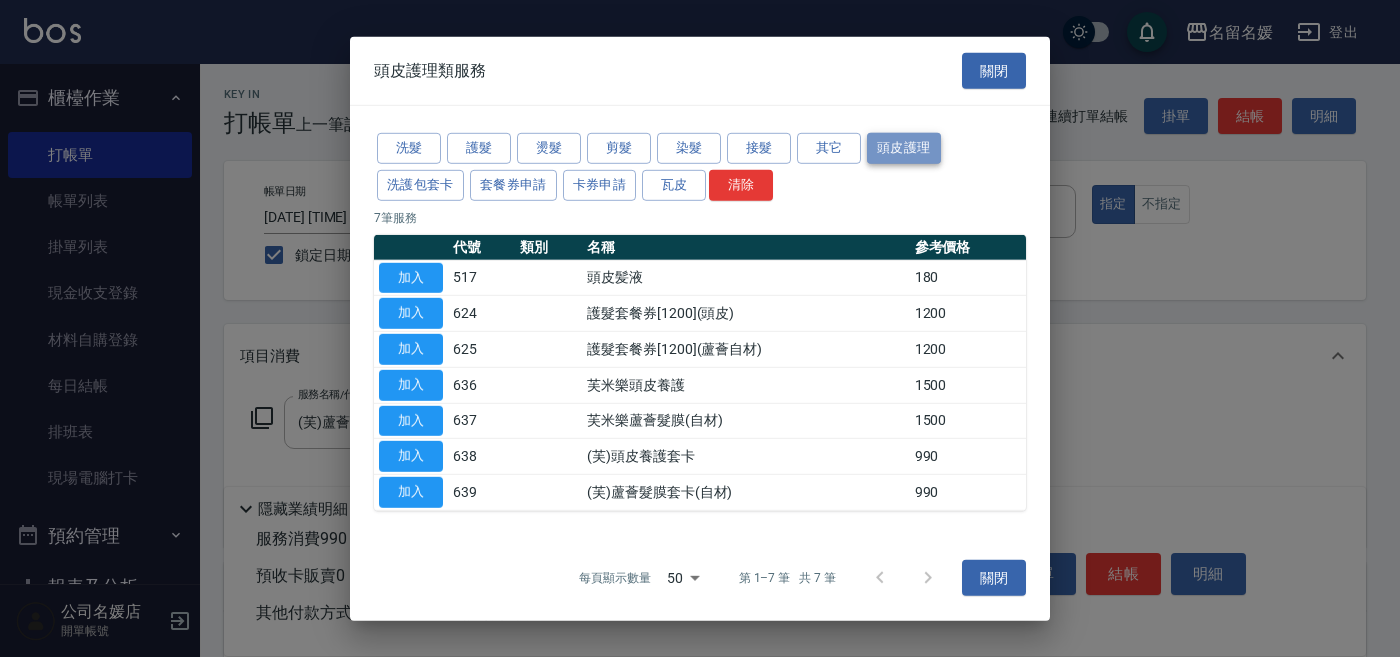click on "頭皮護理" at bounding box center (904, 148) 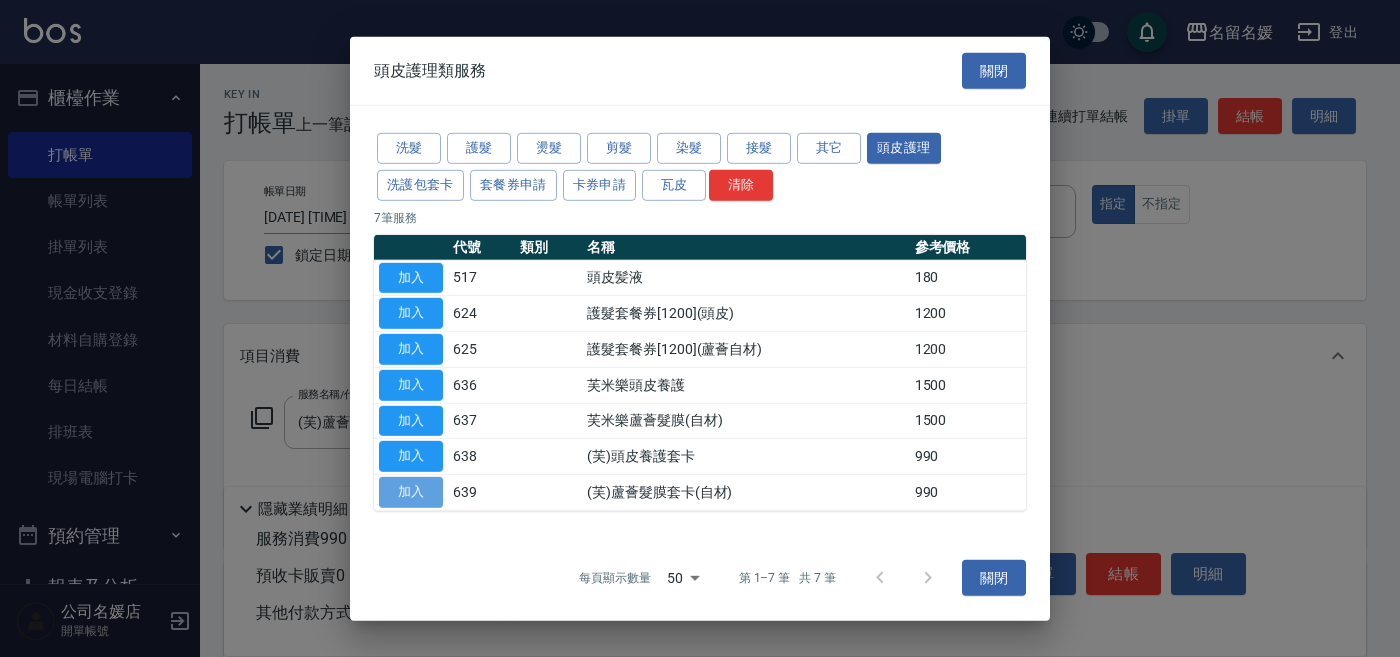 click on "加入" at bounding box center [411, 492] 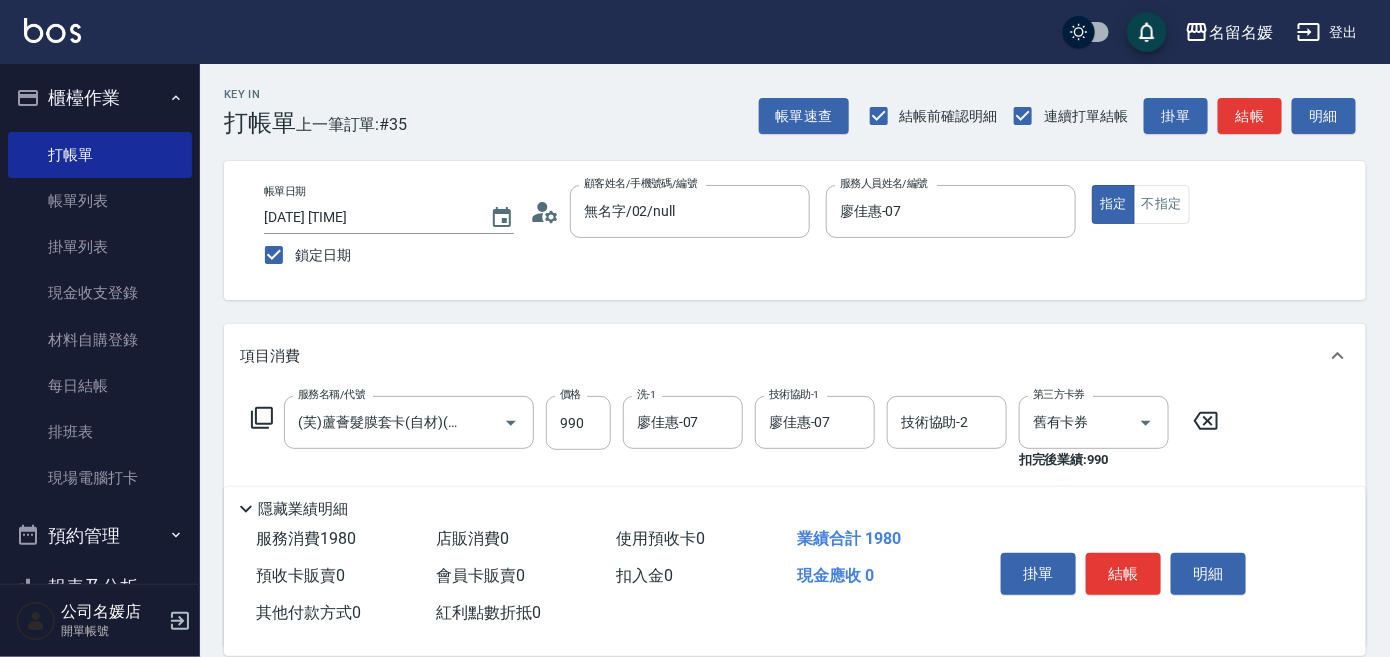 scroll, scrollTop: 181, scrollLeft: 0, axis: vertical 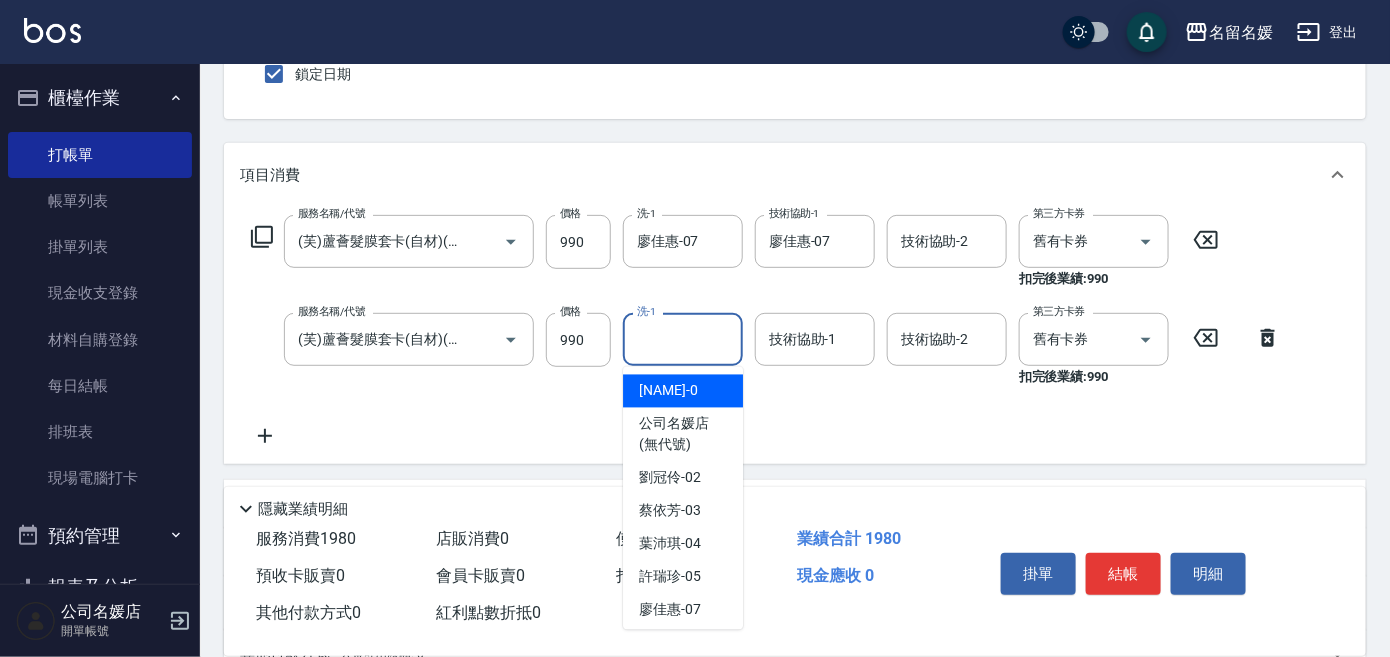 click on "洗-1" at bounding box center [683, 339] 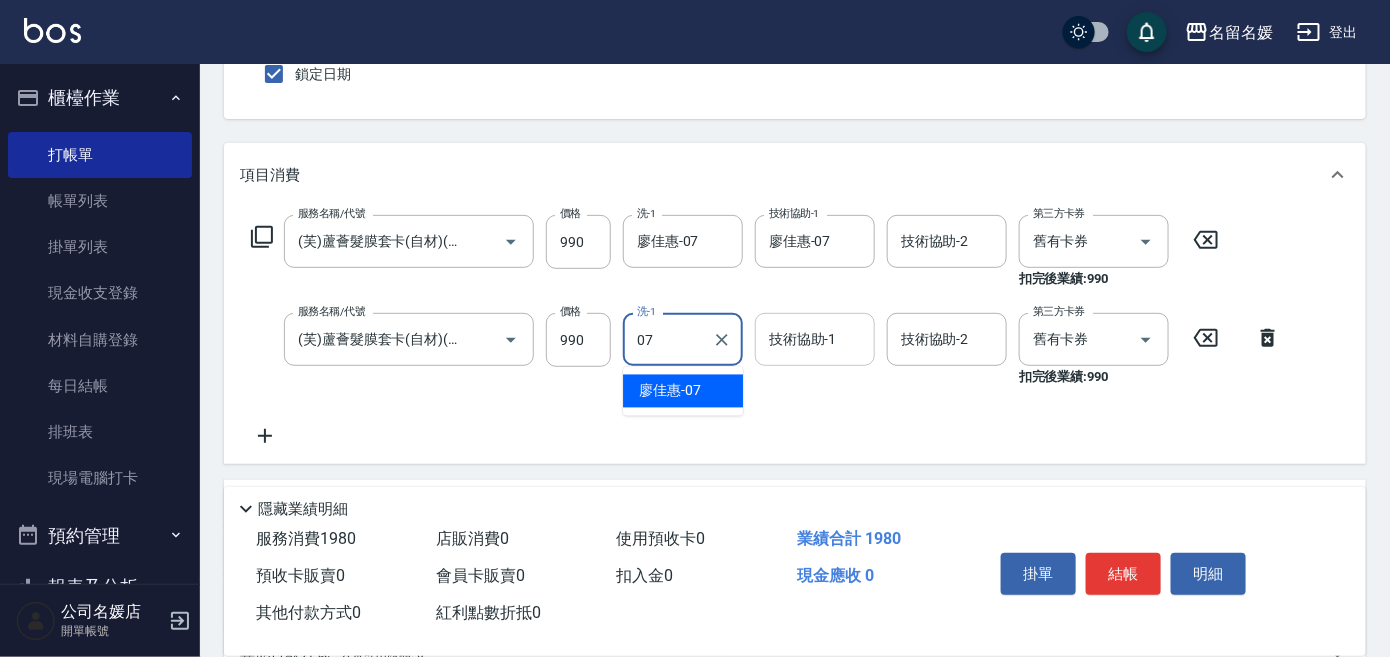 drag, startPoint x: 683, startPoint y: 392, endPoint x: 813, endPoint y: 360, distance: 133.88054 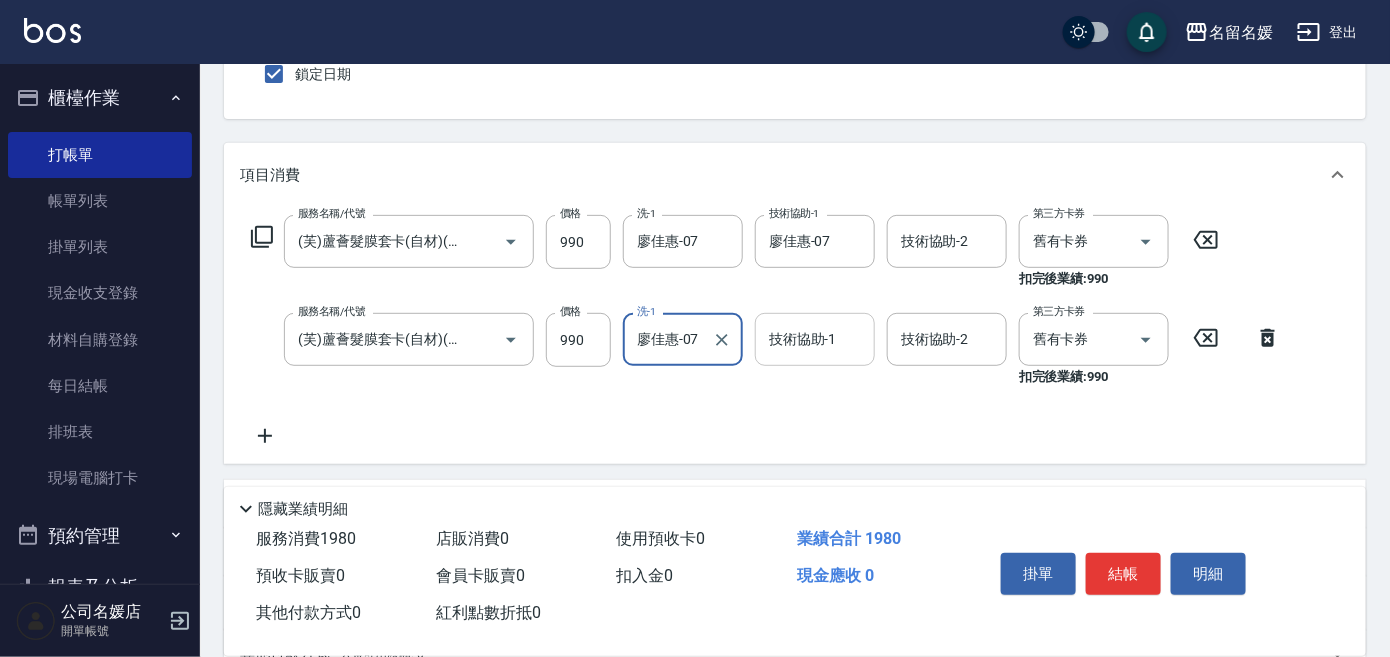 type on "廖佳惠-07" 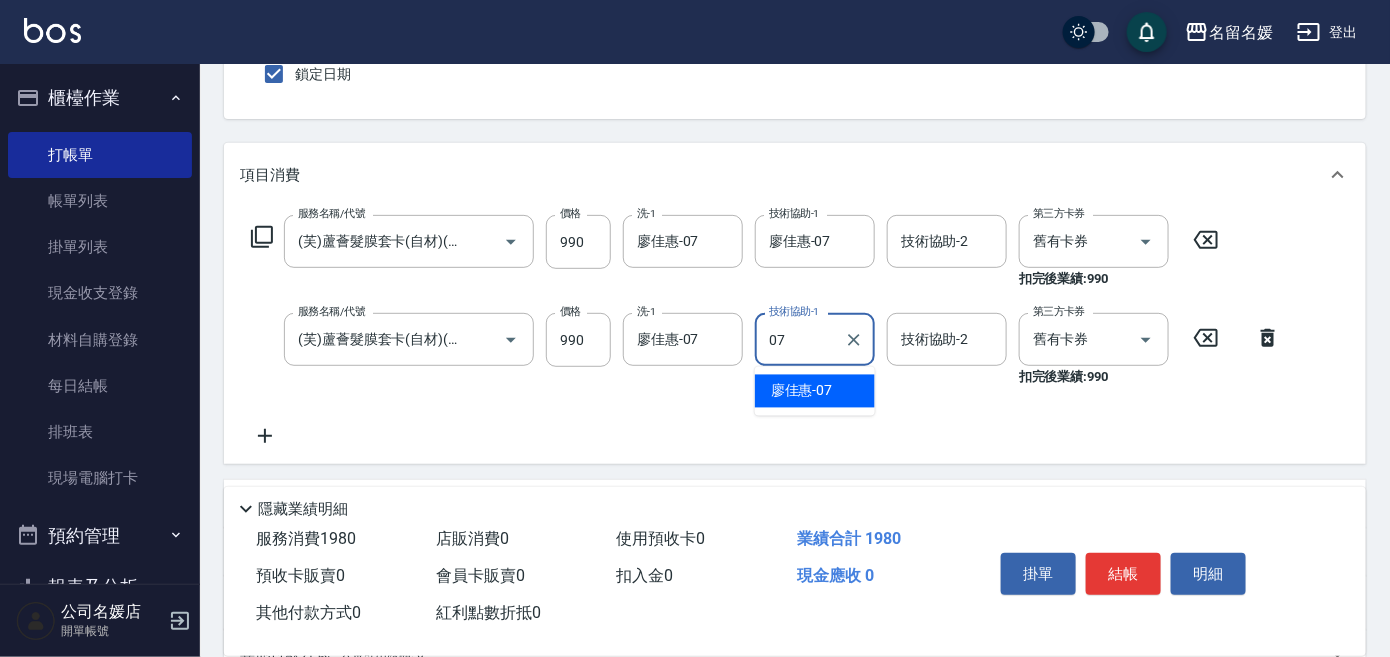 drag, startPoint x: 853, startPoint y: 387, endPoint x: 1025, endPoint y: 351, distance: 175.72707 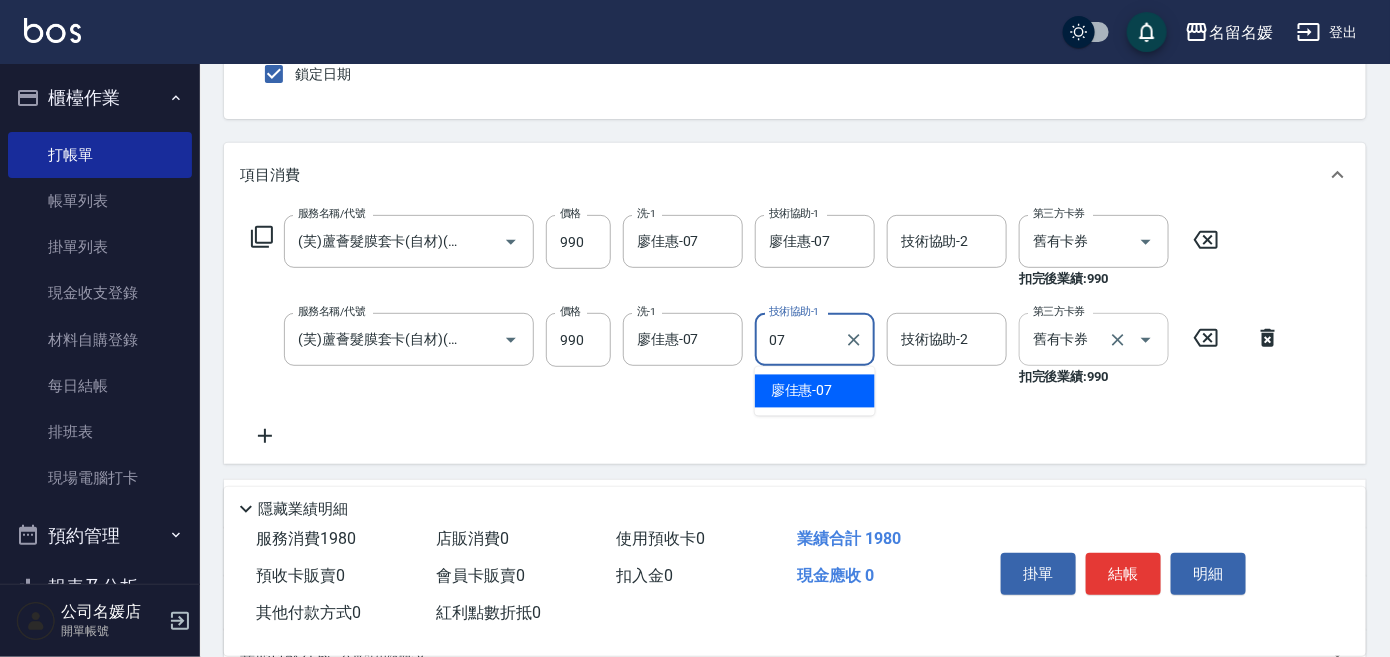 click on "廖佳惠 -07" at bounding box center [815, 391] 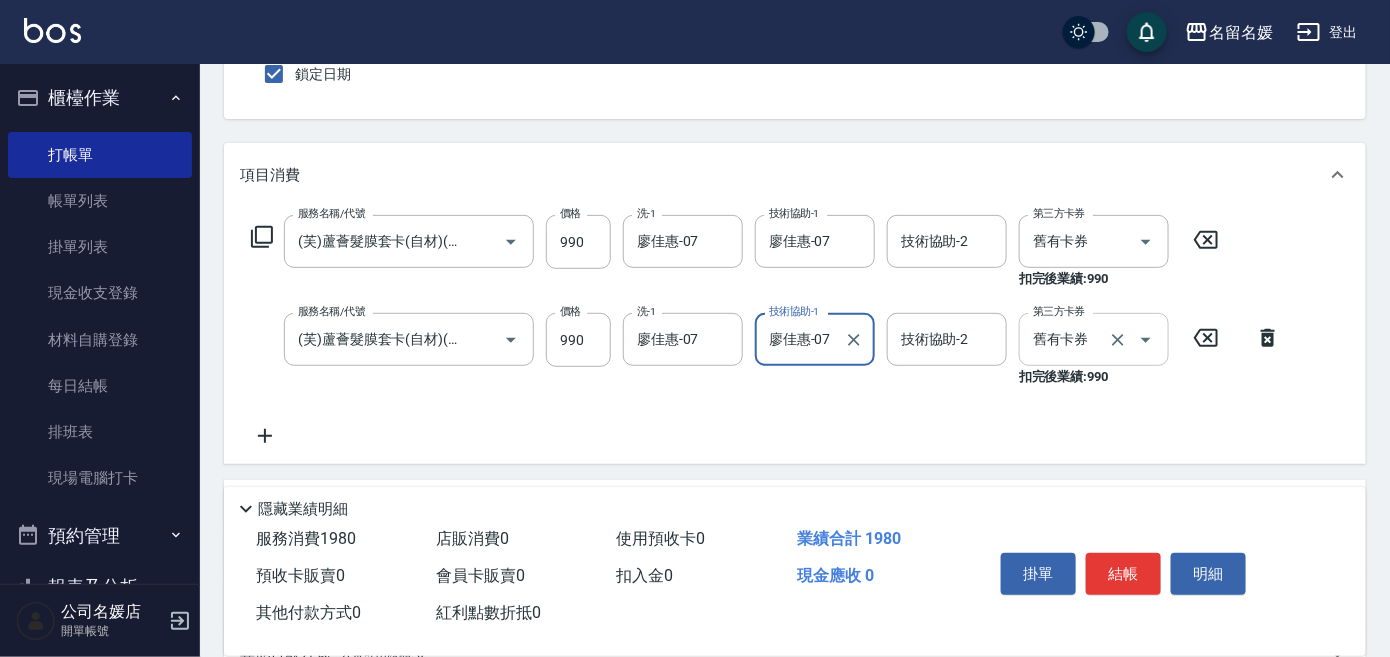type on "廖佳惠-07" 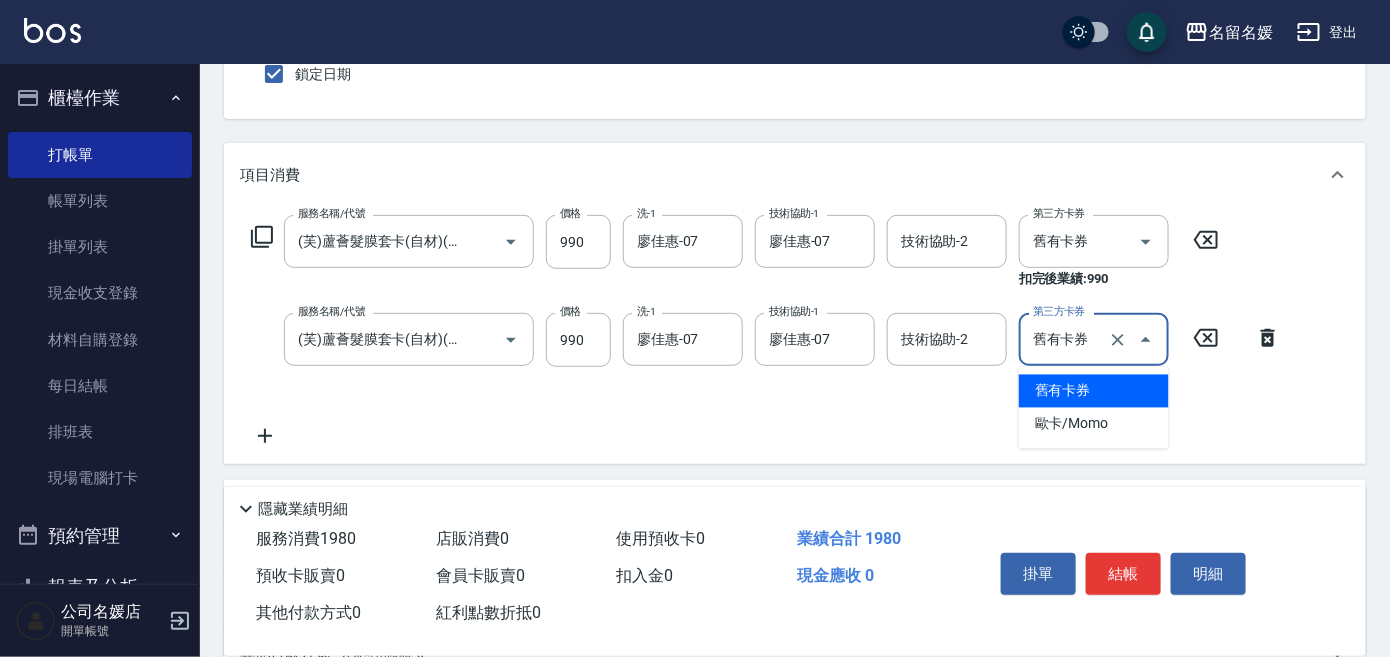 click on "舊有卡券" at bounding box center [1094, 391] 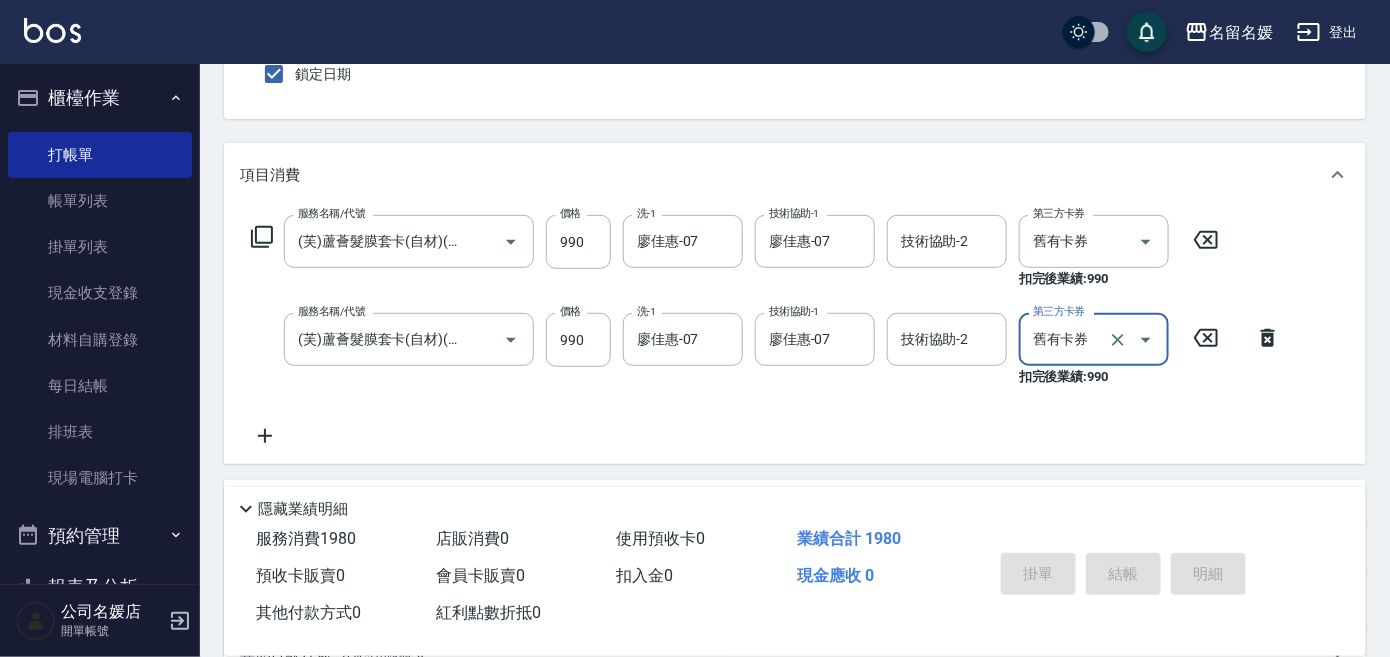 type 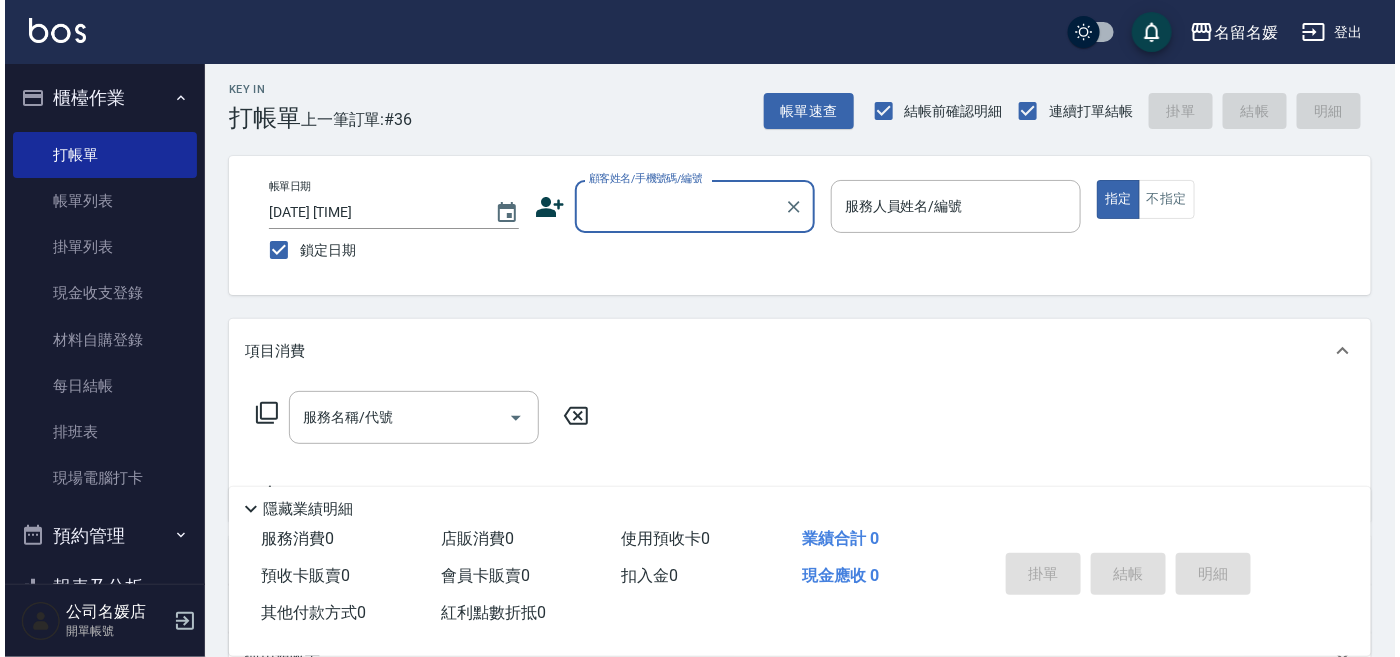 scroll, scrollTop: 0, scrollLeft: 0, axis: both 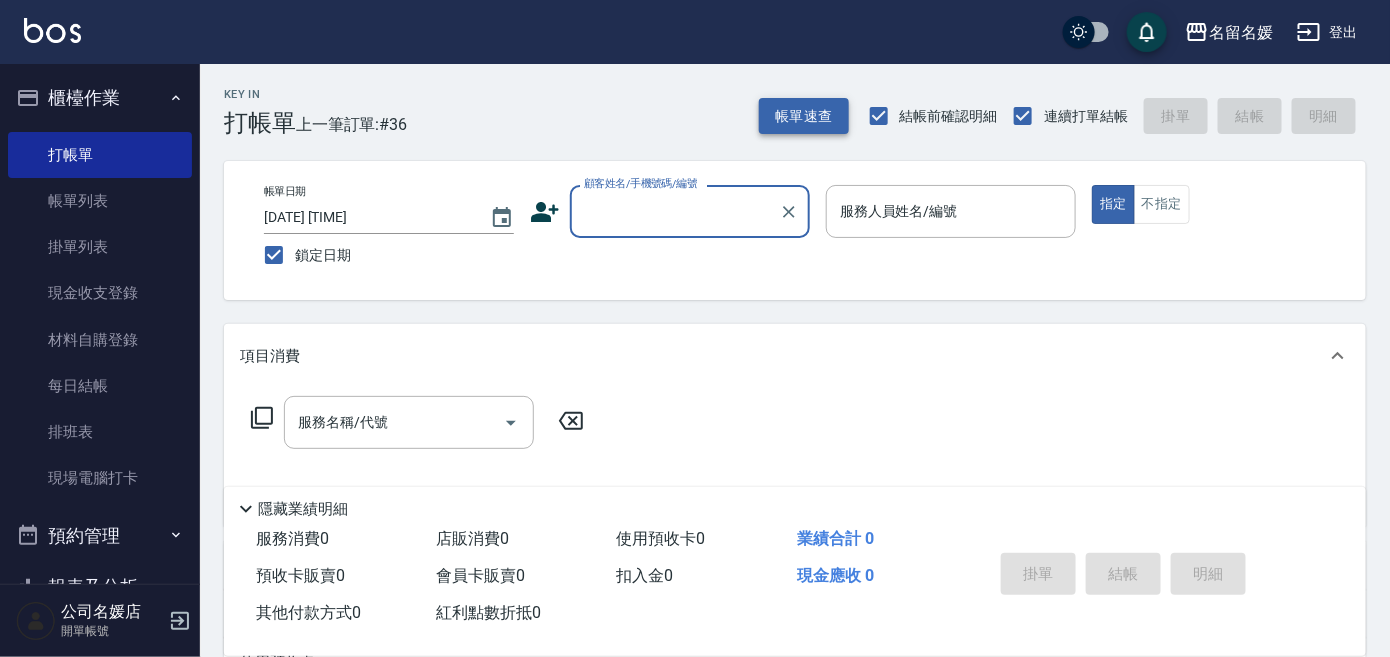 click on "帳單速查" at bounding box center (804, 116) 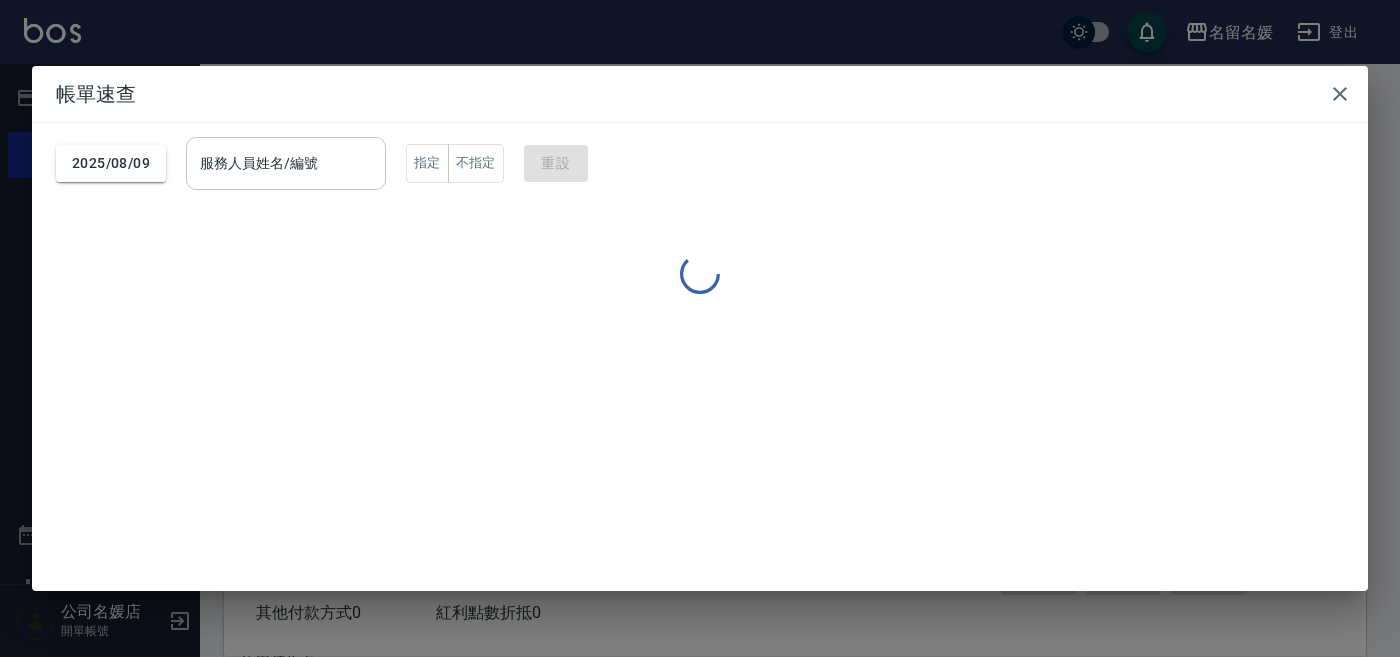 click on "服務人員姓名/編號 服務人員姓名/編號" at bounding box center [286, 163] 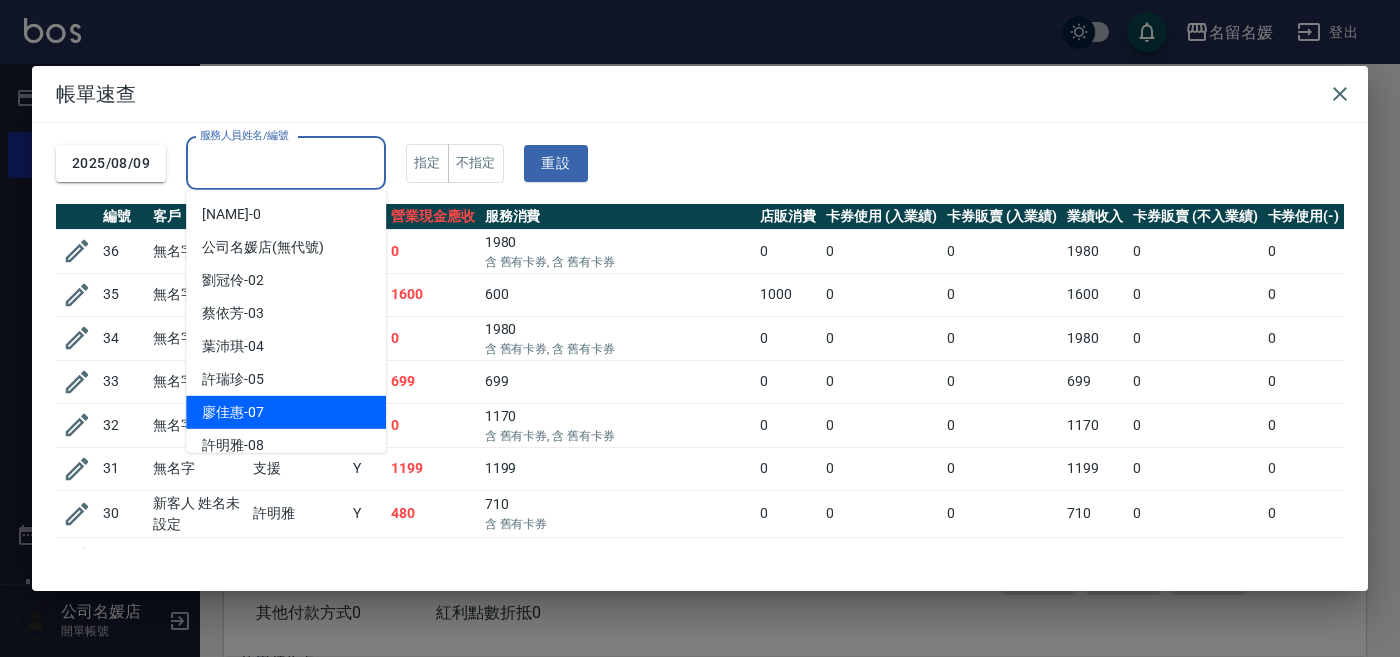 click on "廖佳惠 -07" at bounding box center (286, 412) 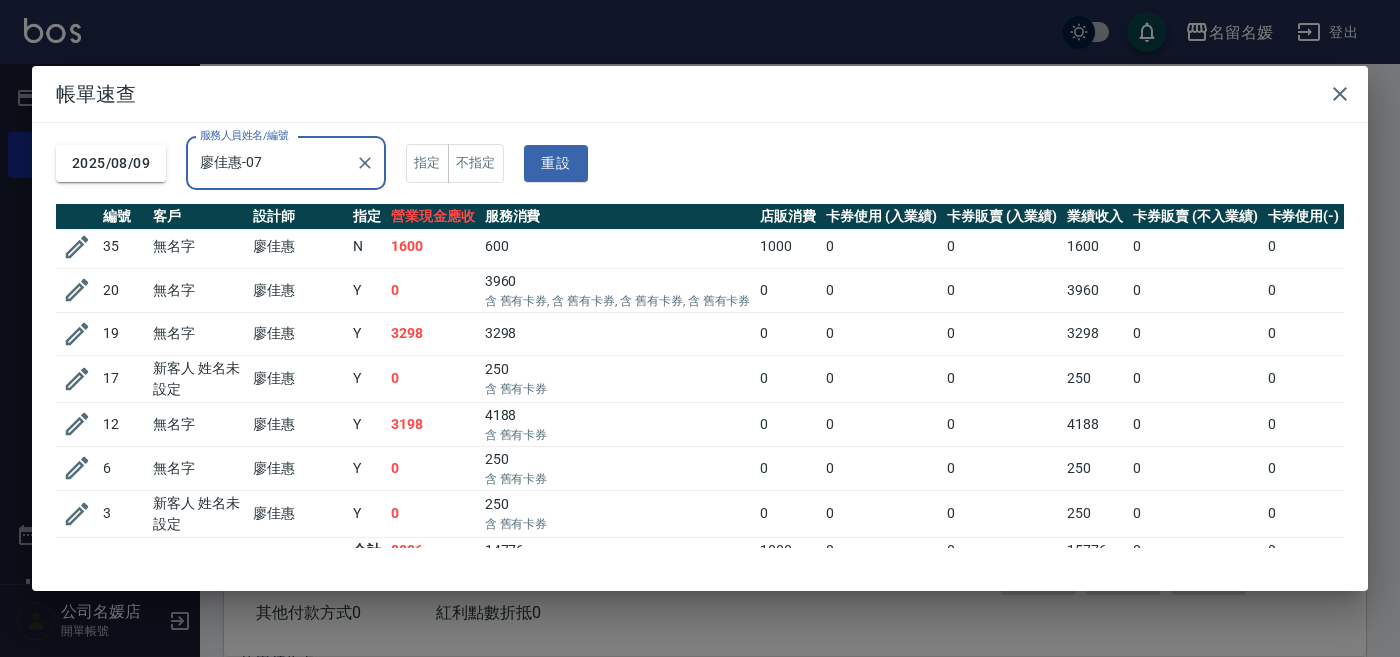 scroll, scrollTop: 75, scrollLeft: 0, axis: vertical 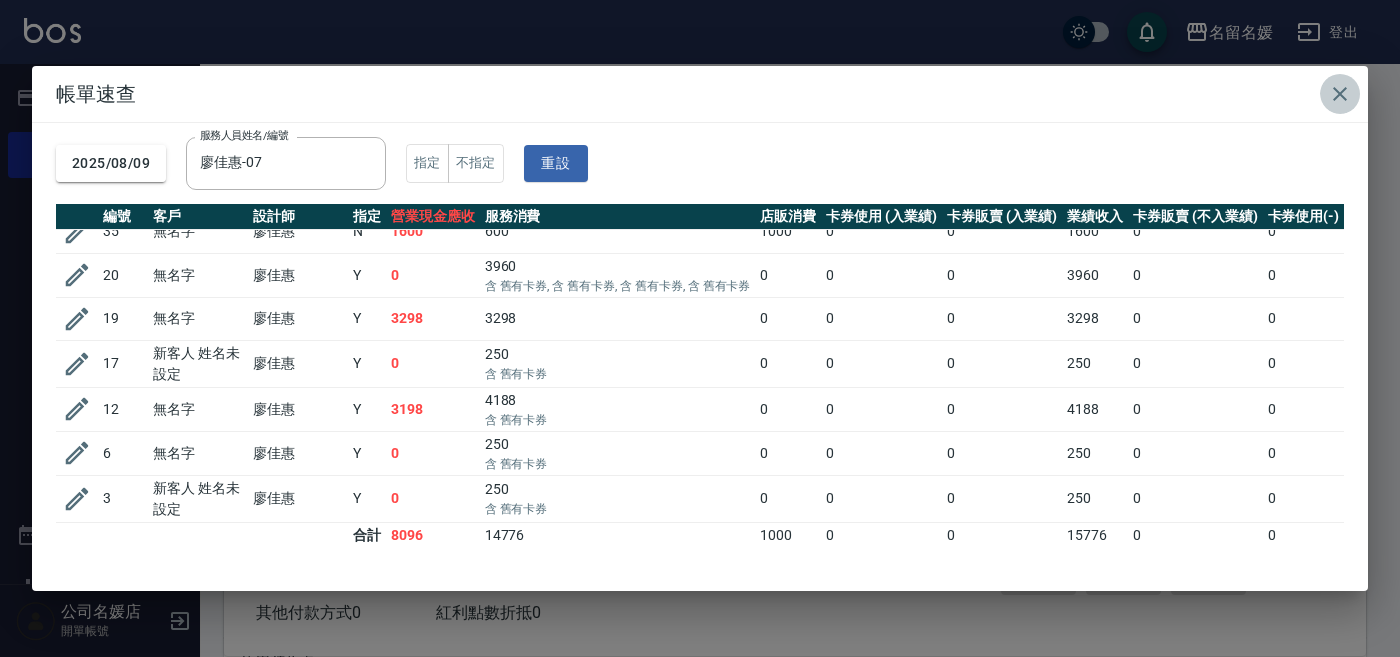 click 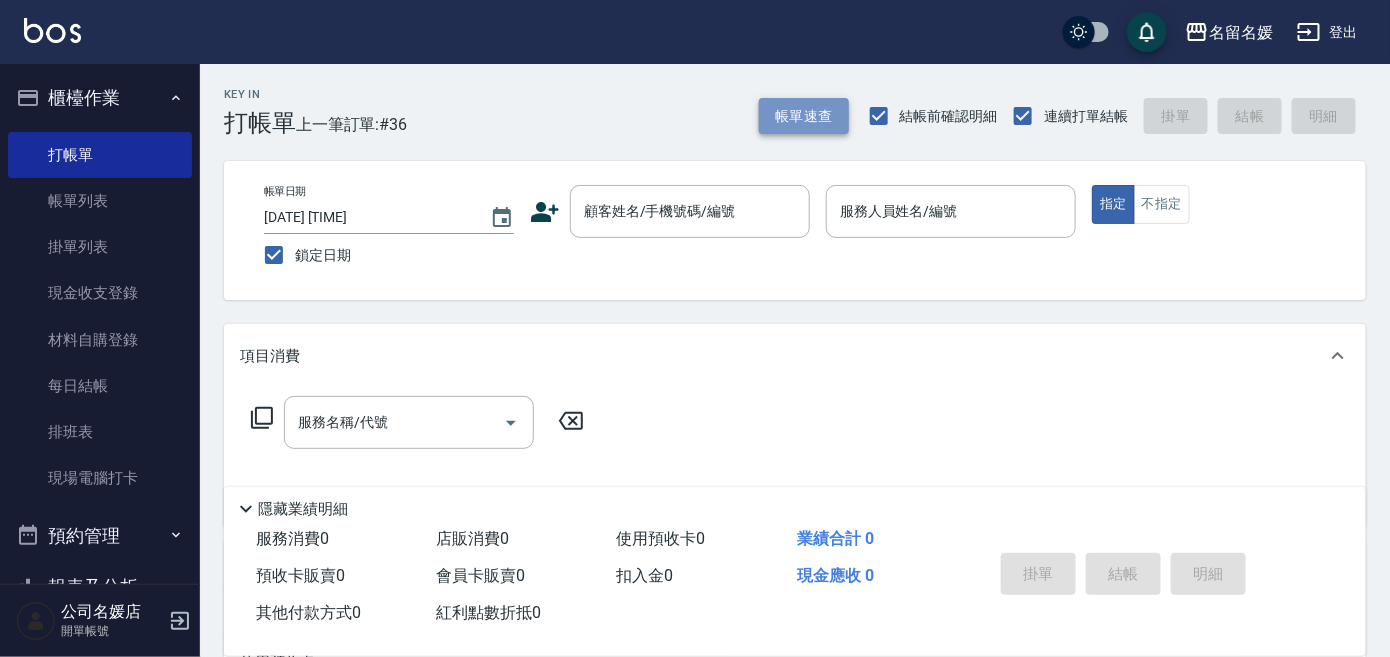 click on "帳單速查" at bounding box center [804, 116] 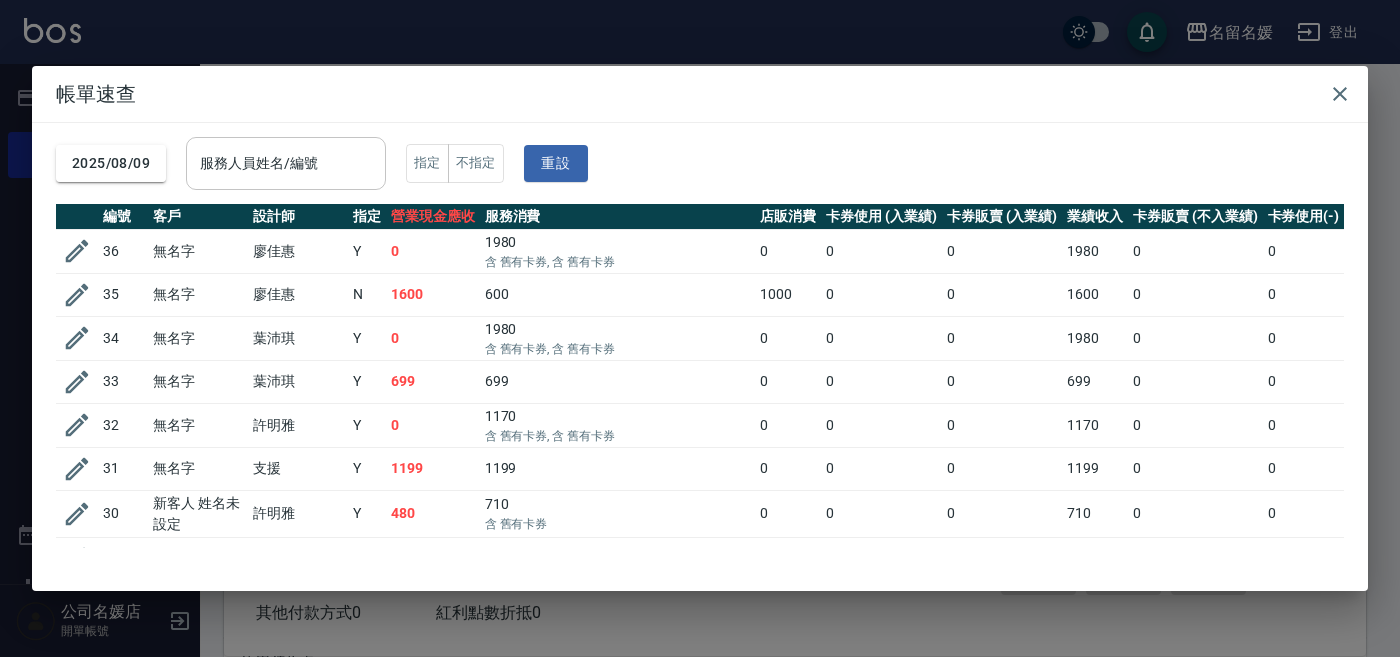 click on "服務人員姓名/編號 服務人員姓名/編號" at bounding box center (286, 163) 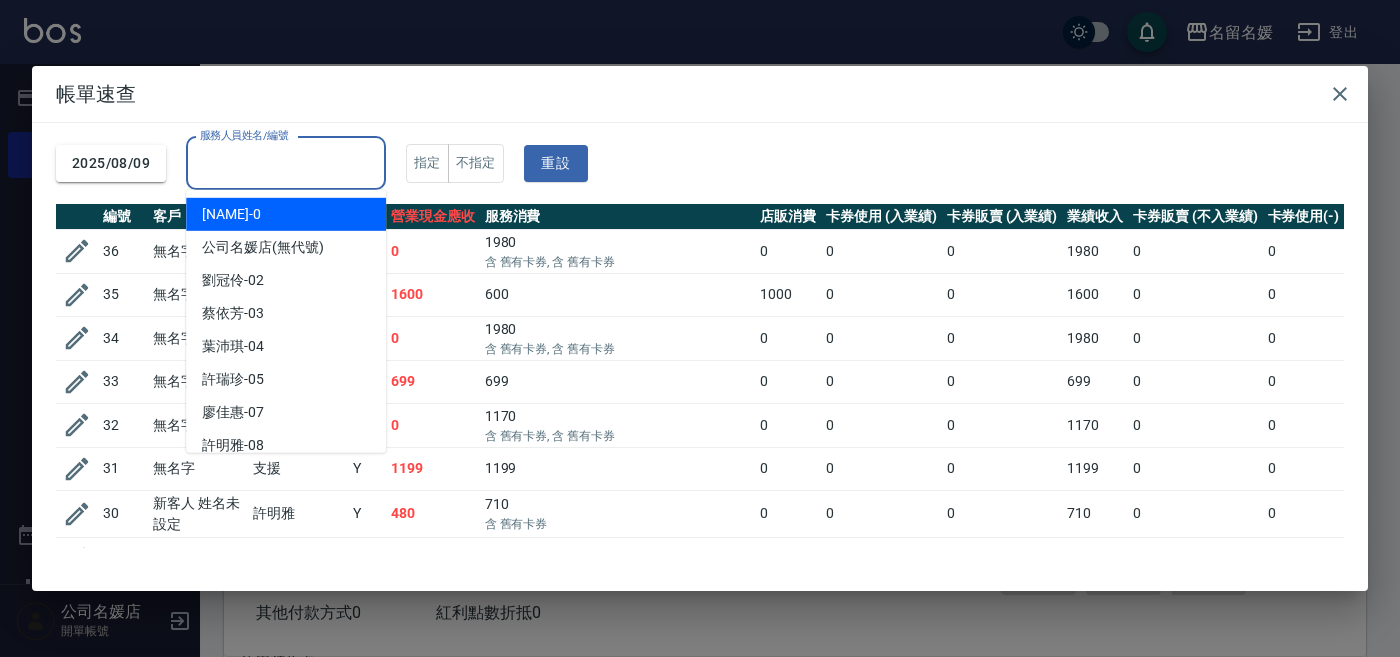click on "服務人員姓名/編號" at bounding box center [286, 163] 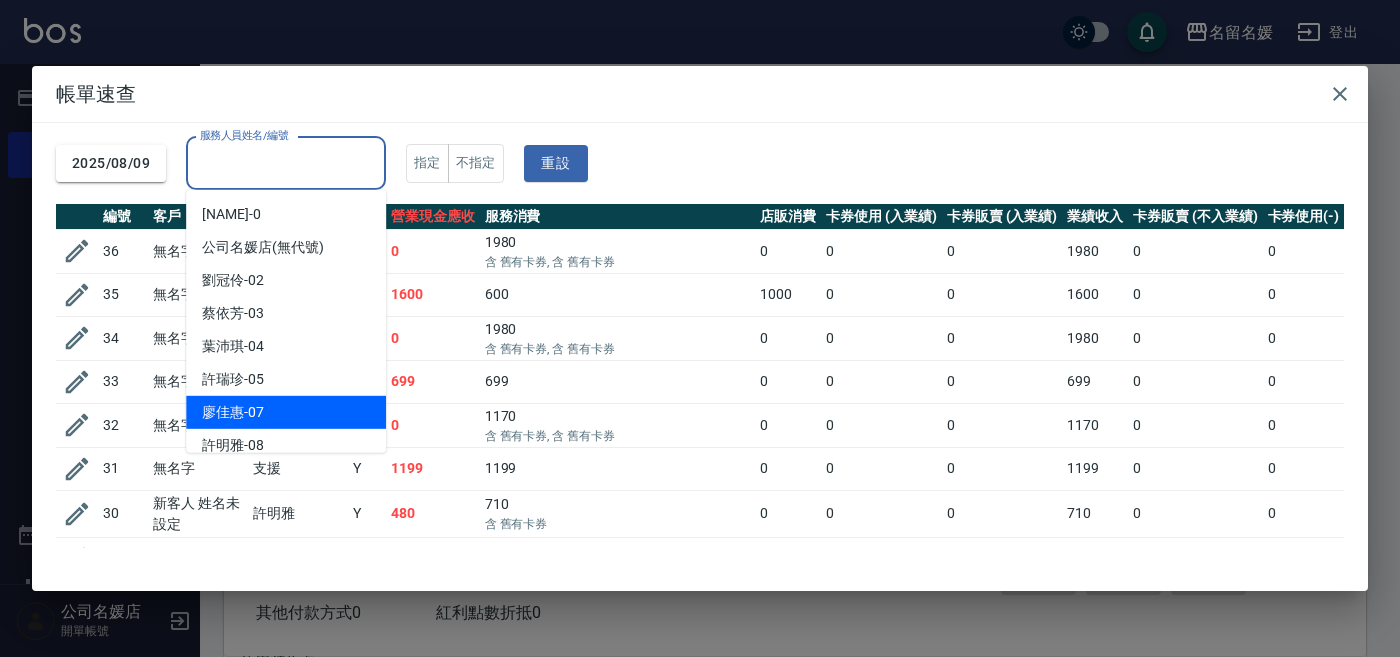 click on "廖佳惠 -07" at bounding box center (286, 412) 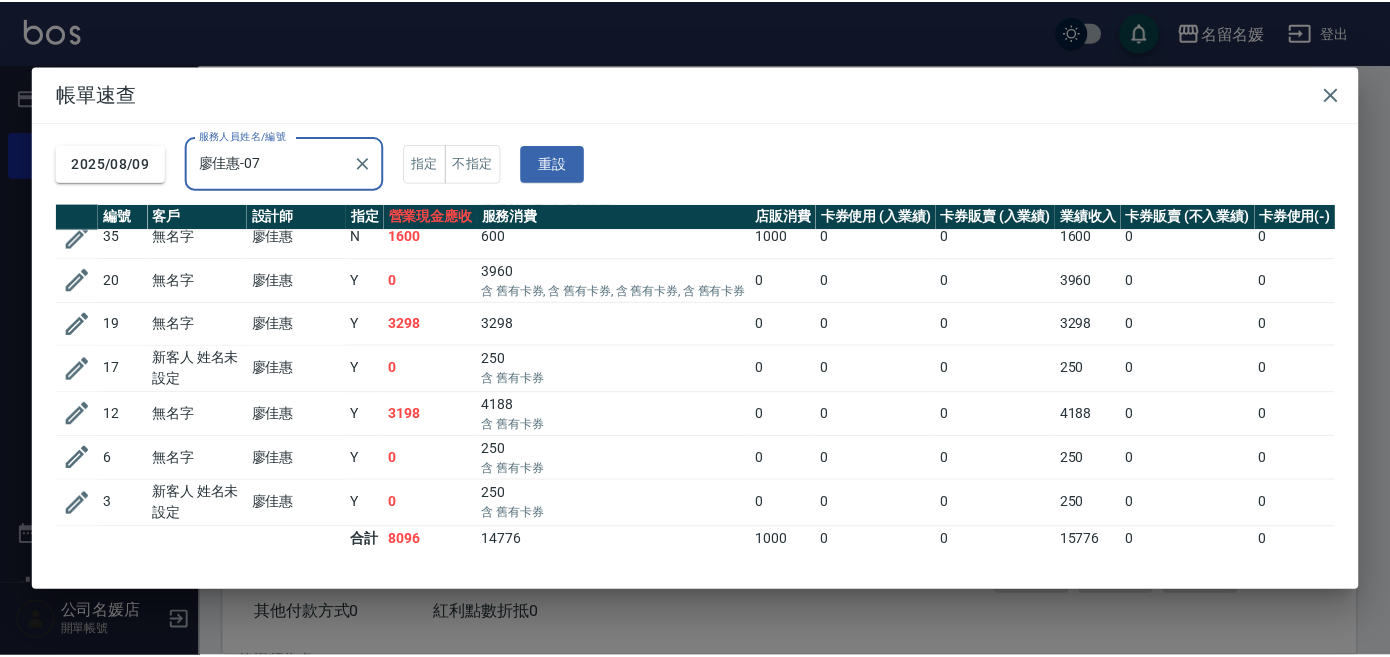 scroll, scrollTop: 75, scrollLeft: 0, axis: vertical 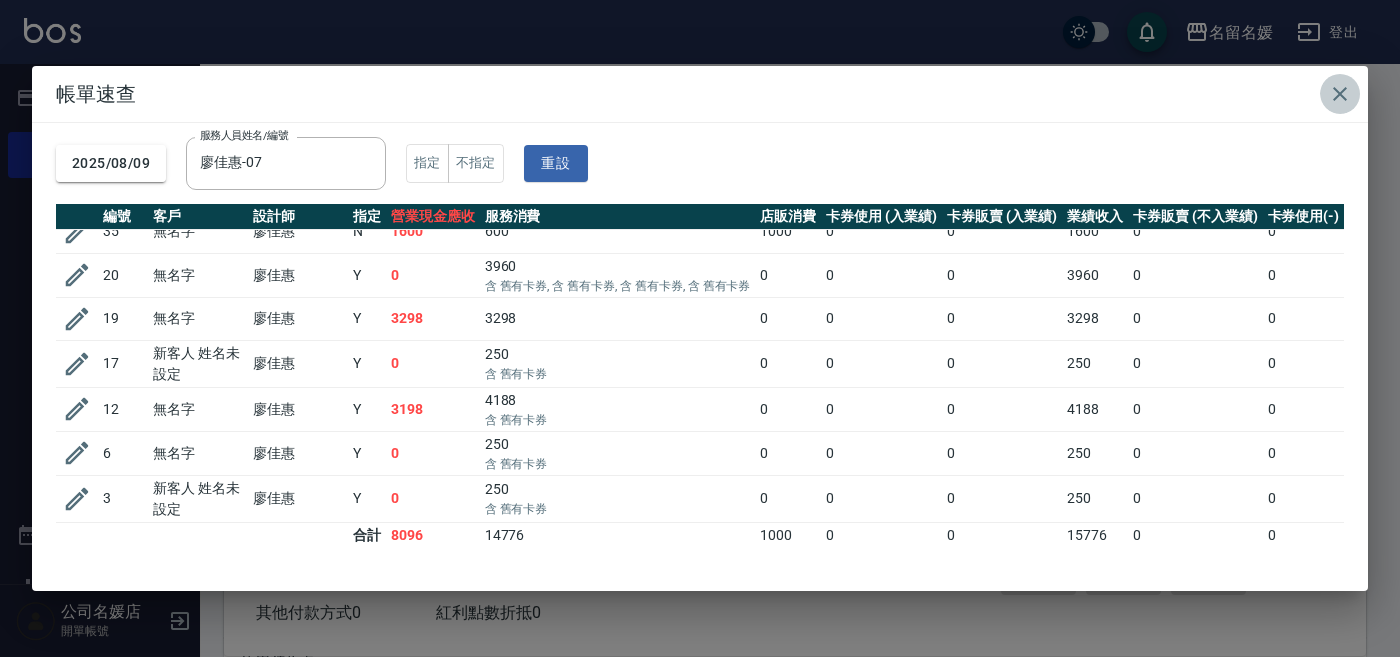 click 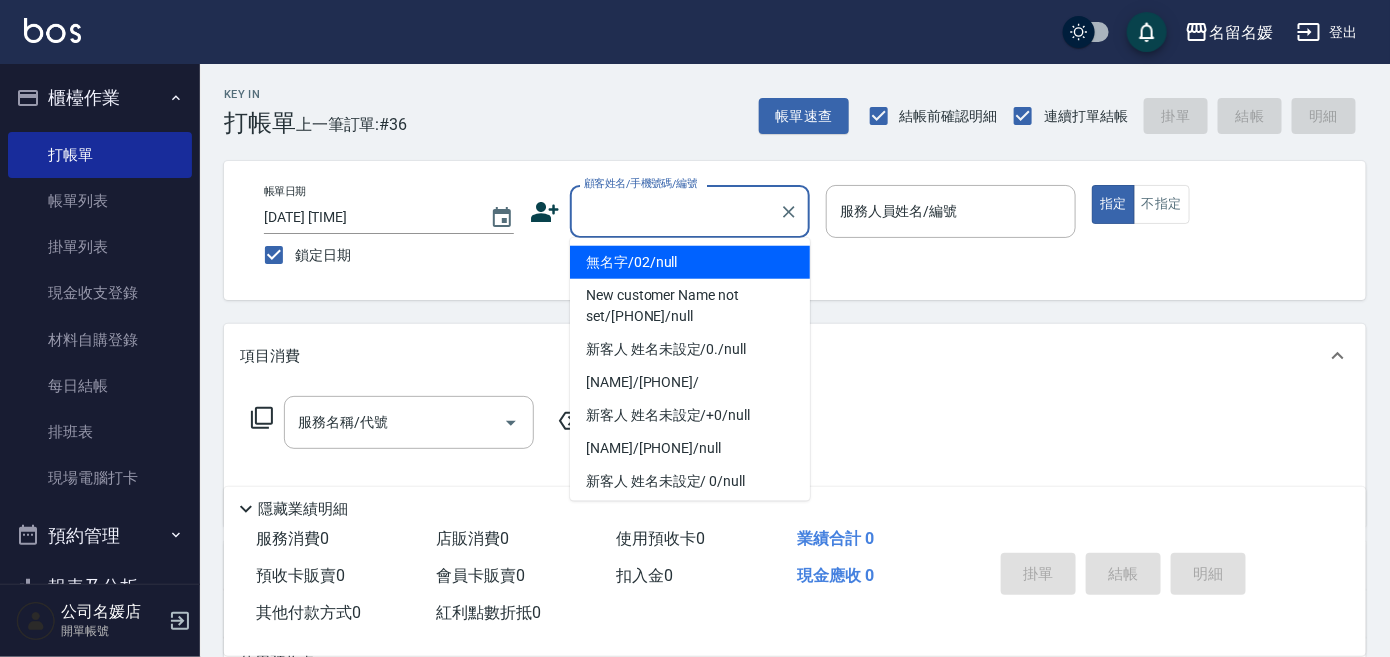 click on "顧客姓名/手機號碼/編號 顧客姓名/手機號碼/編號" at bounding box center (690, 211) 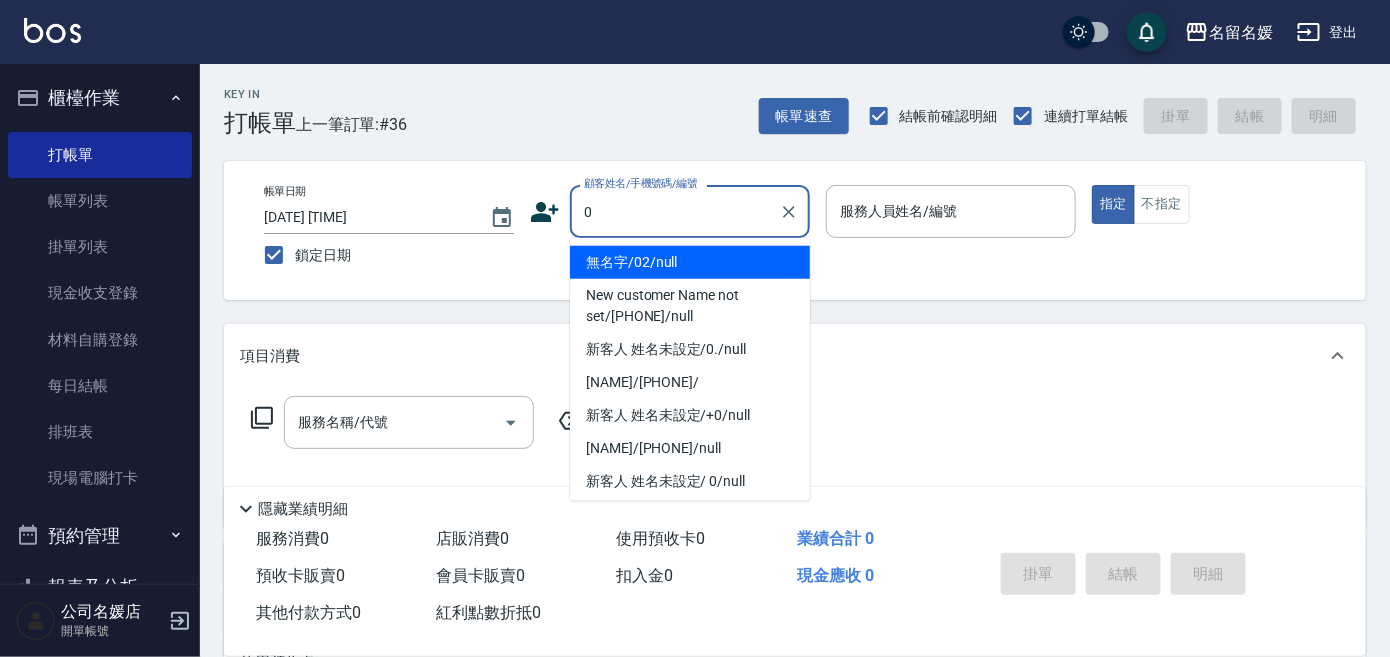 type on "0" 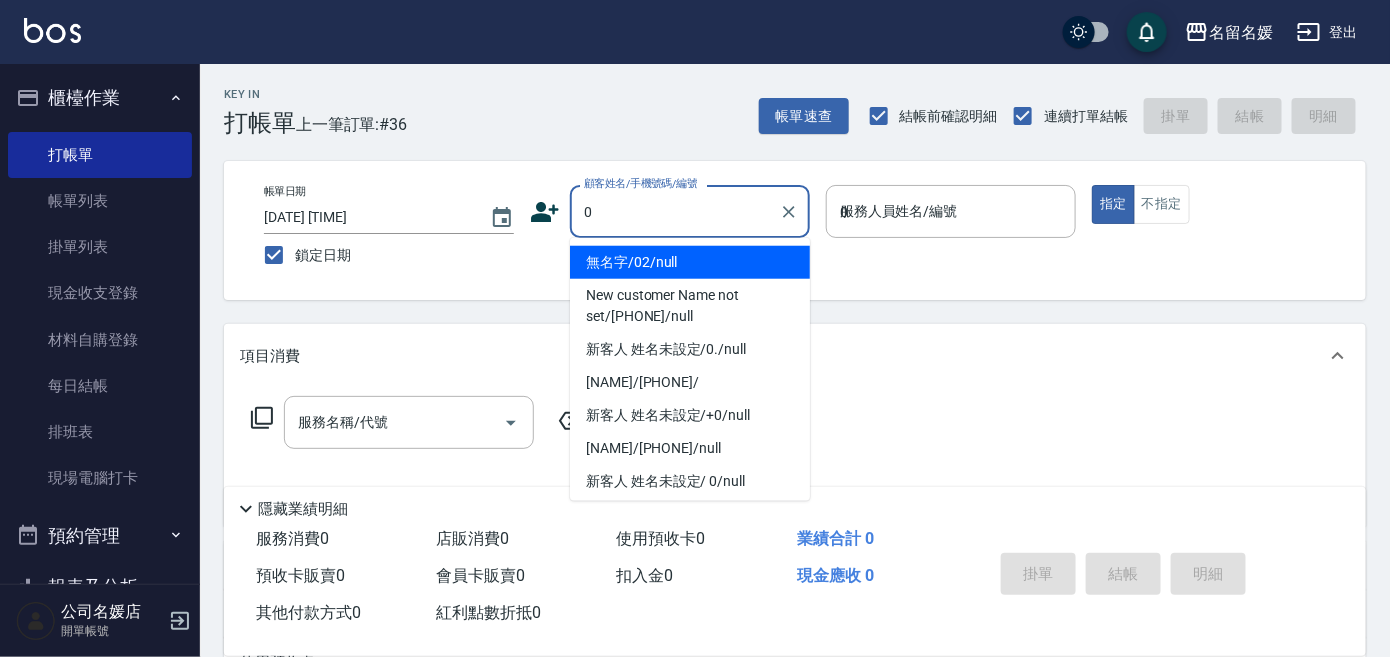 type on "04" 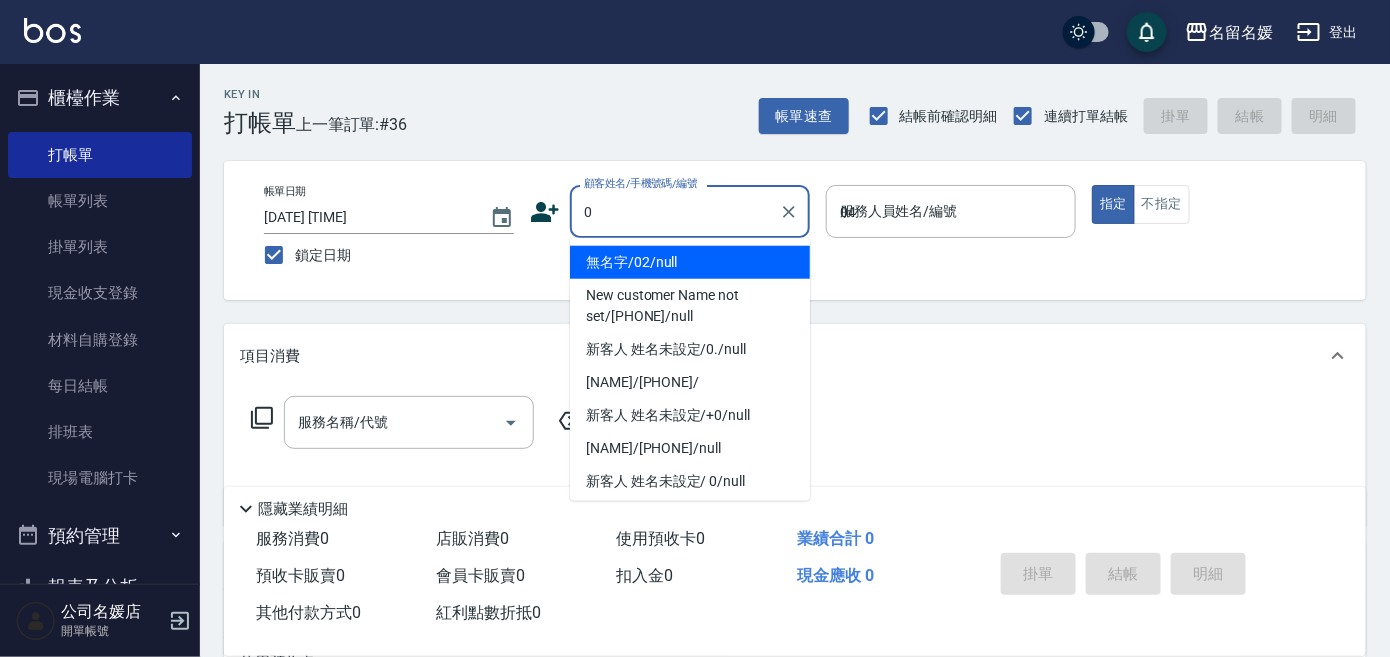 type on "無名字/02/null" 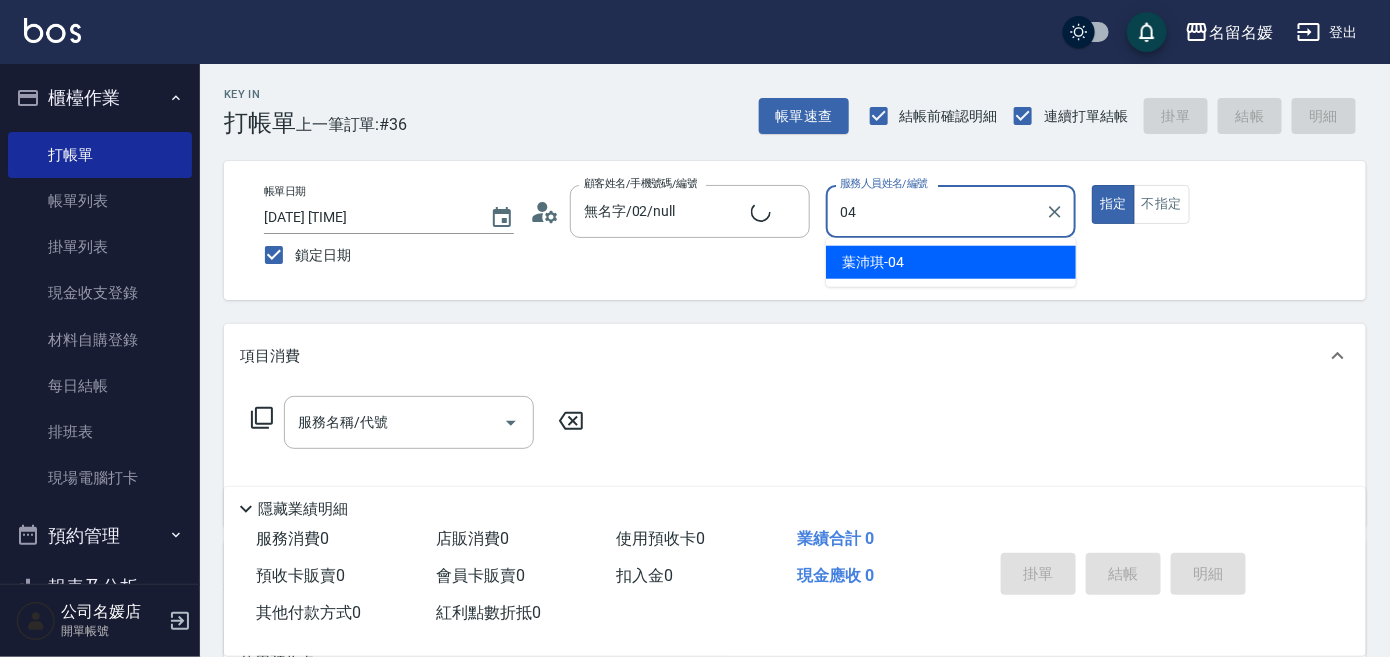 type on "04" 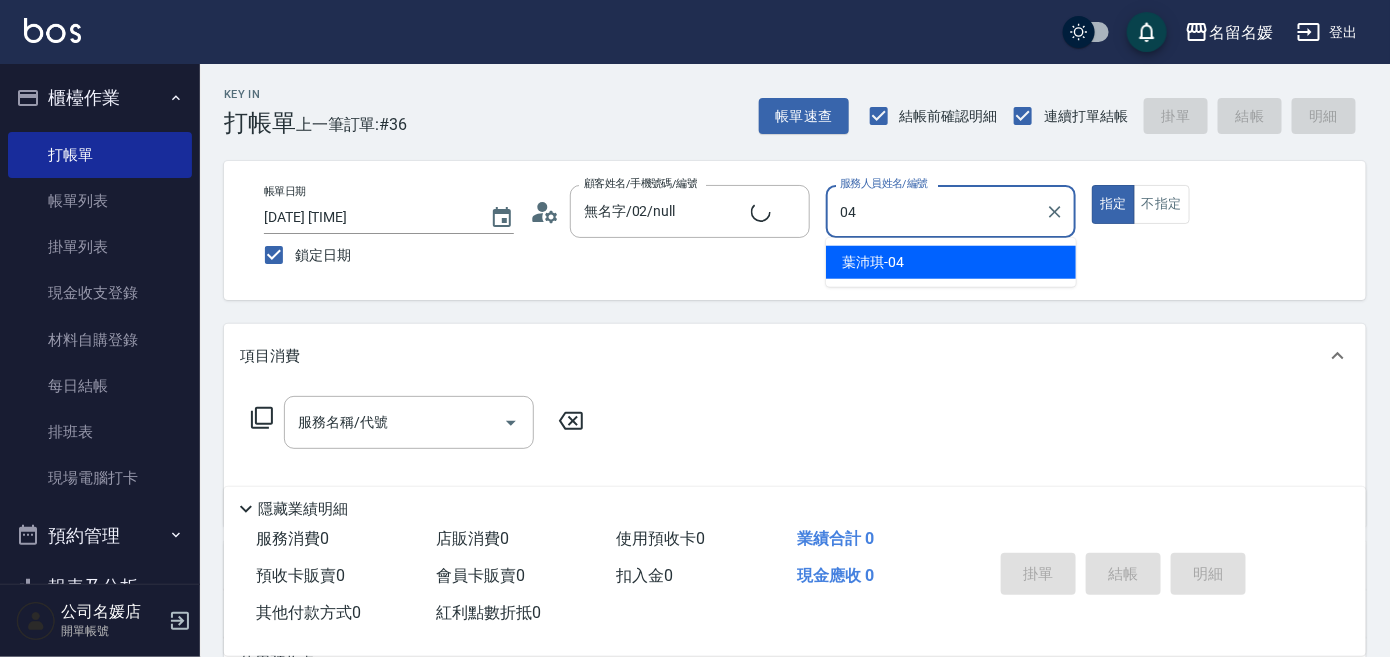 type on "true" 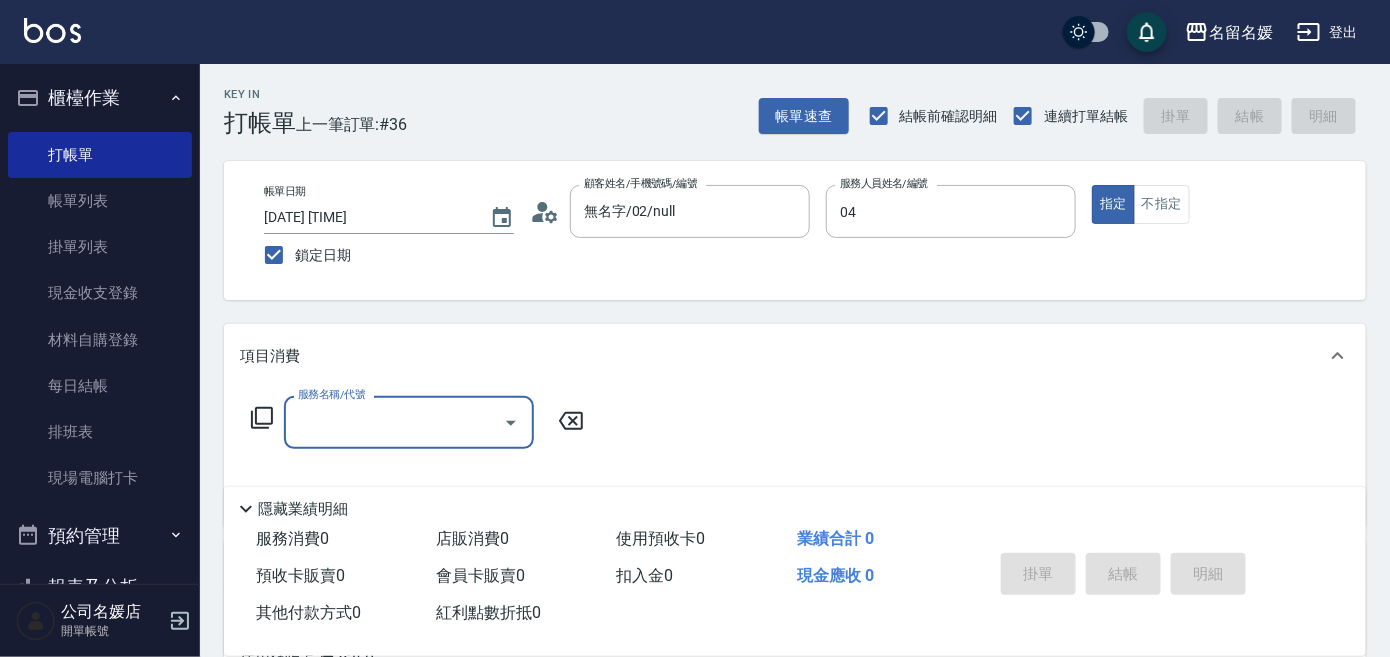 type on "新客人 姓名未設定/0/null" 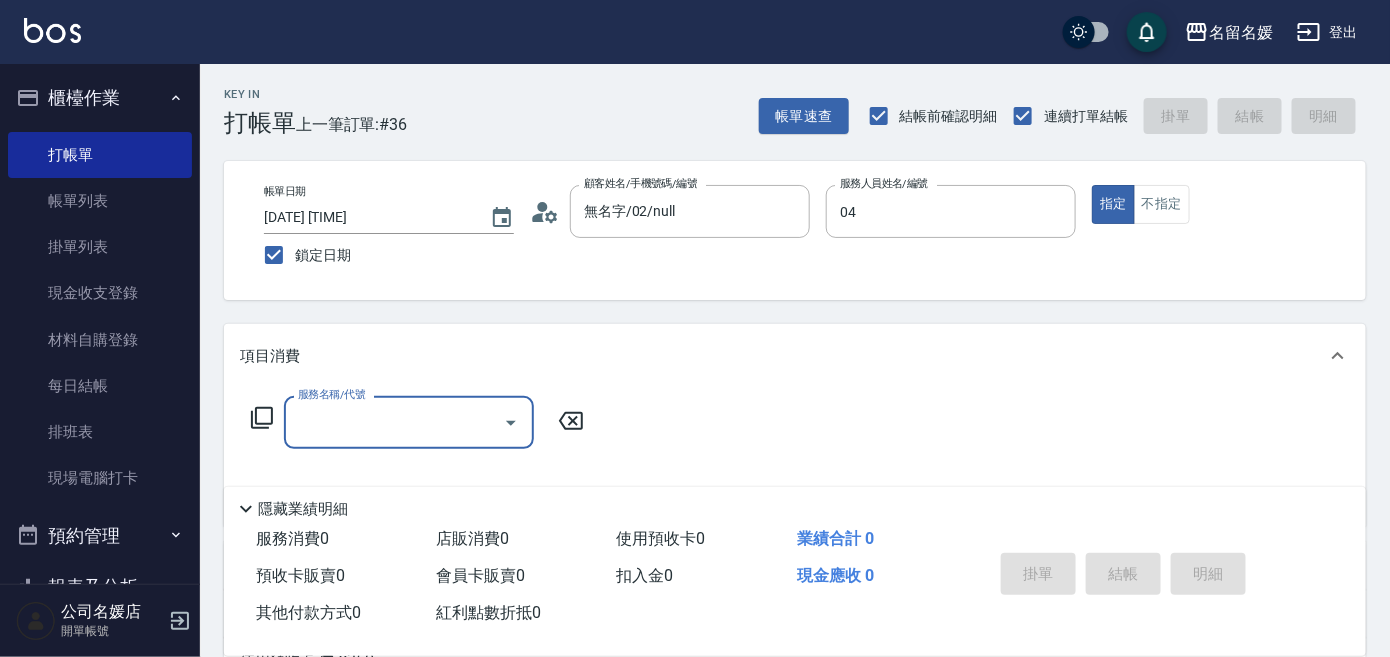 type on "葉沛琪-04" 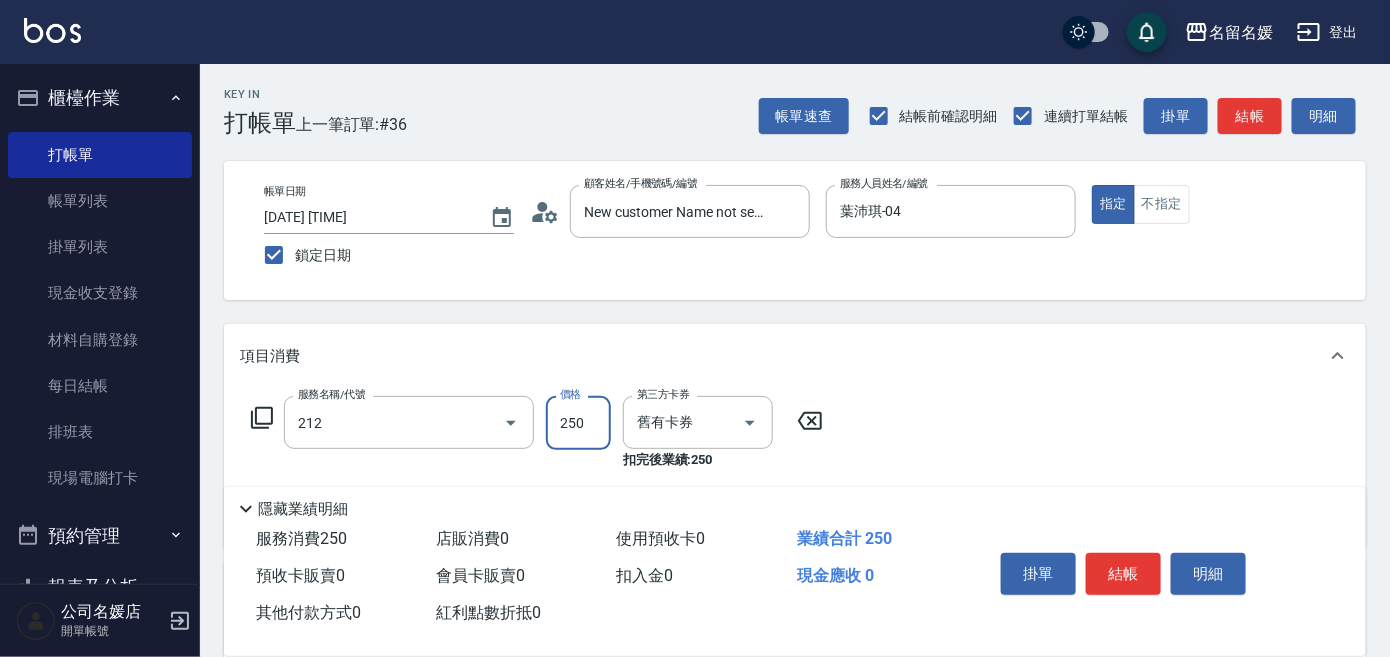 type on "洗髮券-(卡)250(212)" 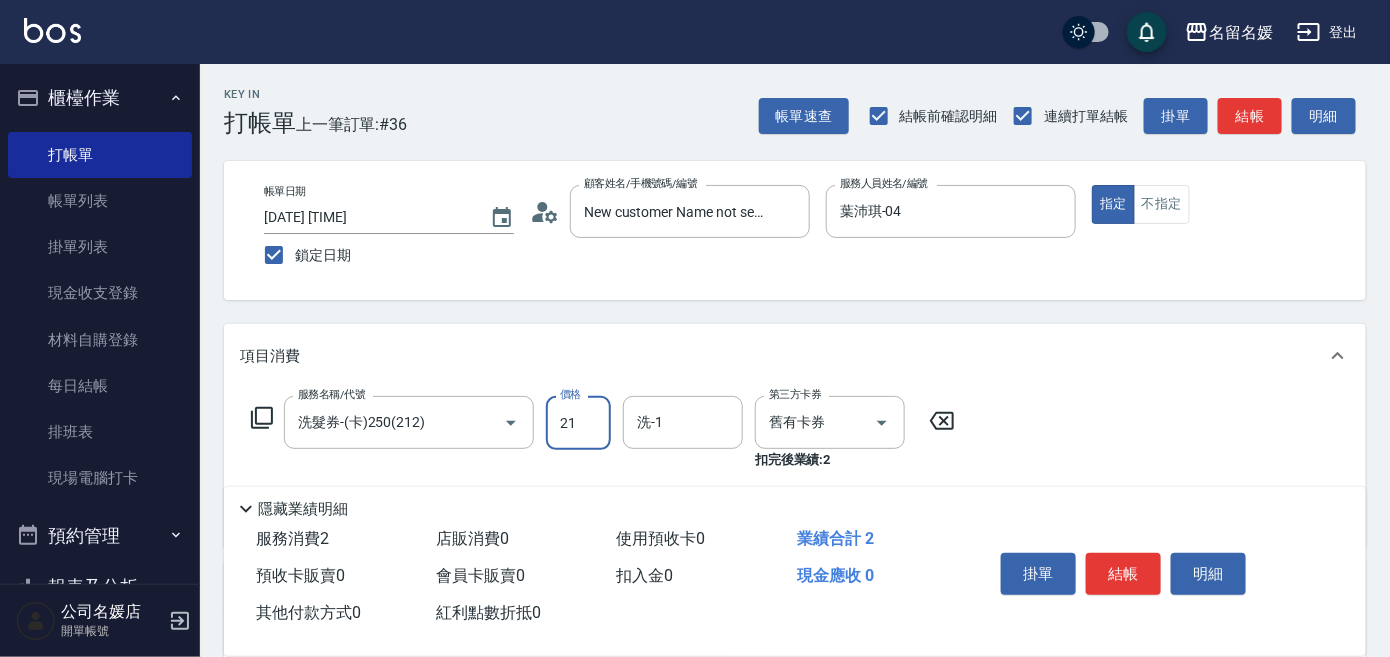 type on "21" 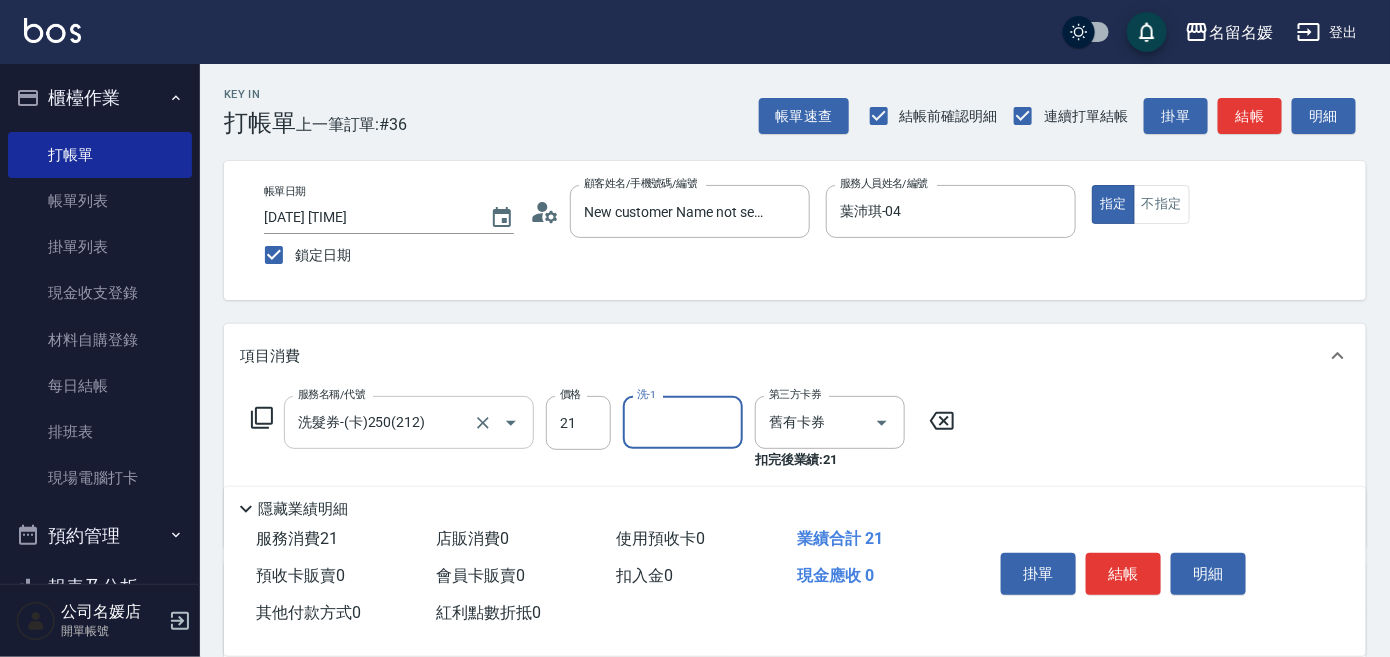 click on "洗髮券-(卡)250(212)" at bounding box center [381, 422] 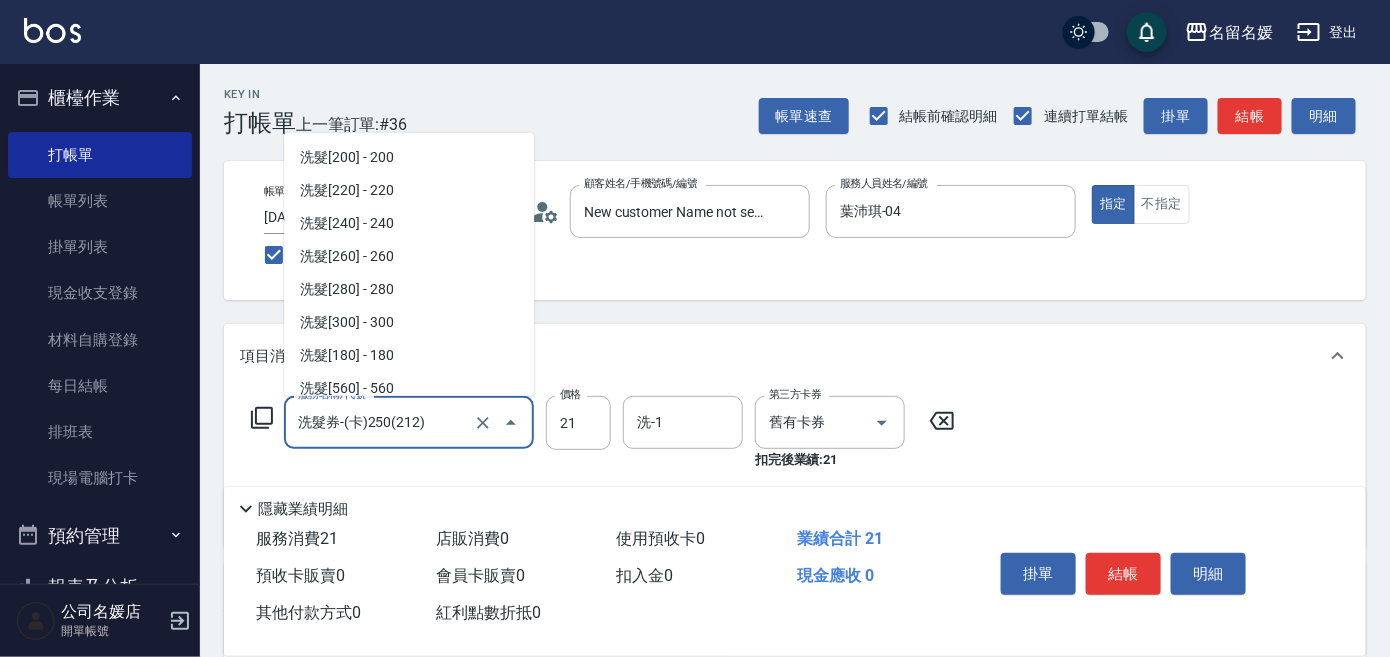 scroll, scrollTop: 140, scrollLeft: 0, axis: vertical 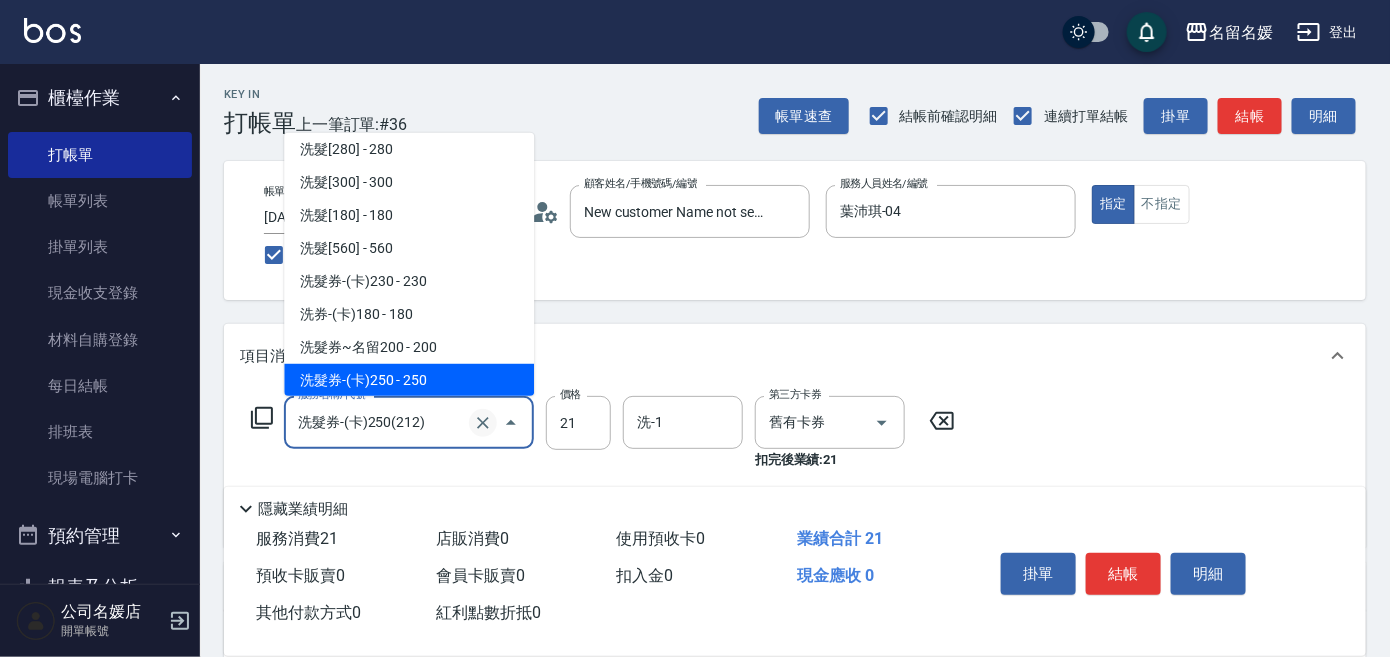 click 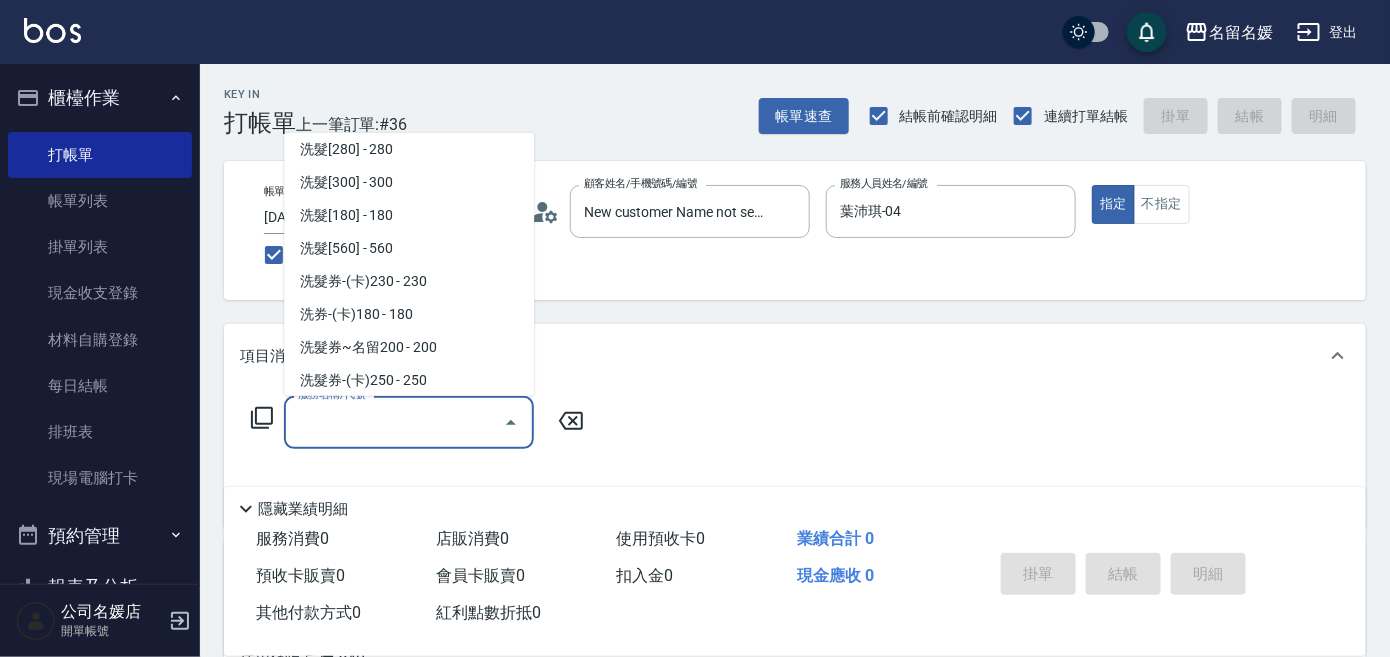 scroll, scrollTop: 8, scrollLeft: 0, axis: vertical 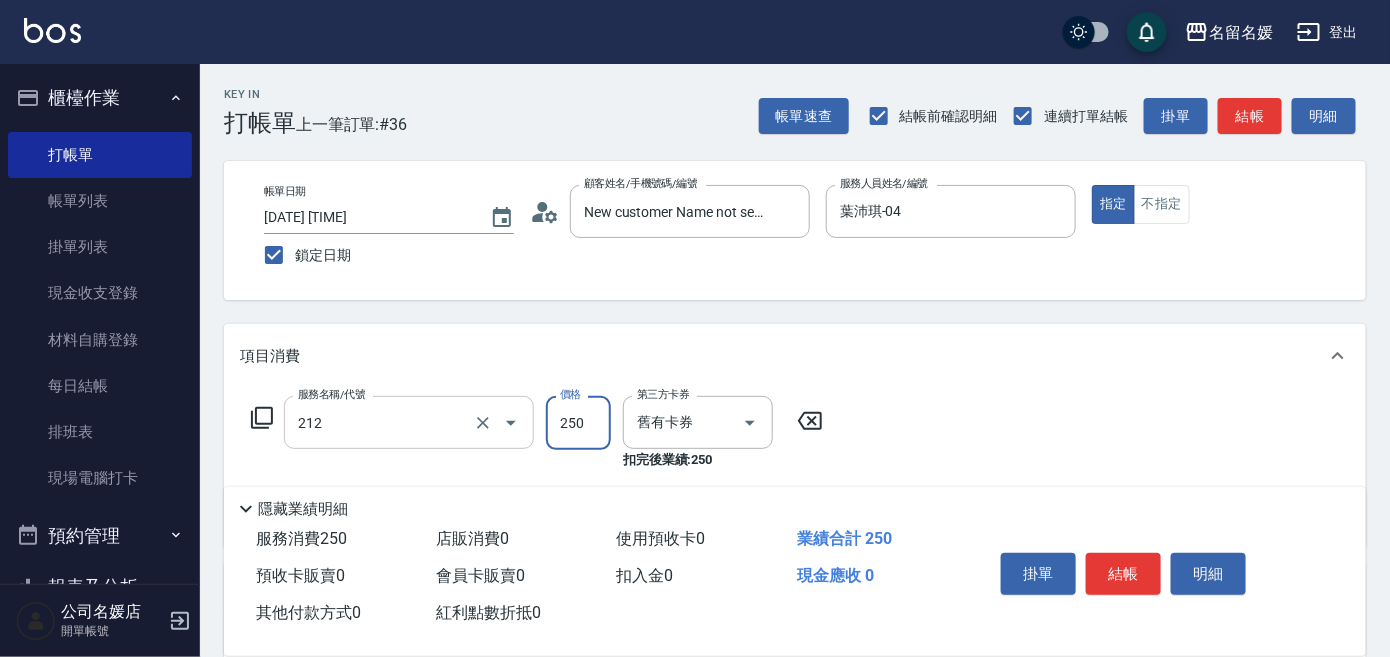 type on "洗髮券-(卡)250(212)" 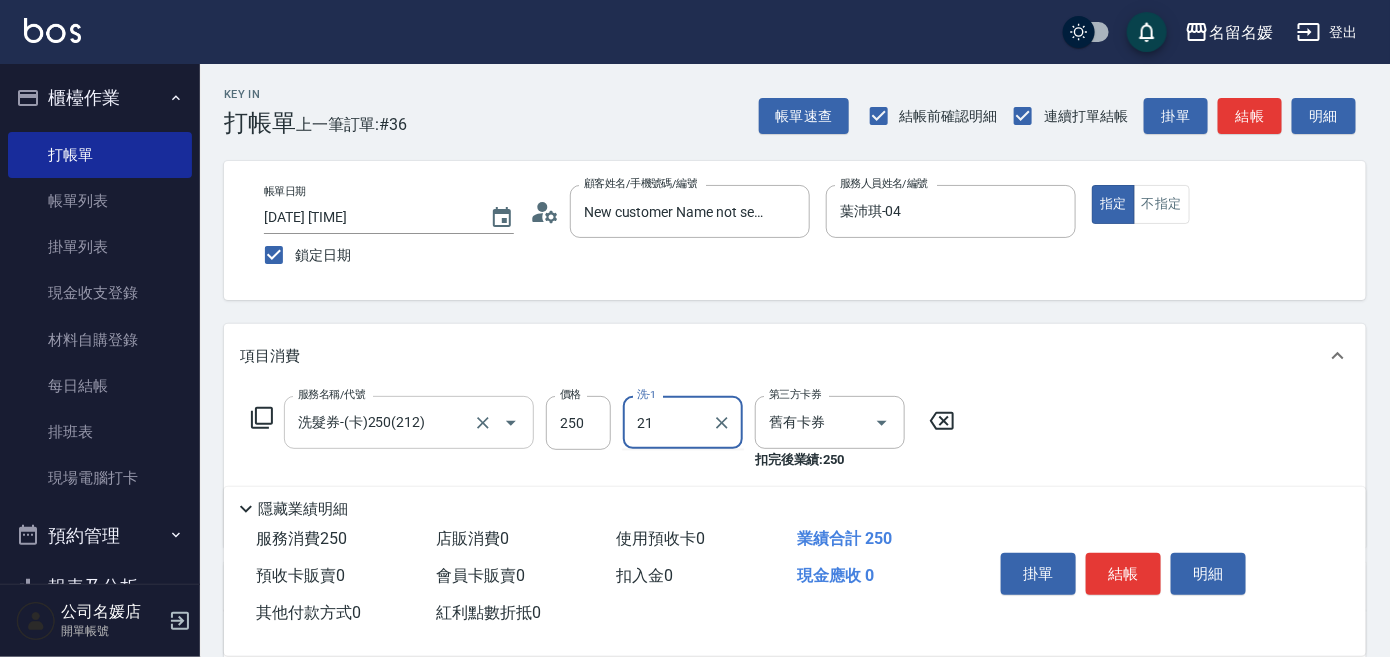 type on "許庭瑀-21" 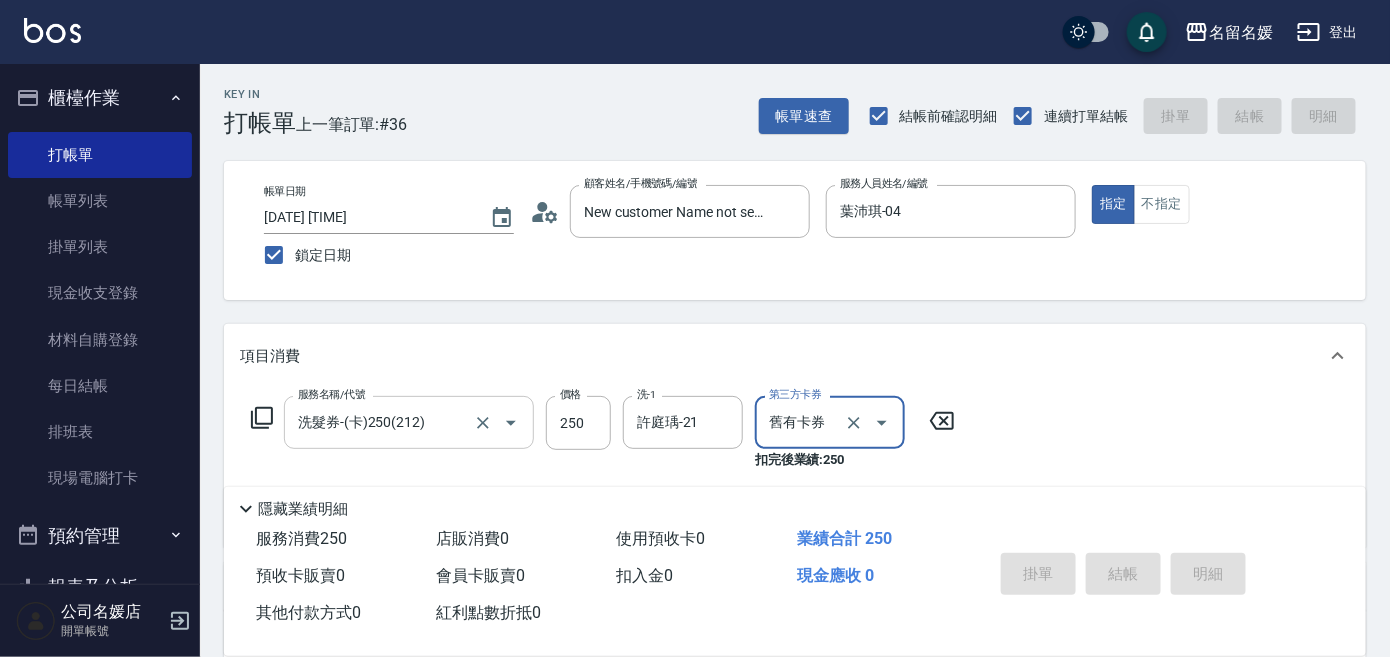 type 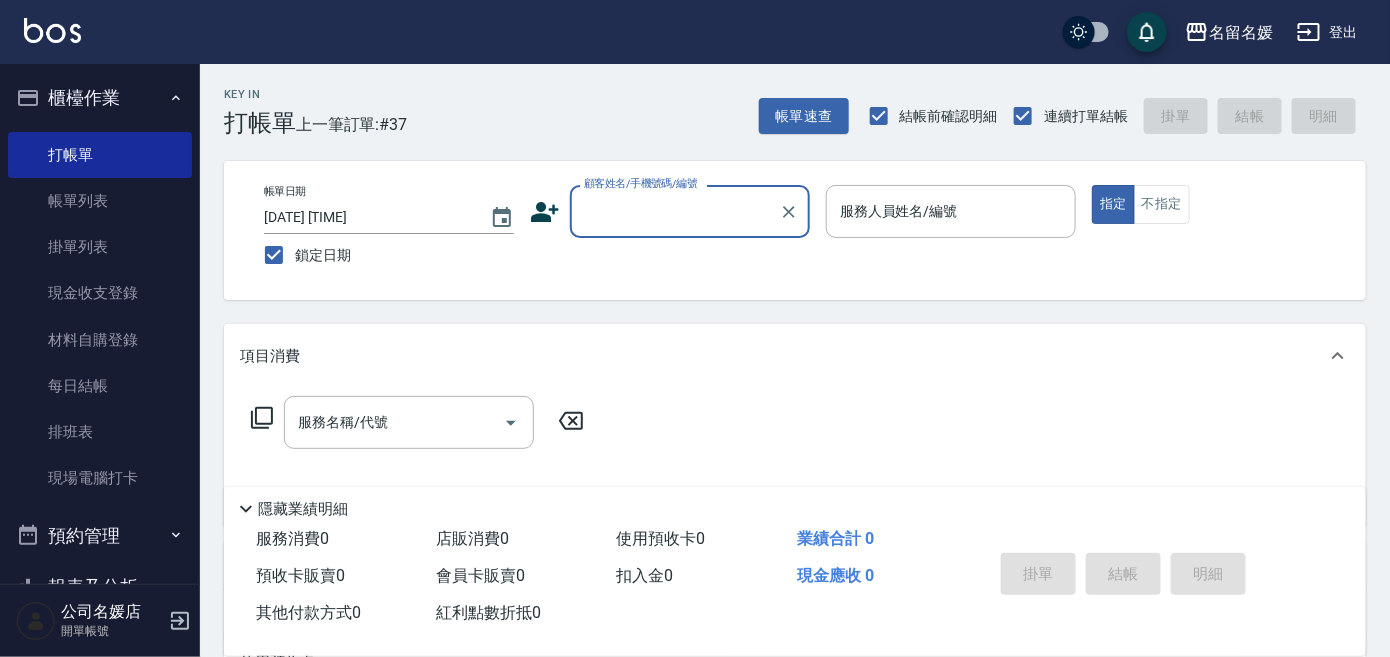click on "顧客姓名/手機號碼/編號" at bounding box center [675, 211] 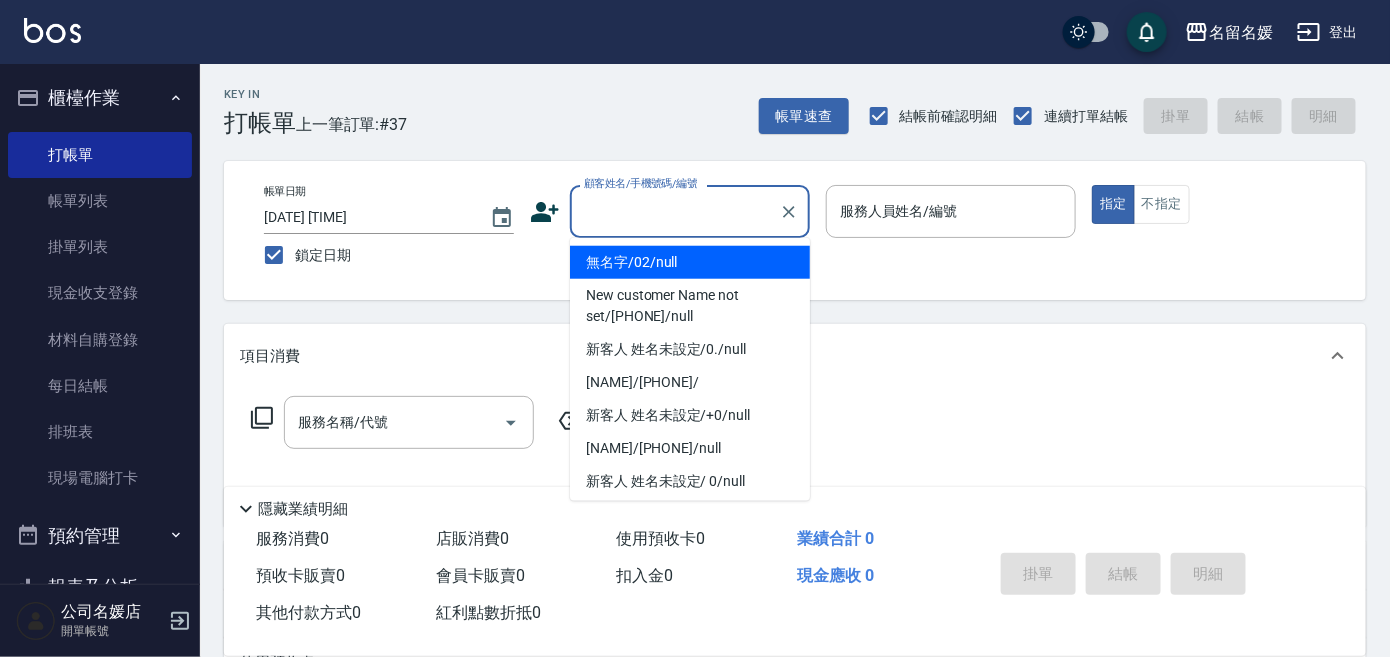 click on "無名字/02/null" at bounding box center [690, 262] 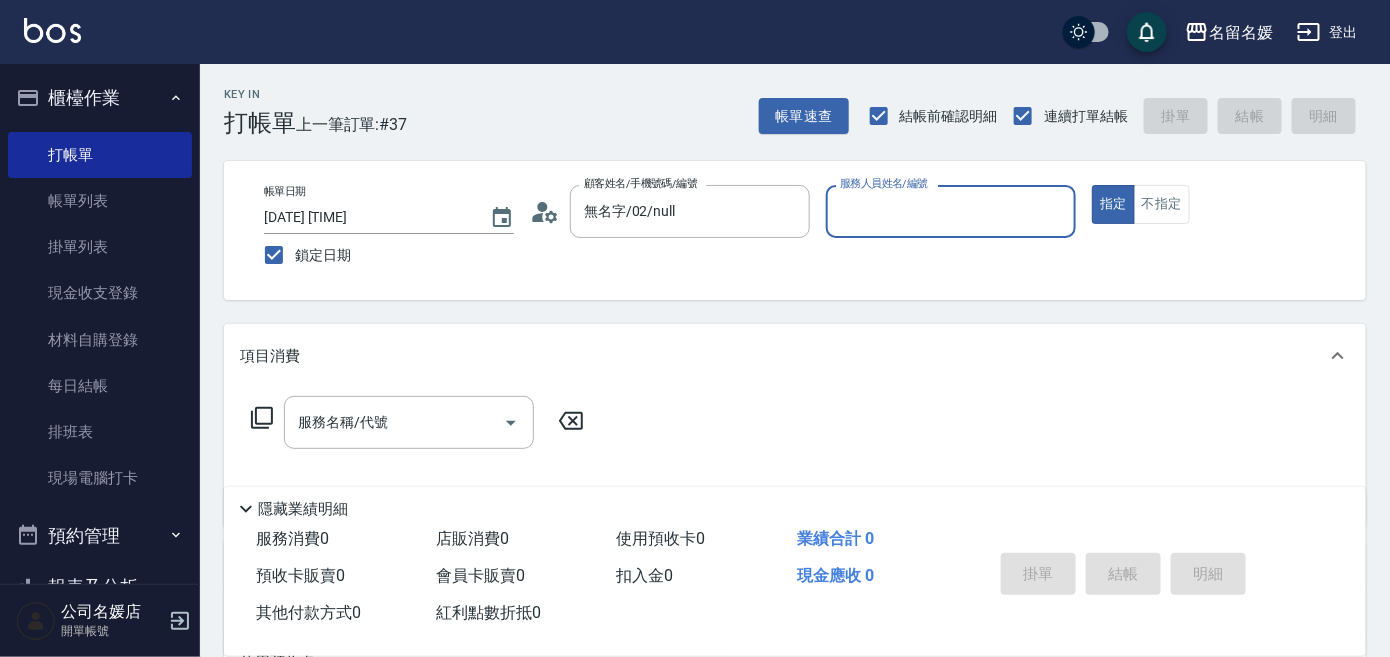 drag, startPoint x: 898, startPoint y: 212, endPoint x: 888, endPoint y: 216, distance: 10.770329 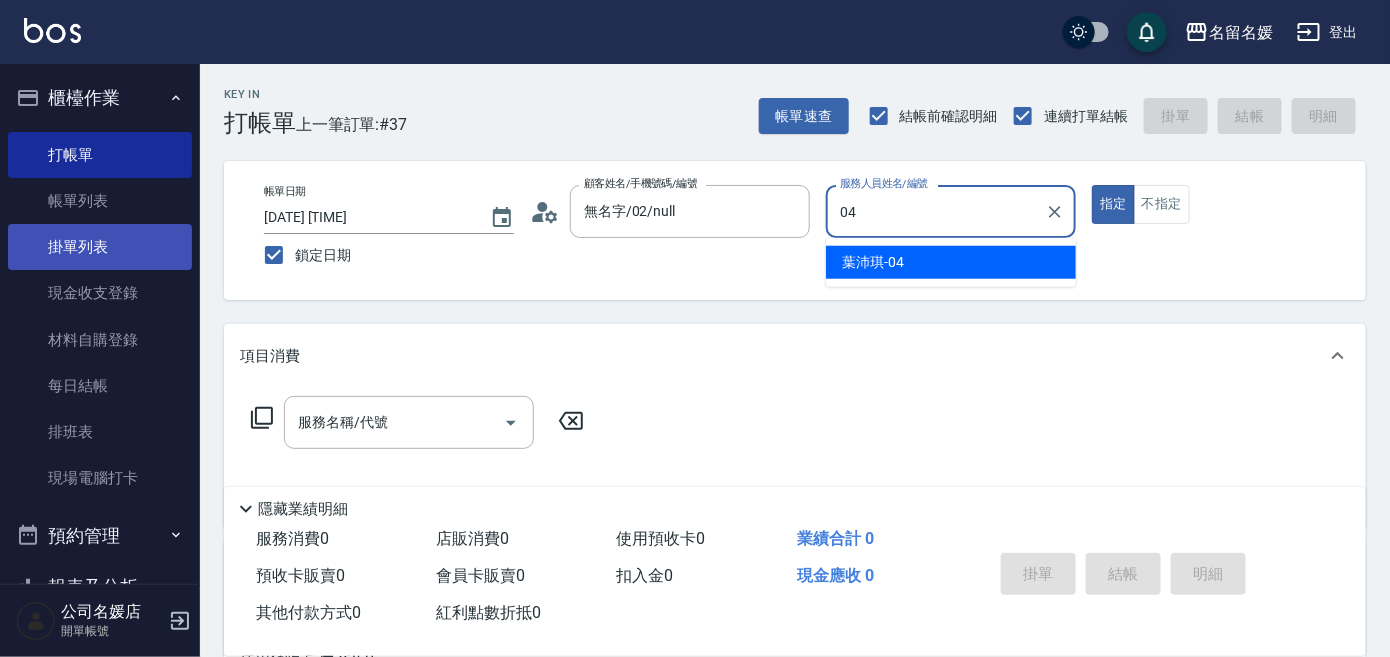 type on "葉沛琪-04" 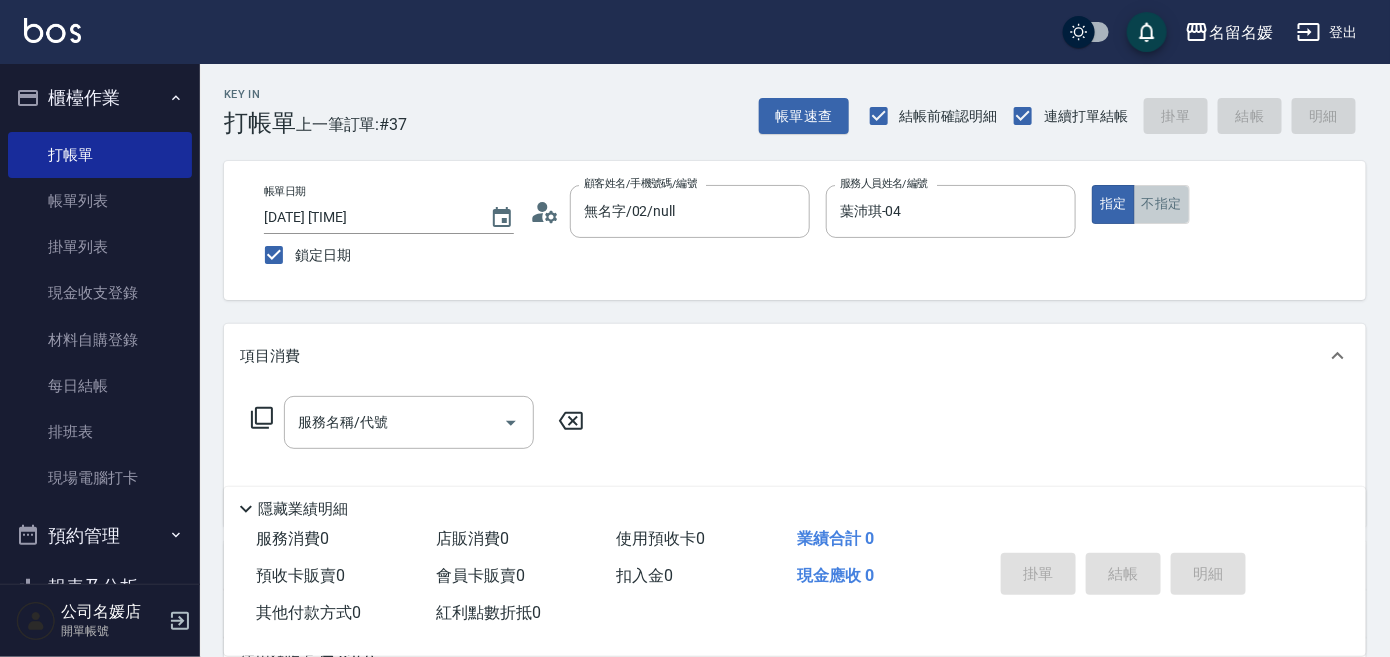 click on "不指定" at bounding box center (1162, 204) 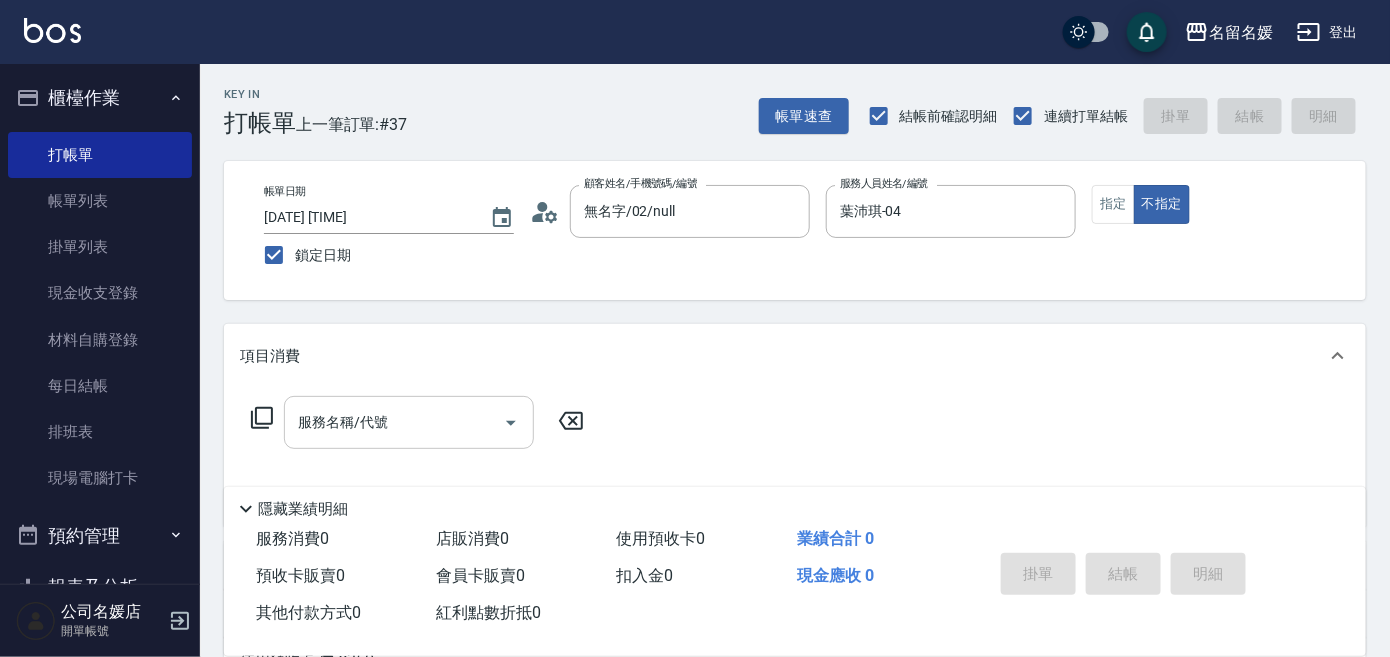 click on "服務名稱/代號" at bounding box center [394, 422] 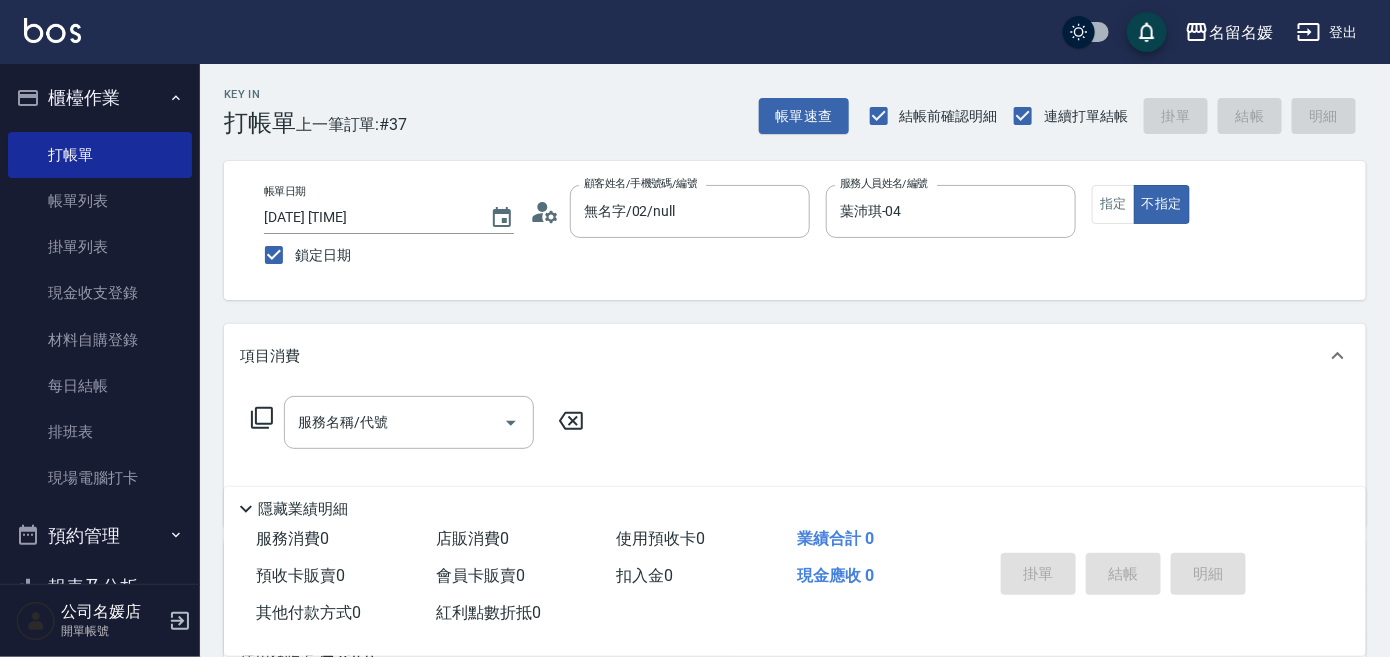 click 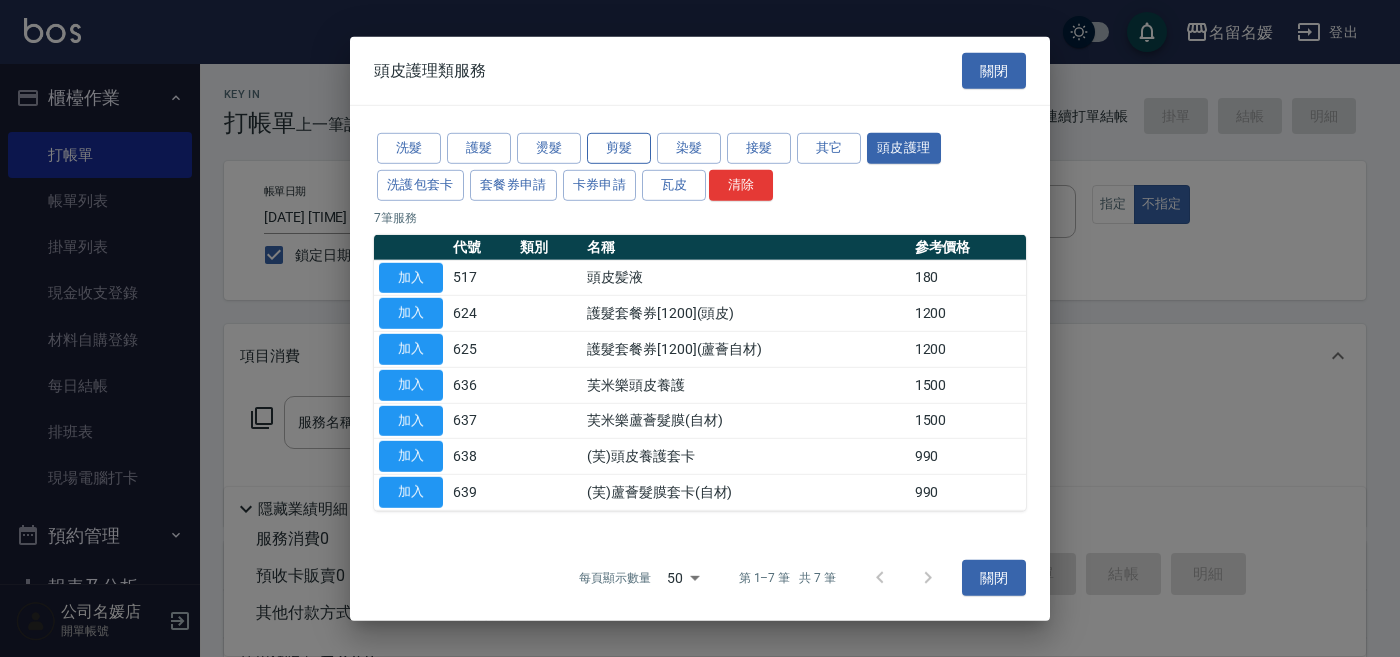 click on "剪髮" at bounding box center (619, 148) 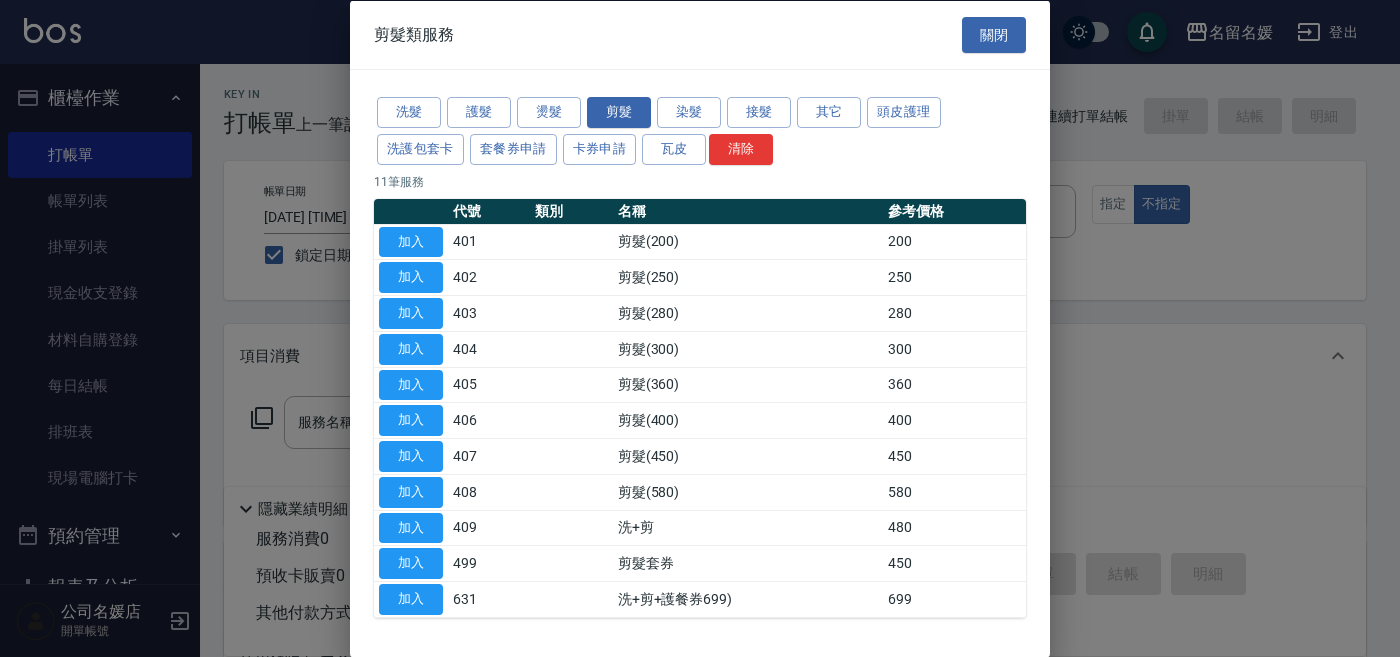 click on "剪髮(200)" at bounding box center (748, 242) 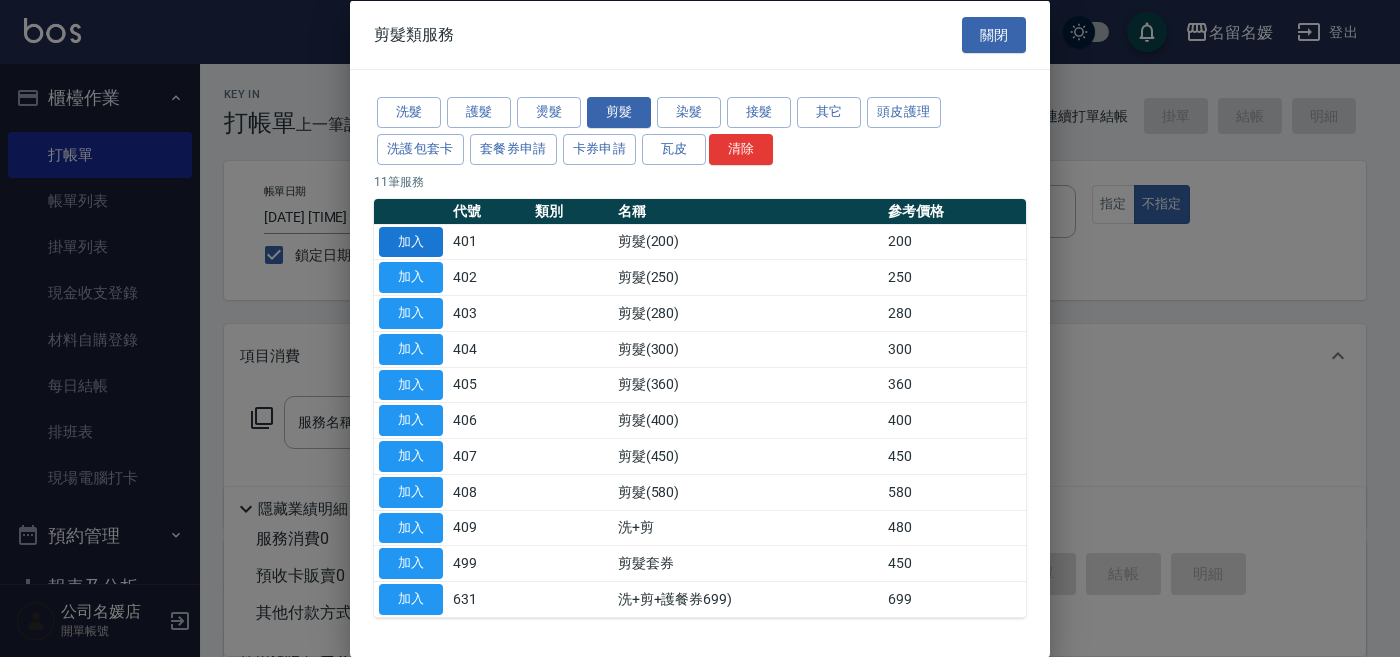 click on "加入" at bounding box center [411, 241] 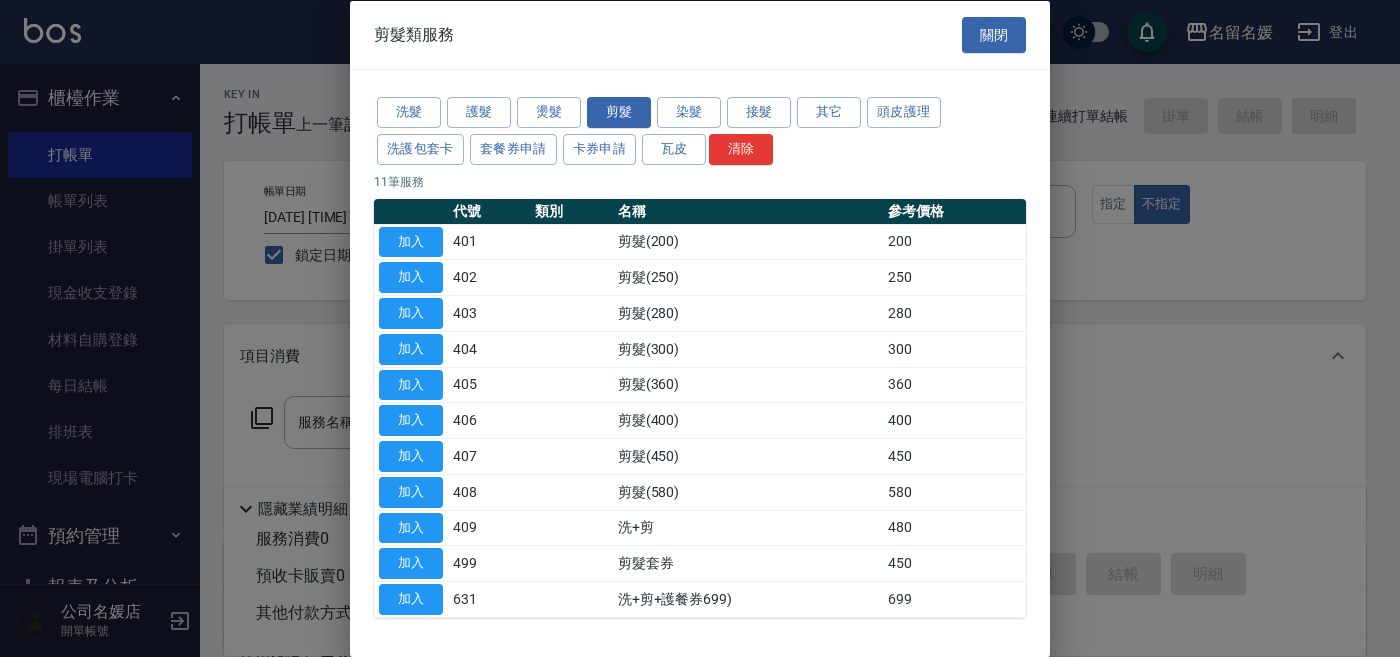 type on "剪髮(200)(401)" 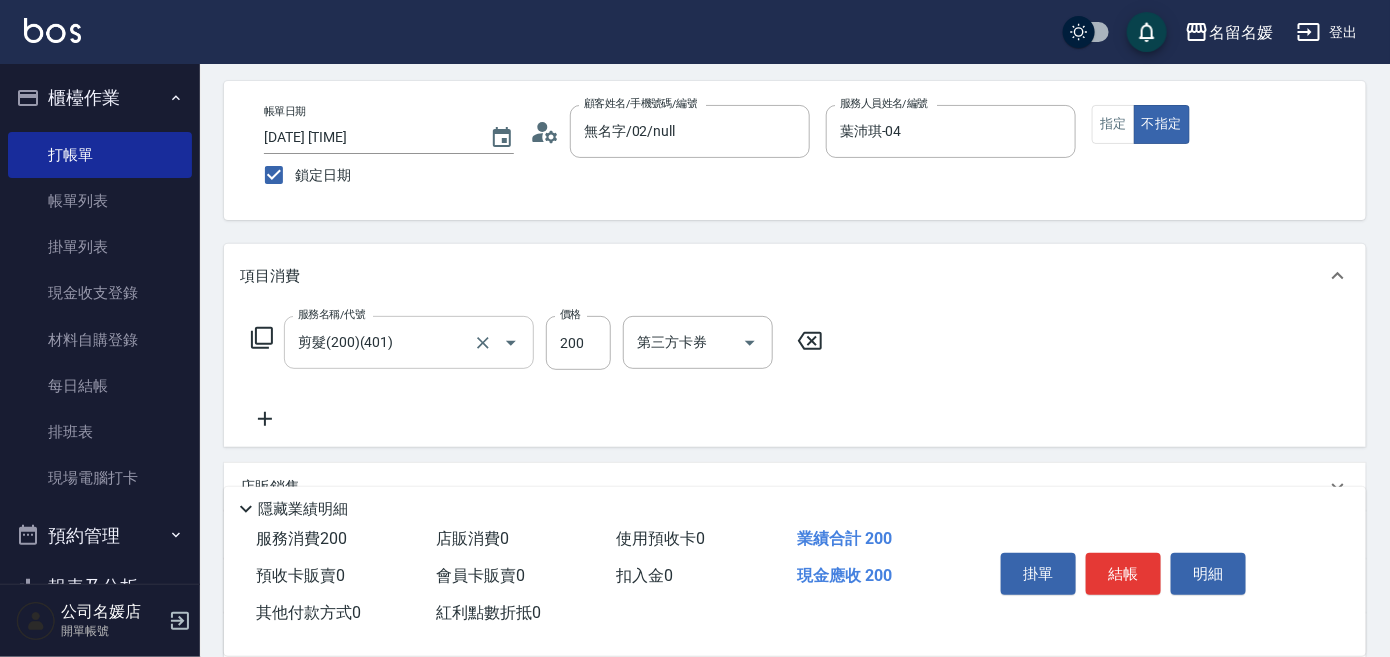 scroll, scrollTop: 90, scrollLeft: 0, axis: vertical 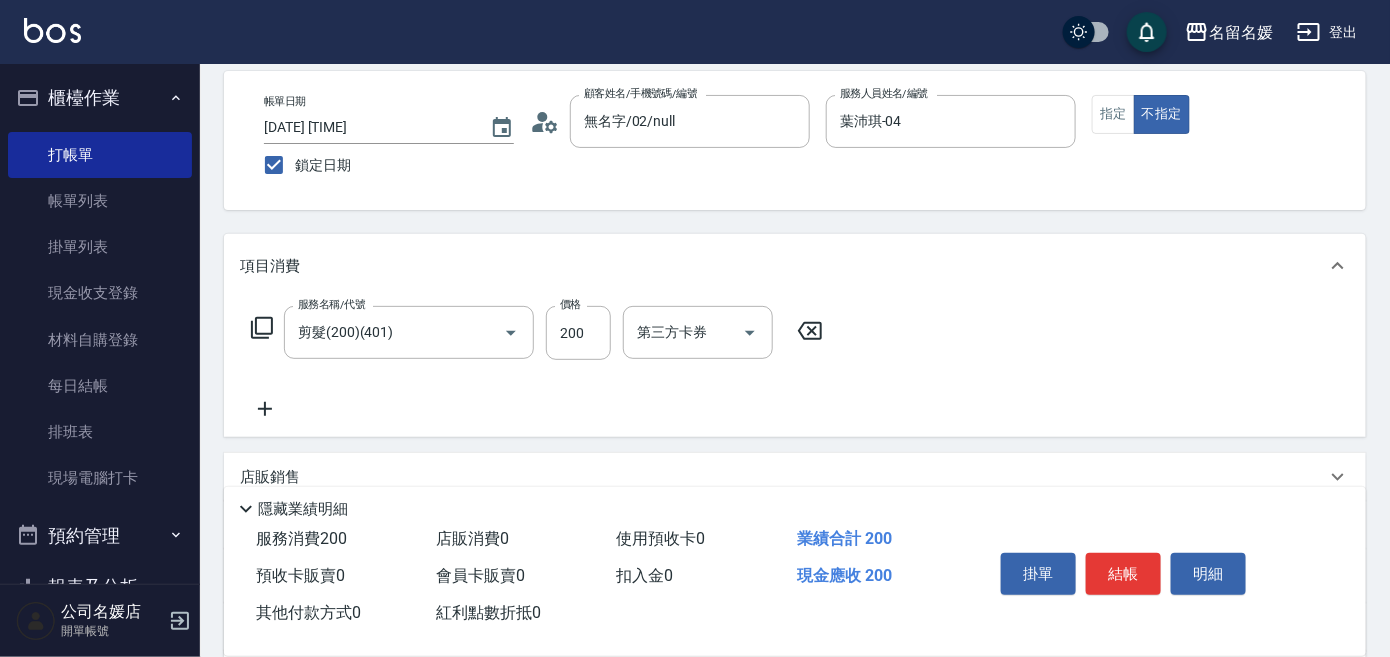 click 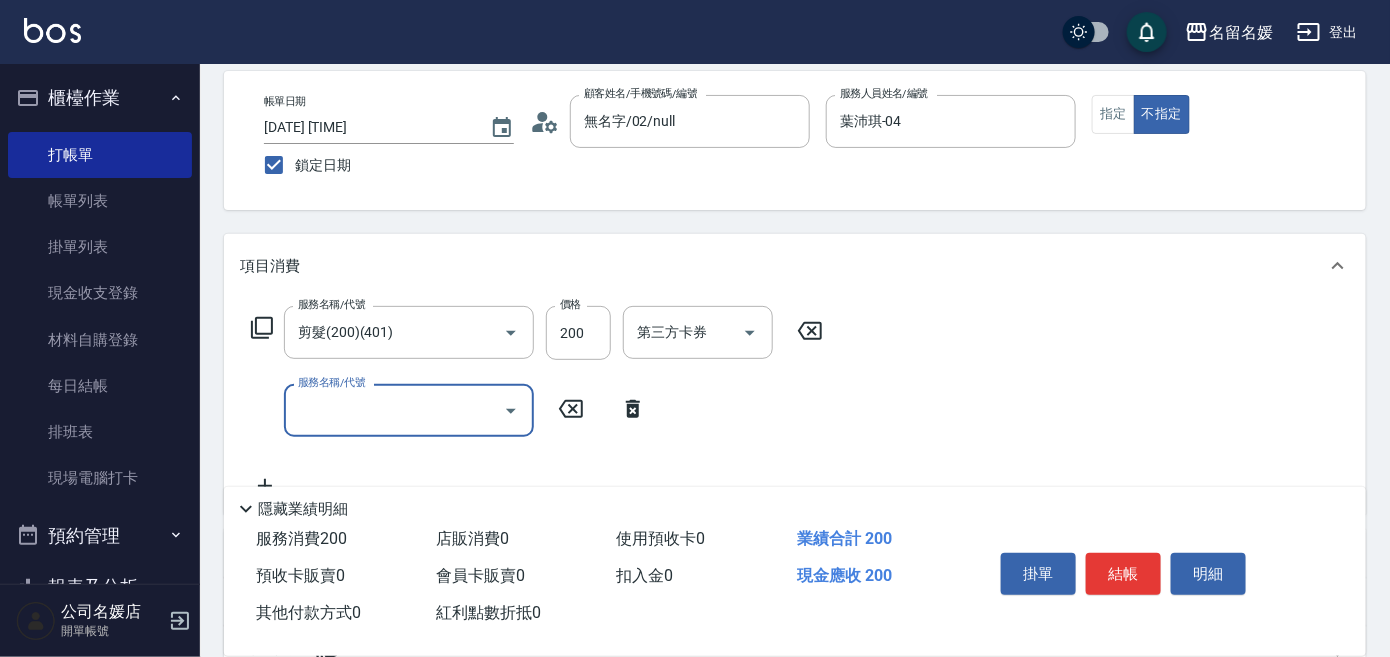 click on "服務名稱/代號" 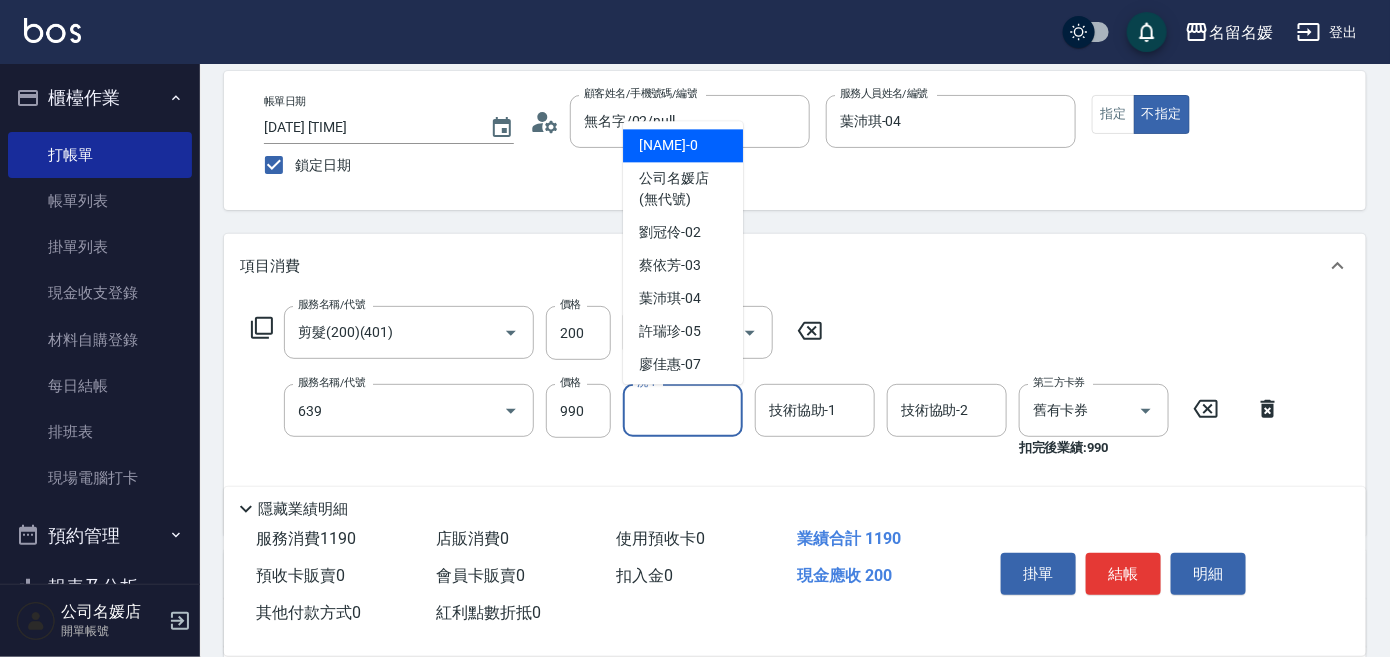 click on "洗-1" at bounding box center [683, 410] 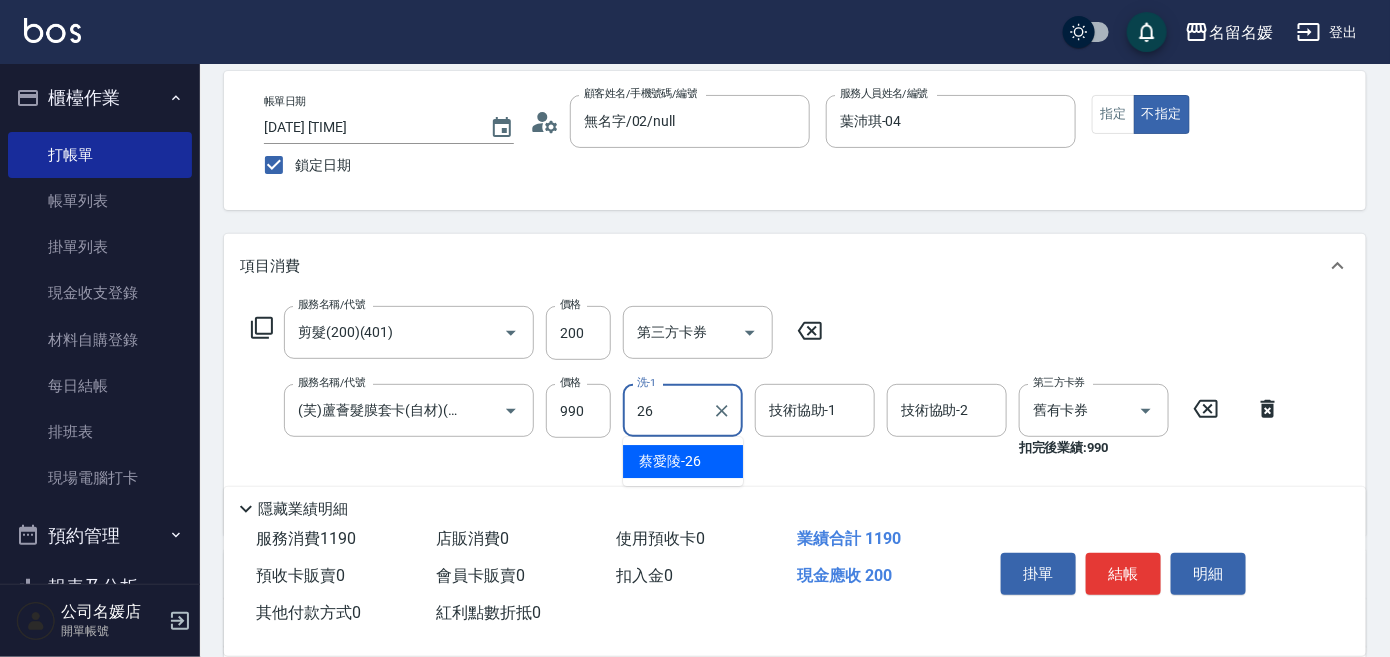 type on "蔡愛陵-26" 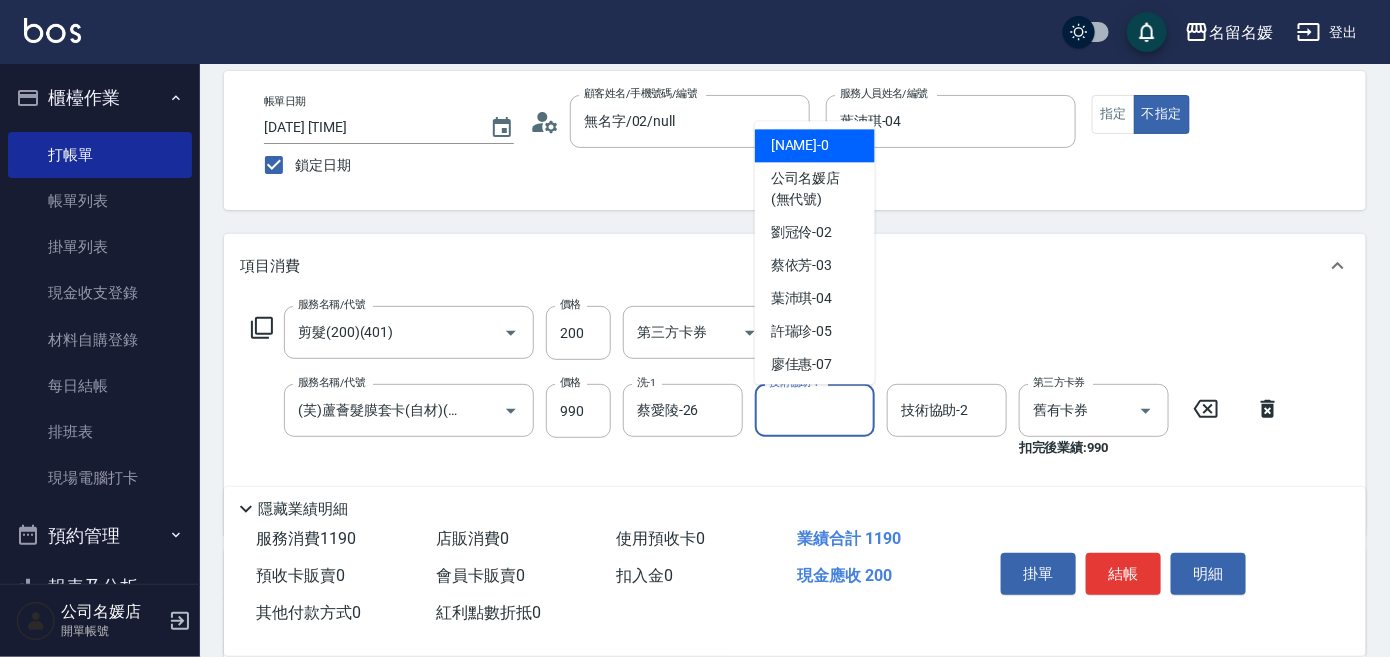 click on "技術協助-1" at bounding box center (815, 410) 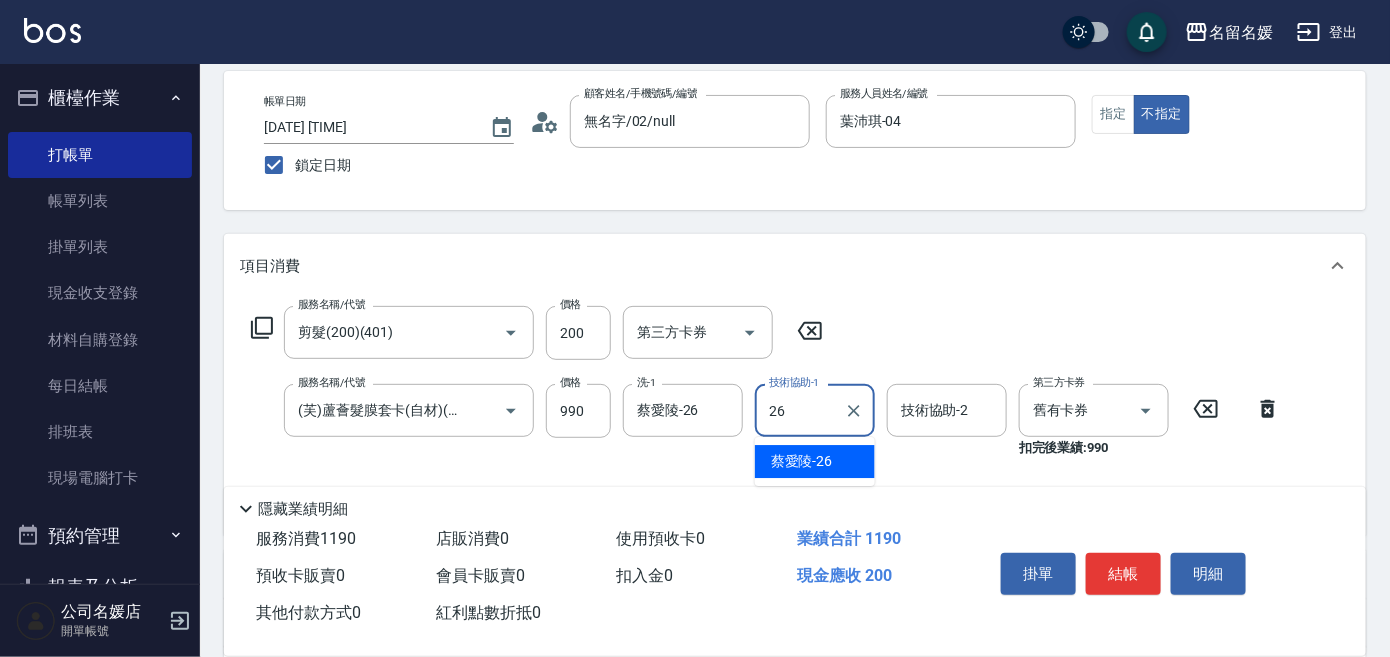 type on "蔡愛陵-26" 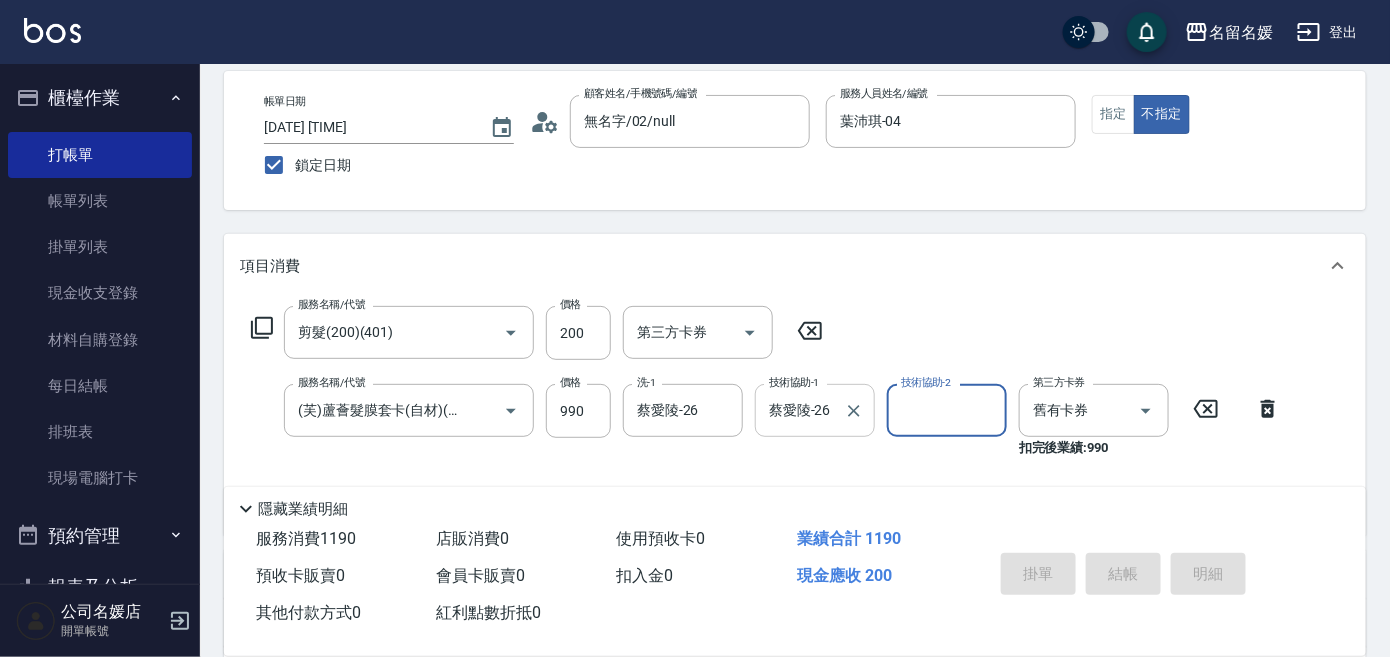 type 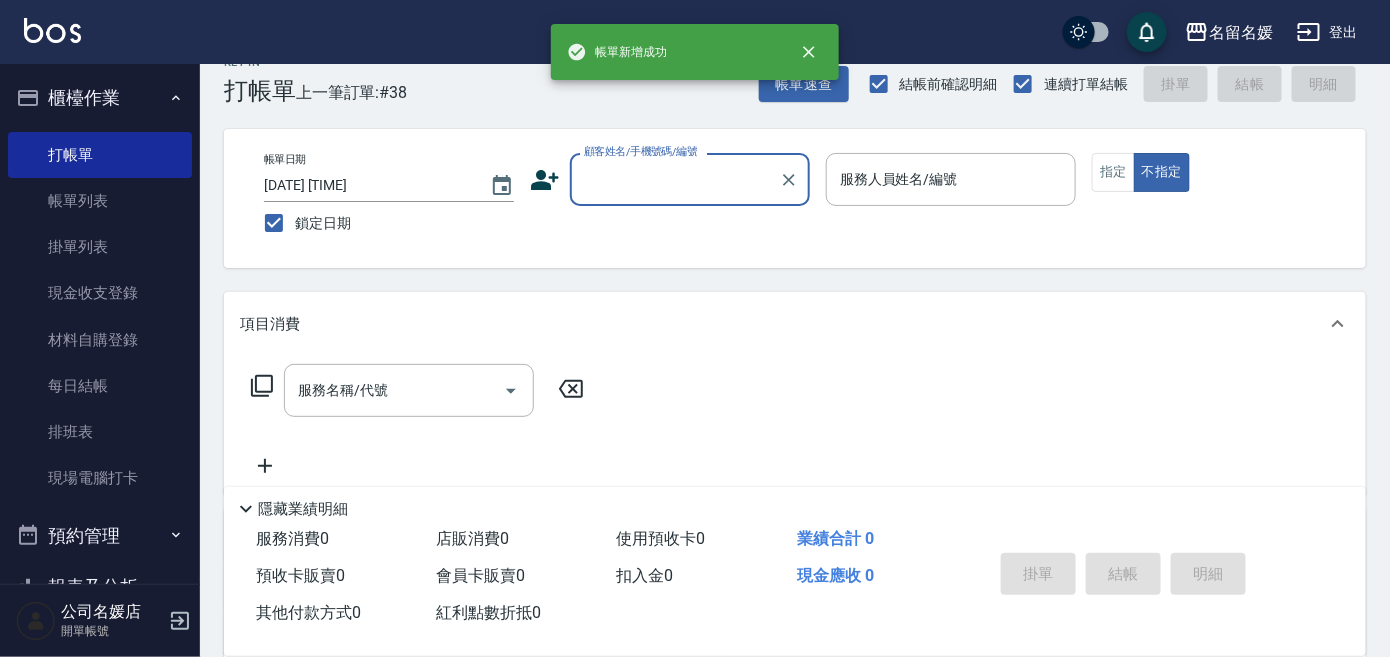 scroll, scrollTop: 0, scrollLeft: 0, axis: both 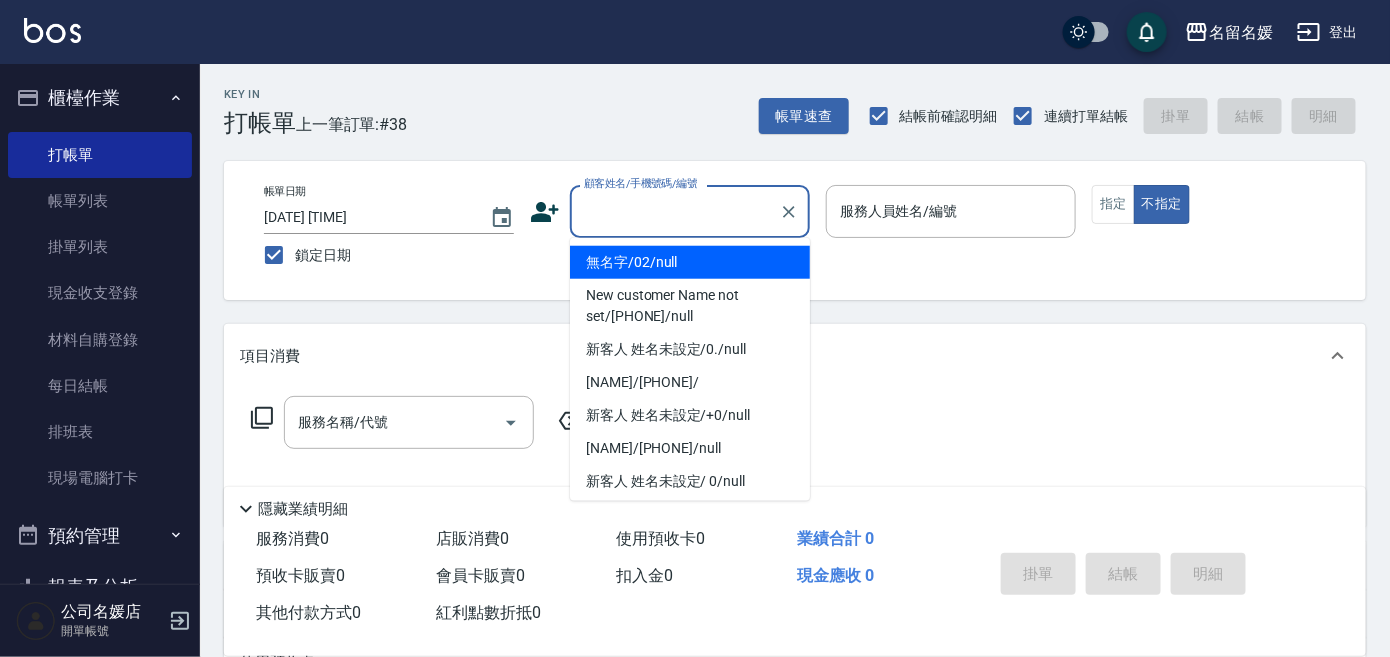 click on "顧客姓名/手機號碼/編號" at bounding box center [675, 211] 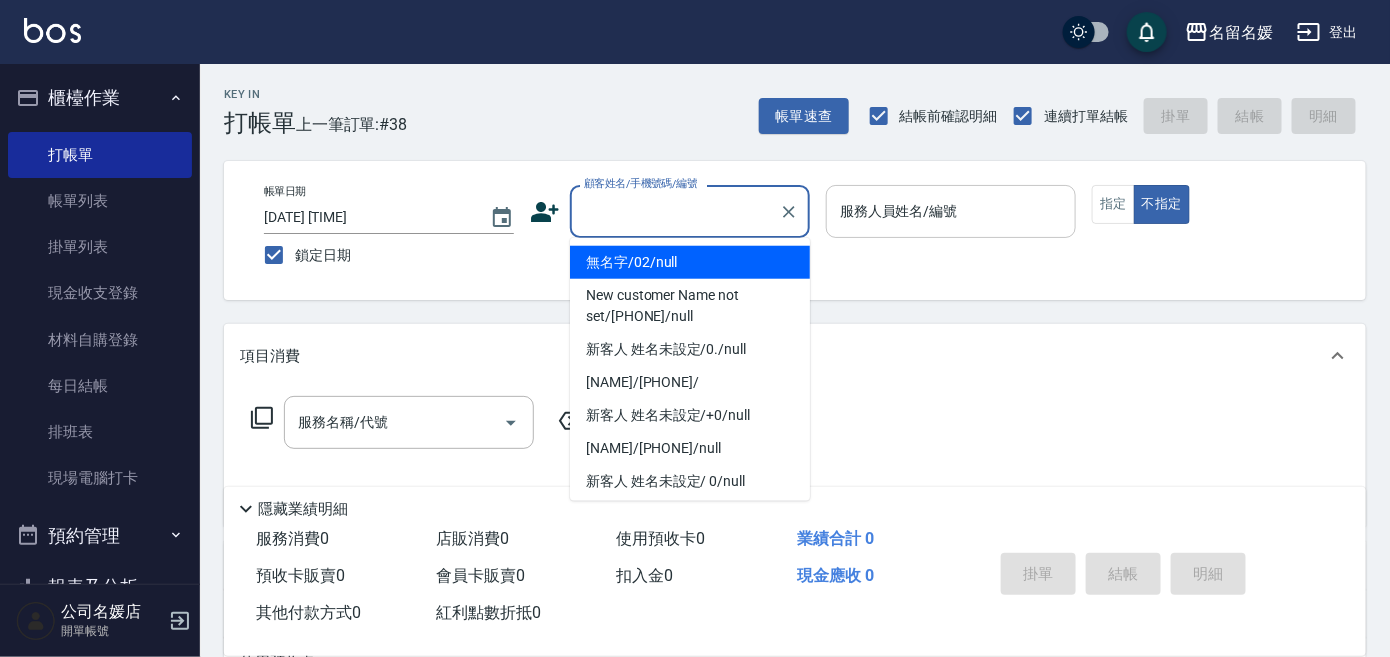 type on "無名字/02/null" 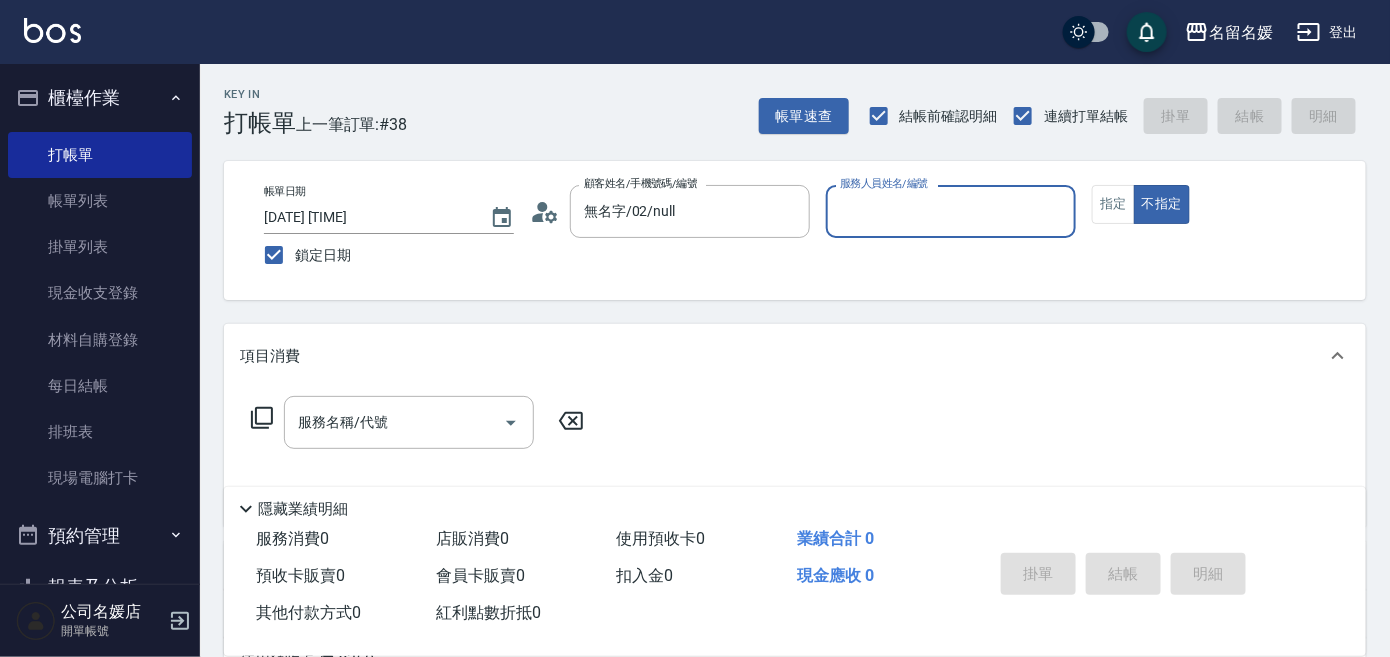 click on "服務人員姓名/編號" at bounding box center [951, 211] 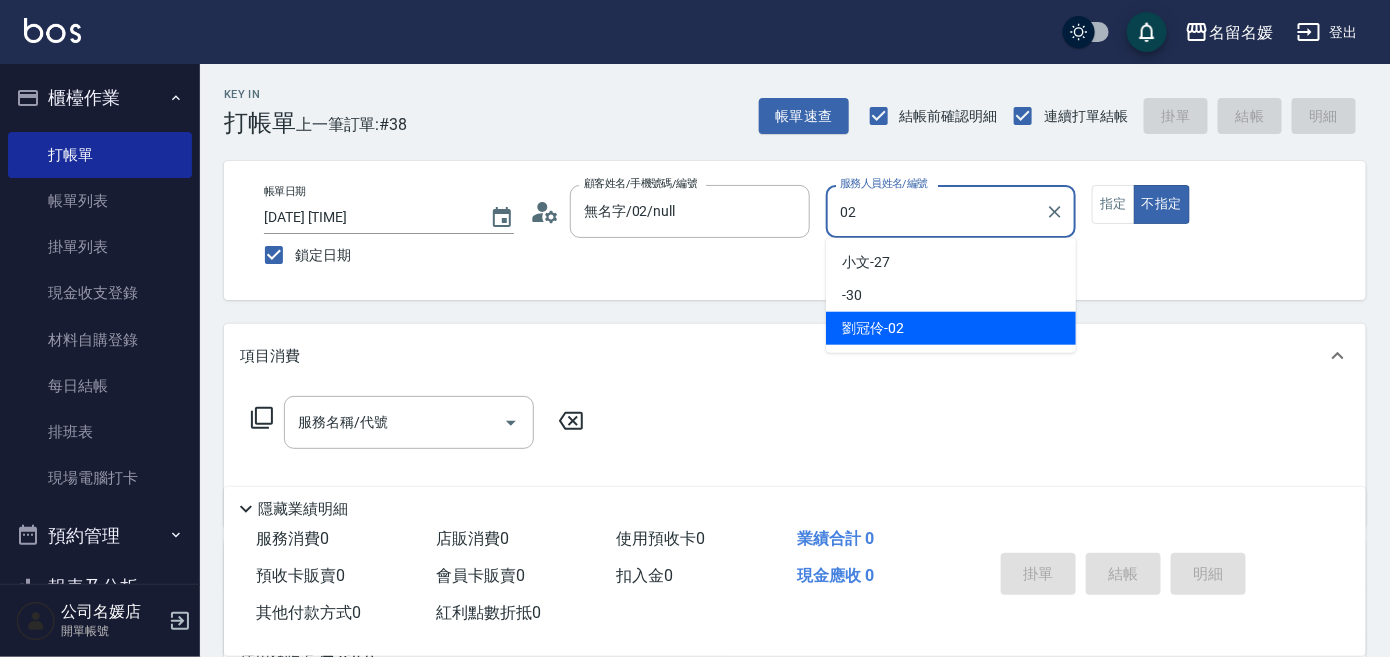 type on "劉冠伶-02" 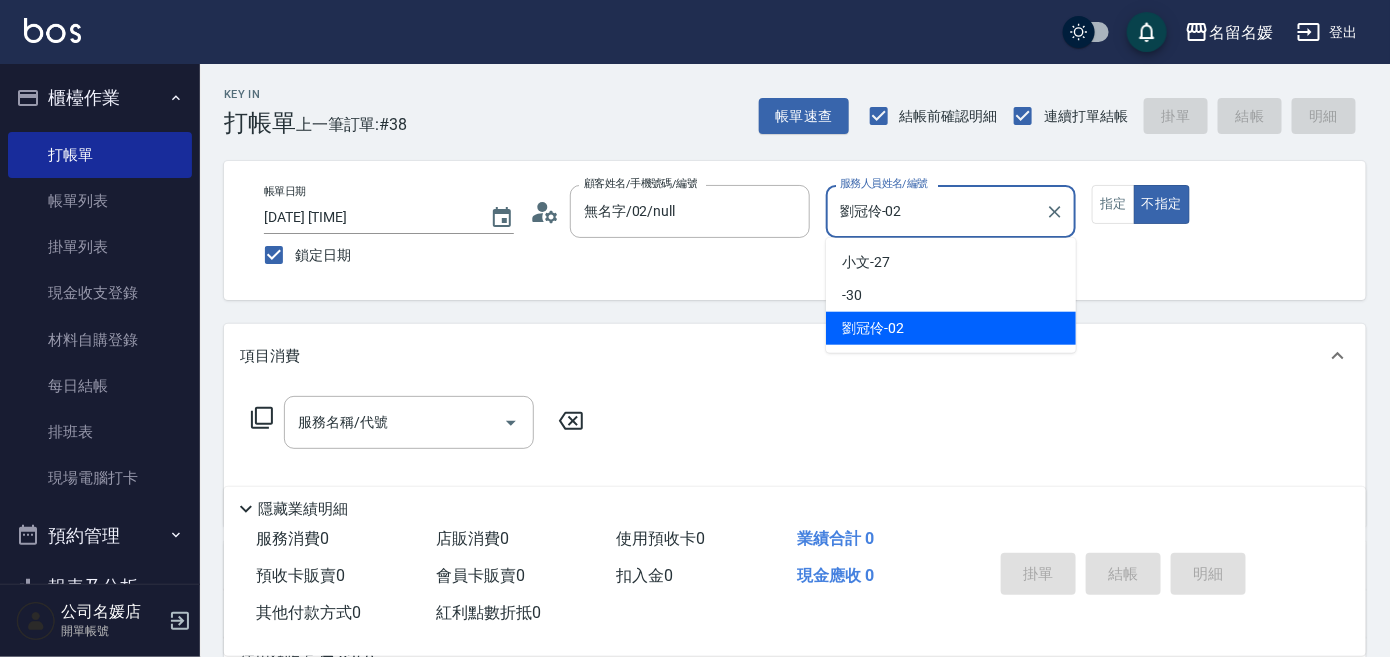 type on "false" 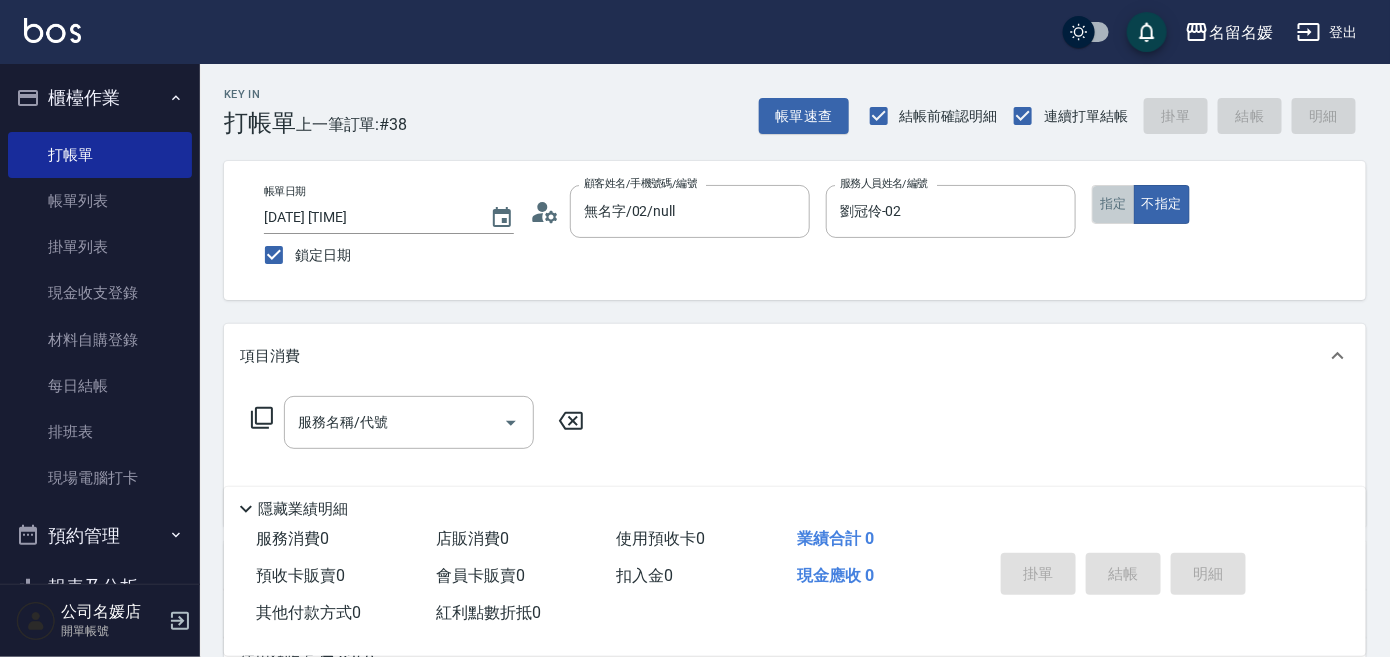 click on "指定" at bounding box center [1113, 204] 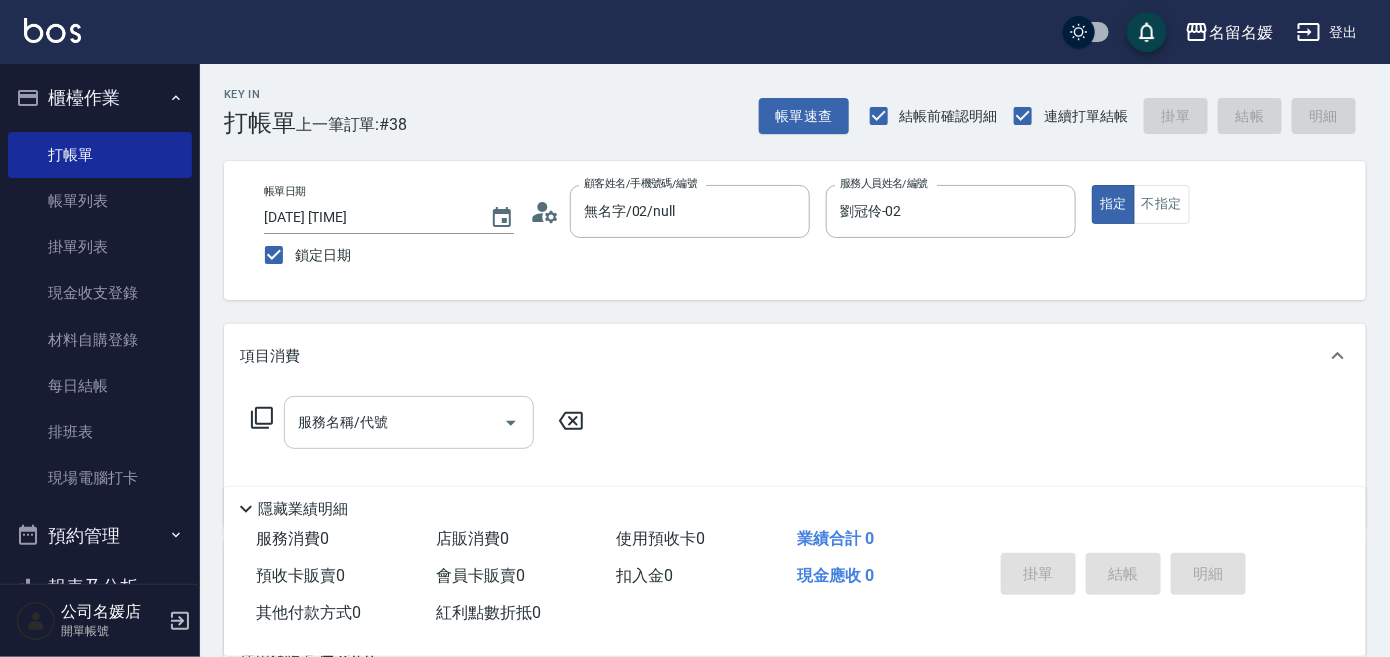 click on "服務名稱/代號" at bounding box center (409, 422) 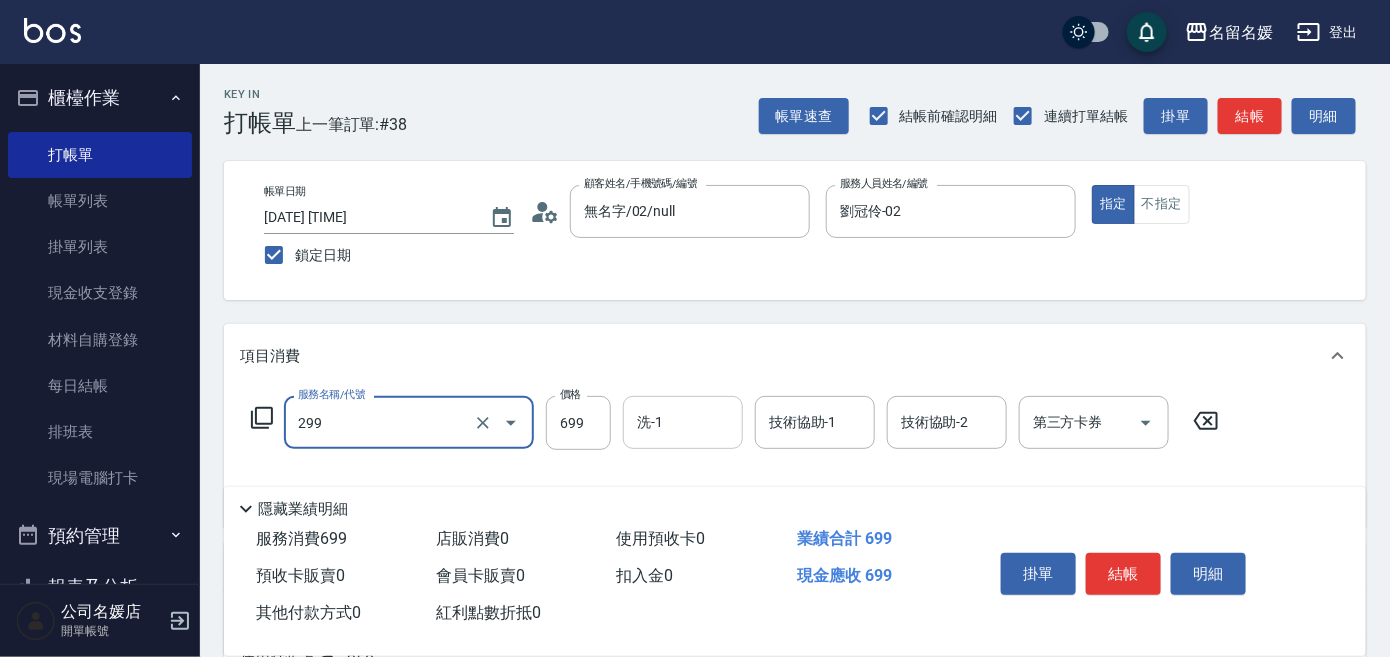 drag, startPoint x: 693, startPoint y: 419, endPoint x: 717, endPoint y: 402, distance: 29.410883 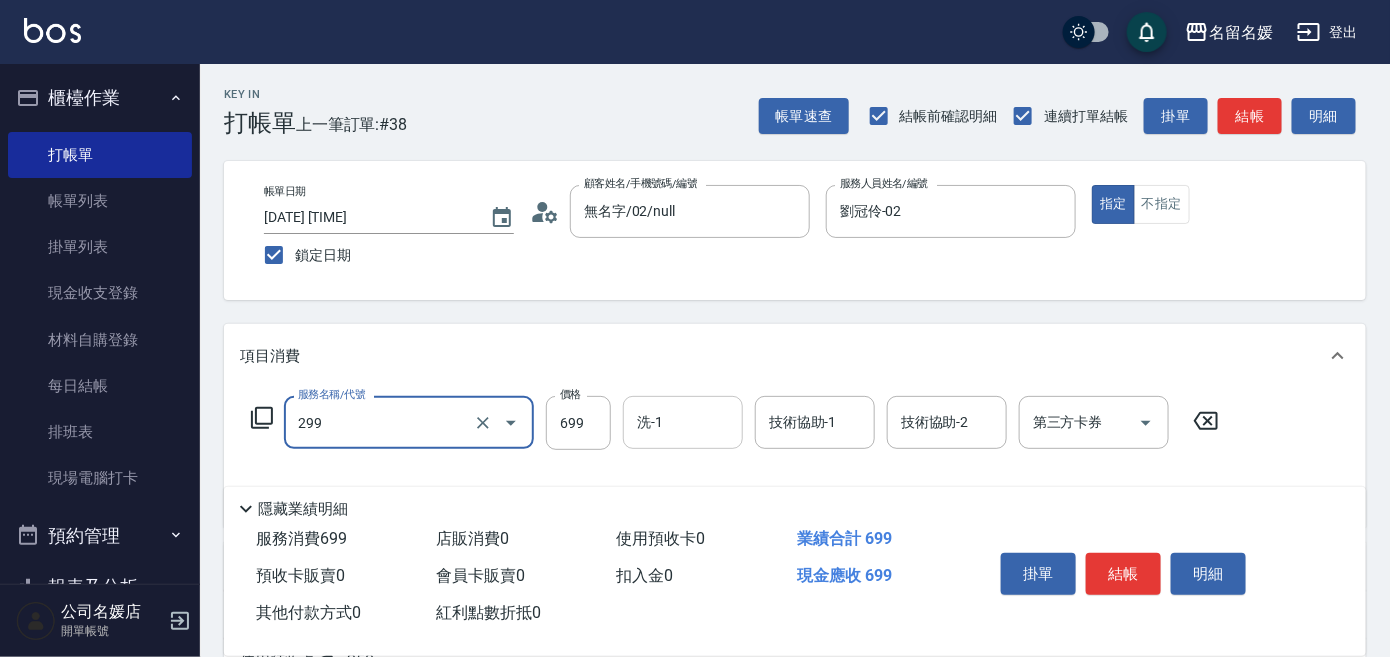 type on "滾珠洗髮699(299)" 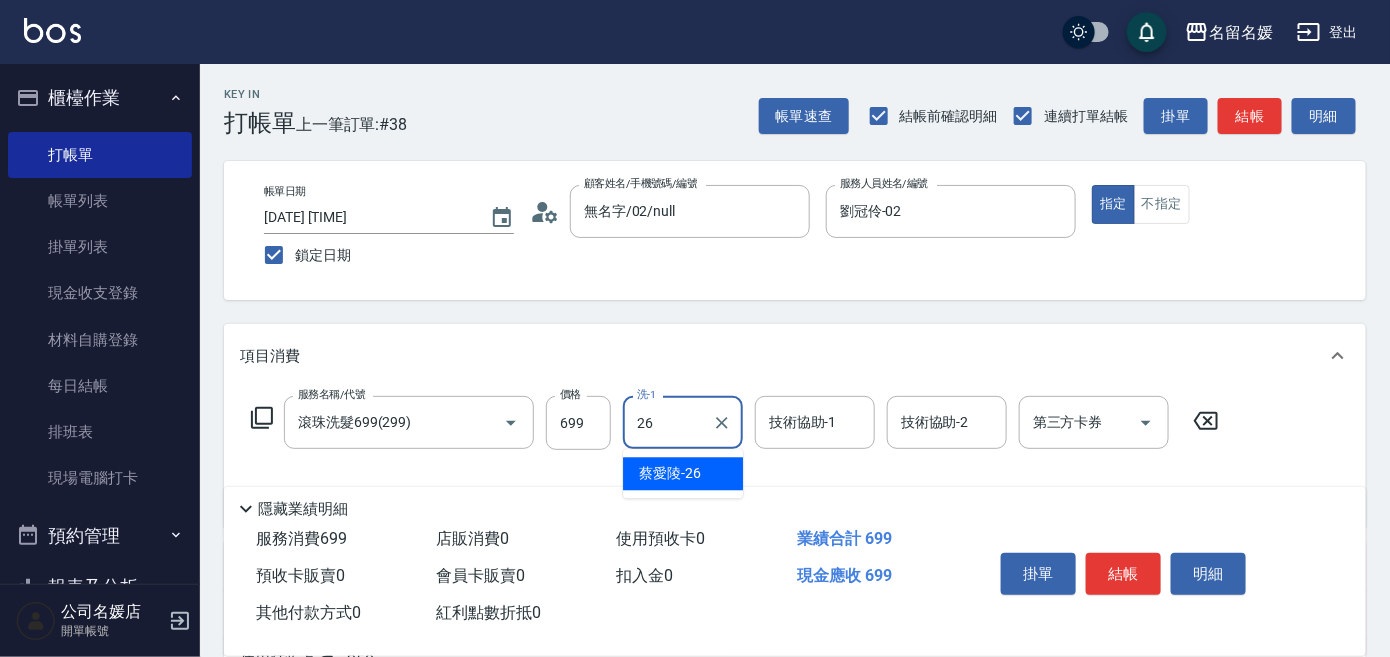 type on "蔡愛陵-26" 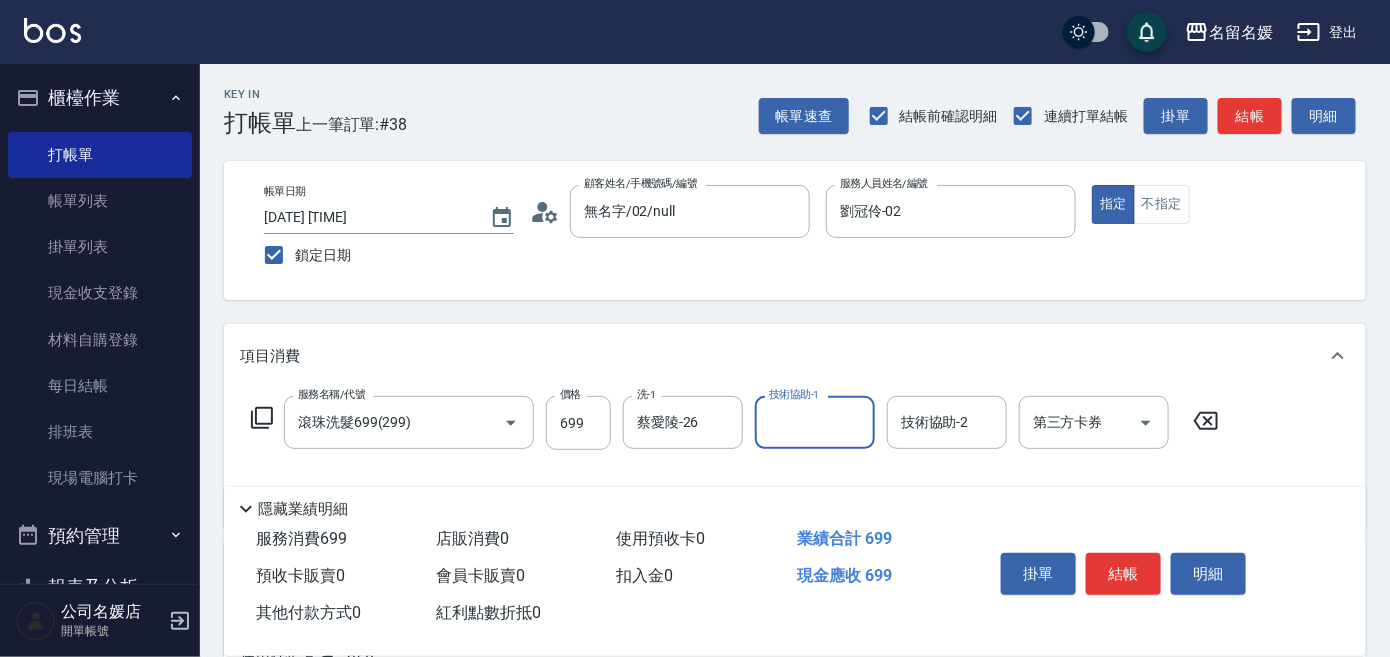click on "技術協助-1" at bounding box center (815, 422) 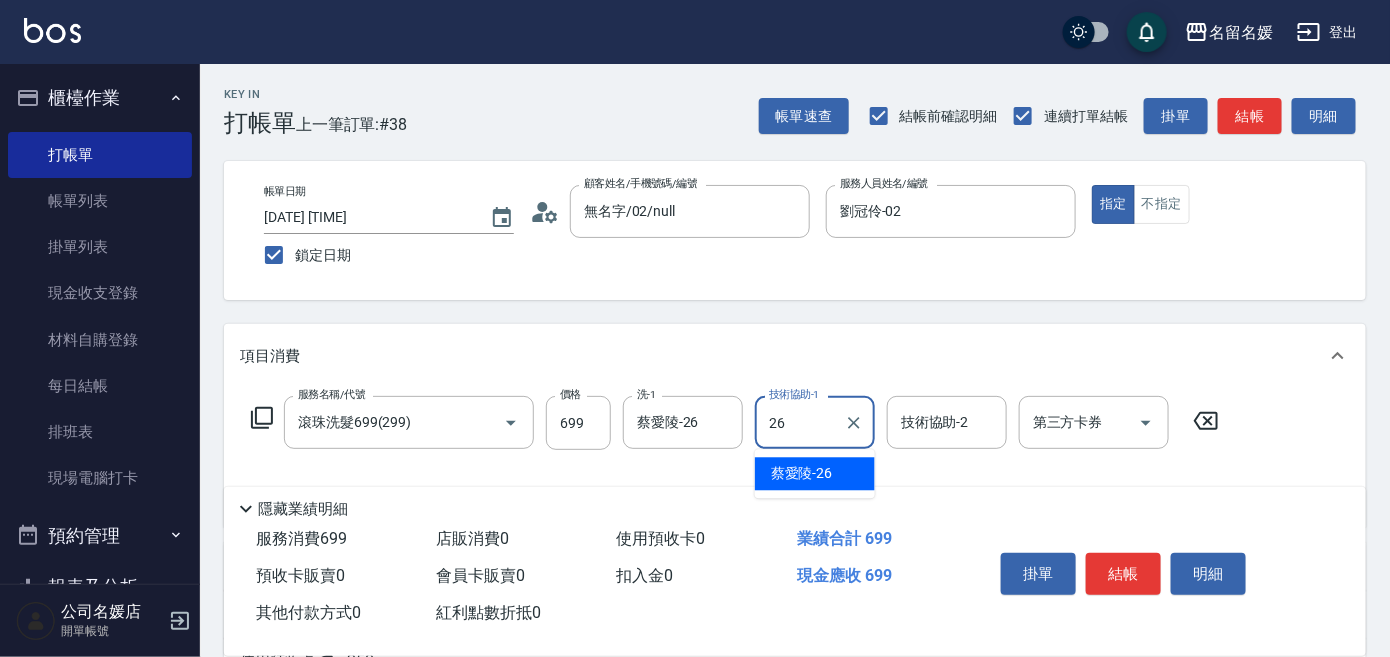type on "蔡愛陵-26" 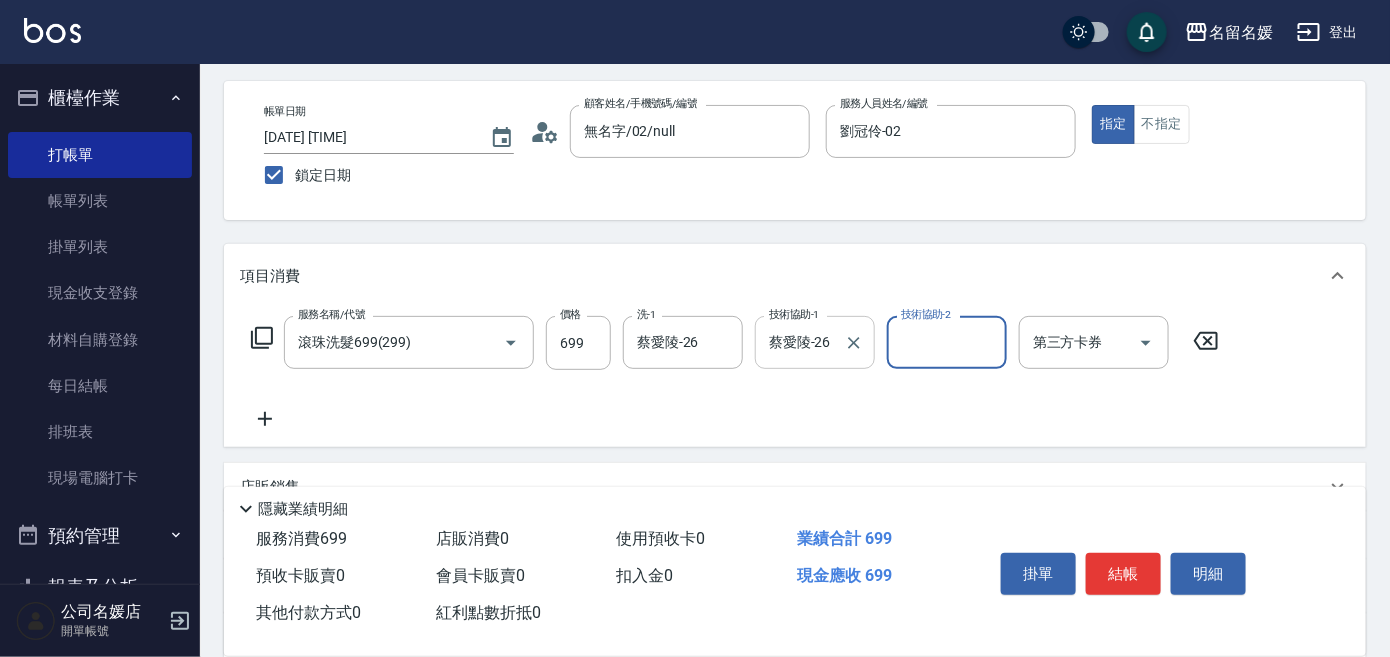 scroll, scrollTop: 90, scrollLeft: 0, axis: vertical 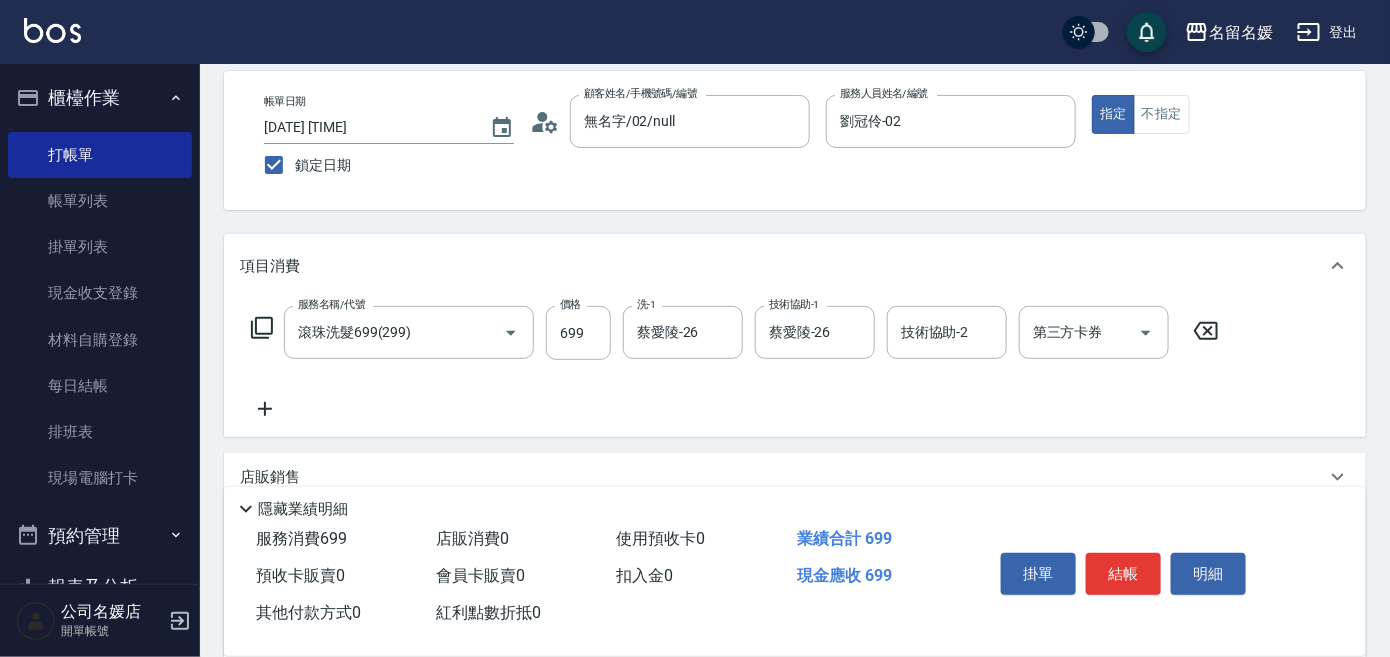 click on "服務名稱/代號 滾珠洗髮699(299) 服務名稱/代號 價格 699 價格 洗-1 蔡愛陵-26 洗-1 技術協助-1 蔡愛陵-26 技術協助-1 技術協助-2 技術協助-2 第三方卡券 第三方卡券" at bounding box center (735, 363) 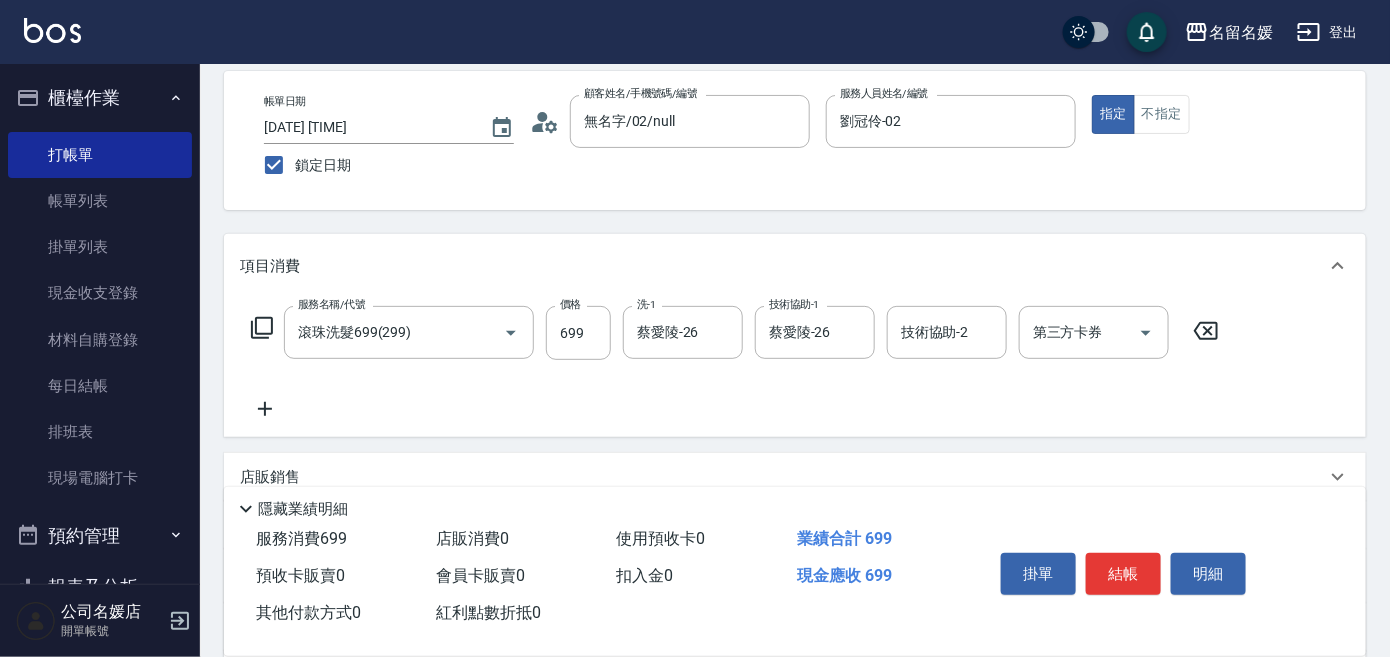 click 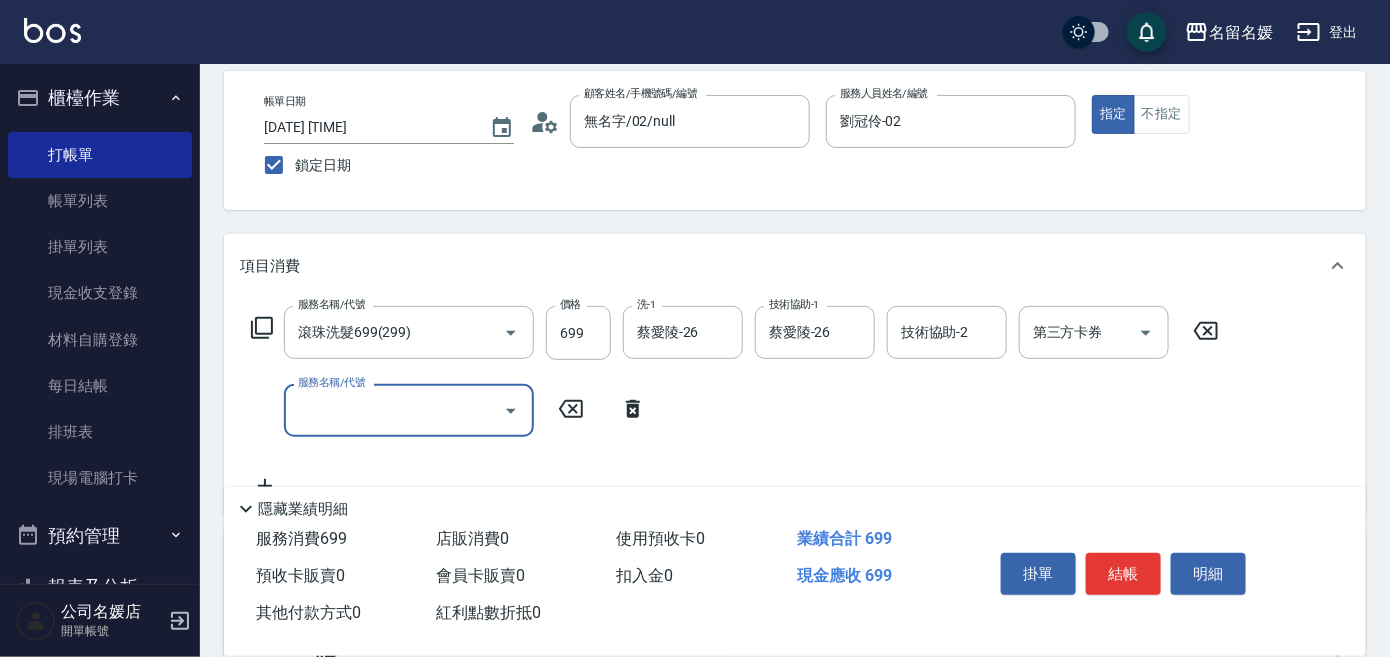 click on "服務名稱/代號" at bounding box center (394, 410) 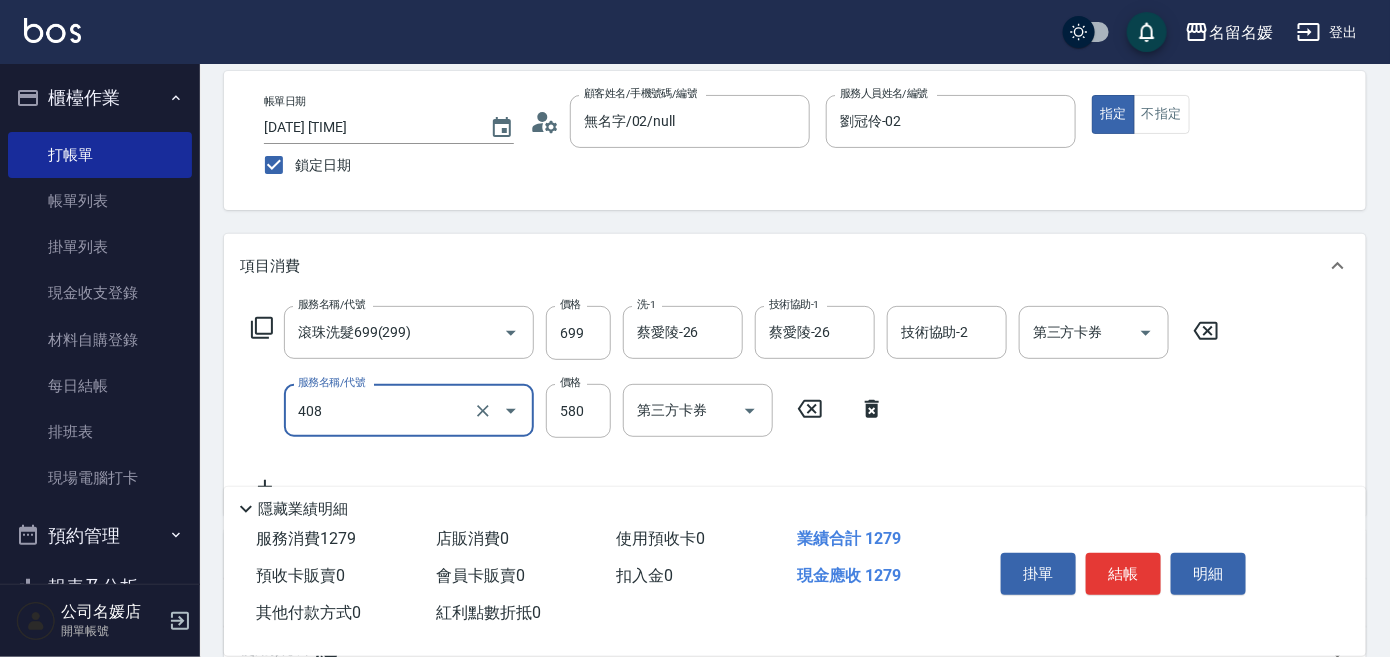 scroll, scrollTop: 181, scrollLeft: 0, axis: vertical 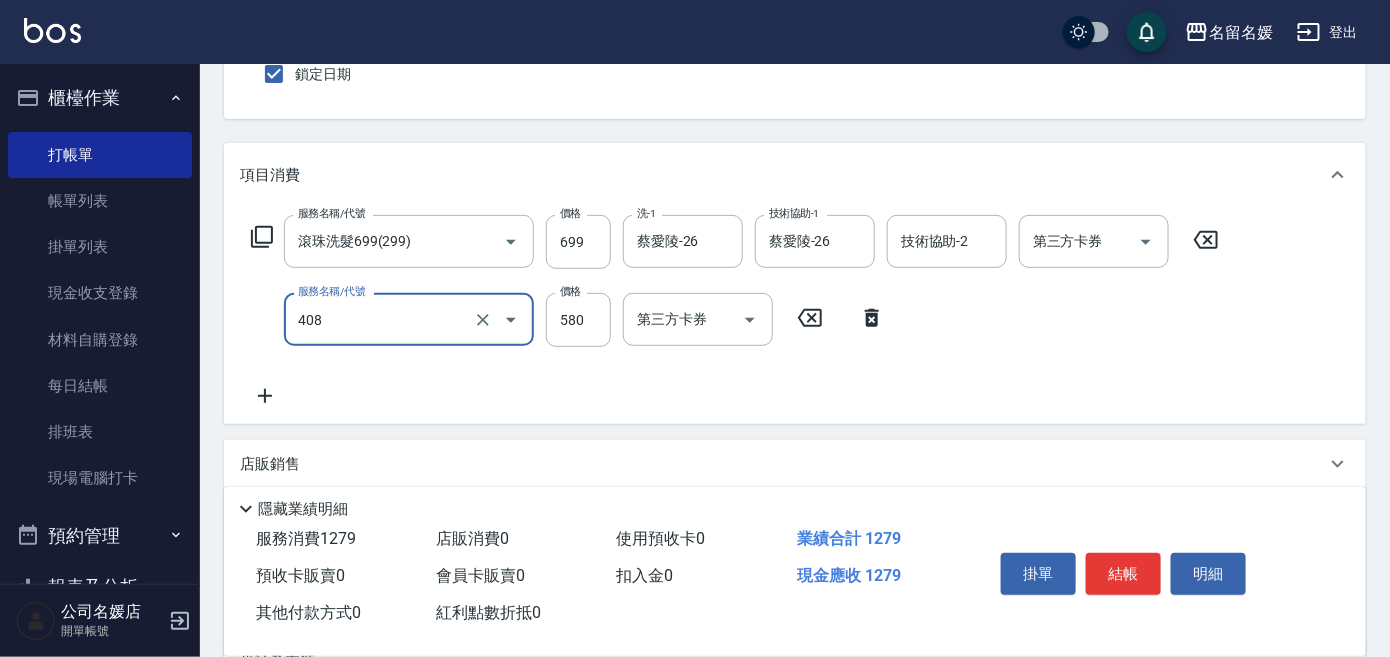 type on "剪髮(580)(408)" 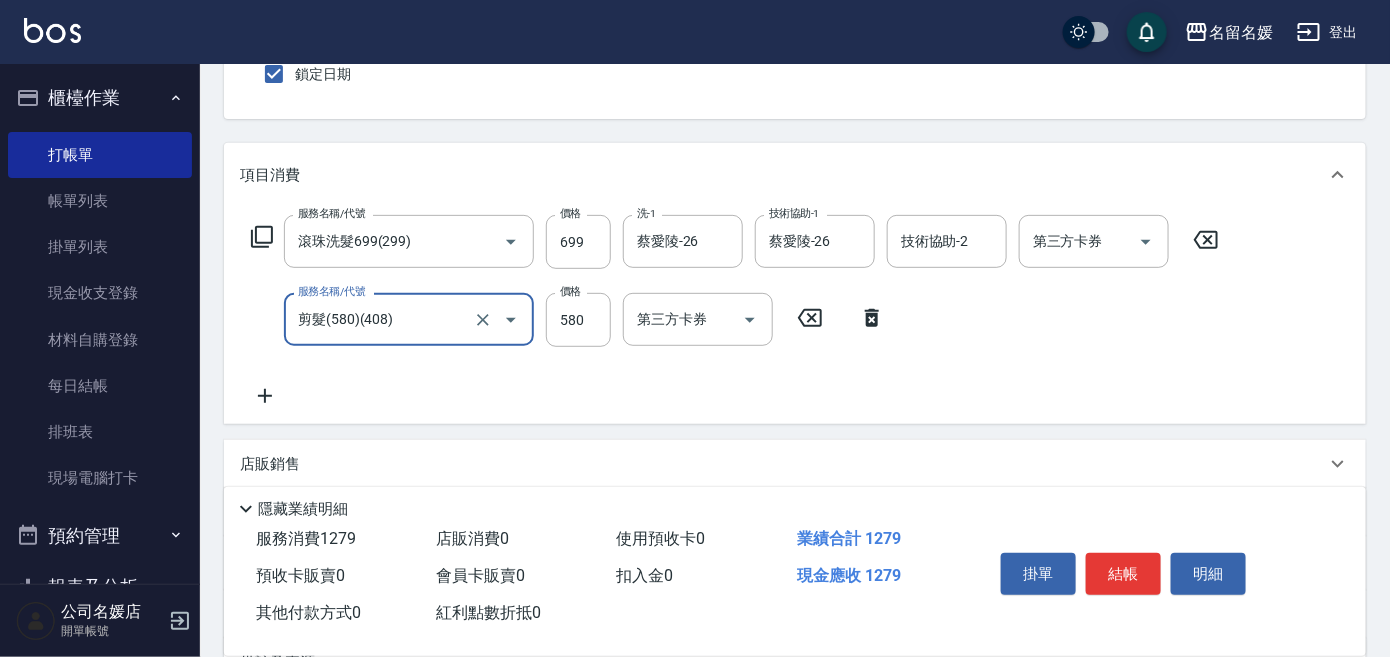 click 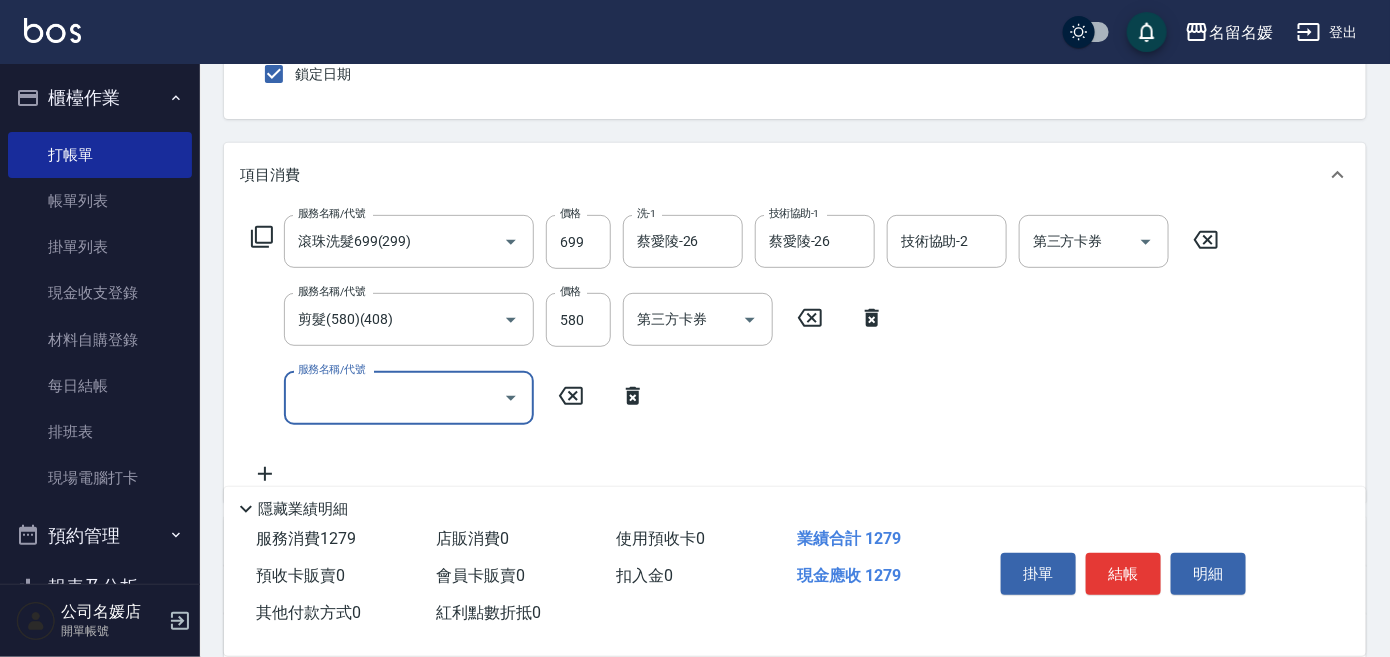 click on "服務名稱/代號" at bounding box center (394, 397) 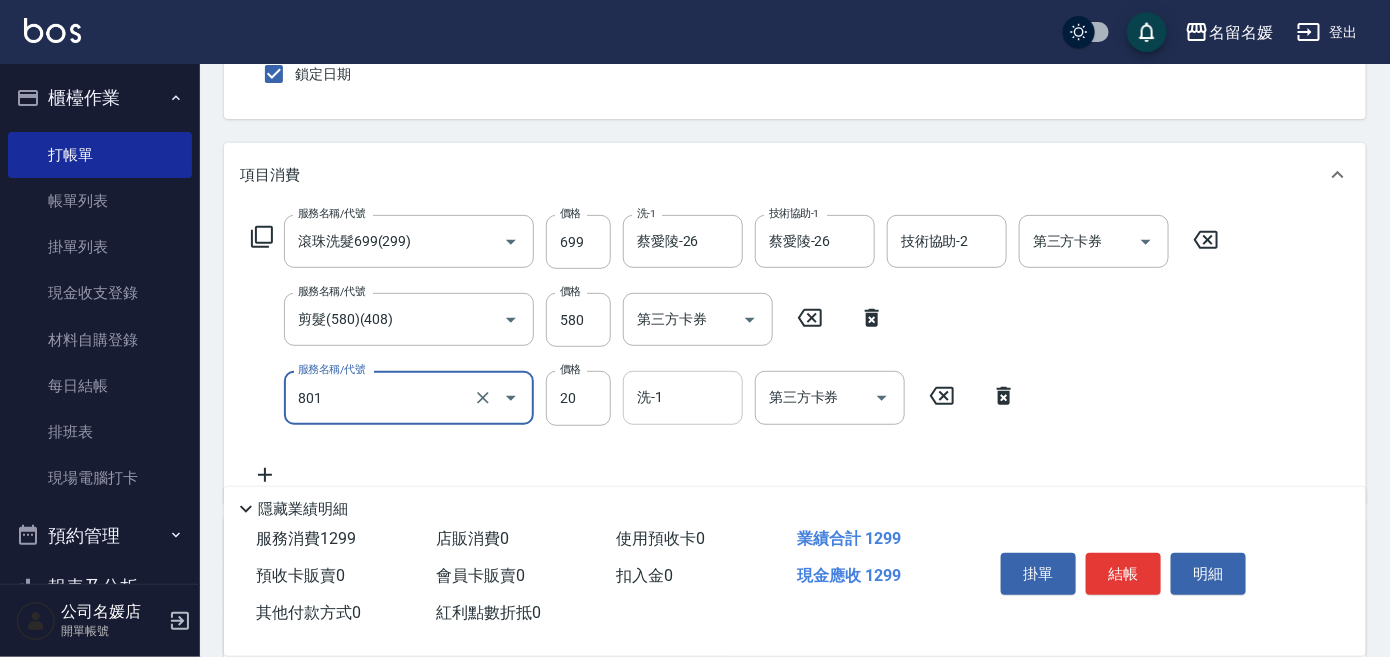 click on "洗-1 洗-1" at bounding box center (683, 397) 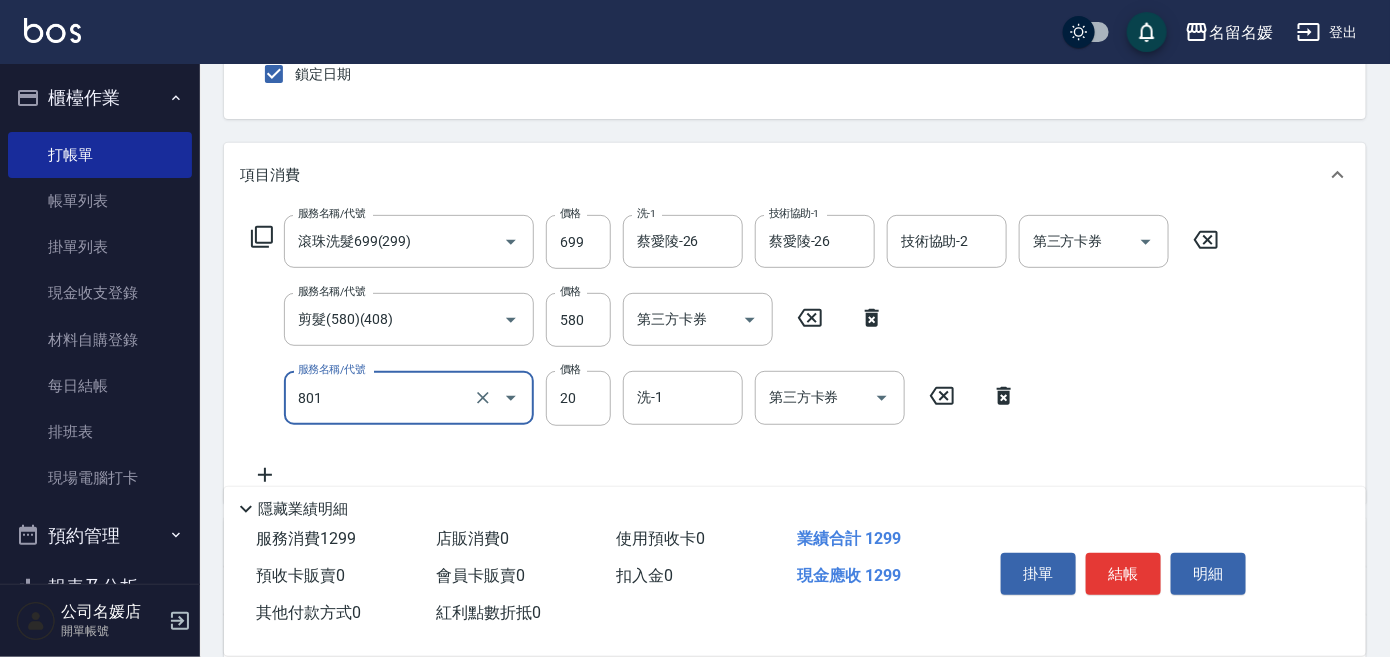 type on "潤絲(801)" 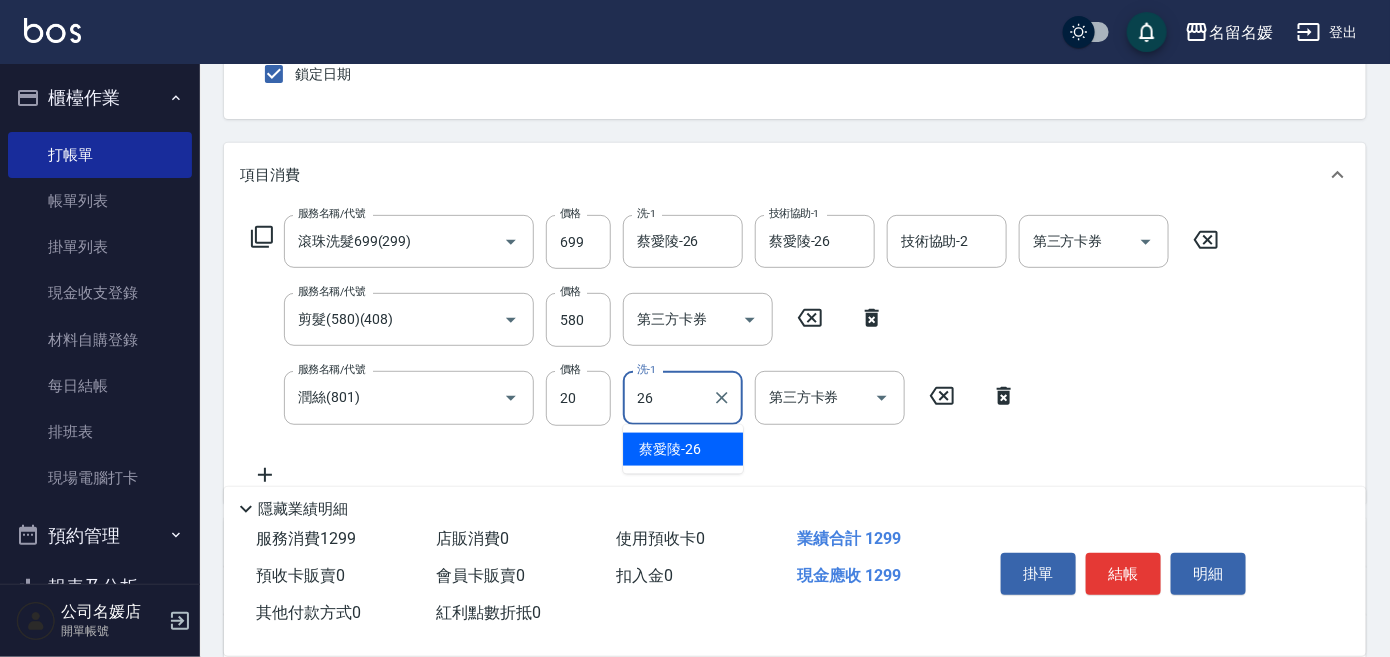type on "蔡愛陵-26" 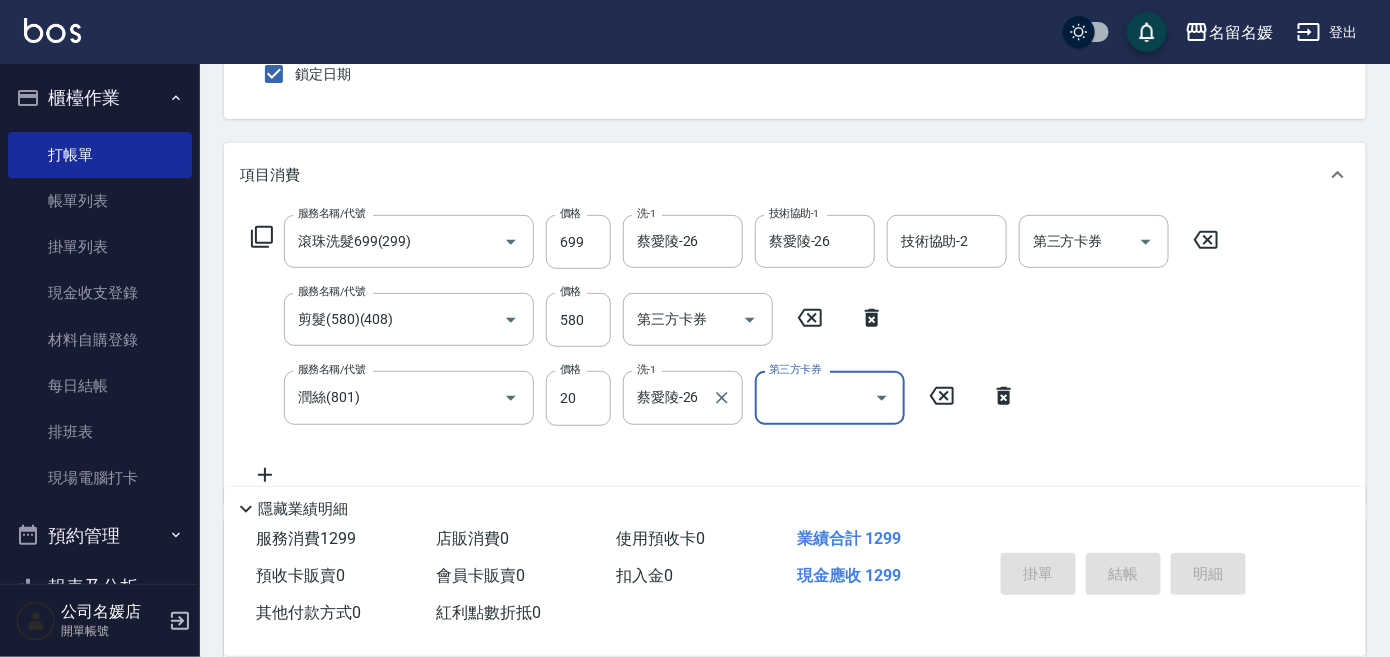 type 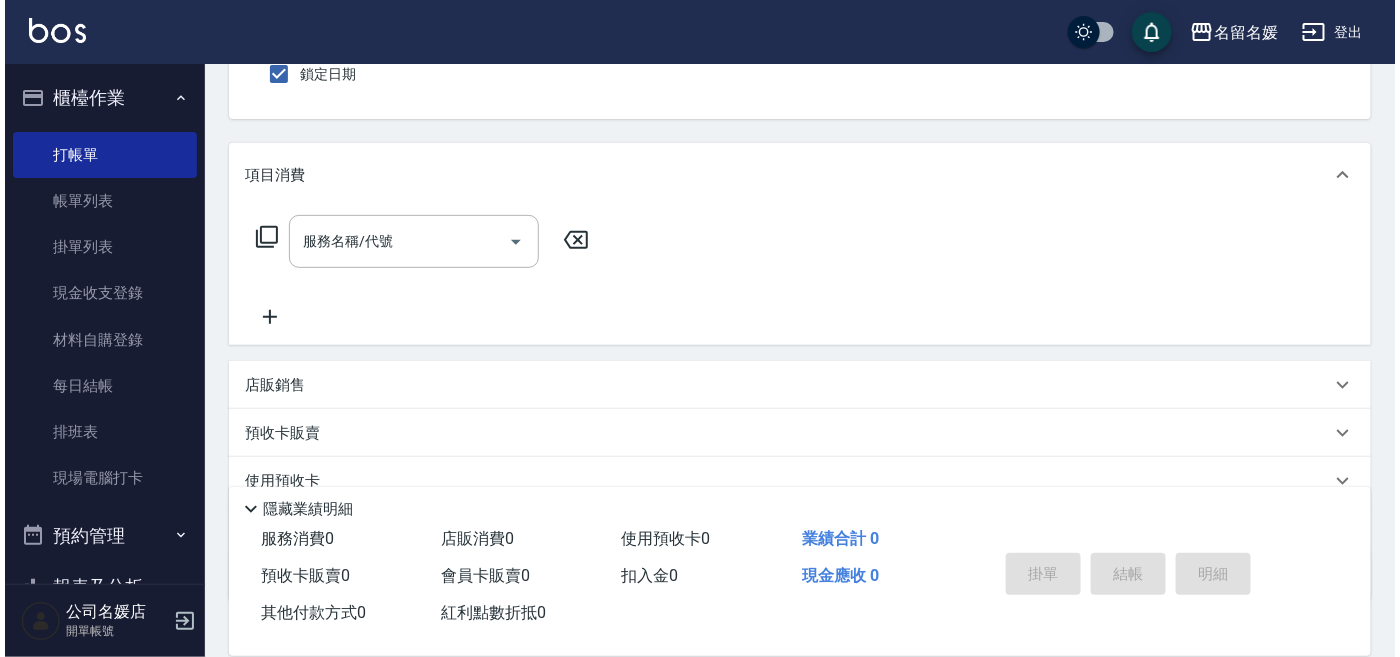 scroll, scrollTop: 0, scrollLeft: 0, axis: both 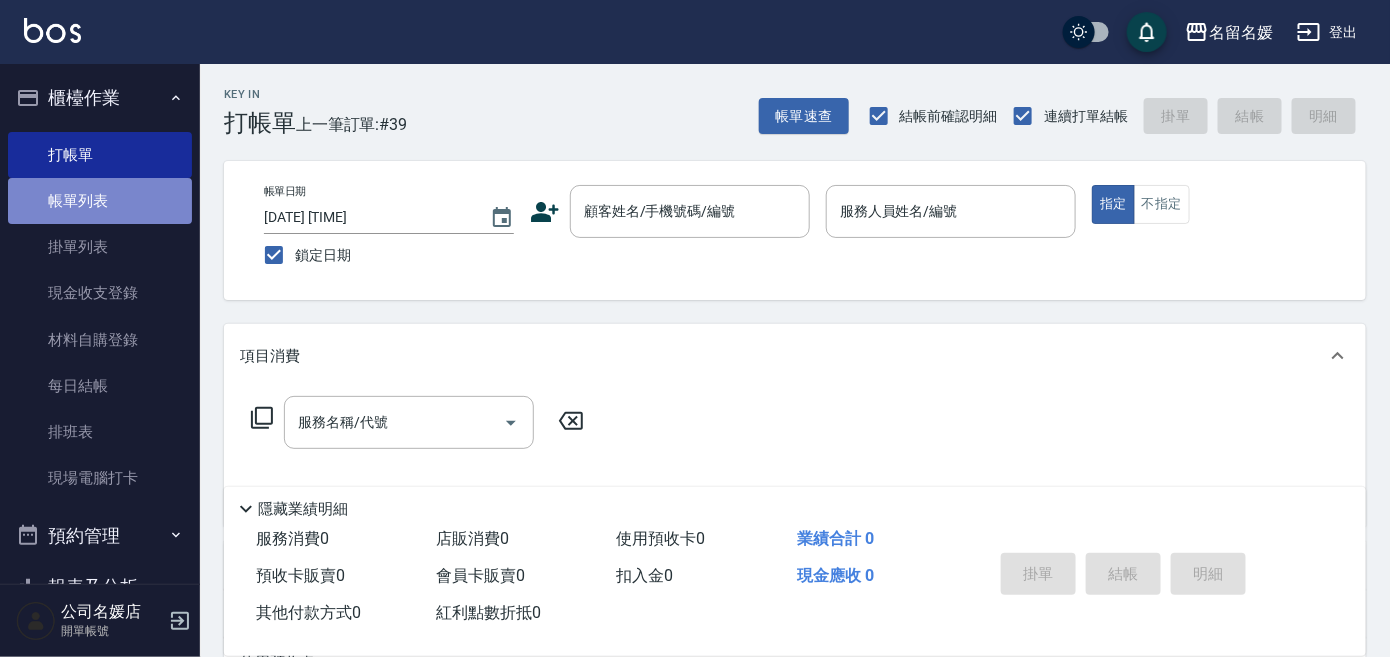 drag, startPoint x: 456, startPoint y: 448, endPoint x: 110, endPoint y: 202, distance: 424.53738 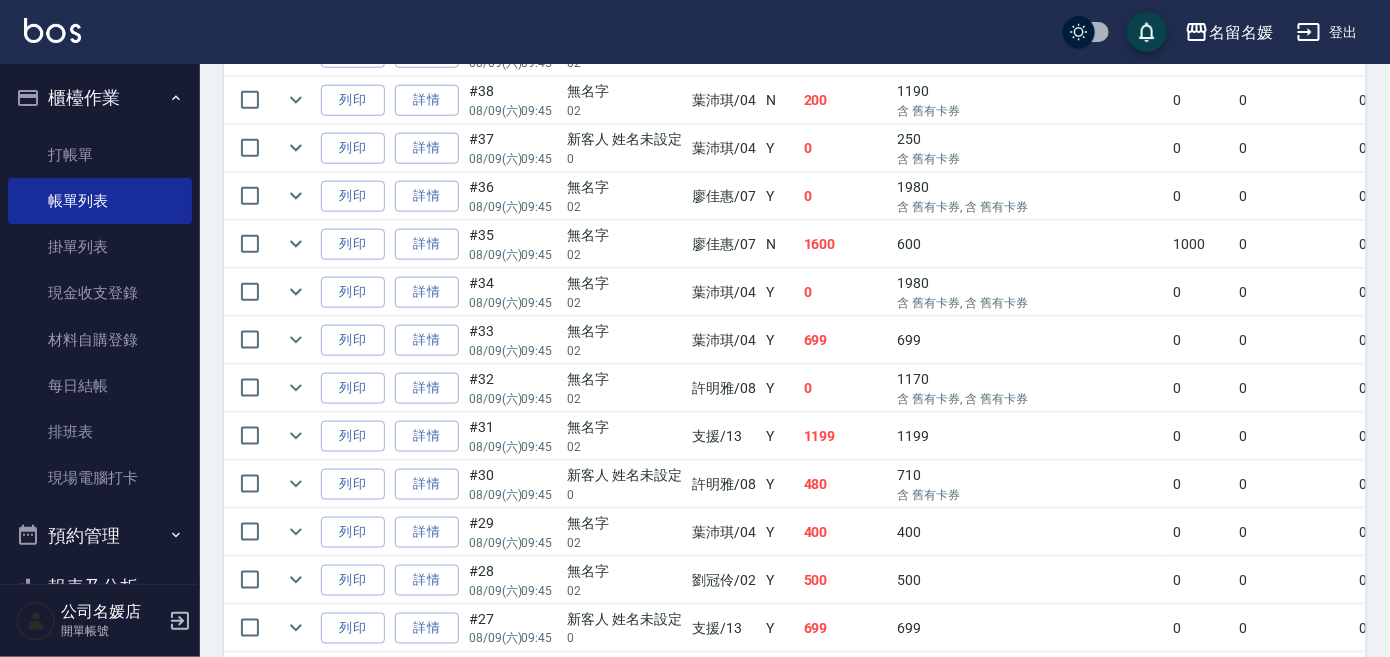 scroll, scrollTop: 545, scrollLeft: 0, axis: vertical 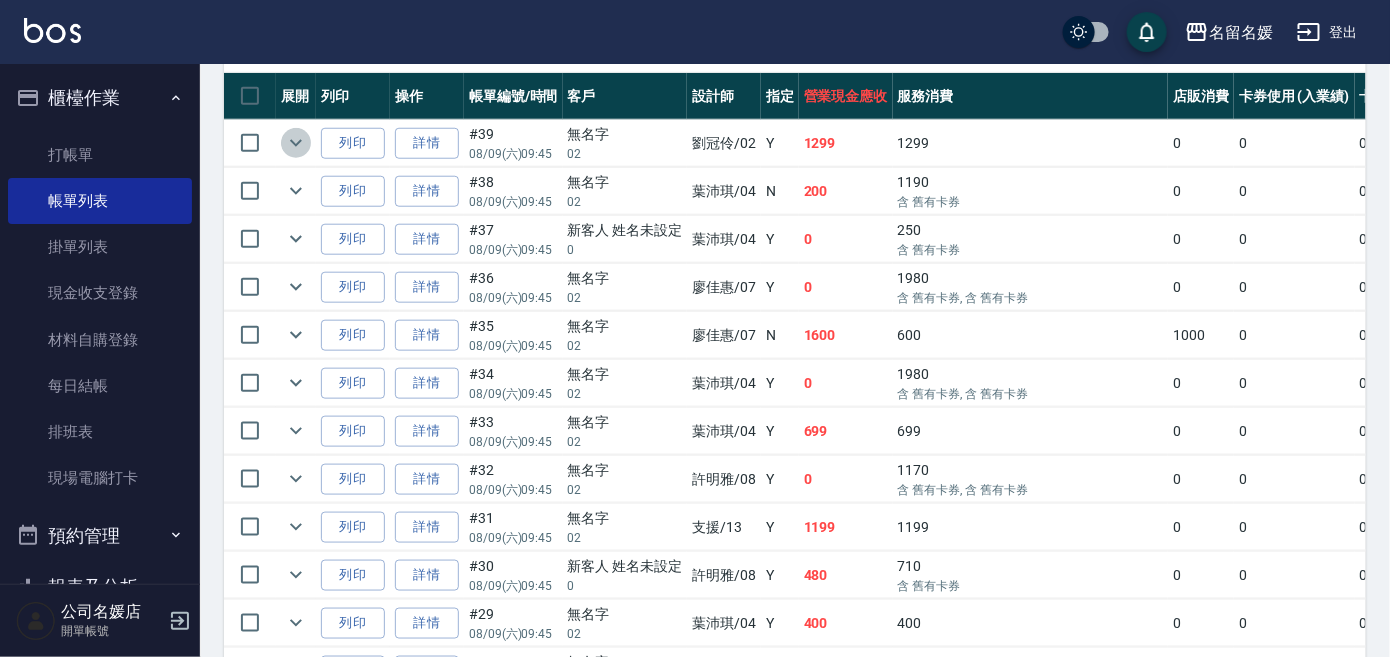click 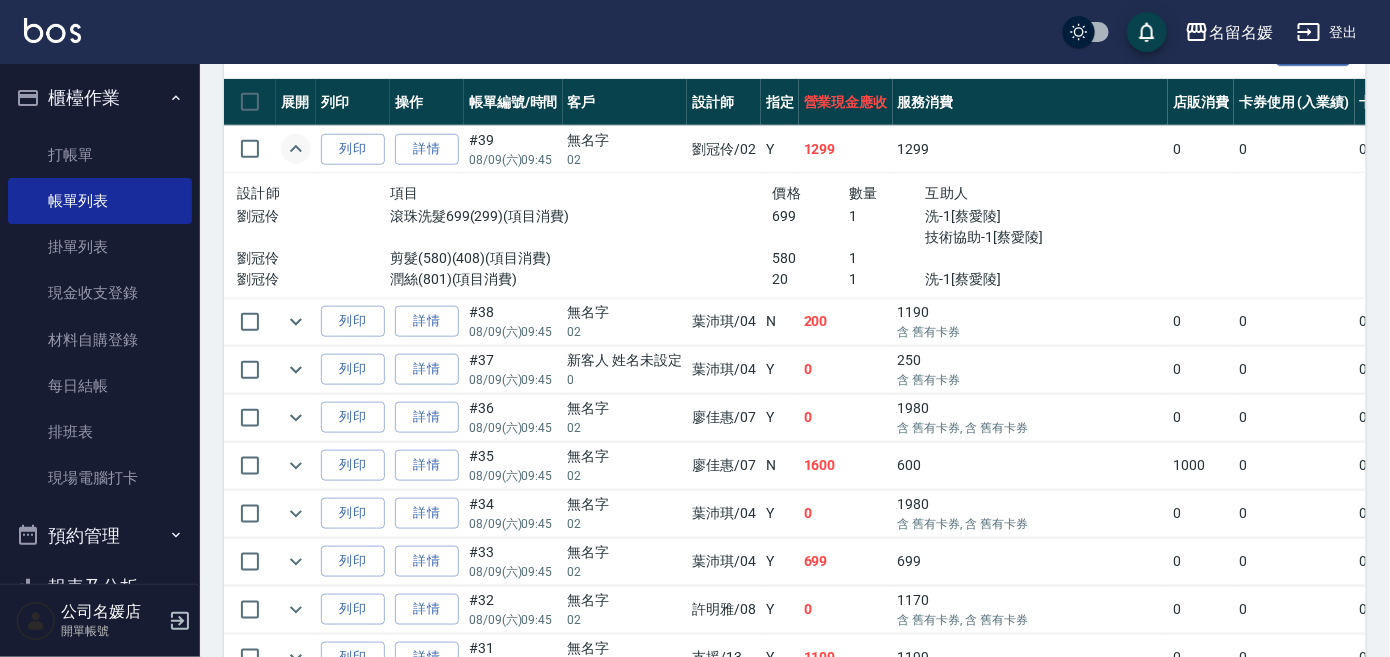 scroll, scrollTop: 545, scrollLeft: 0, axis: vertical 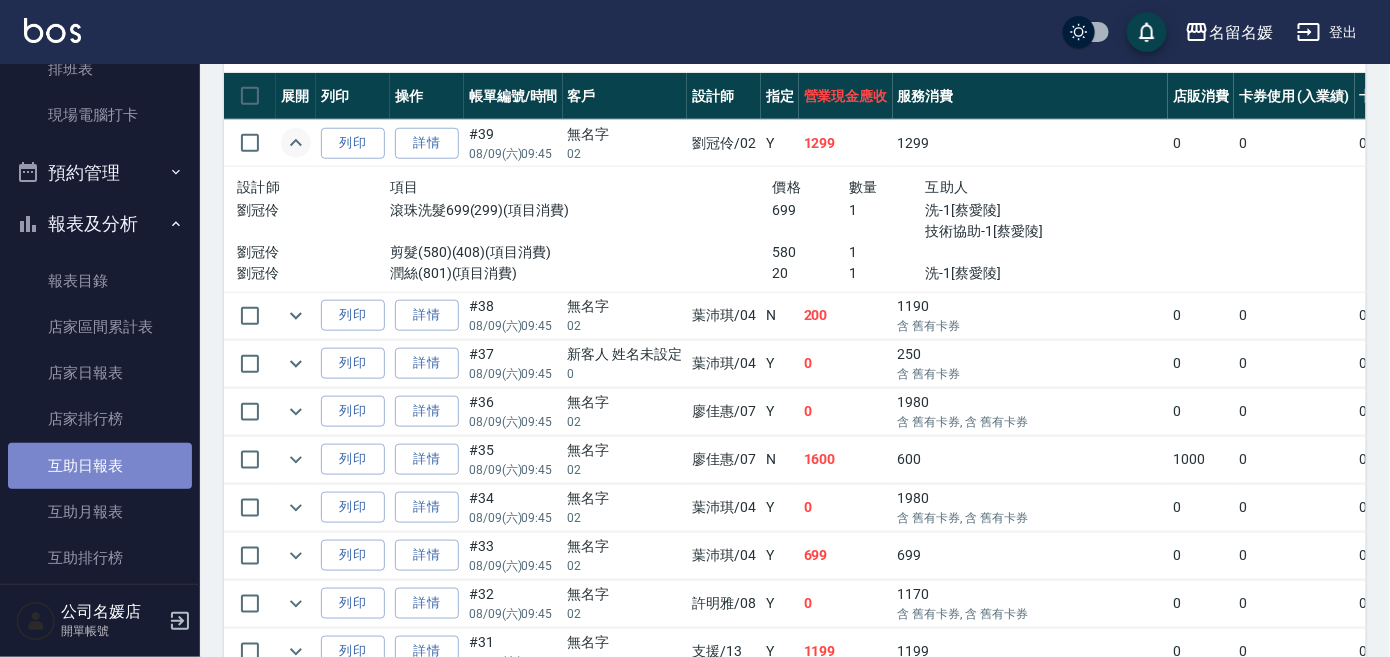 click on "互助日報表" at bounding box center (100, 466) 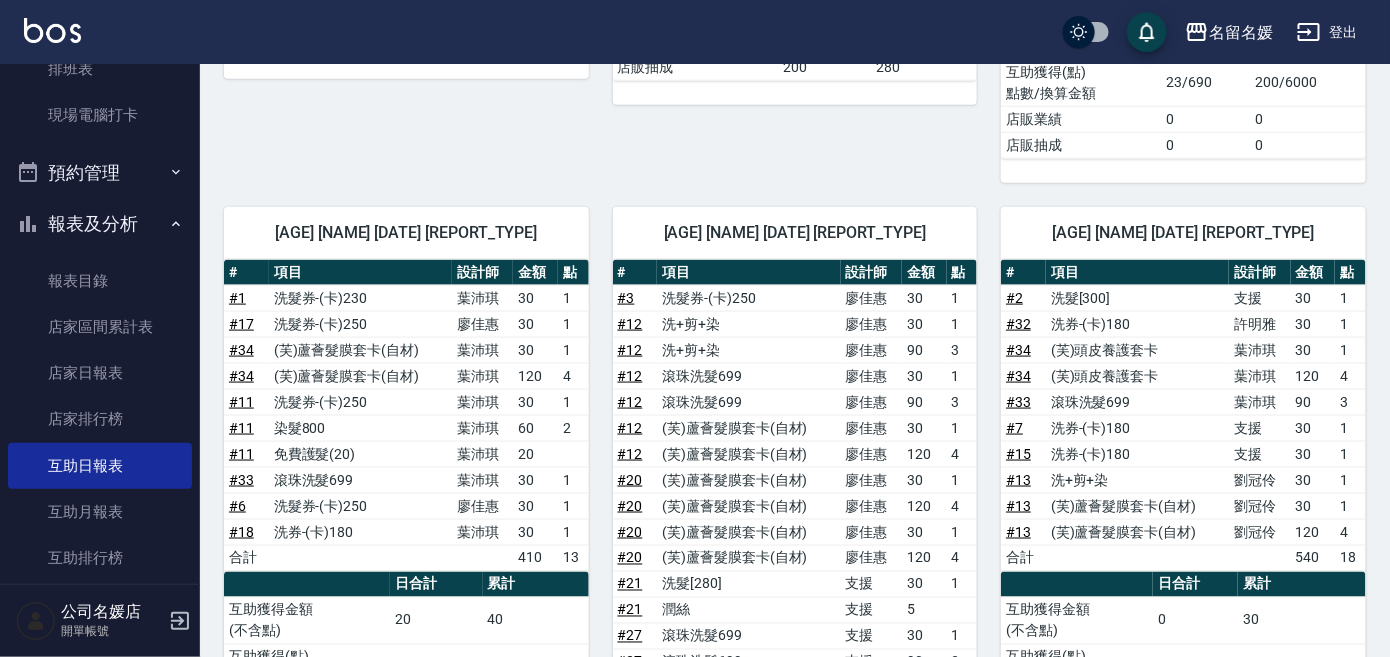 scroll, scrollTop: 818, scrollLeft: 0, axis: vertical 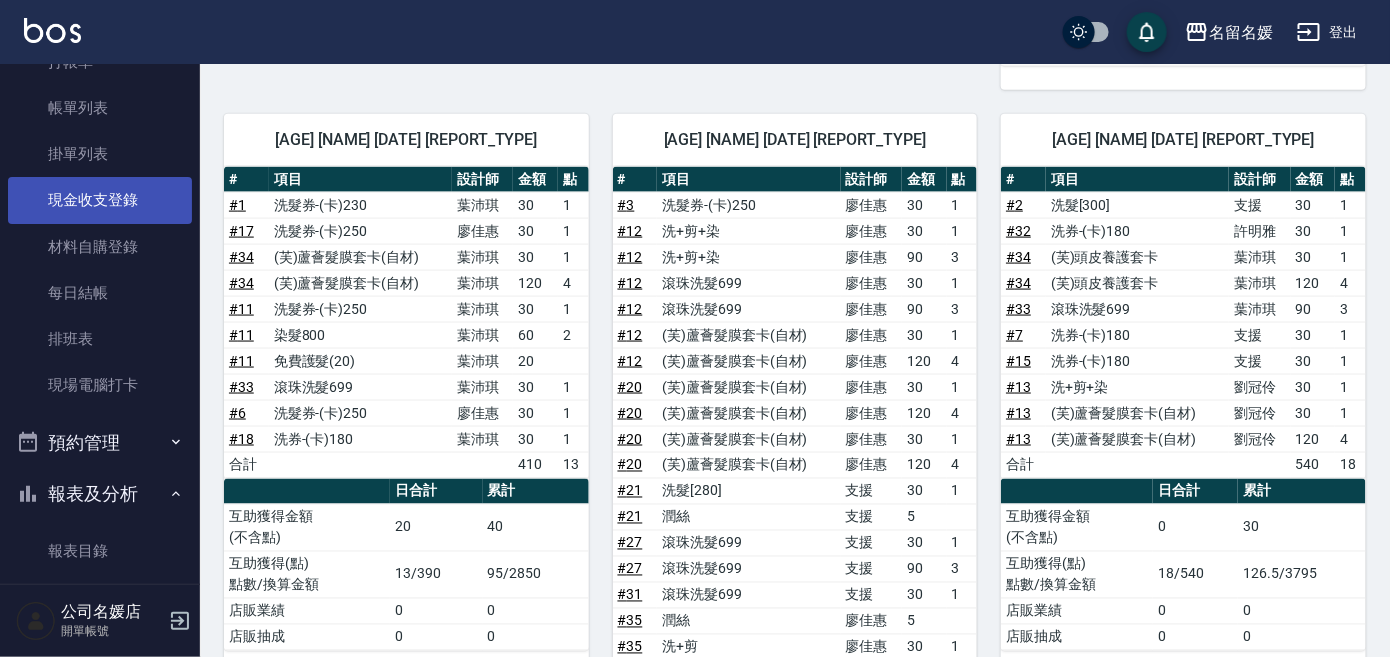 drag, startPoint x: 69, startPoint y: 186, endPoint x: 66, endPoint y: 196, distance: 10.440307 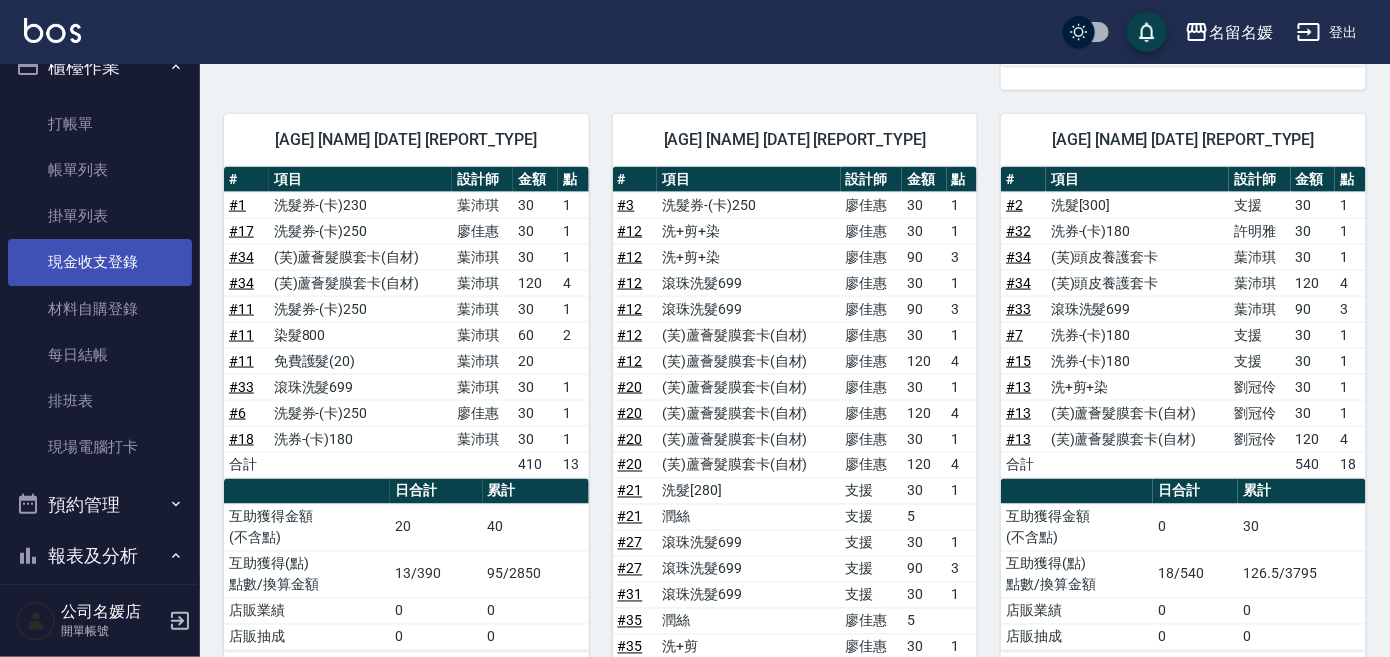 scroll, scrollTop: 0, scrollLeft: 0, axis: both 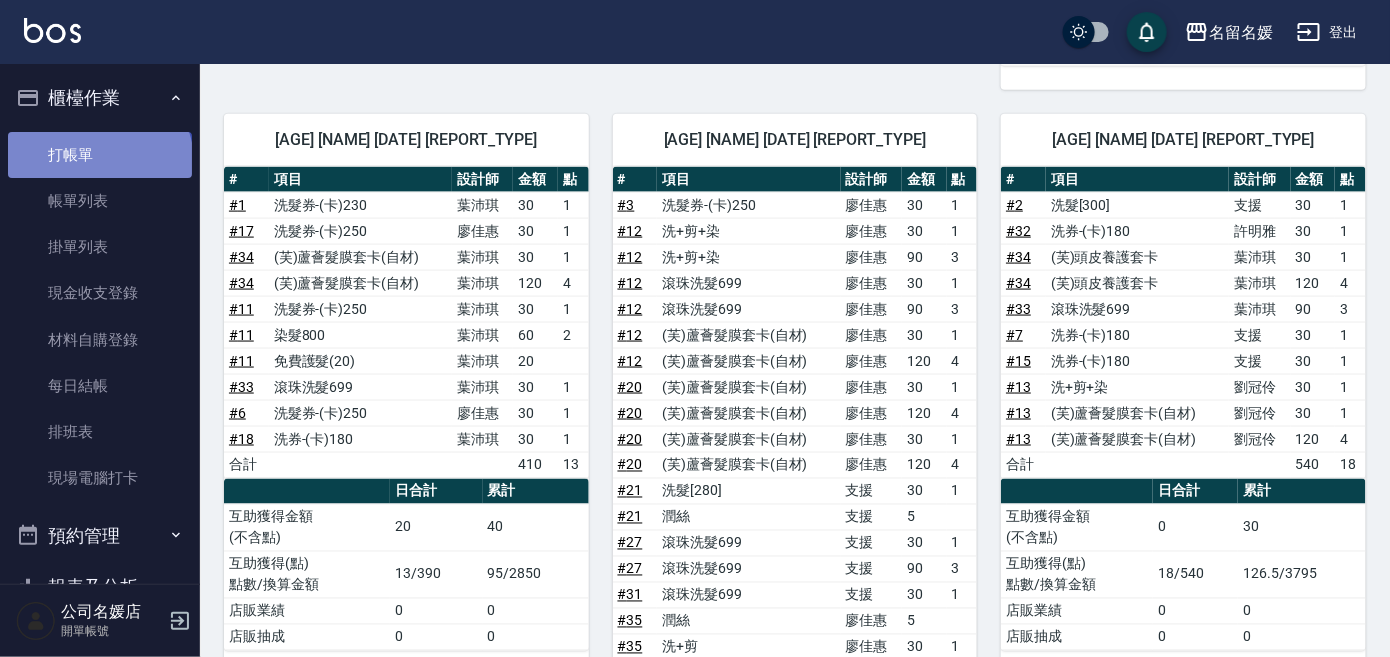 click on "打帳單" at bounding box center [100, 155] 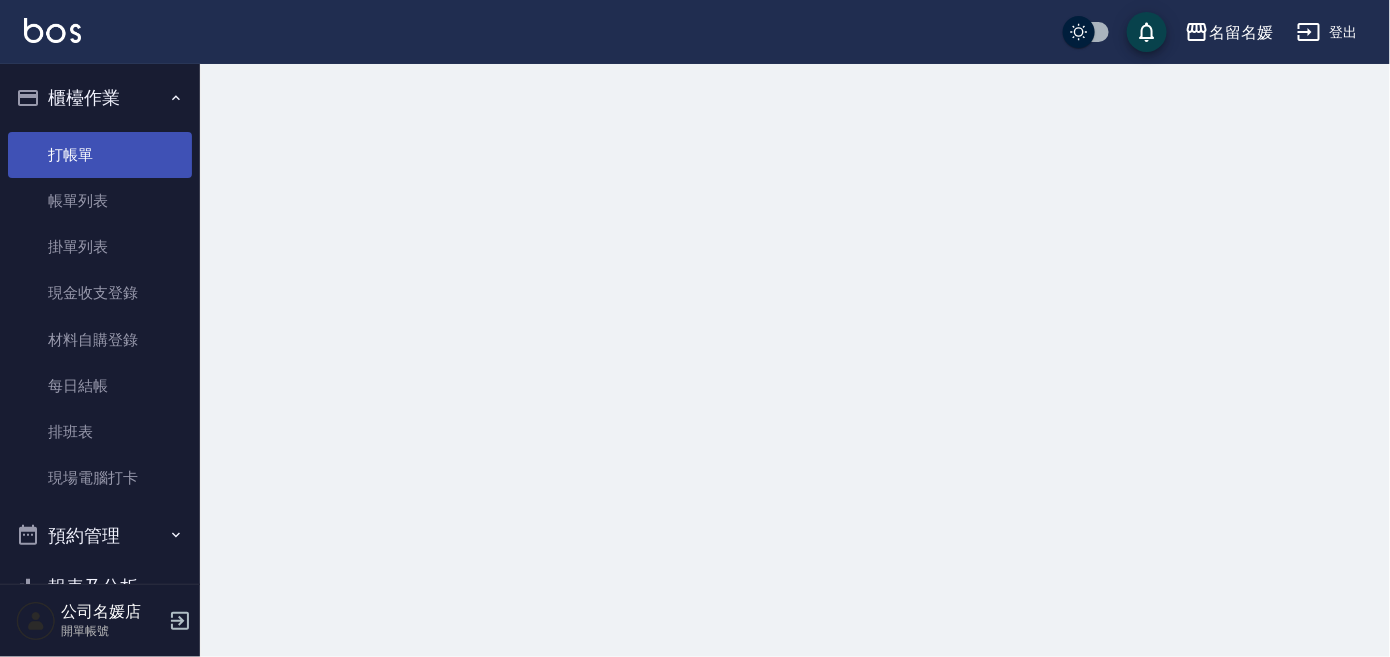 scroll, scrollTop: 0, scrollLeft: 0, axis: both 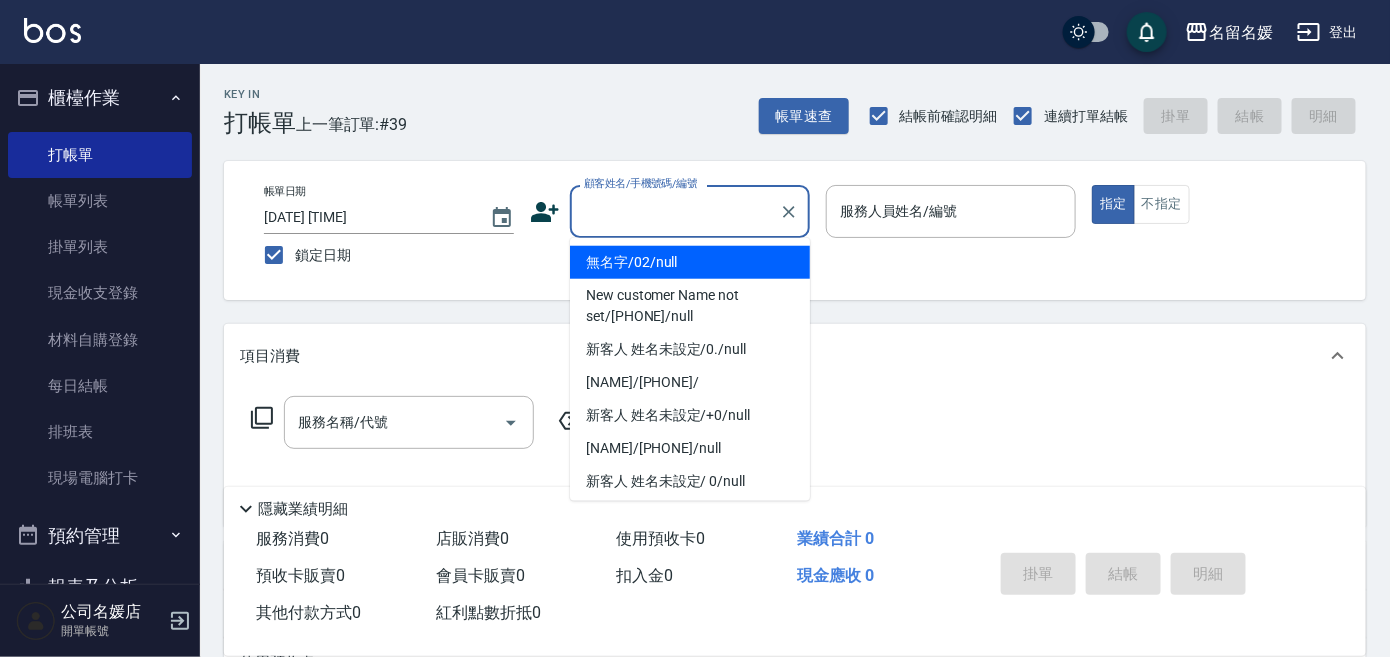 type on "0" 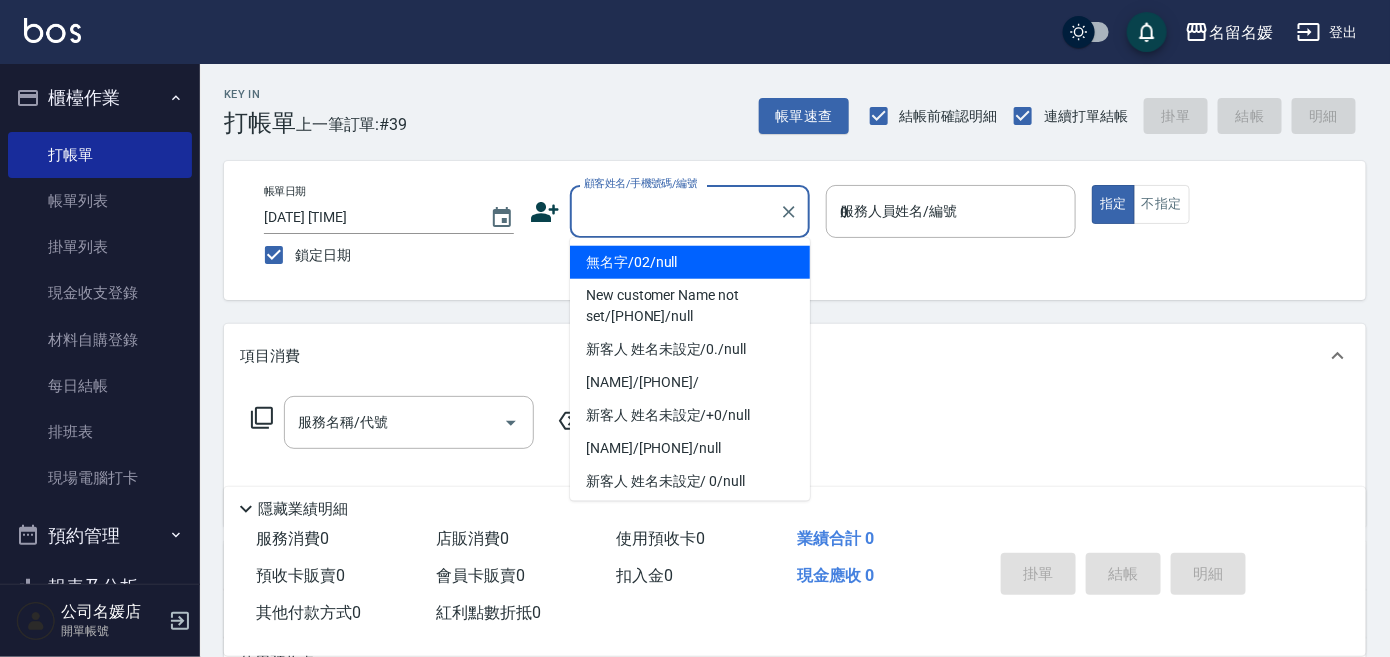 type on "無名字/02/null" 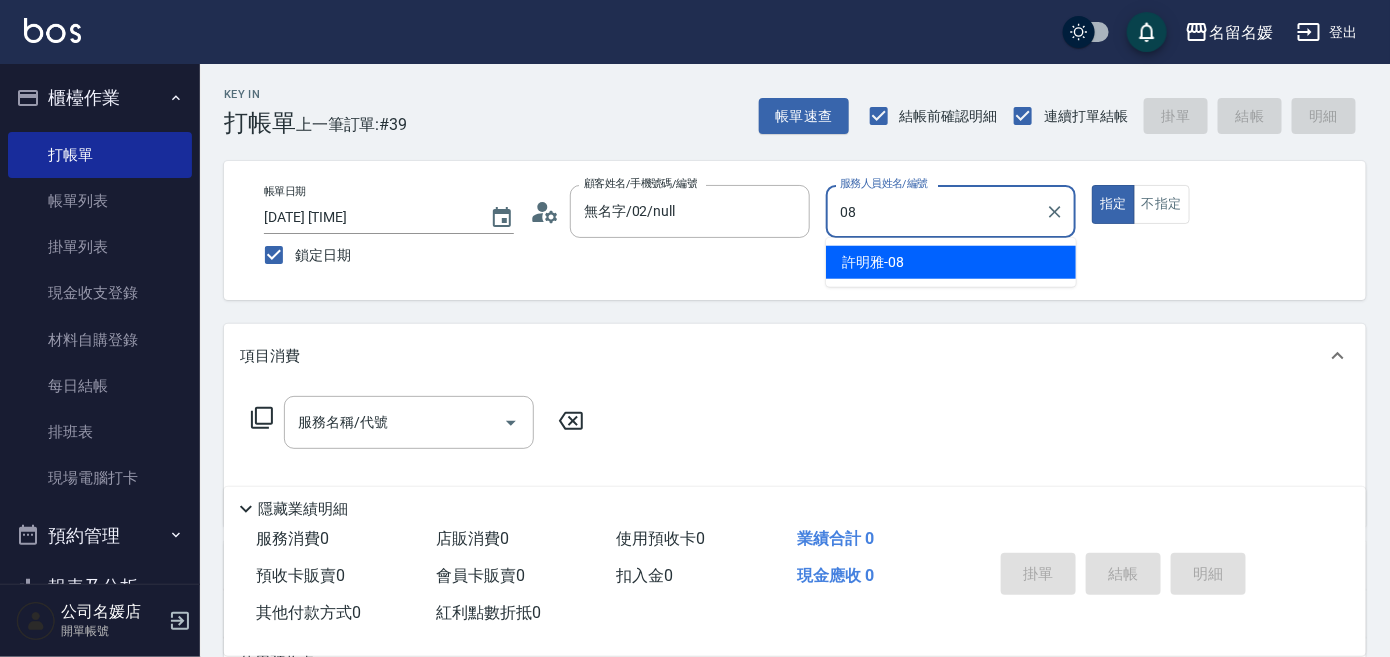 type on "08" 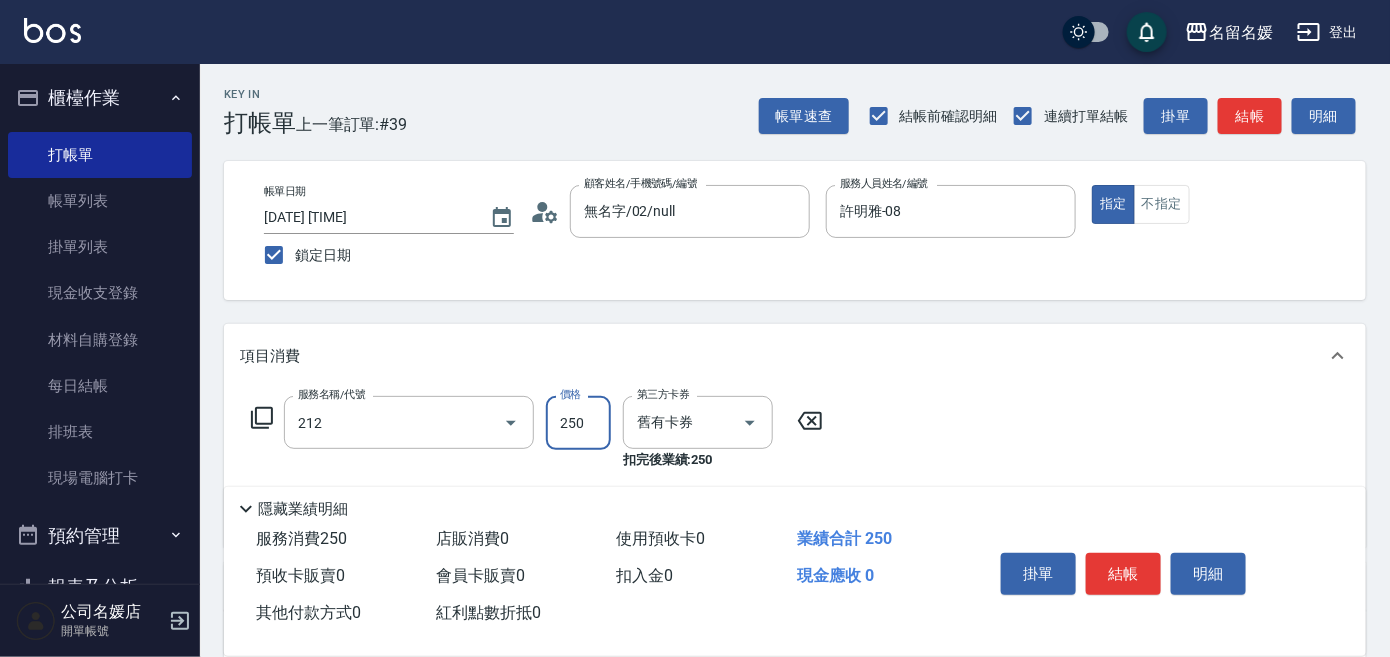 type on "洗髮券-(卡)250(212)" 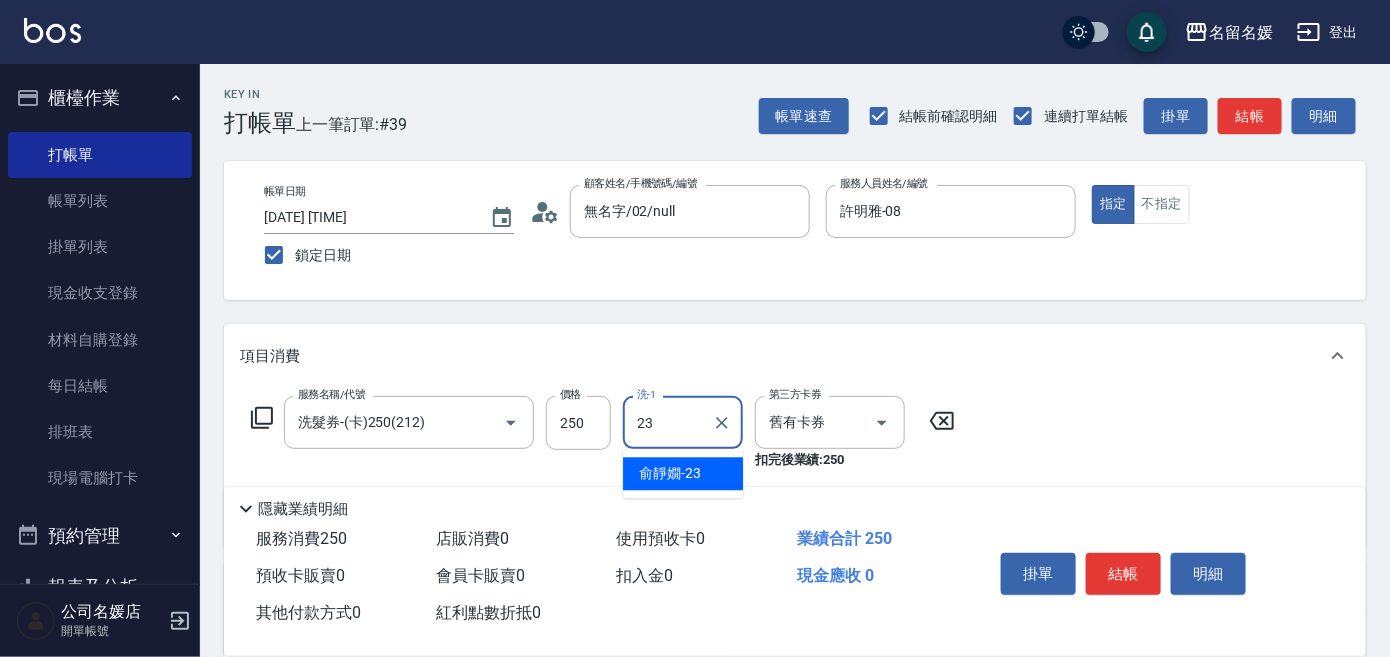 type on "俞靜嫺-23" 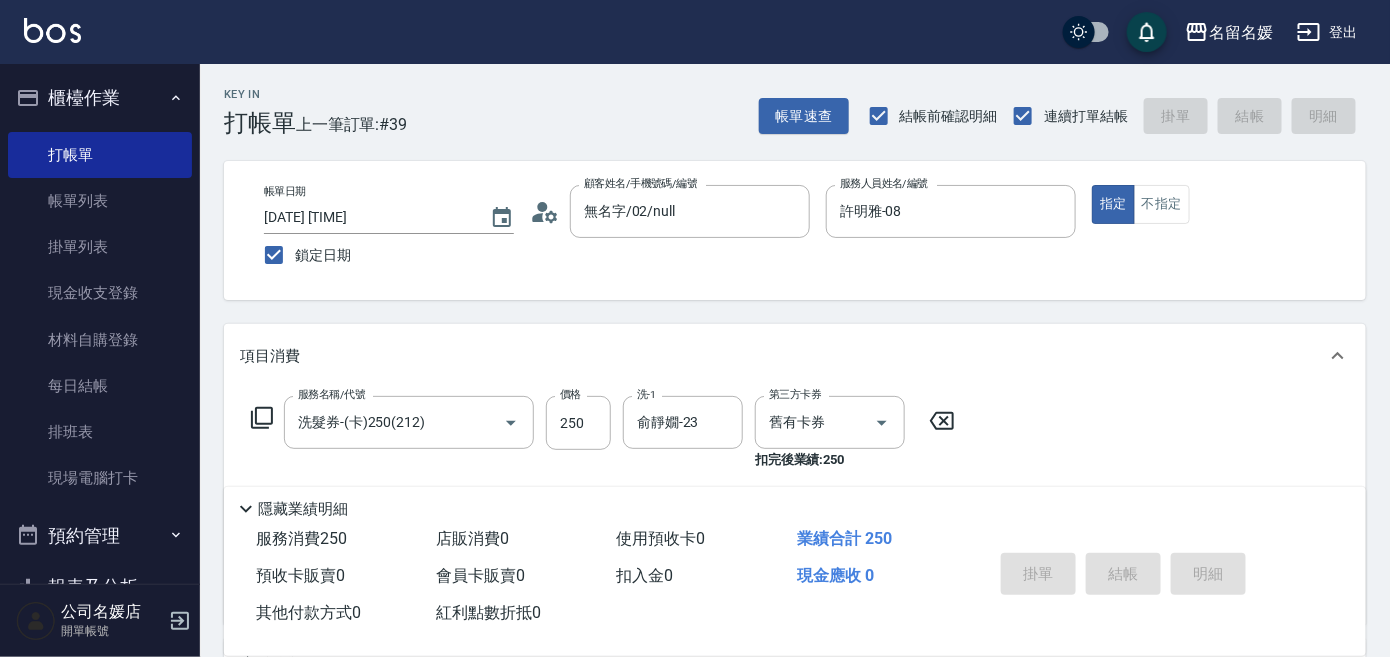 type 